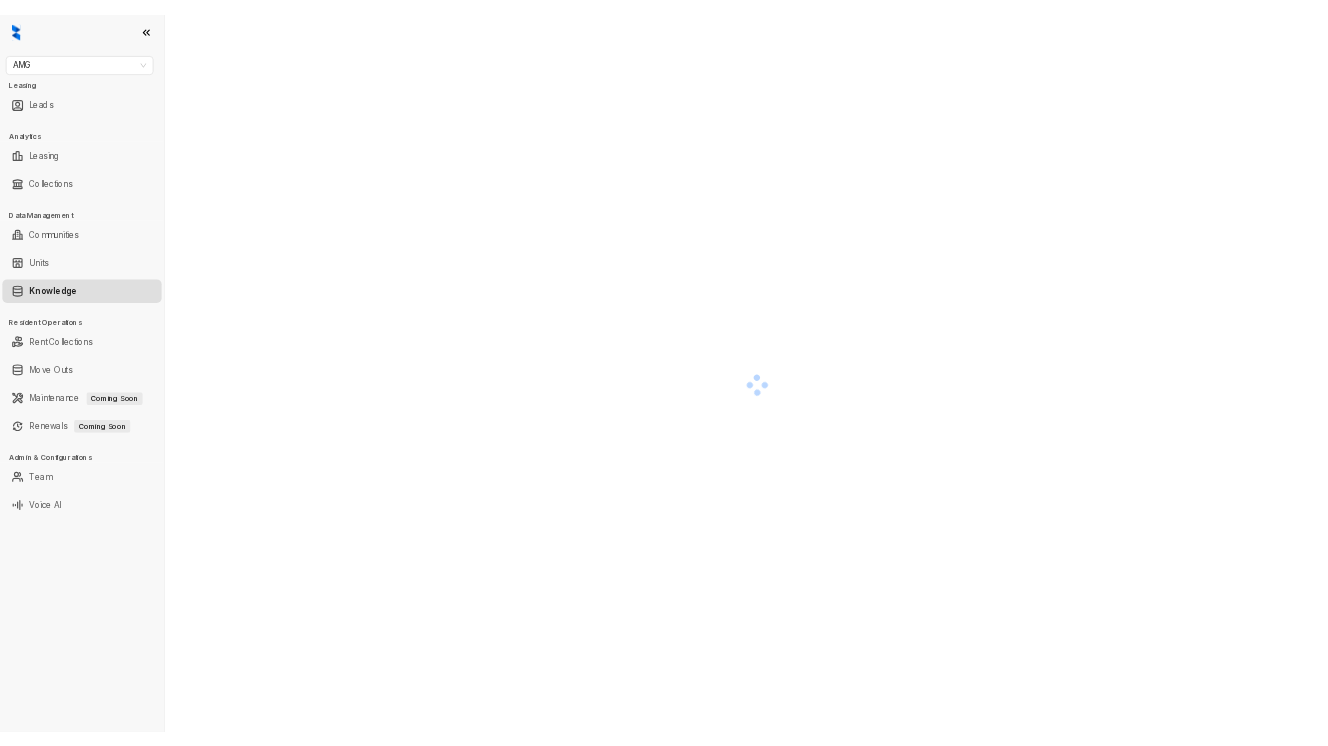 scroll, scrollTop: 0, scrollLeft: 0, axis: both 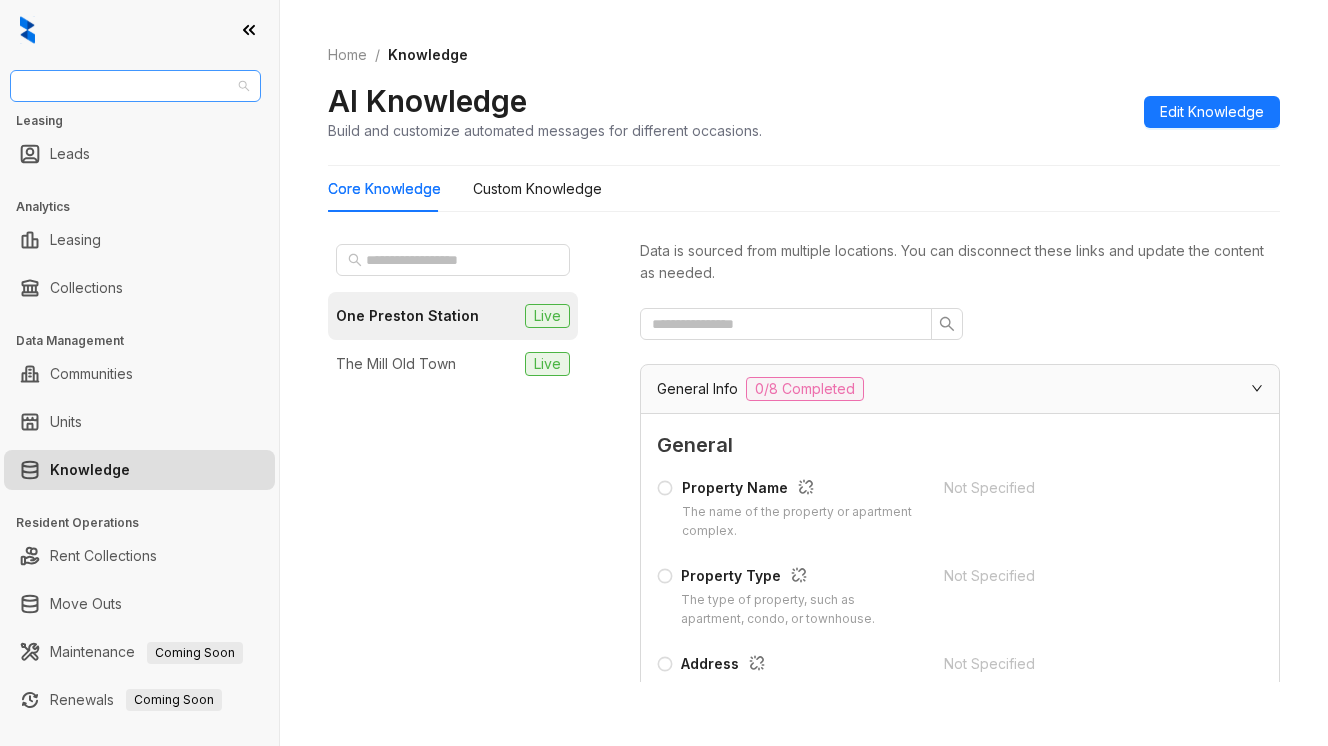 click on "AMG" at bounding box center (135, 86) 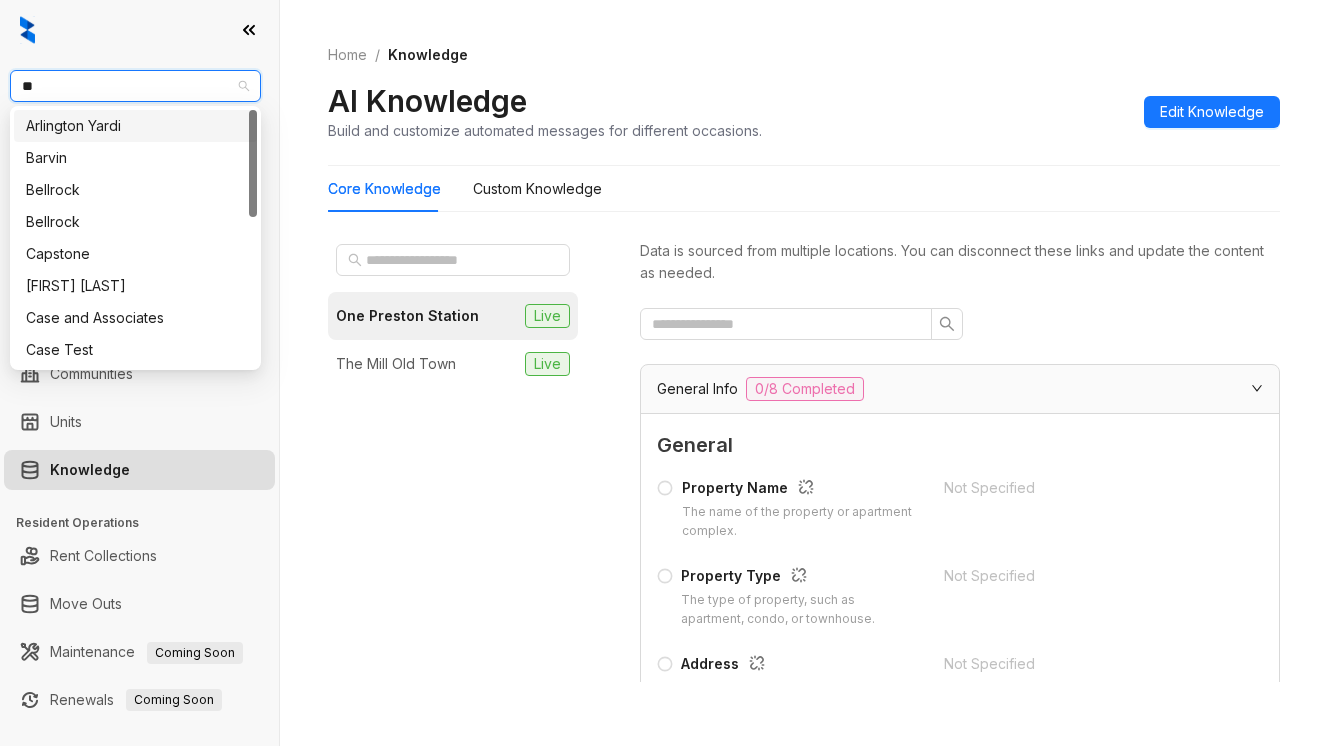 type on "***" 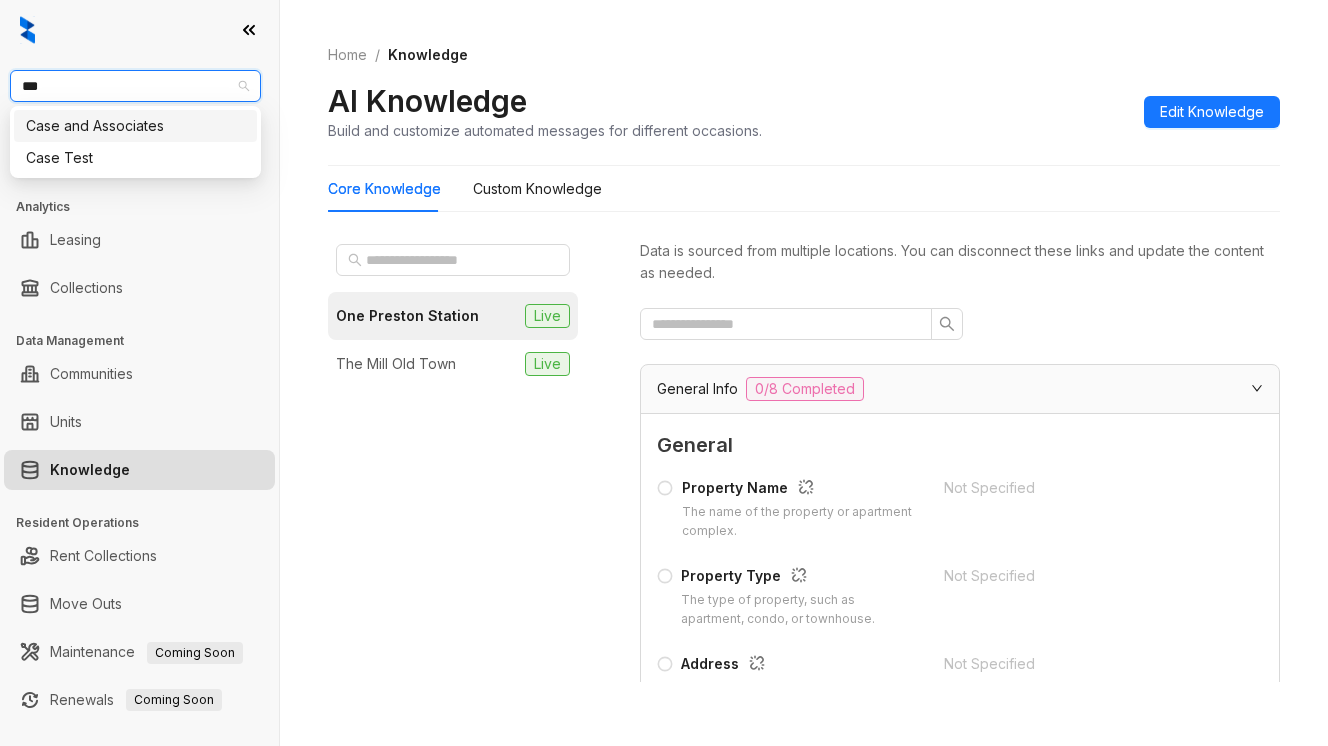 click on "Case and Associates" at bounding box center [135, 126] 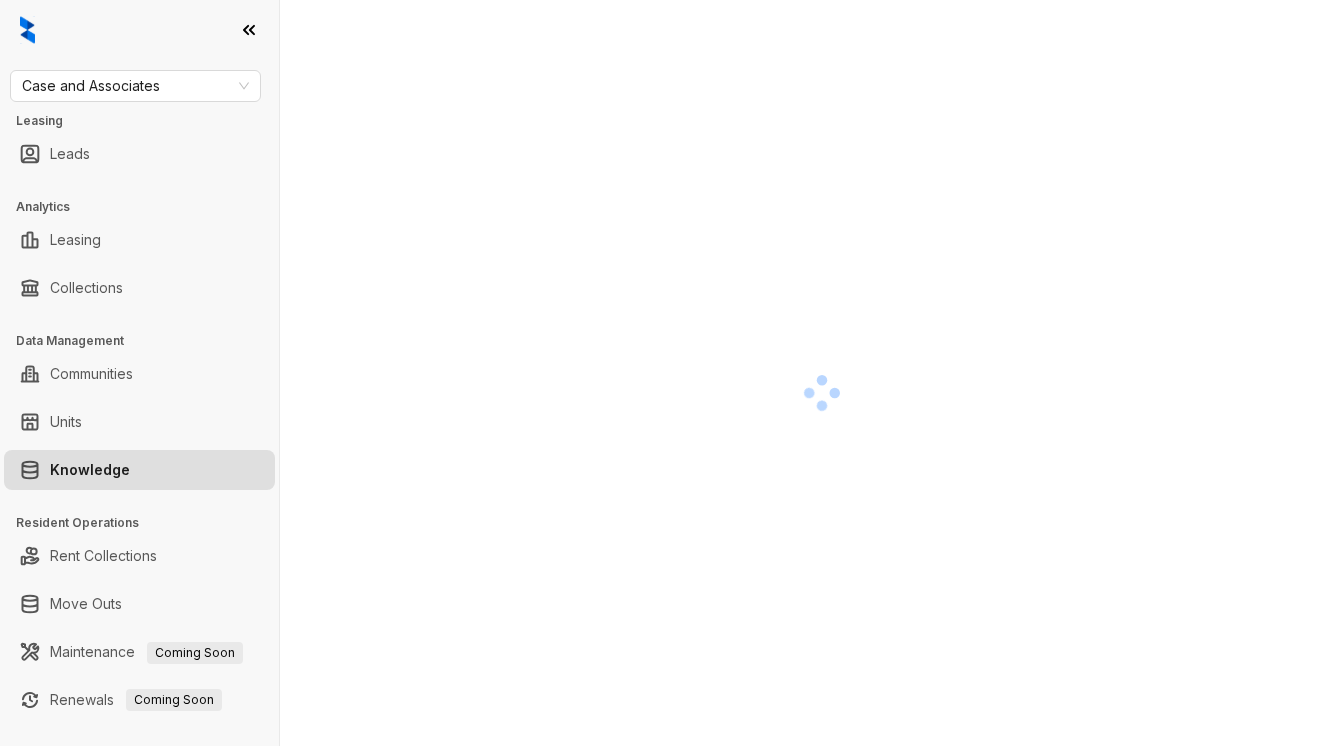scroll, scrollTop: 0, scrollLeft: 0, axis: both 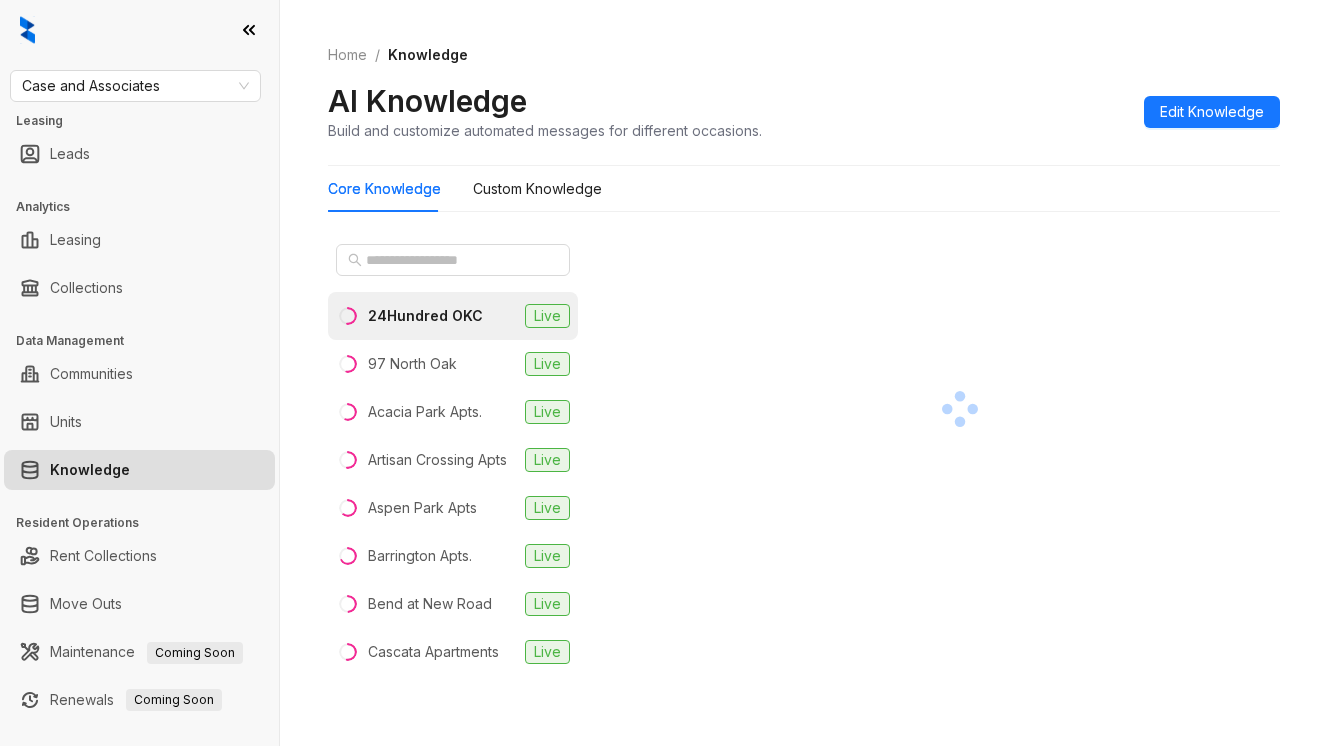 click at bounding box center (453, 260) 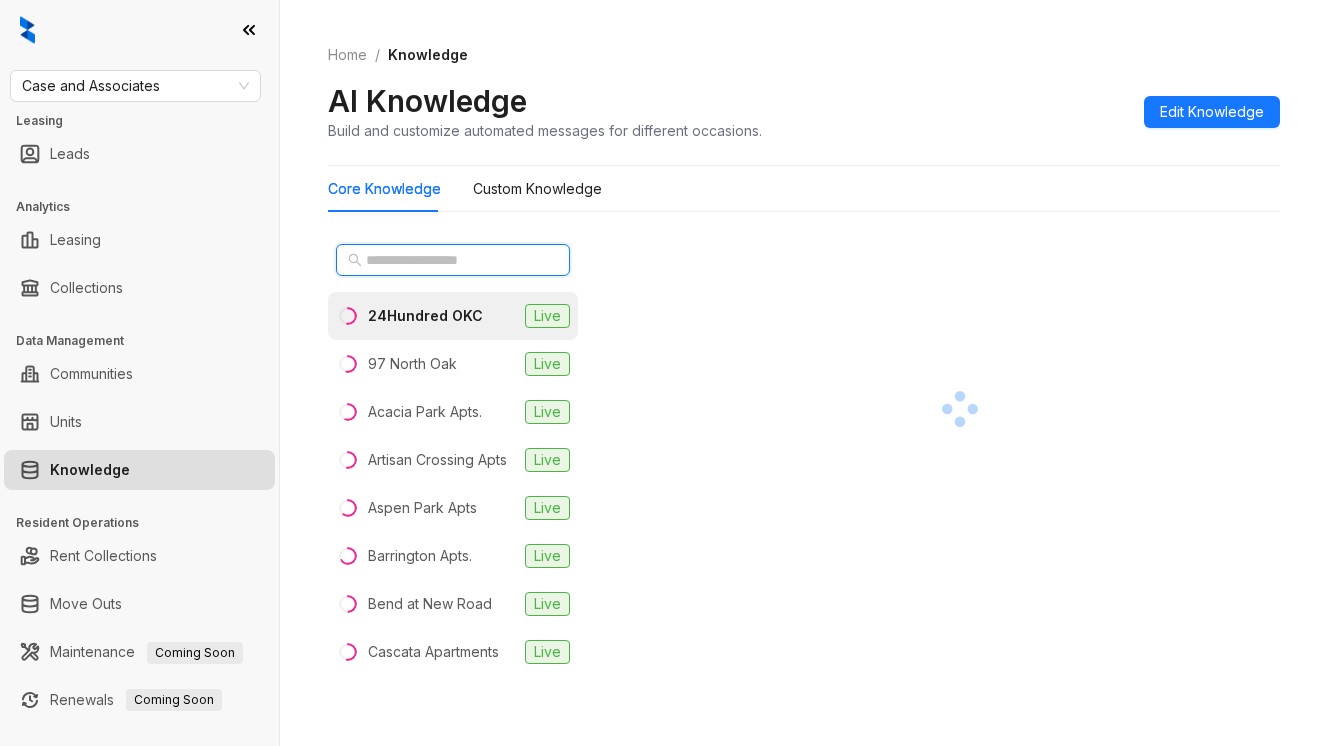 click at bounding box center [454, 260] 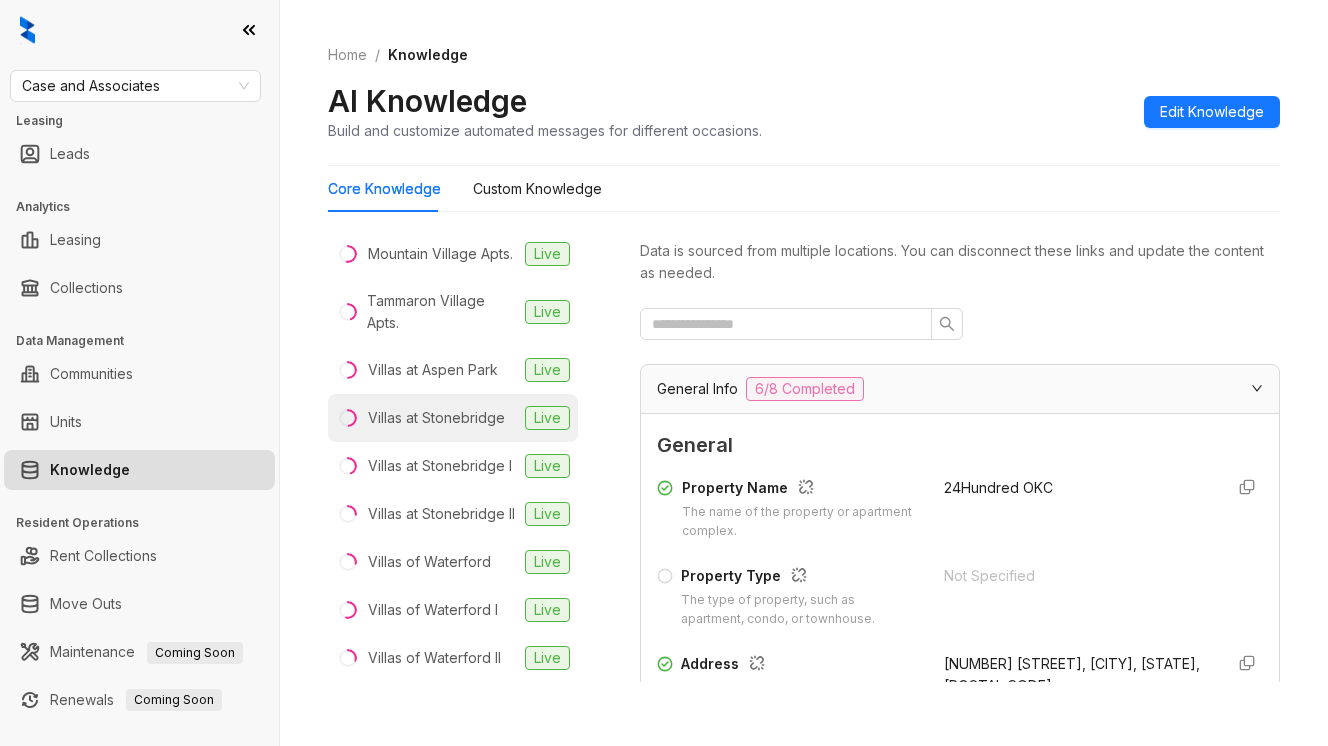 scroll, scrollTop: 202, scrollLeft: 0, axis: vertical 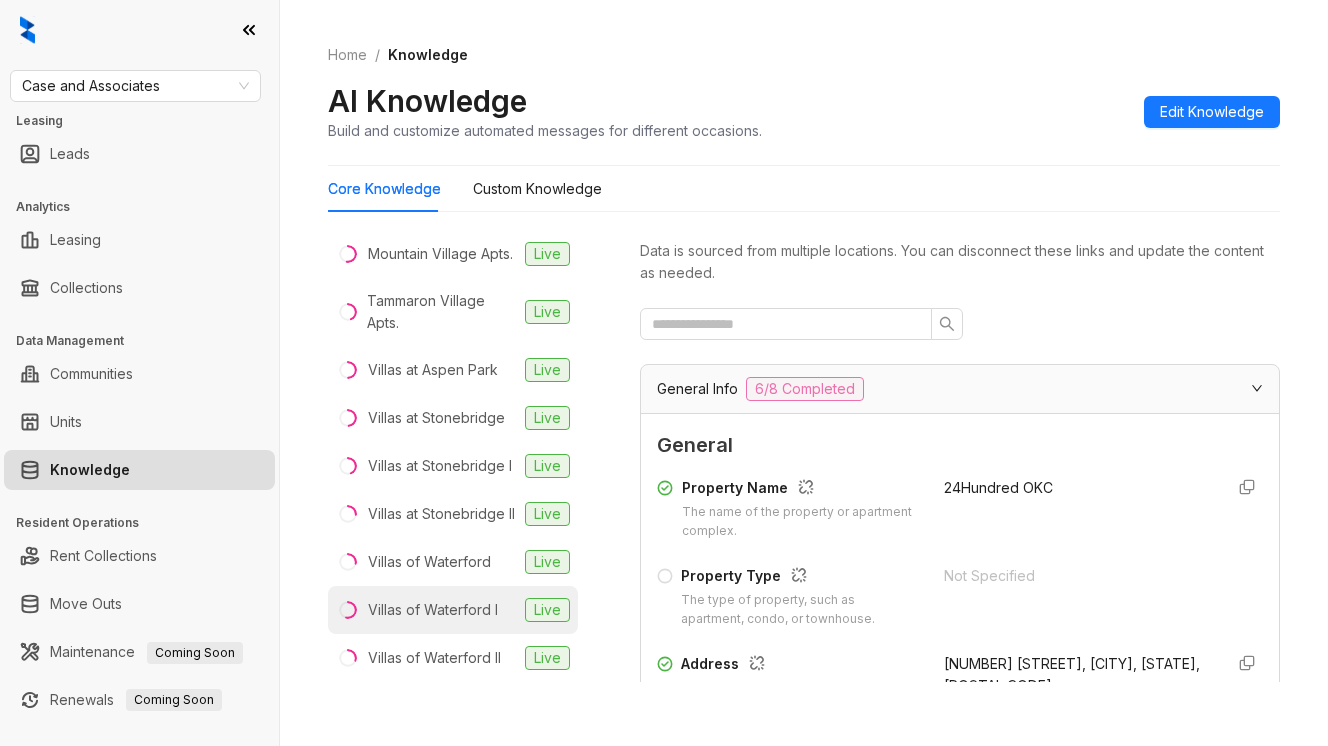 type on "****" 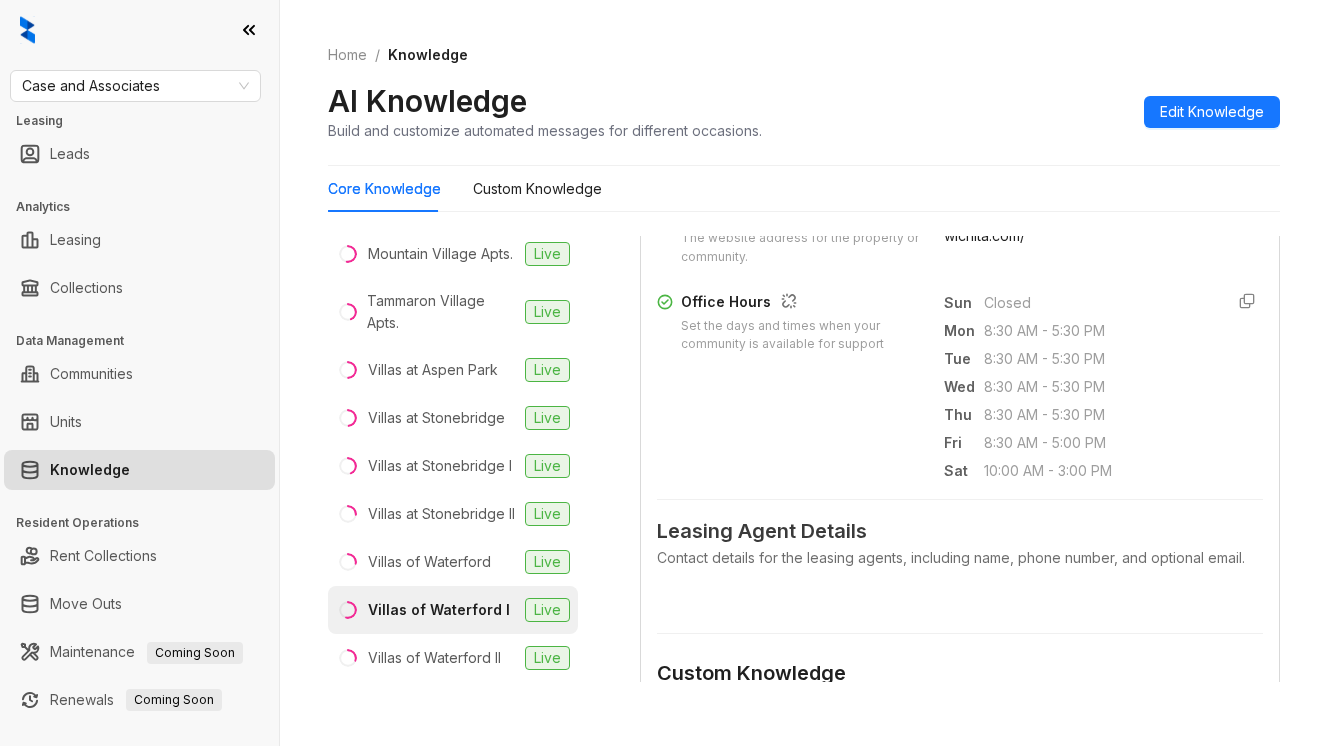 scroll, scrollTop: 666, scrollLeft: 0, axis: vertical 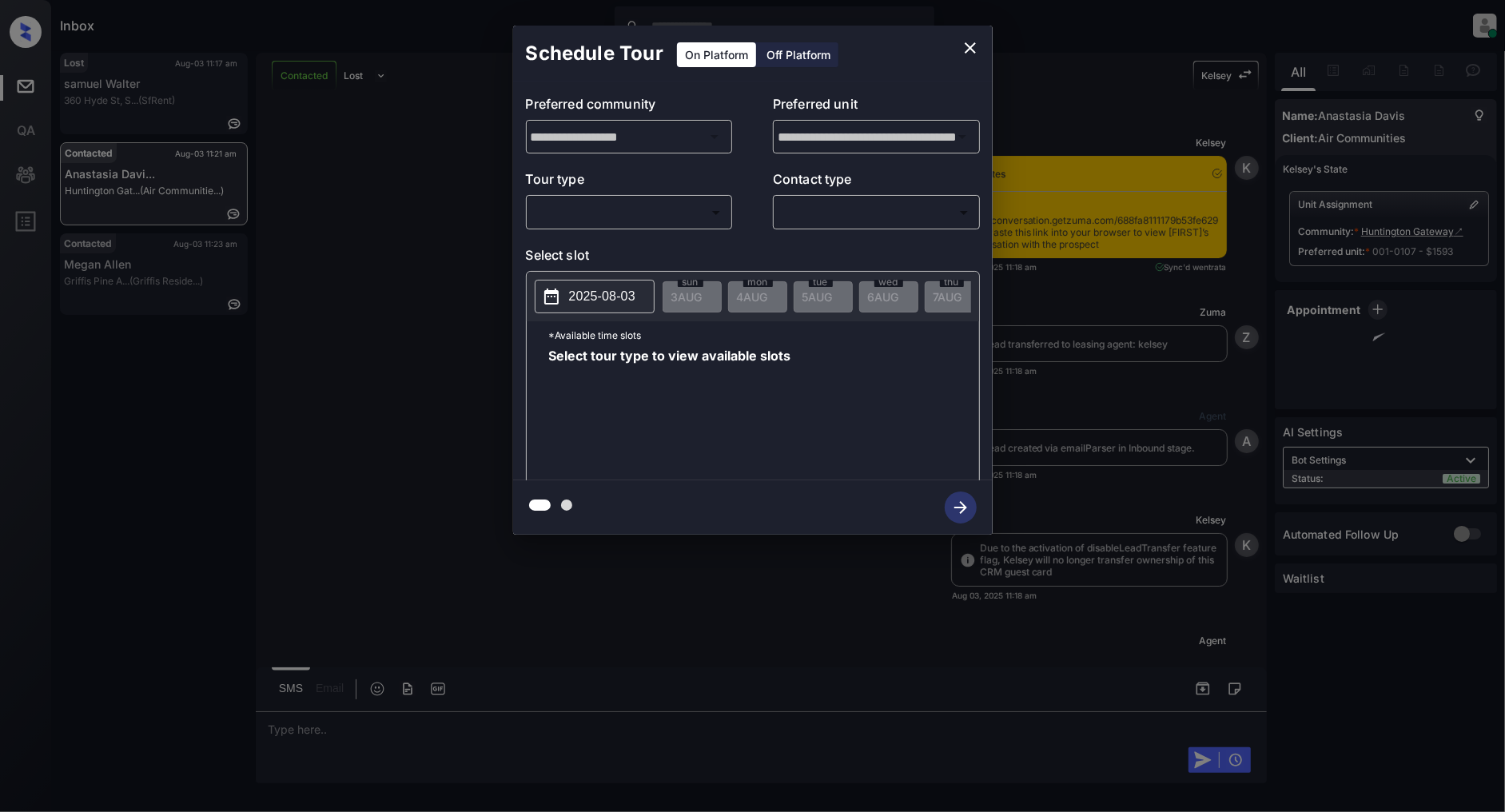 click on "Inbox Patrick Deasis Online Set yourself   offline Set yourself   on break Profile Switch to  light  mode Sign out Lost Aug-03 11:17 am   samuel Walter 360 Hyde St, S...  (SfRent) Contacted Aug-03 11:21 am   Anastasia Davi... Huntington Gat...  (Air Communitie...) Contacted Aug-03 11:23 am   Megan Allen Griffis Pine A...  (Griffis Reside...) Contacted Lost Lead Sentiment: Angry Upon sliding the acknowledgement:  Lead will move to lost stage. * ​ SMS and call option will be set to opt out. AFM will be turned off for the lead. Kelsey New Message Kelsey Notes Note: <a href="https://conversation.getzuma.com/688fa8111179b53fe629fdfc">https://conversation.getzuma.com/688fa8111179b53fe629fdfc</a> - Paste this link into your browser to view Kelsey’s conversation with the prospect Aug 03, 2025 11:18 am  Sync'd w  entrata K New Message Zuma Lead transferred to leasing agent: kelsey Aug 03, 2025 11:18 am Z New Message Agent Lead created via emailParser in Inbound stage. Aug 03, 2025 11:18 am A New Message Kelsey K A" at bounding box center [752, 406] 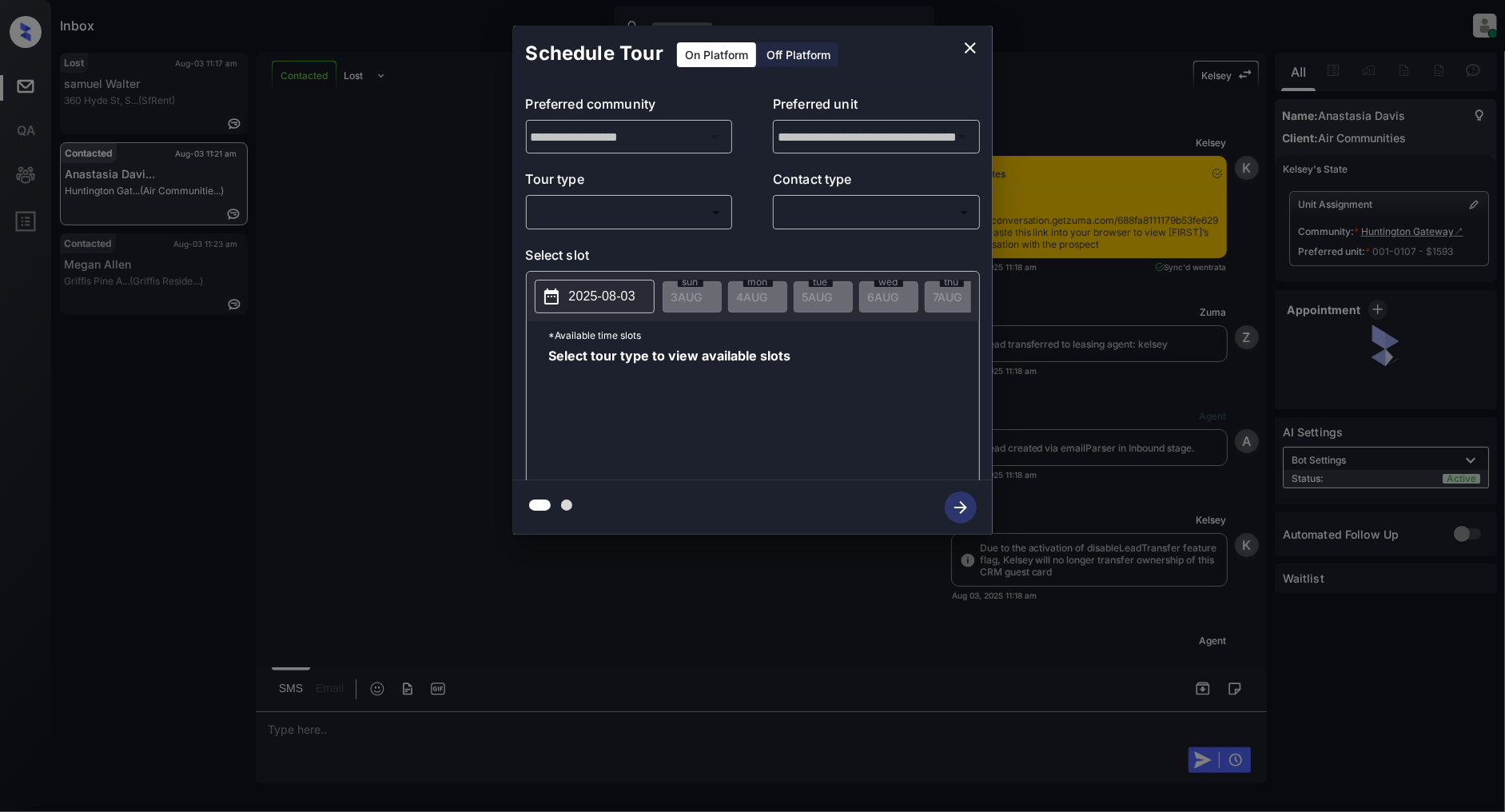 scroll, scrollTop: 1216, scrollLeft: 0, axis: vertical 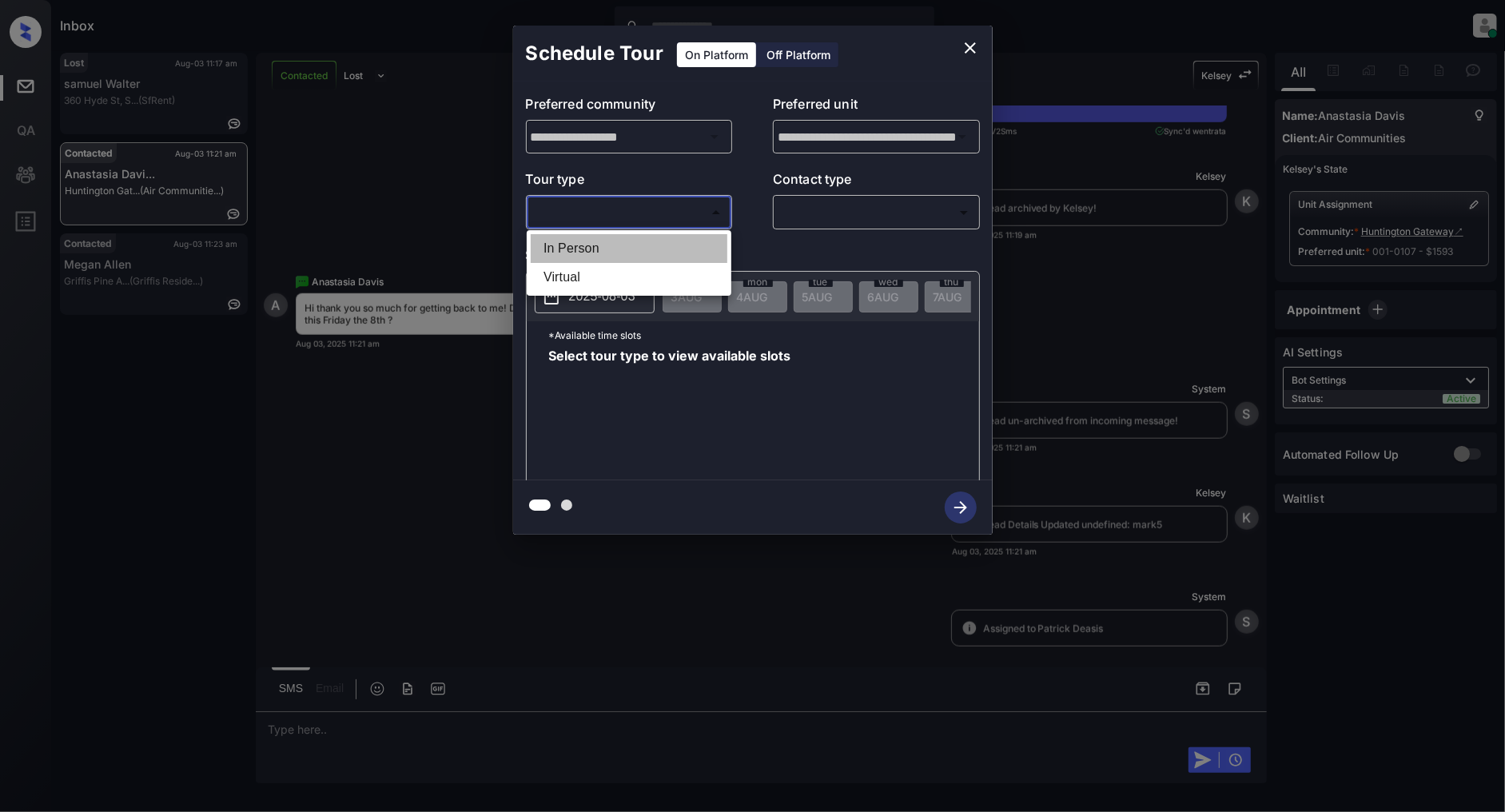 click on "In Person" at bounding box center [629, 249] 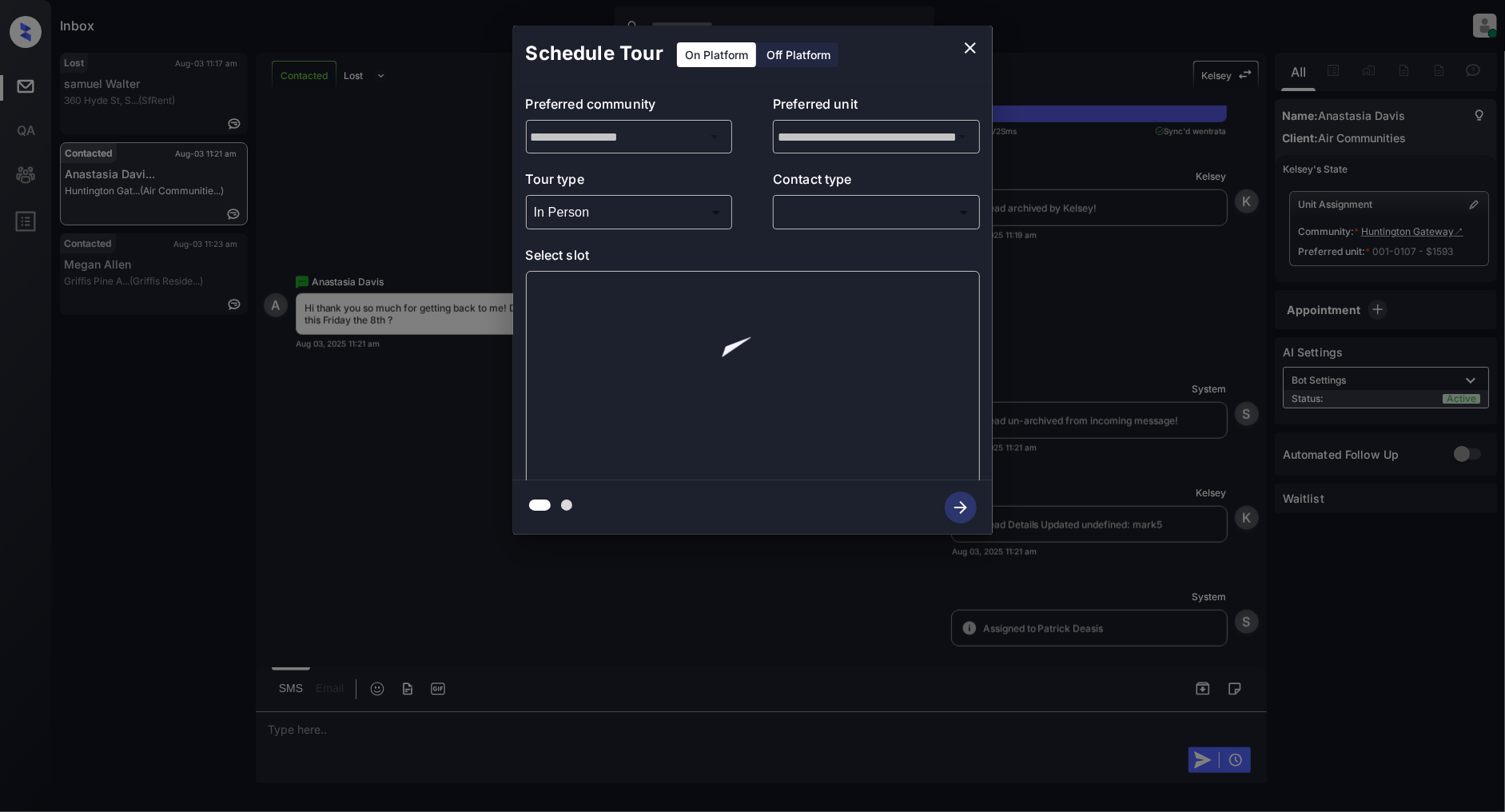 click on "**********" at bounding box center (753, 281) 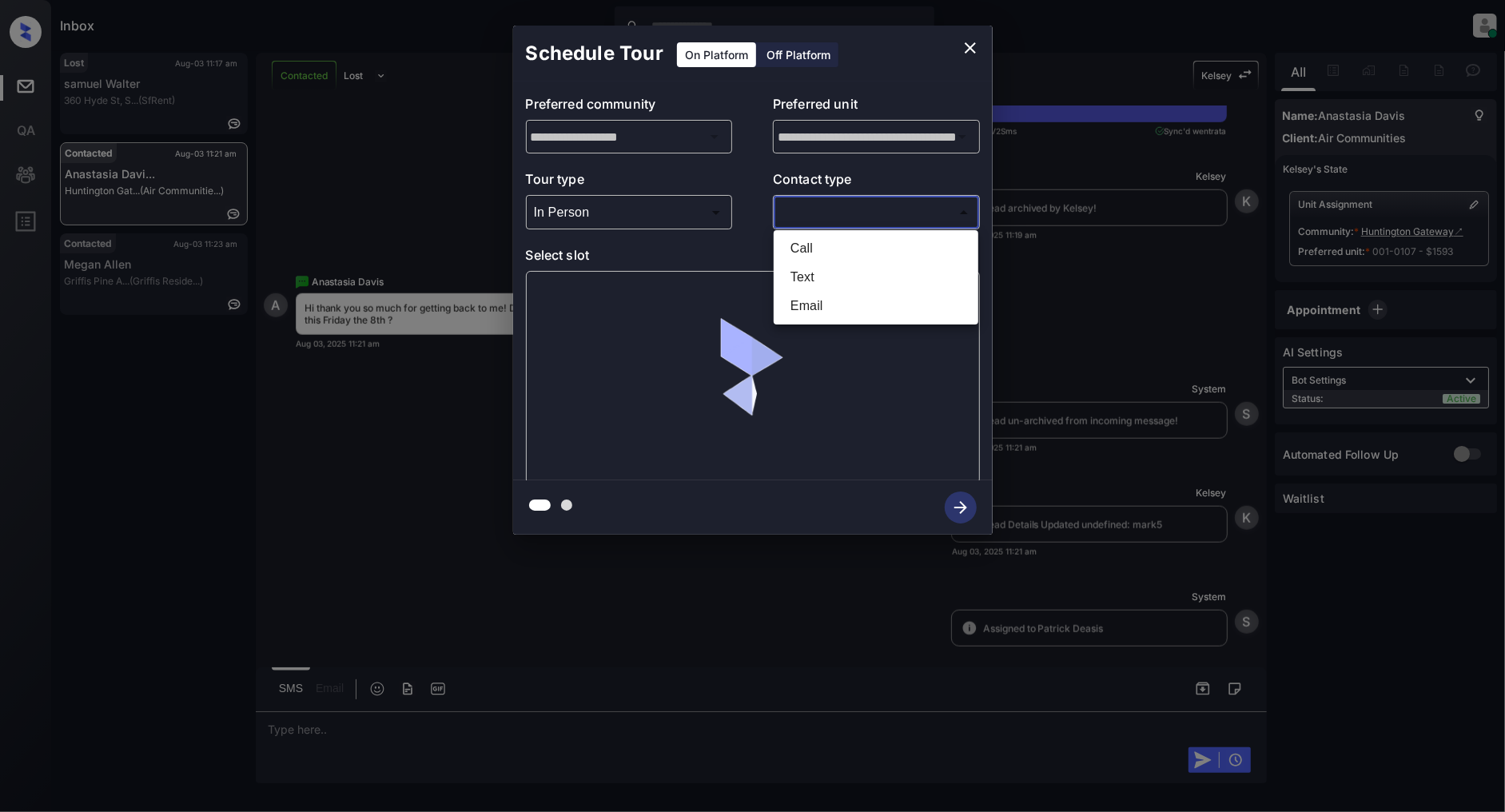 click on "Inbox Patrick Deasis Online Set yourself   offline Set yourself   on break Profile Switch to  light  mode Sign out Lost Aug-03 11:17 am   samuel Walter 360 Hyde St, S...  (SfRent) Contacted Aug-03 11:21 am   Anastasia Davi... Huntington Gat...  (Air Communitie...) Contacted Aug-03 11:23 am   Megan Allen Griffis Pine A...  (Griffis Reside...) Contacted Lost Lead Sentiment: Angry Upon sliding the acknowledgement:  Lead will move to lost stage. * ​ SMS and call option will be set to opt out. AFM will be turned off for the lead. Kelsey New Message Kelsey Notes Note: <a href="https://conversation.getzuma.com/688fa8111179b53fe629fdfc">https://conversation.getzuma.com/688fa8111179b53fe629fdfc</a> - Paste this link into your browser to view Kelsey’s conversation with the prospect Aug 03, 2025 11:18 am  Sync'd w  entrata K New Message Zuma Lead transferred to leasing agent: kelsey Aug 03, 2025 11:18 am Z New Message Agent Lead created via emailParser in Inbound stage. Aug 03, 2025 11:18 am A New Message Kelsey K A" at bounding box center [752, 406] 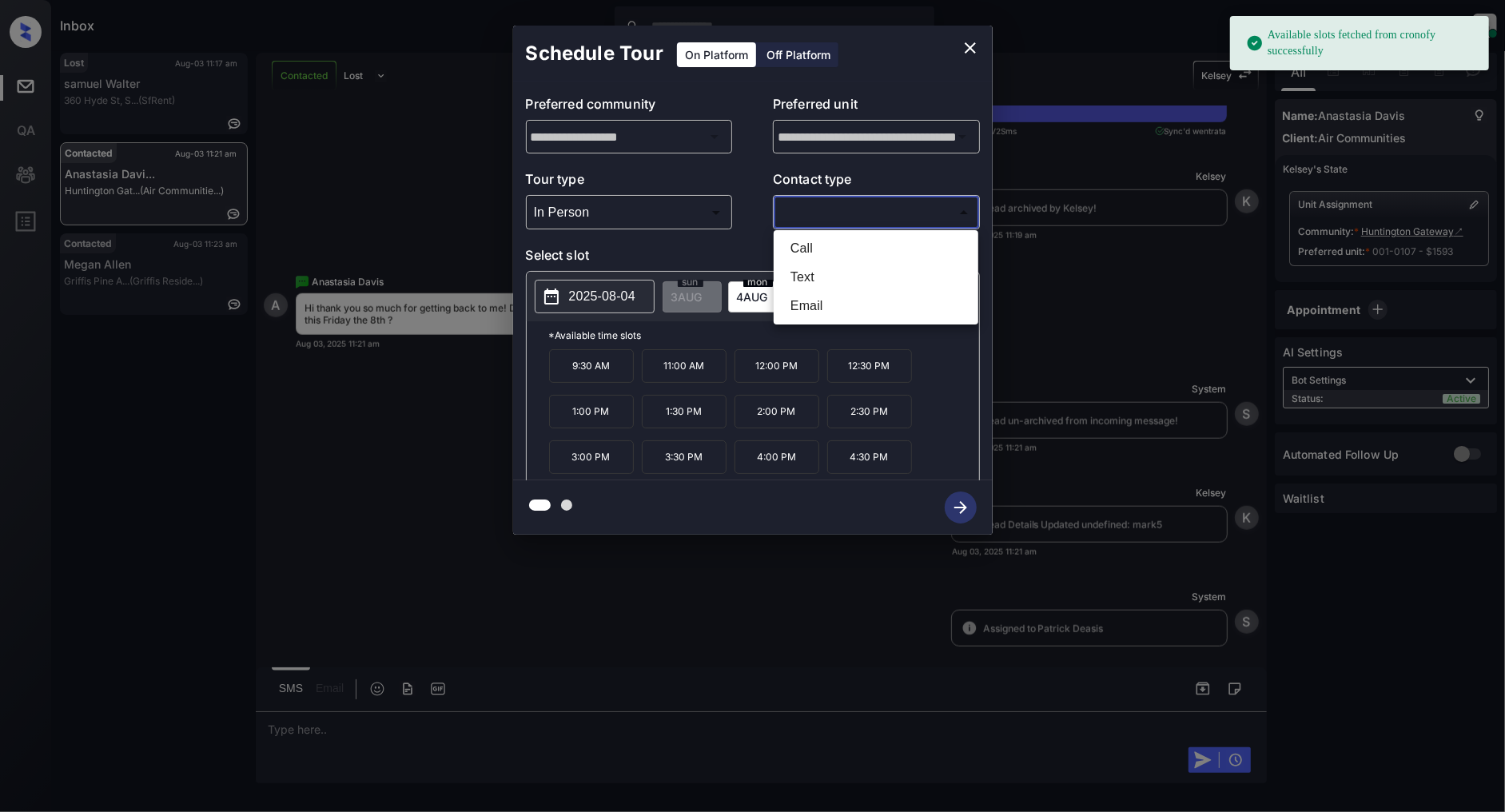 click on "Text" at bounding box center [876, 277] 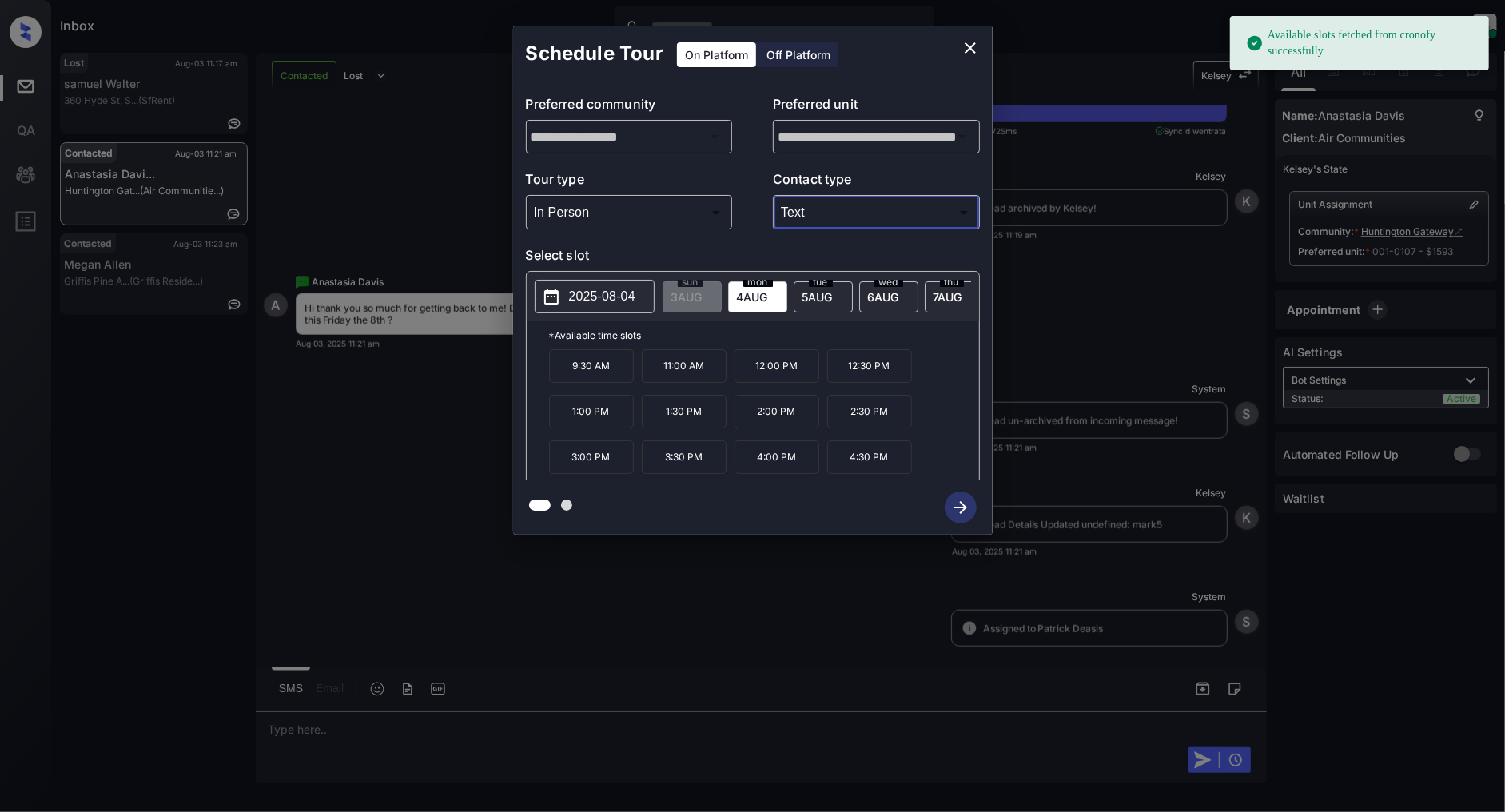 click on "2025-08-04" at bounding box center (602, 297) 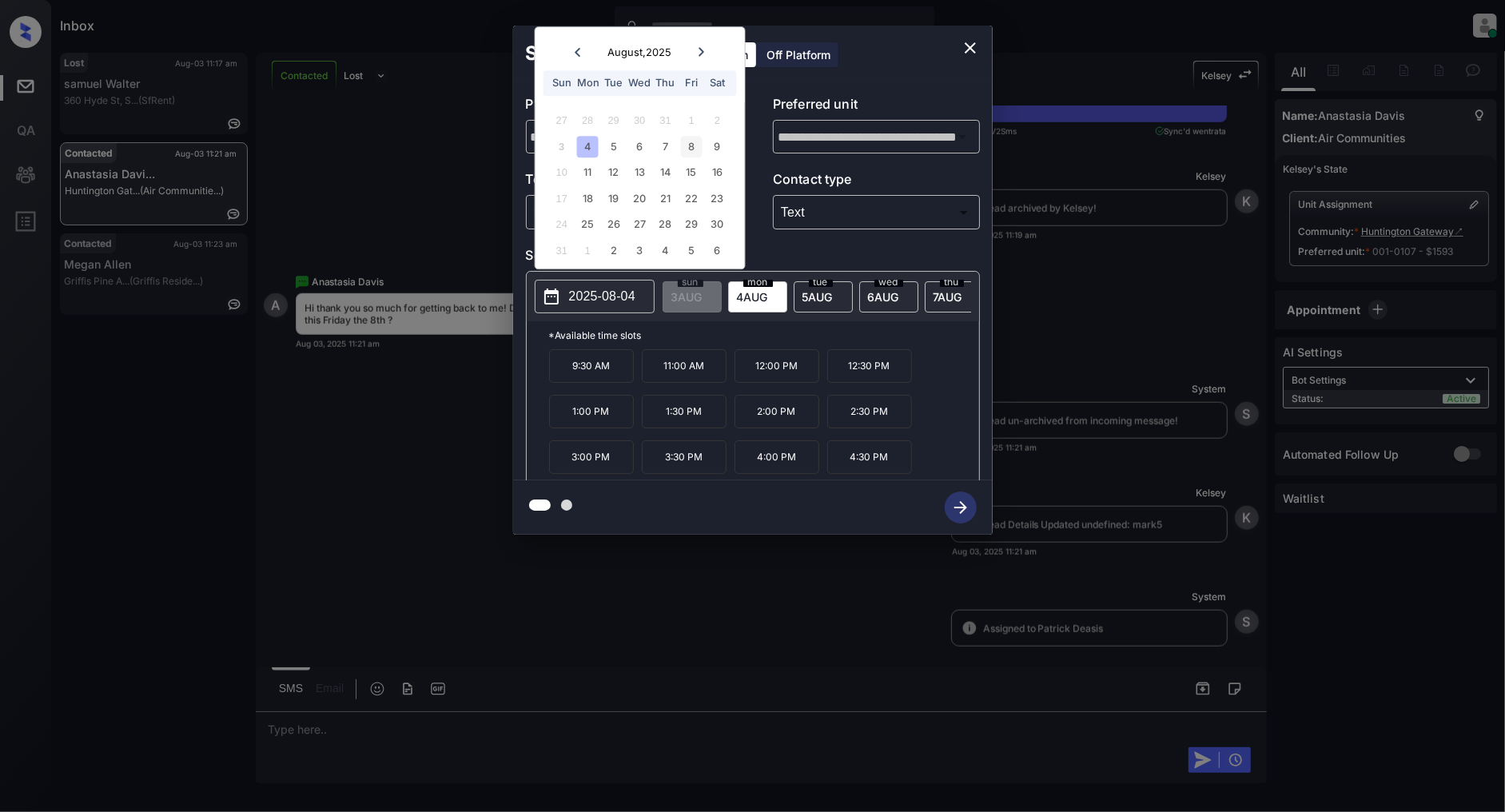 click on "8" at bounding box center [691, 146] 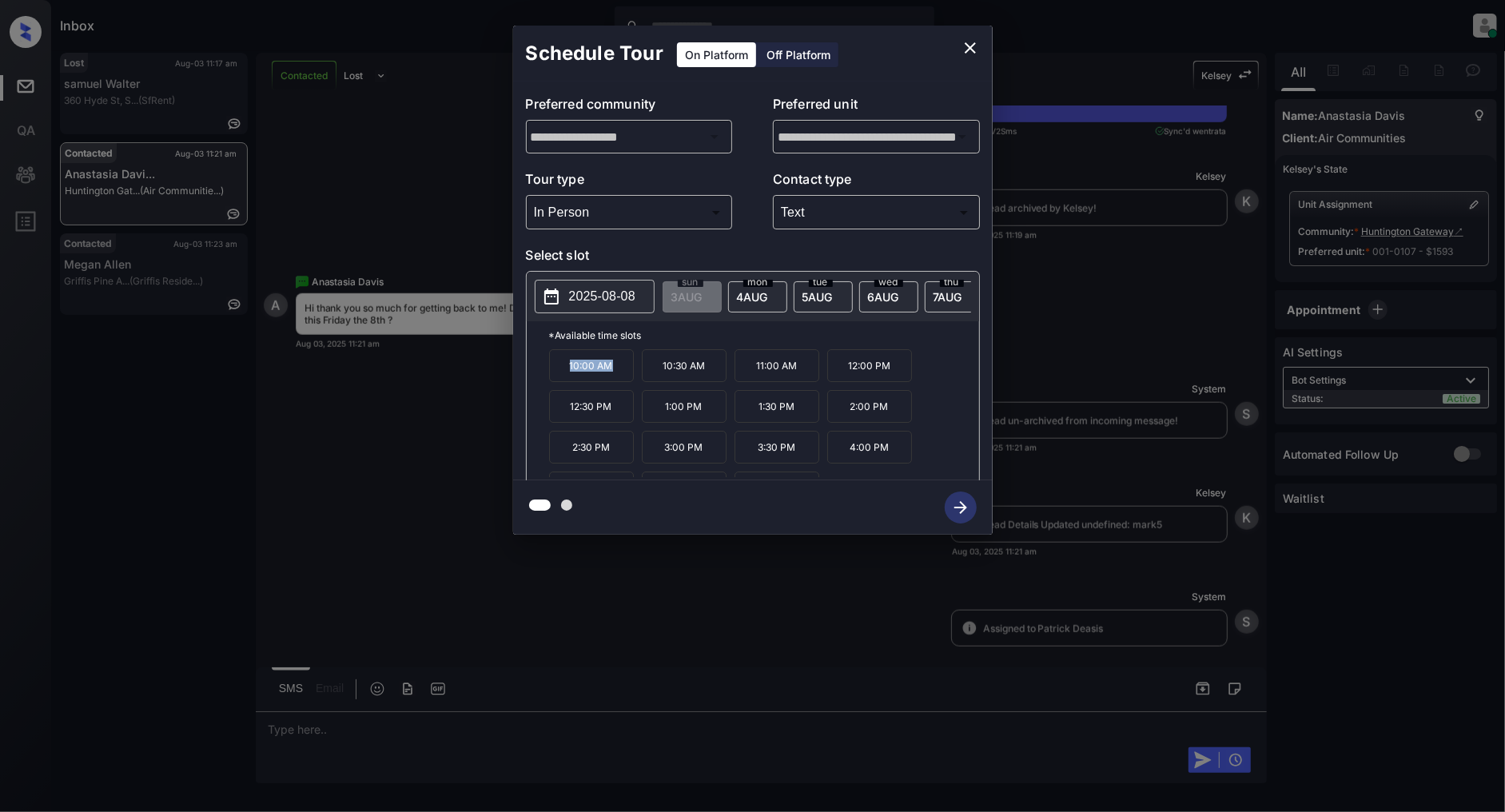 drag, startPoint x: 630, startPoint y: 384, endPoint x: 536, endPoint y: 368, distance: 95.352 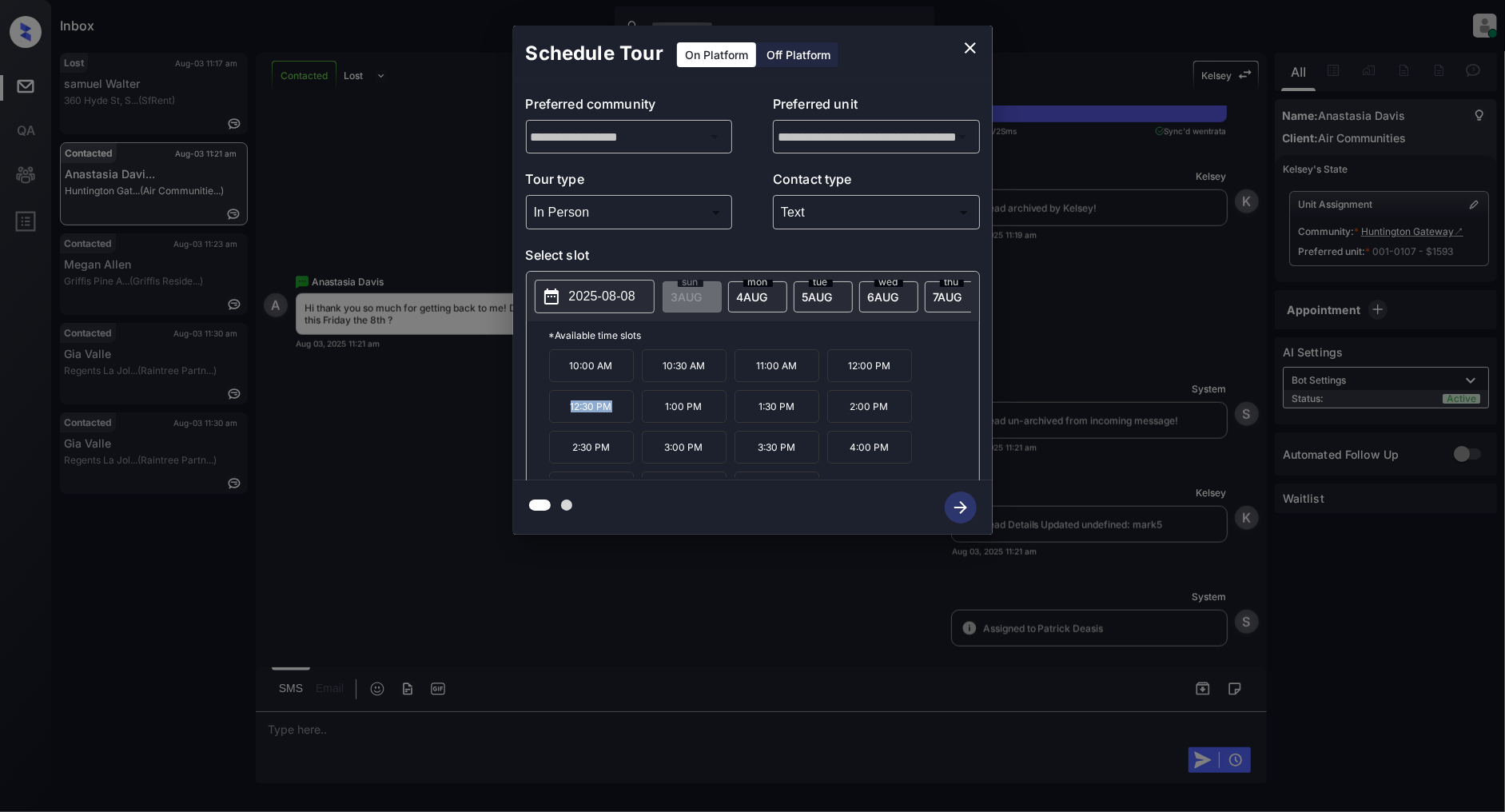 drag, startPoint x: 622, startPoint y: 420, endPoint x: 558, endPoint y: 413, distance: 64.38167 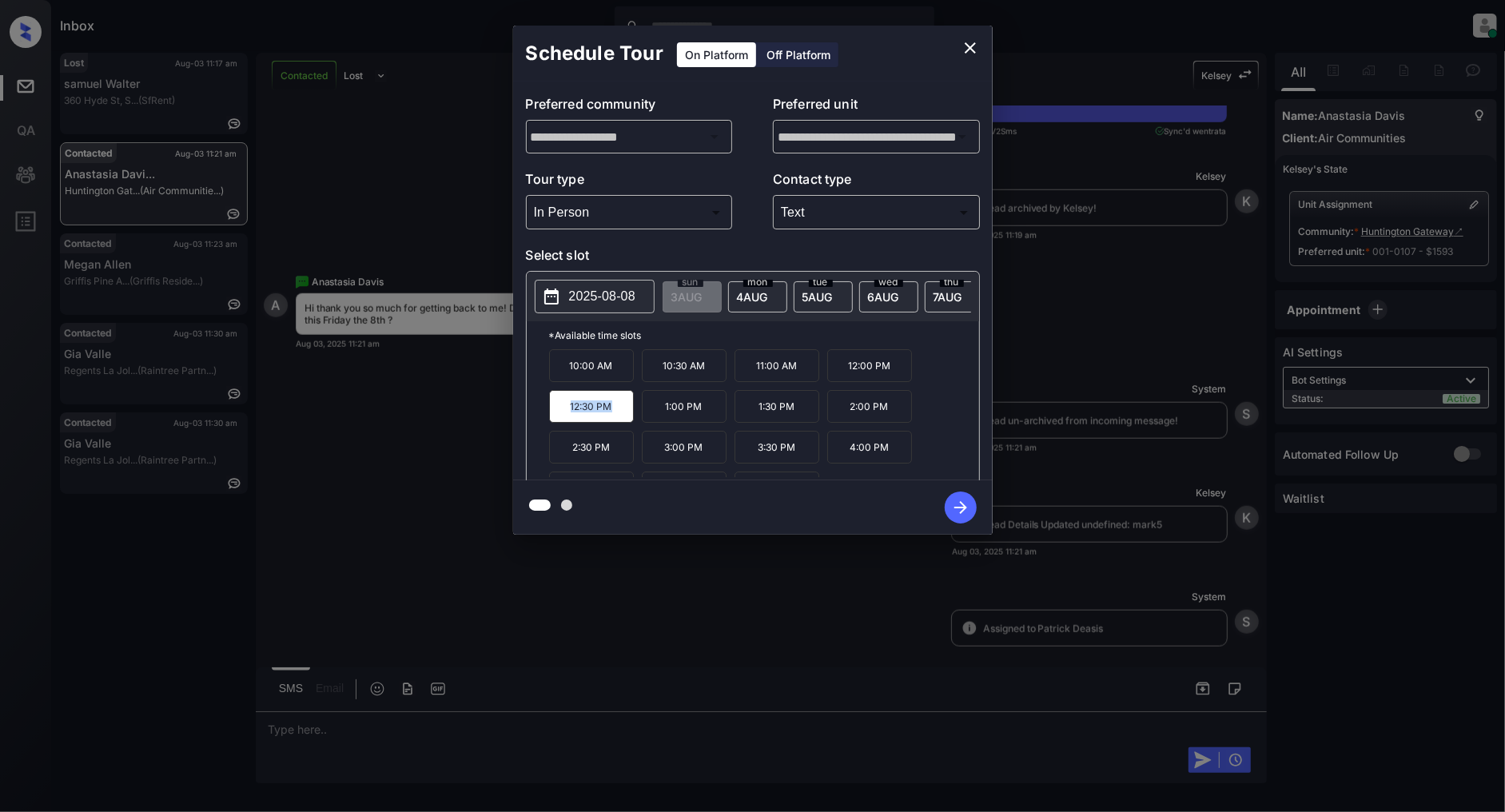 copy on "12:30 PM" 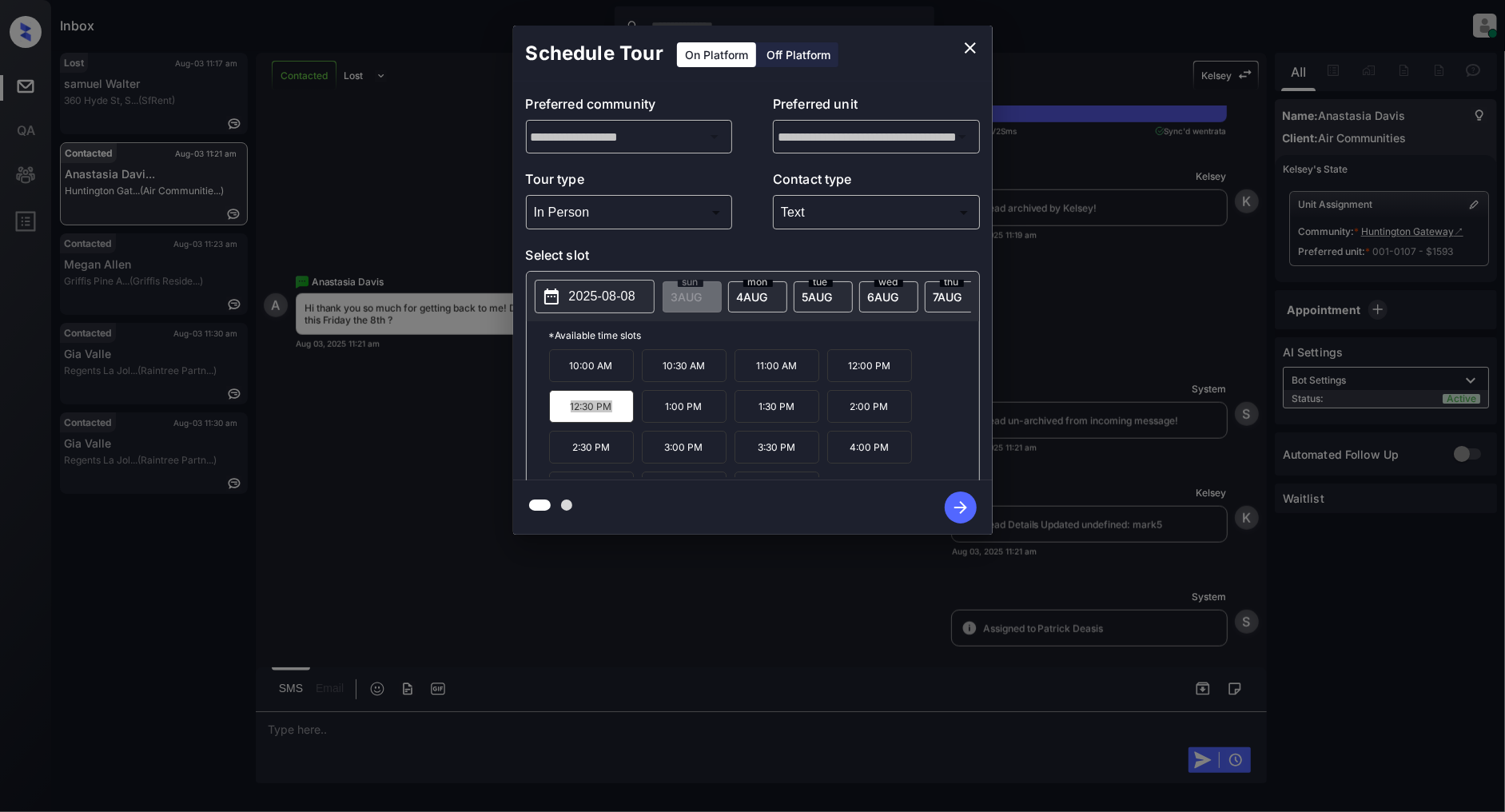 scroll, scrollTop: 27, scrollLeft: 0, axis: vertical 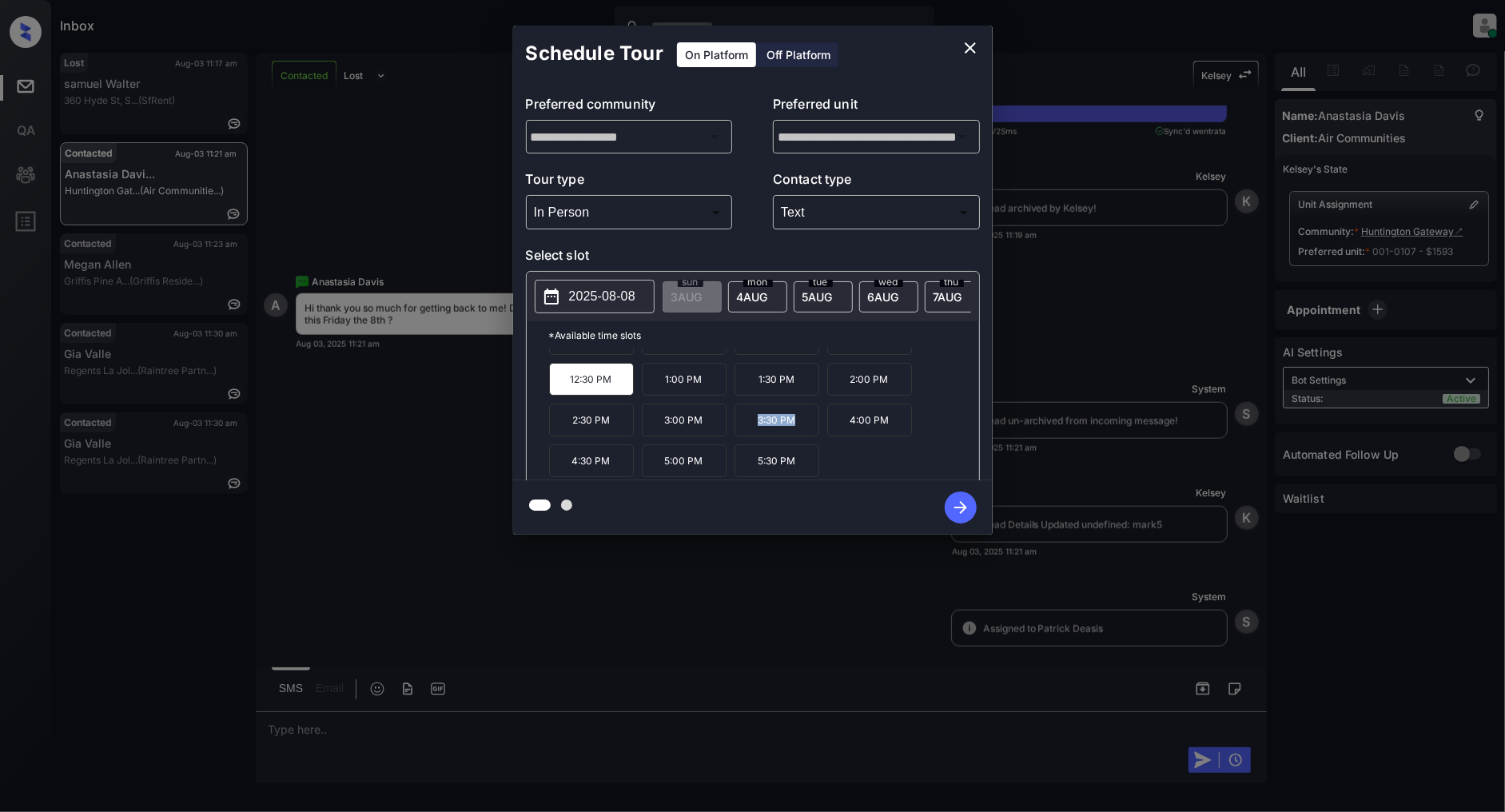 drag, startPoint x: 809, startPoint y: 440, endPoint x: 756, endPoint y: 433, distance: 53.46027 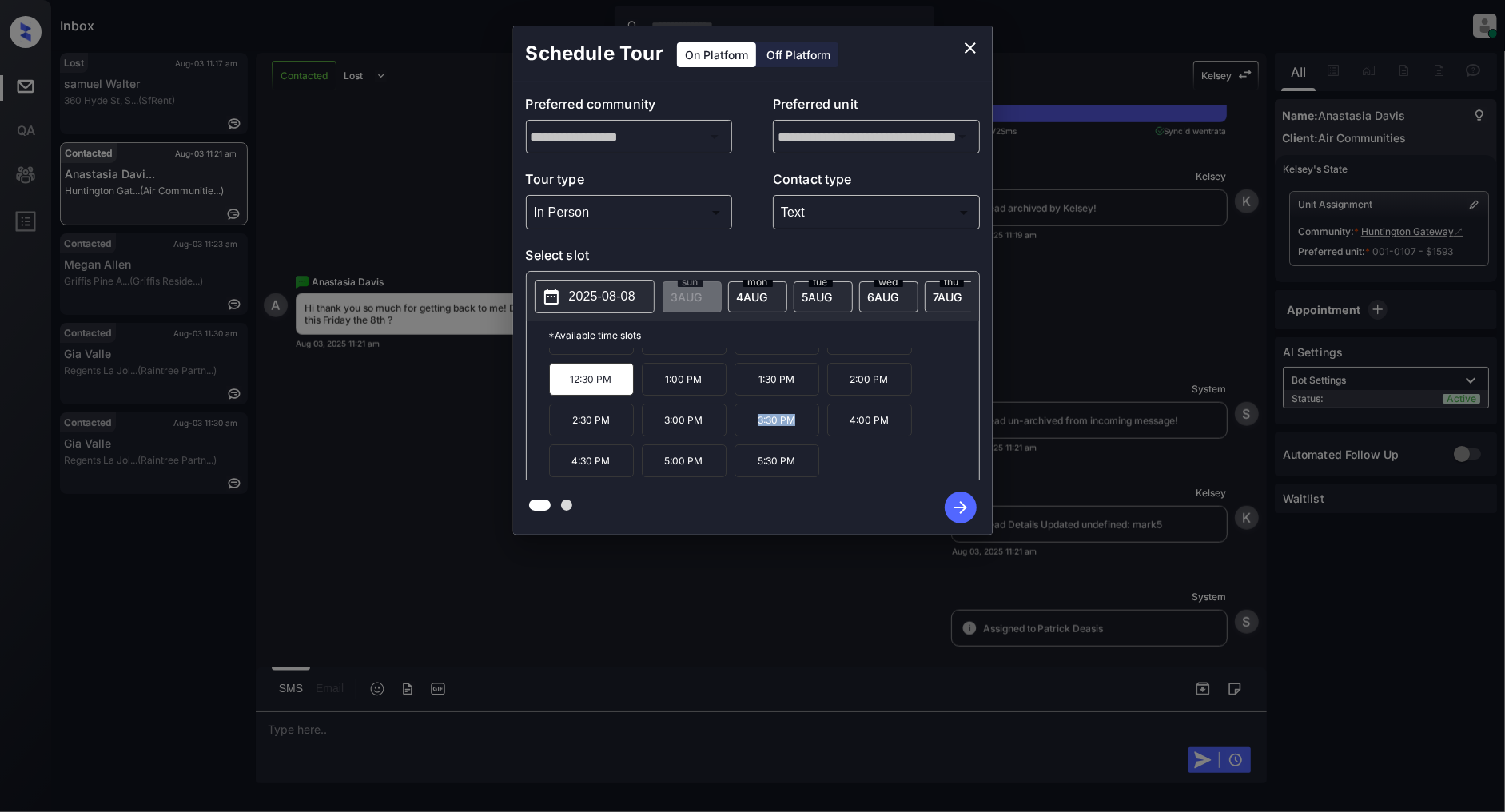 click on "3:30 PM" at bounding box center (777, 420) 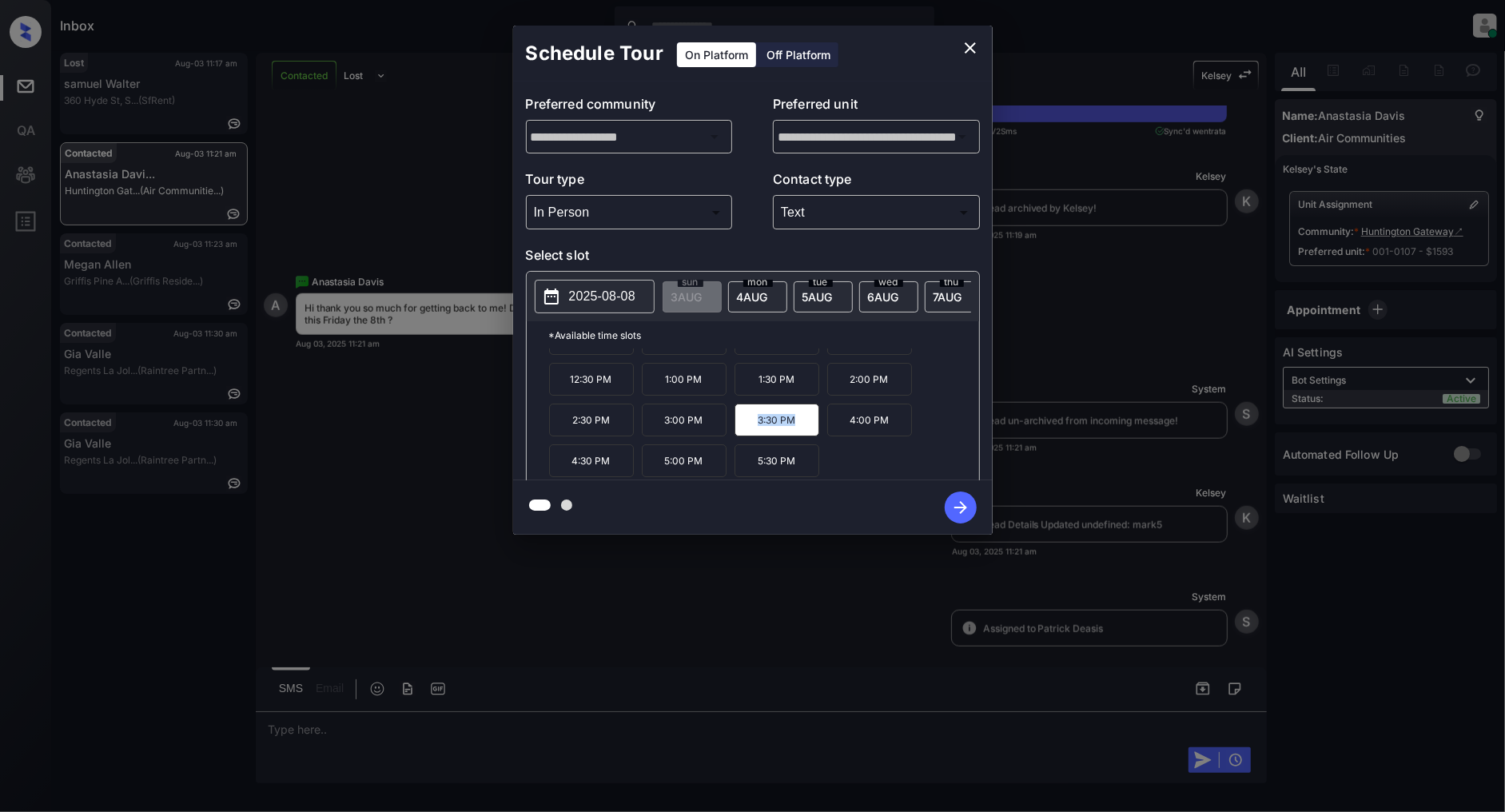copy on "3:30 PM" 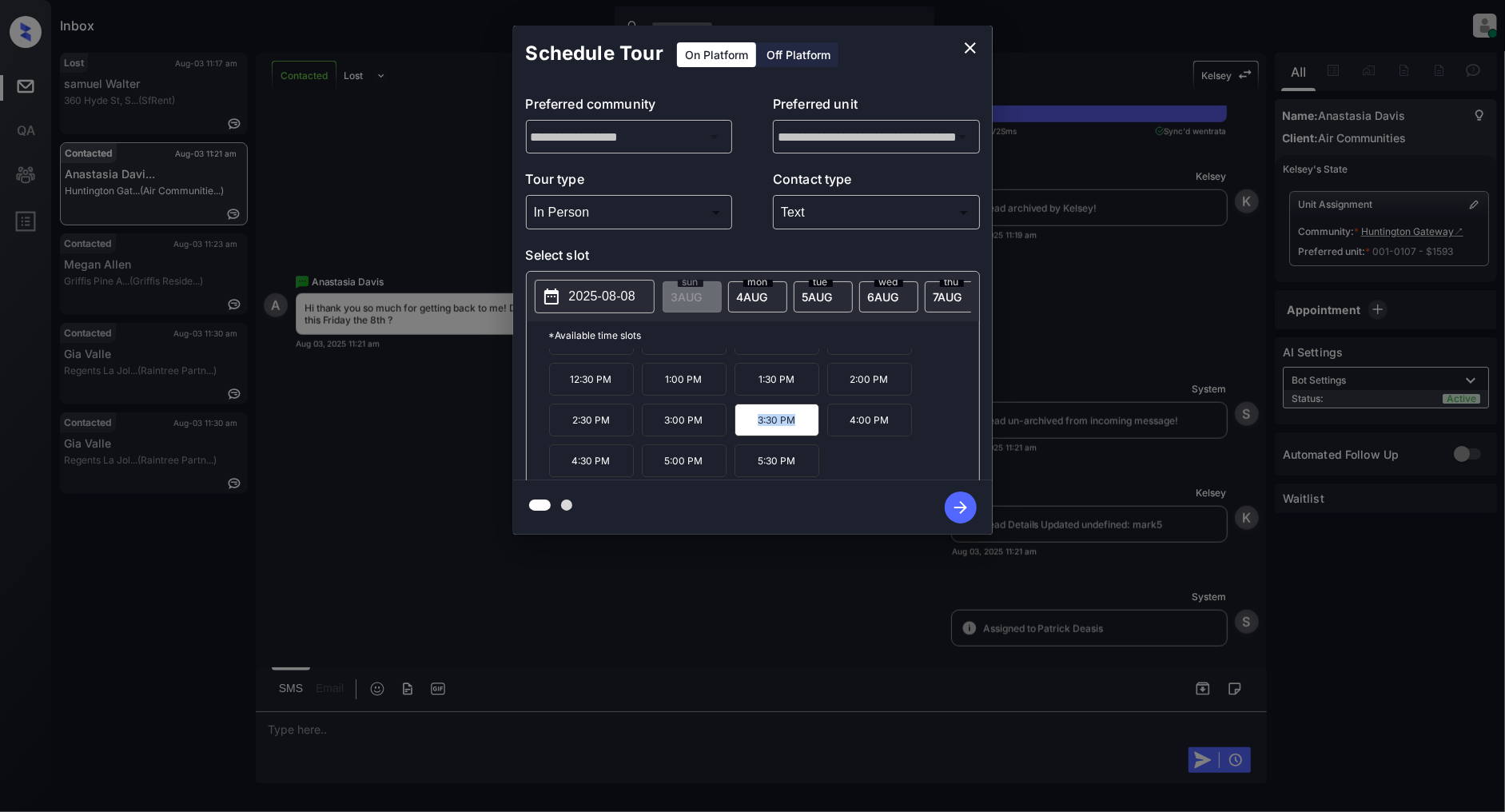 click 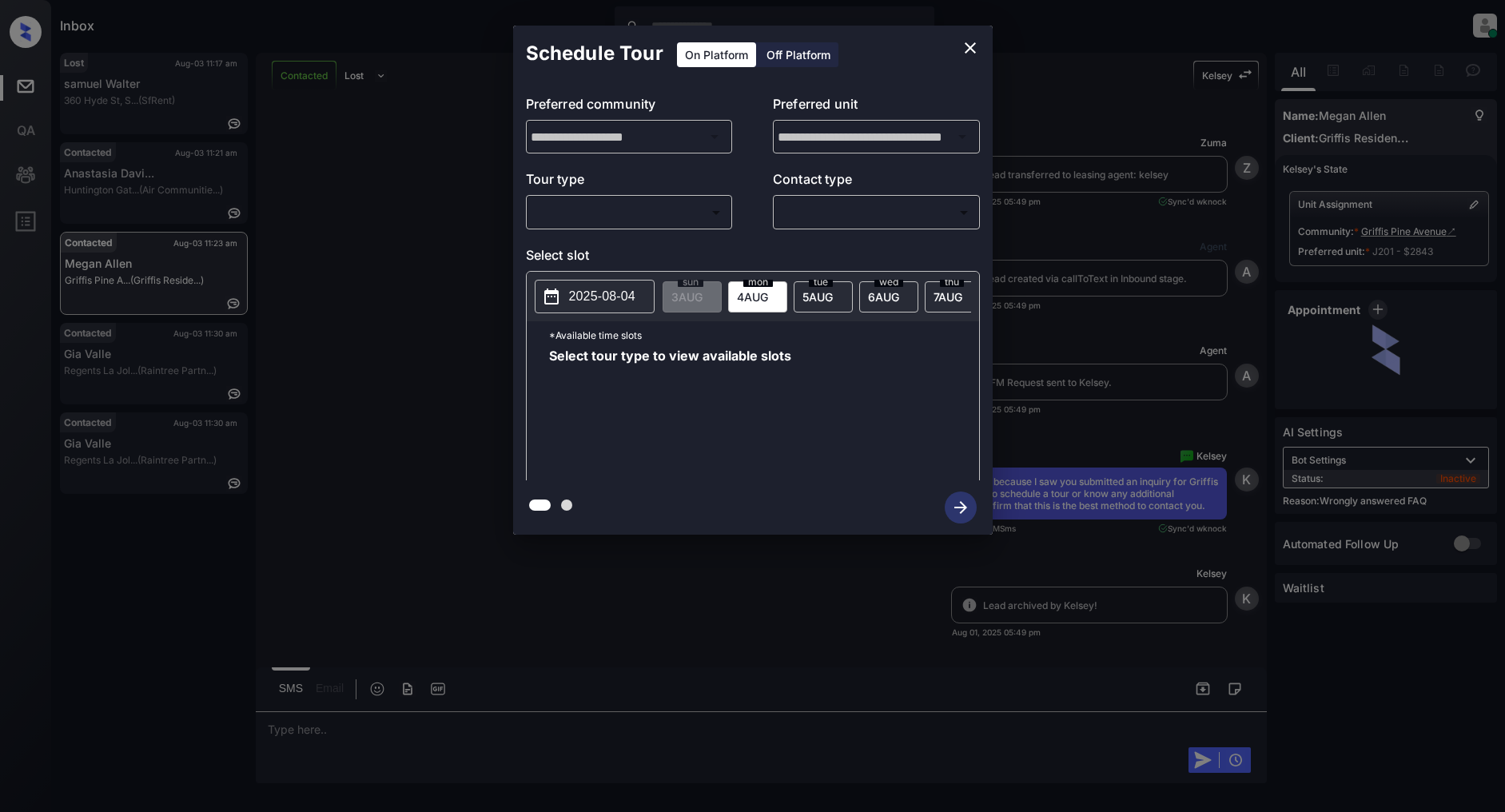 scroll, scrollTop: 0, scrollLeft: 0, axis: both 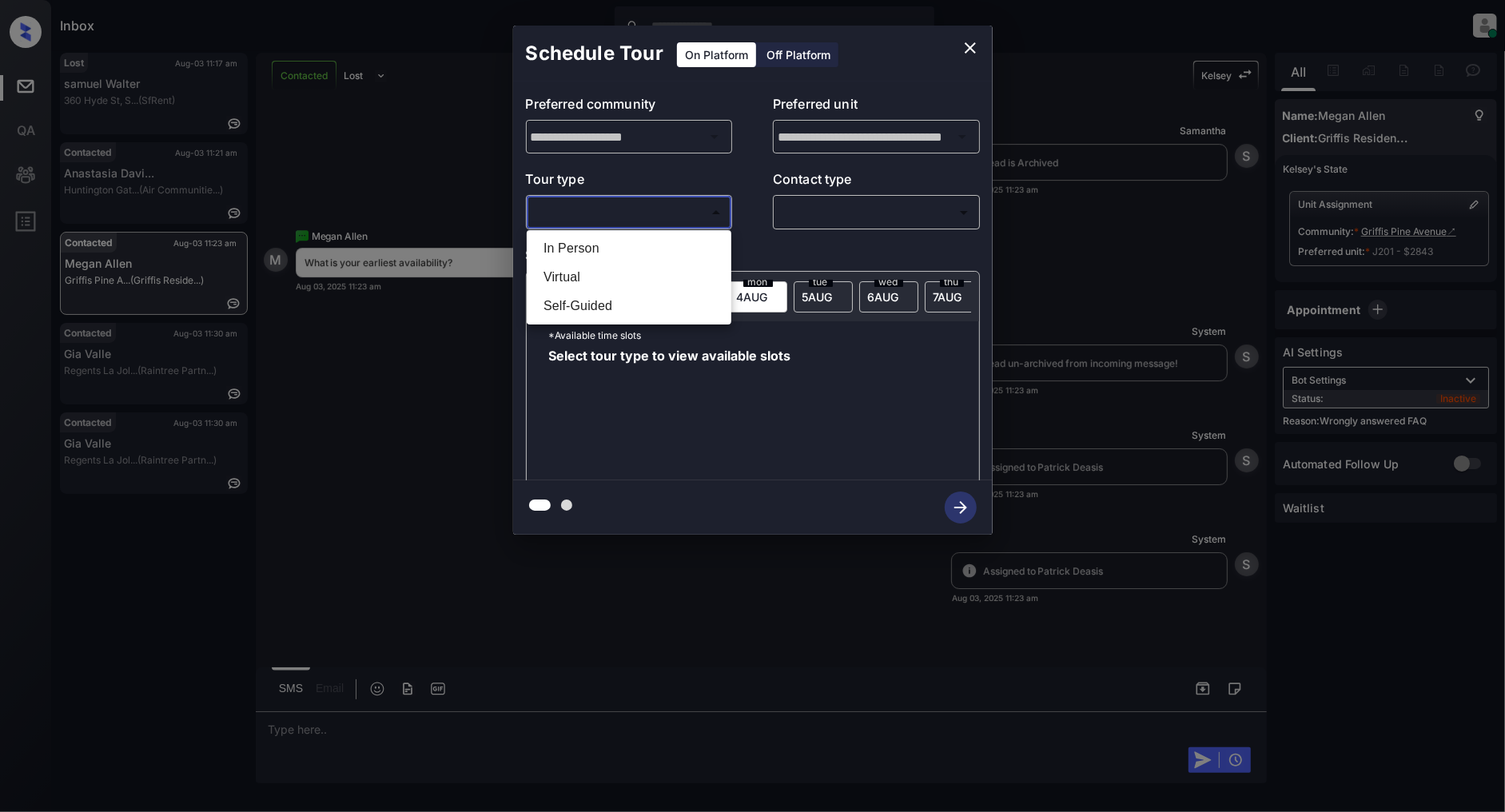 click on "Inbox Patrick Deasis Online Set yourself   offline Set yourself   on break Profile Switch to  light  mode Sign out Lost Aug-03 11:17 am   samuel Walter 360 Hyde St, S...  (SfRent) Contacted Aug-03 11:21 am   Anastasia Davi... Huntington Gat...  (Air Communitie...) Contacted Aug-03 11:23 am   Megan Allen Griffis Pine A...  (Griffis Reside...) Contacted Aug-03 11:30 am   Gia Valle Regents La Jol...  (Raintree Partn...) Contacted Aug-03 11:30 am   Gia Valle Regents La Jol...  (Raintree Partn...) Contacted Lost Lead Sentiment: Angry Upon sliding the acknowledgement:  Lead will move to lost stage. * ​ SMS and call option will be set to opt out. AFM will be turned off for the lead. Kelsey New Message Zuma Lead transferred to leasing agent: kelsey Aug 01, 2025 05:49 pm  Sync'd w  knock Z New Message Agent Lead created via callToText in Inbound stage. Aug 01, 2025 05:49 pm A New Message Agent AFM Request sent to Kelsey. Aug 01, 2025 05:49 pm A New Message Kelsey Aug 01, 2025 05:49 pm   | TemplateAFMSms  Sync'd w  K" at bounding box center [752, 406] 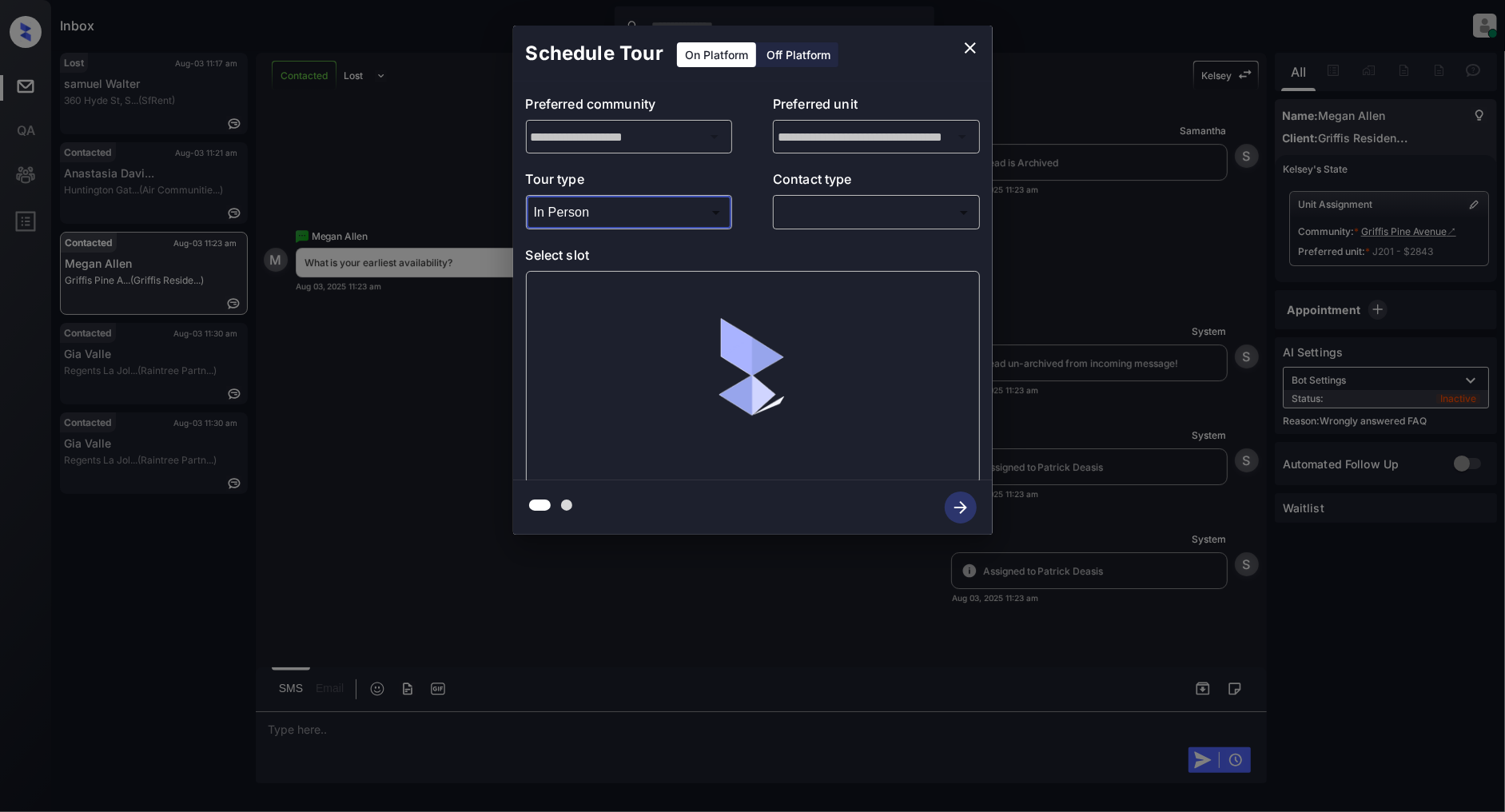 click on "Inbox Patrick Deasis Online Set yourself   offline Set yourself   on break Profile Switch to  light  mode Sign out Lost Aug-03 11:17 am   samuel Walter 360 Hyde St, S...  (SfRent) Contacted Aug-03 11:21 am   Anastasia Davi... Huntington Gat...  (Air Communitie...) Contacted Aug-03 11:23 am   Megan Allen Griffis Pine A...  (Griffis Reside...) Contacted Aug-03 11:30 am   Gia Valle Regents La Jol...  (Raintree Partn...) Contacted Aug-03 11:30 am   Gia Valle Regents La Jol...  (Raintree Partn...) Contacted Lost Lead Sentiment: Angry Upon sliding the acknowledgement:  Lead will move to lost stage. * ​ SMS and call option will be set to opt out. AFM will be turned off for the lead. Kelsey New Message Zuma Lead transferred to leasing agent: kelsey Aug 01, 2025 05:49 pm  Sync'd w  knock Z New Message Agent Lead created via callToText in Inbound stage. Aug 01, 2025 05:49 pm A New Message Agent AFM Request sent to Kelsey. Aug 01, 2025 05:49 pm A New Message Kelsey Aug 01, 2025 05:49 pm   | TemplateAFMSms  Sync'd w  K" at bounding box center [752, 406] 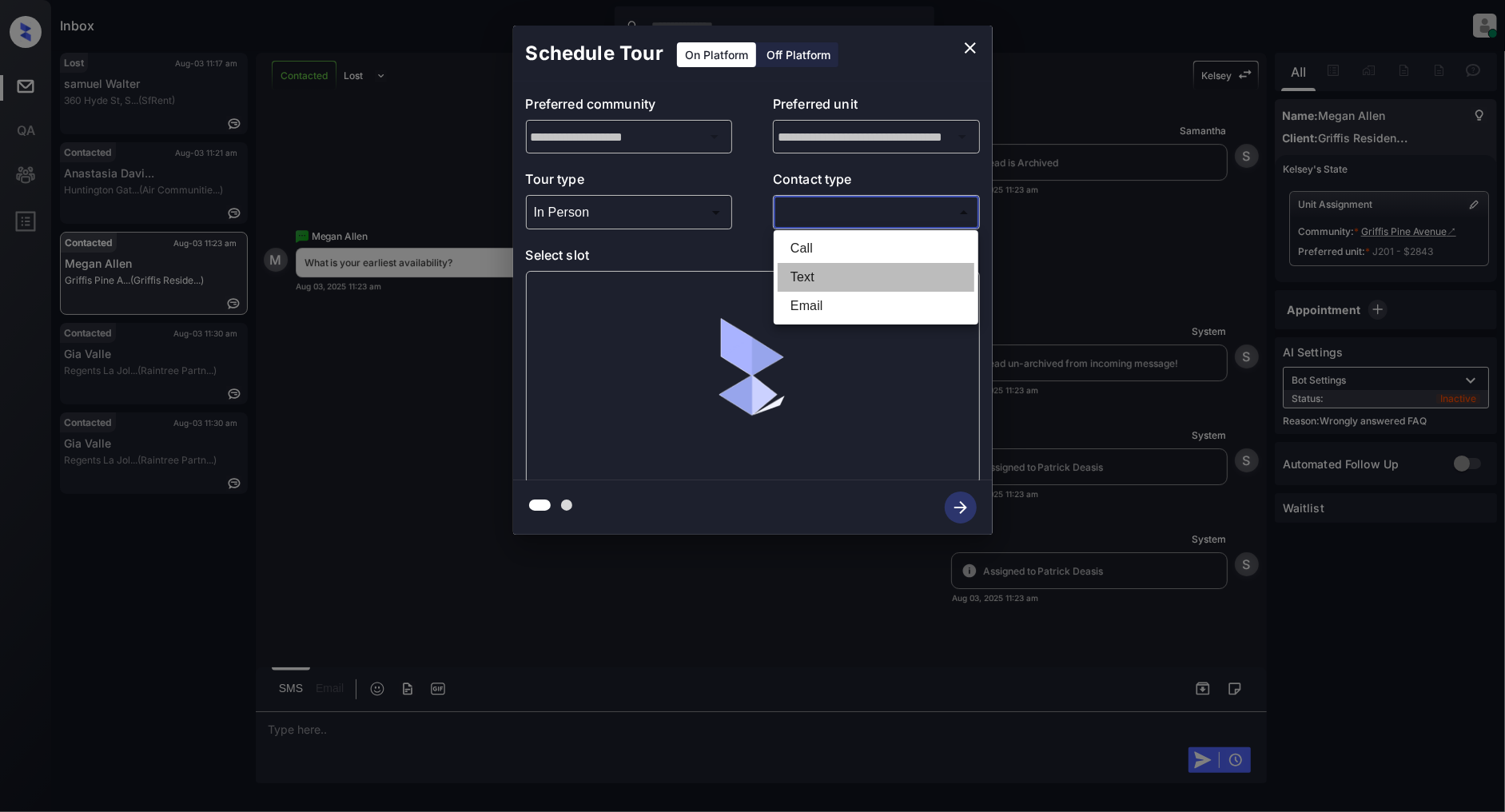 click on "Text" at bounding box center (876, 277) 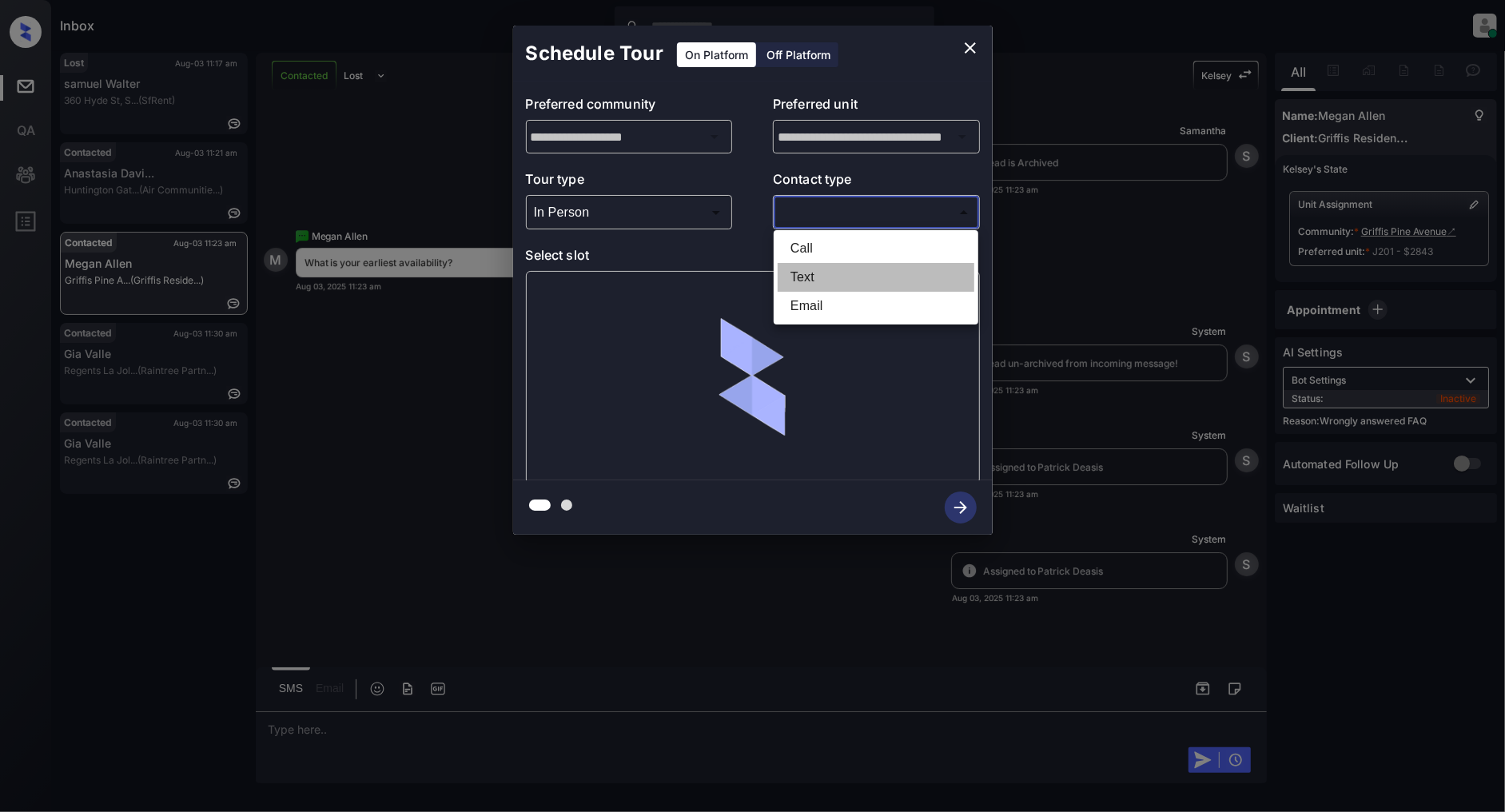 type on "****" 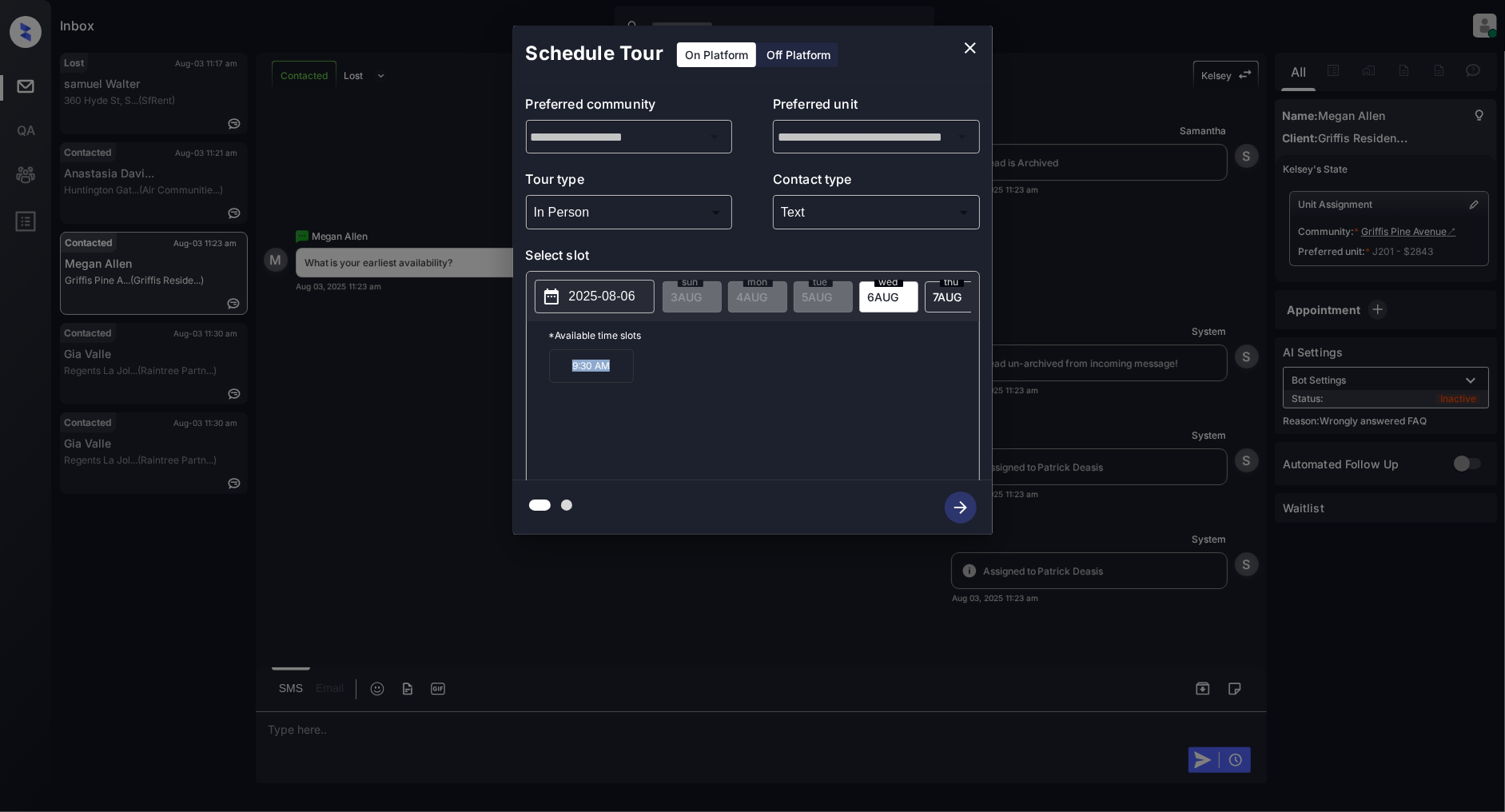 drag, startPoint x: 619, startPoint y: 380, endPoint x: 536, endPoint y: 371, distance: 83.48653 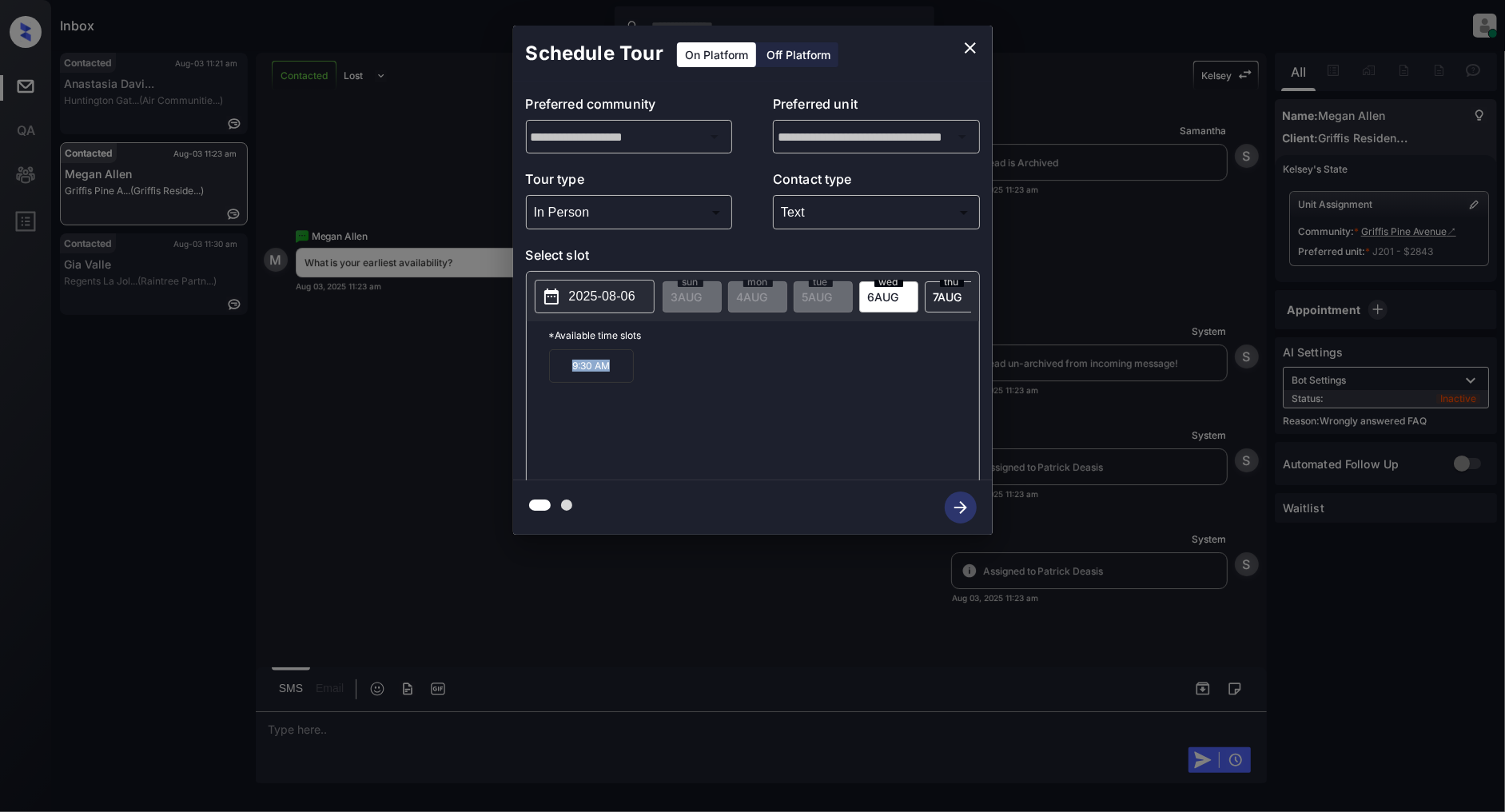 click 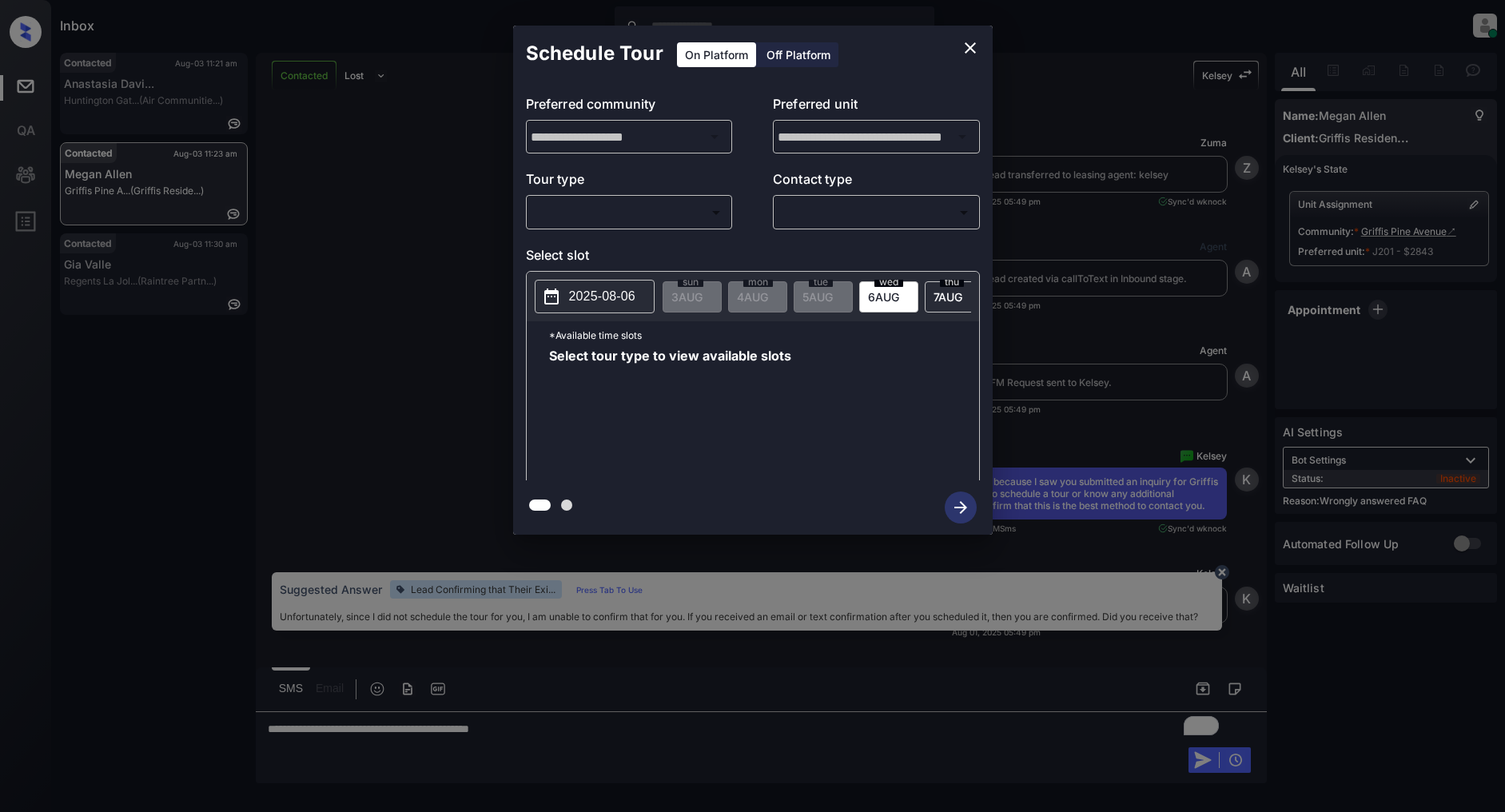 scroll, scrollTop: 0, scrollLeft: 0, axis: both 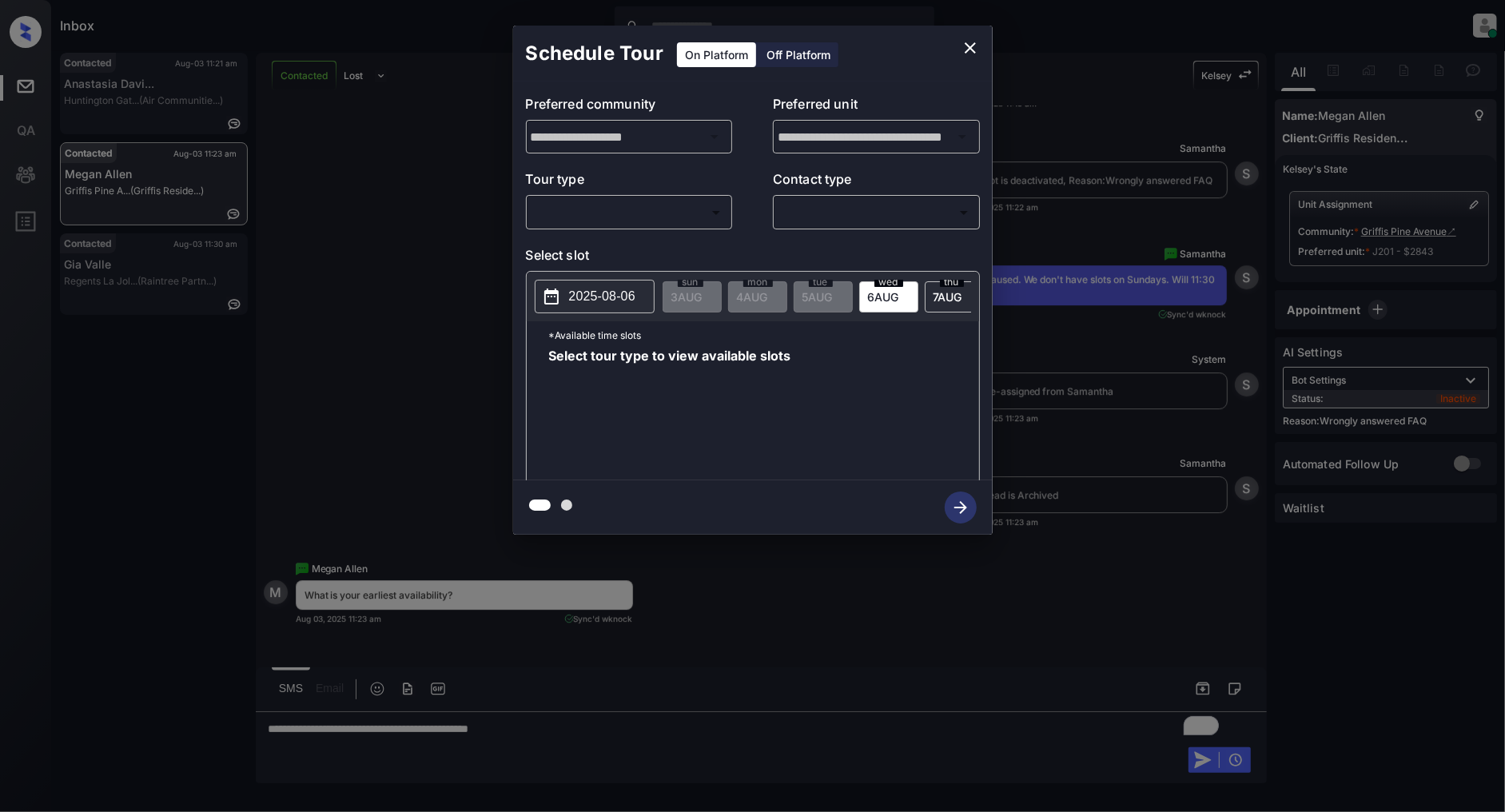 click on "Inbox [FIRST] [LAST] Online Set yourself   offline Set yourself   on break Profile Switch to  light  mode Sign out Contacted Aug-03 11:21 am   [FIRST] [LAST]... [STREET]  (Air Communitie...) Contacted Aug-03 11:23 am   [FIRST] [LAST] [STREET]  (Griffis Reside...) Contacted Aug-03 11:30 am   [FIRST] [LAST] [STREET]  (Raintree Partn...) Contacted Lost Lead Sentiment: Angry Upon sliding the acknowledgement:  Lead will move to lost stage. * ​ SMS and call option will be set to opt out. AFM will be turned off for the lead. [FIRST] New Message Zuma Lead transferred to leasing agent: [FIRST] Aug 01, 2025 05:49 pm  Sync'd w  knock Z New Message Agent Lead created via callToText in Inbound stage. Aug 01, 2025 05:49 pm A New Message Agent AFM Request sent to [FIRST]. Aug 01, 2025 05:49 pm A New Message [FIRST] Aug 01, 2025 05:49 pm   | TemplateAFMSms  Sync'd w  knock K New Message [FIRST] Lead archived by [FIRST]! Aug 01, 2025 05:49 pm K New Message [FIRST] [LAST] Aug 01, 2025 05:50 pm    Sync'd w  knock M" at bounding box center [752, 406] 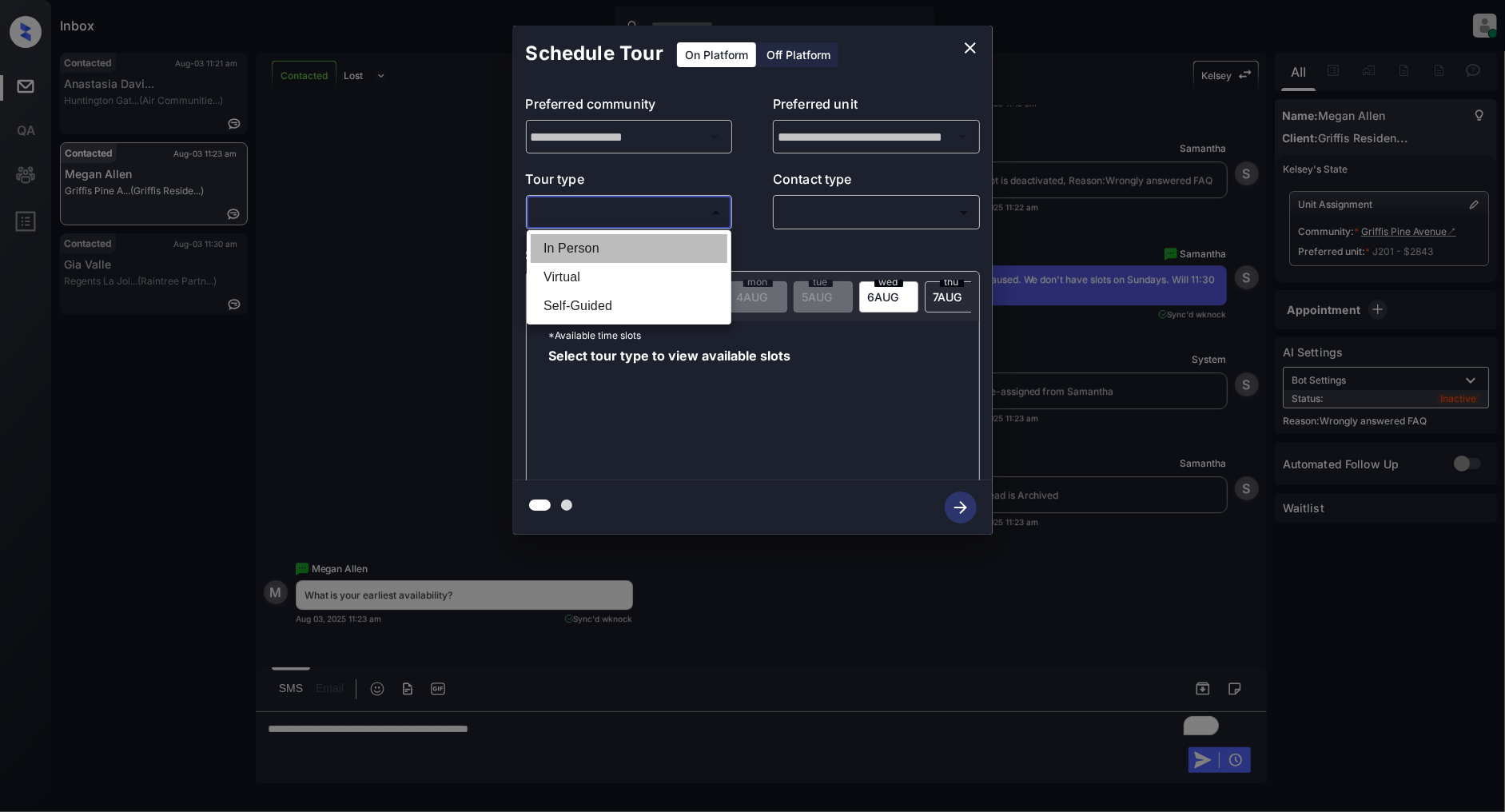 click on "In Person" at bounding box center (629, 249) 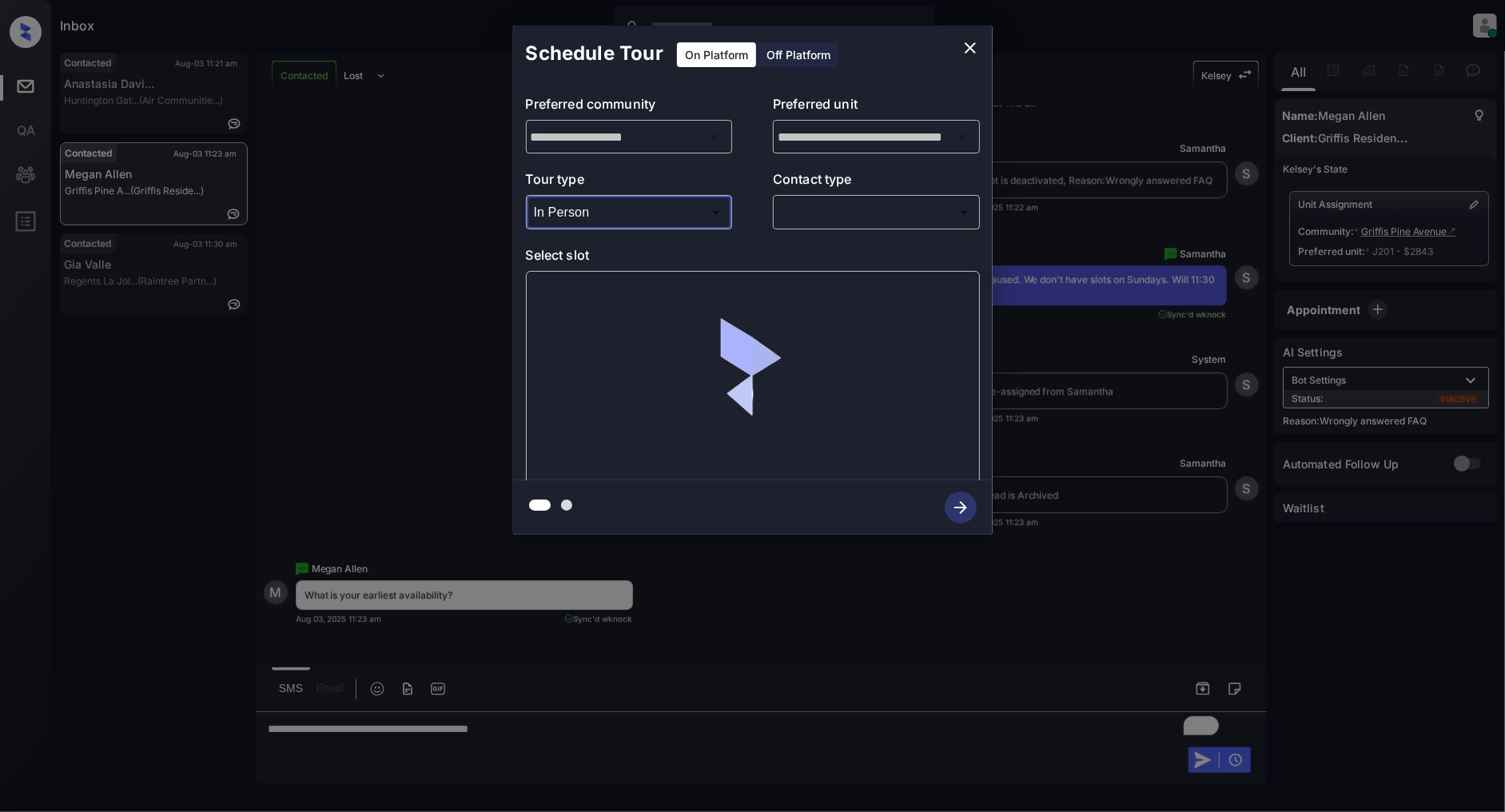 click on "Inbox Patrick Deasis Online Set yourself   offline Set yourself   on break Profile Switch to  light  mode Sign out Contacted Aug-03 11:21 am   Anastasia Davi... Huntington Gat...  (Air Communitie...) Contacted Aug-03 11:23 am   Megan Allen Griffis Pine A...  (Griffis Reside...) Contacted Aug-03 11:30 am   Gia Valle Regents La Jol...  (Raintree Partn...) Contacted Lost Lead Sentiment: Angry Upon sliding the acknowledgement:  Lead will move to lost stage. * ​ SMS and call option will be set to opt out. AFM will be turned off for the lead. Kelsey New Message Zuma Lead transferred to leasing agent: kelsey Aug 01, 2025 05:49 pm  Sync'd w  knock Z New Message Agent Lead created via callToText in Inbound stage. Aug 01, 2025 05:49 pm A New Message Agent AFM Request sent to Kelsey. Aug 01, 2025 05:49 pm A New Message Kelsey Aug 01, 2025 05:49 pm   | TemplateAFMSms  Sync'd w  knock K New Message Kelsey Lead archived by Kelsey! Aug 01, 2025 05:49 pm K New Message Megan Allen Aug 01, 2025 05:50 pm    Sync'd w  knock M" at bounding box center (752, 406) 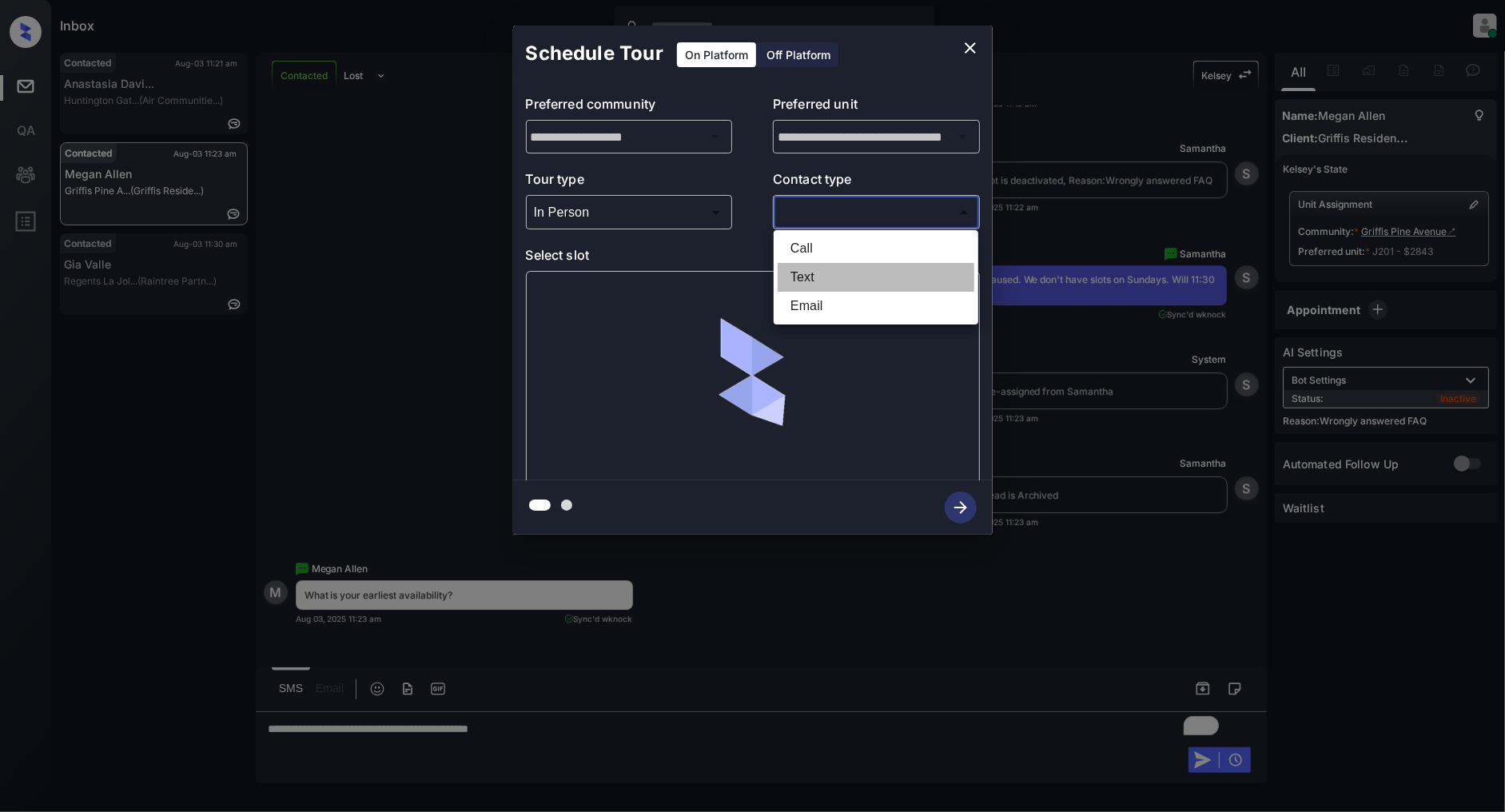 click on "Text" at bounding box center (876, 277) 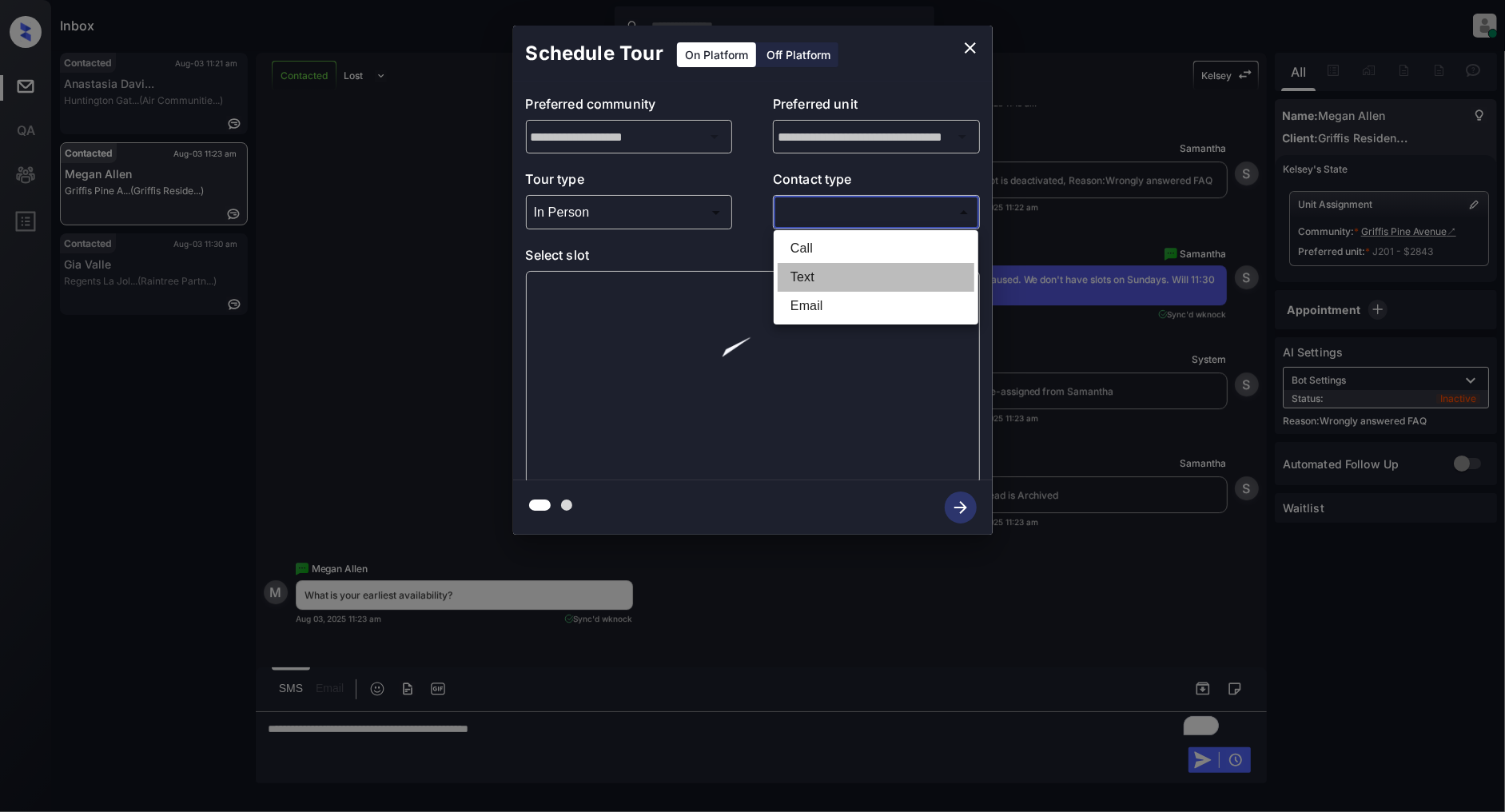 type on "****" 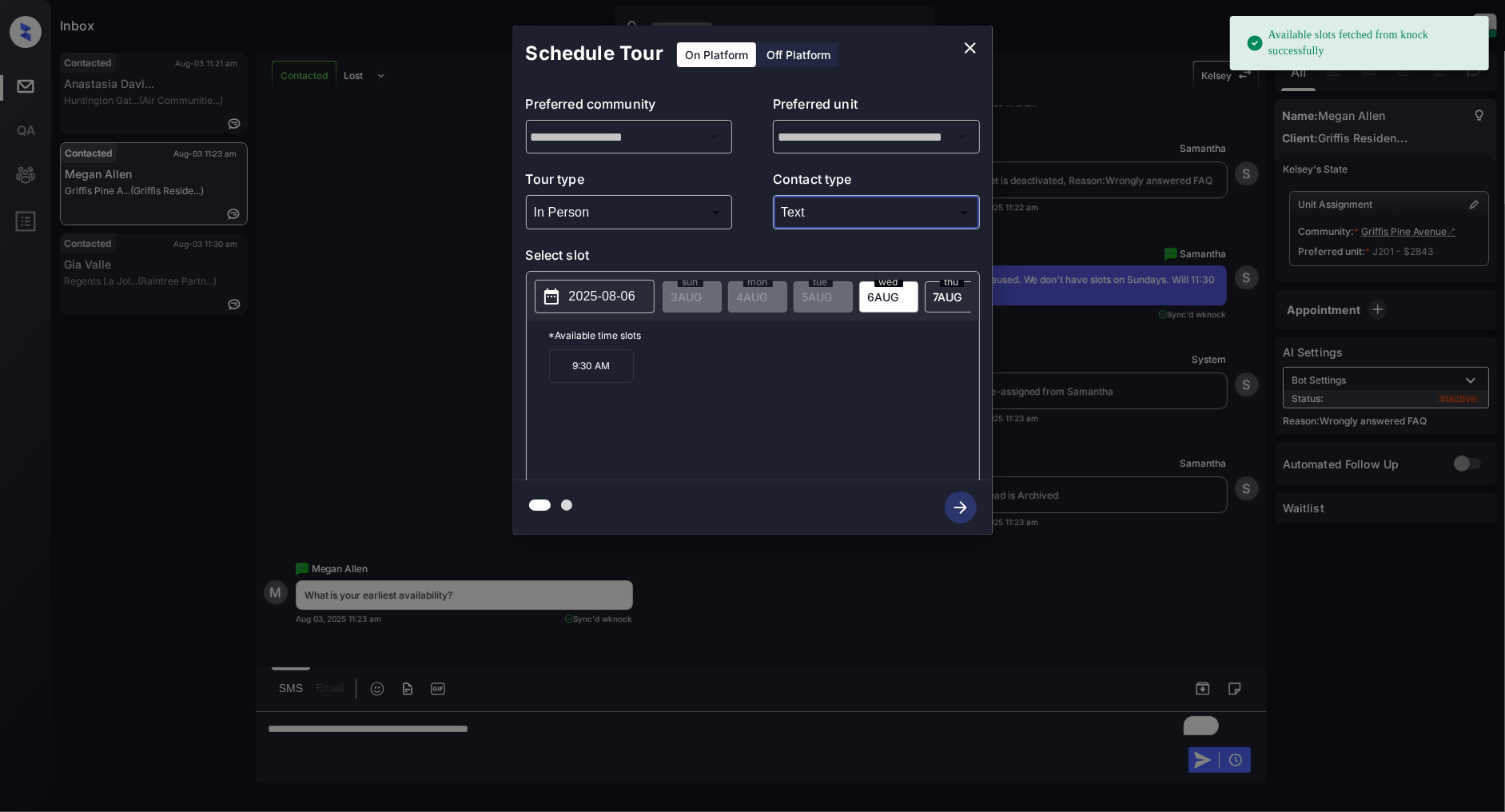 click on "2025-08-06" at bounding box center (602, 297) 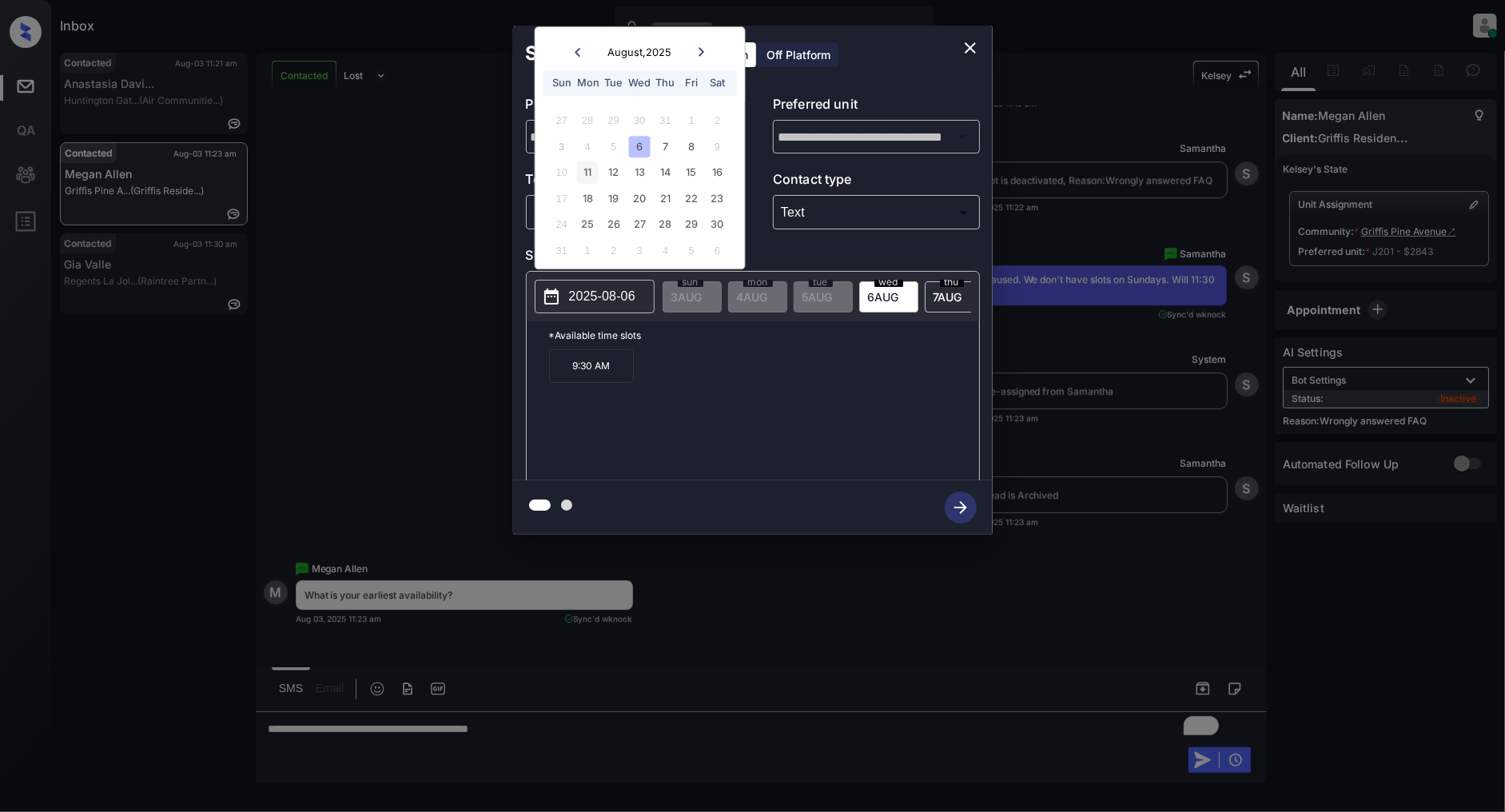 click on "11" at bounding box center [587, 173] 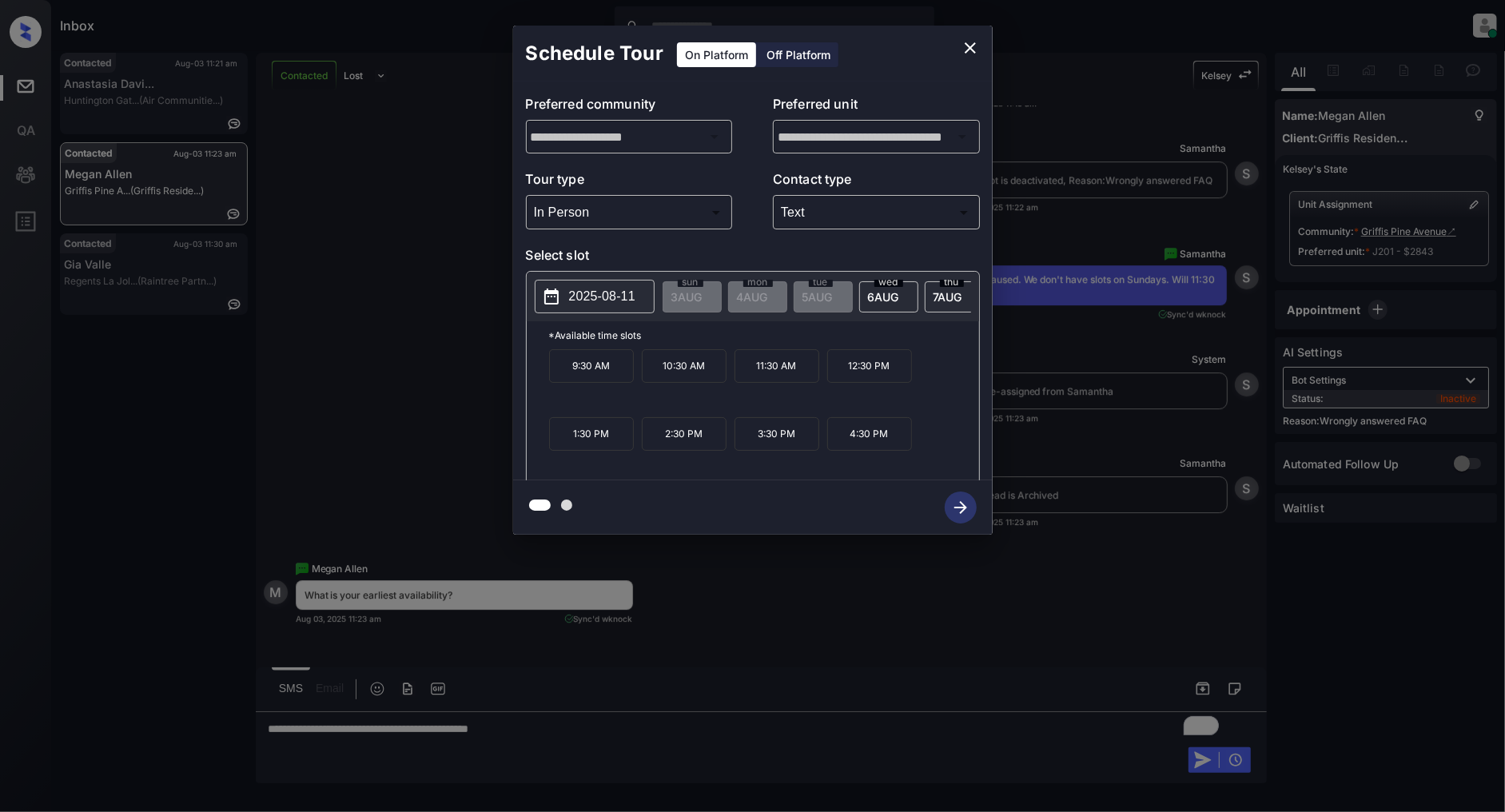 click on "10:30 AM" at bounding box center [684, 366] 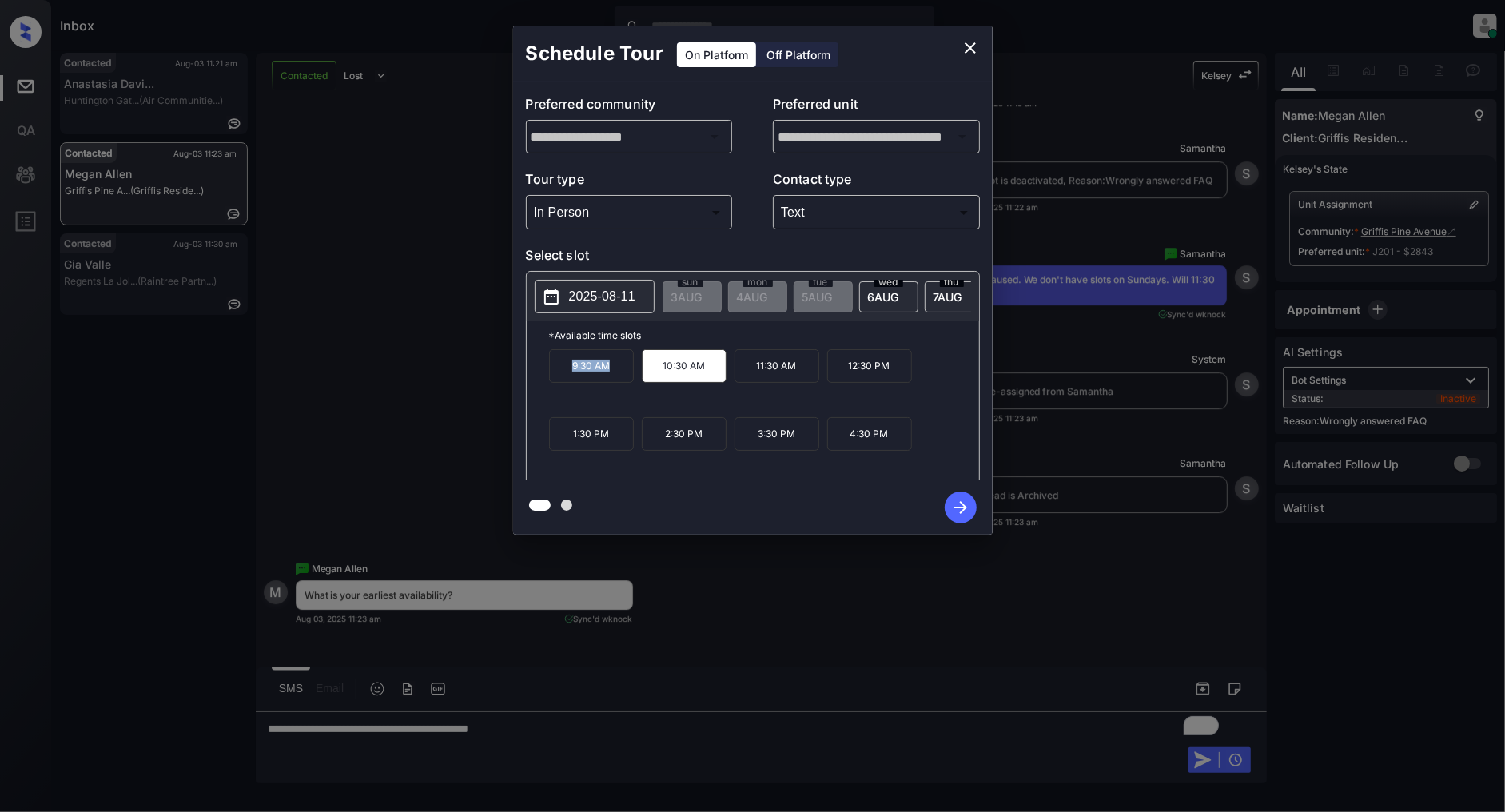 drag, startPoint x: 623, startPoint y: 377, endPoint x: 547, endPoint y: 376, distance: 76.006579 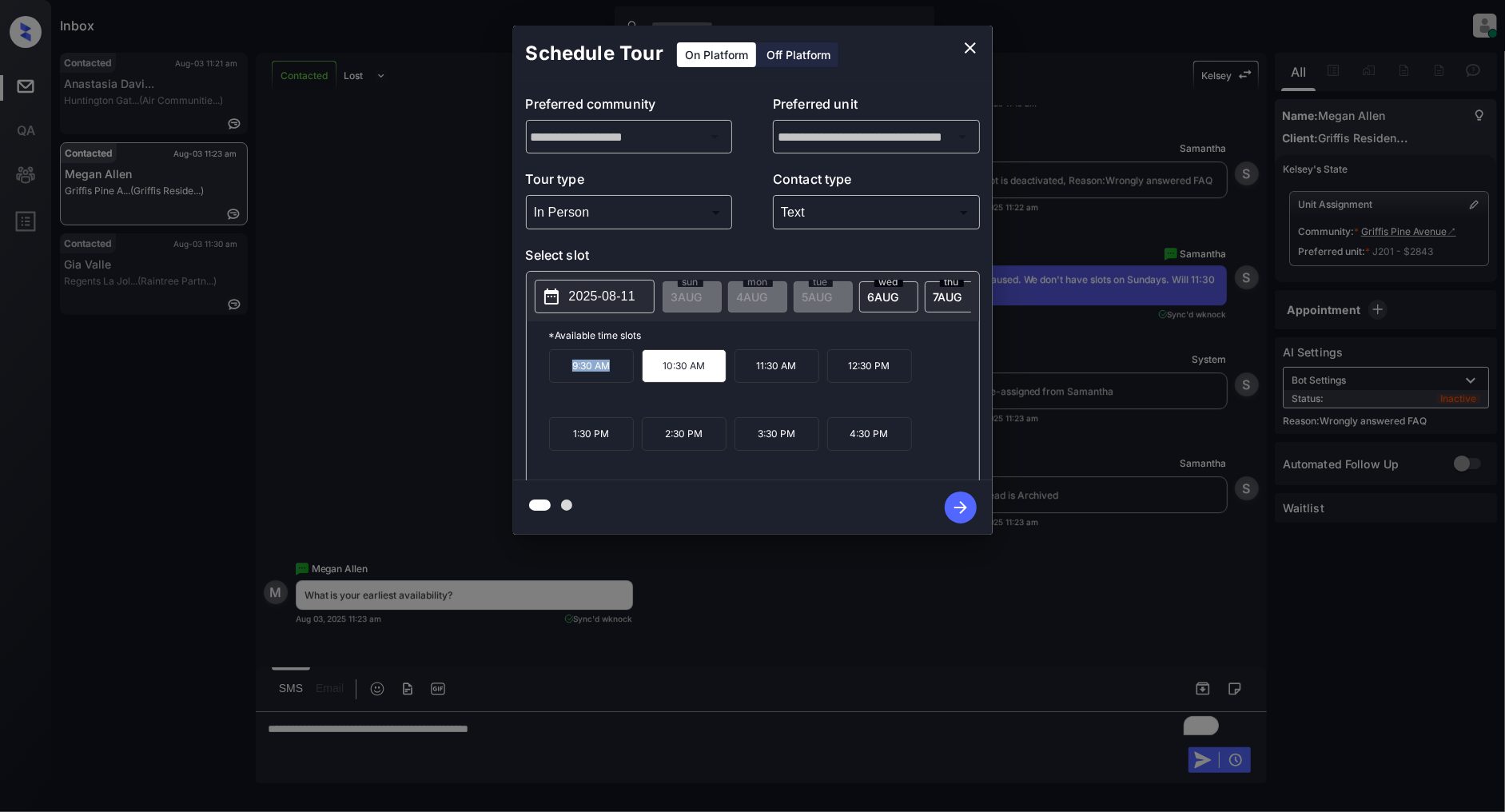 click 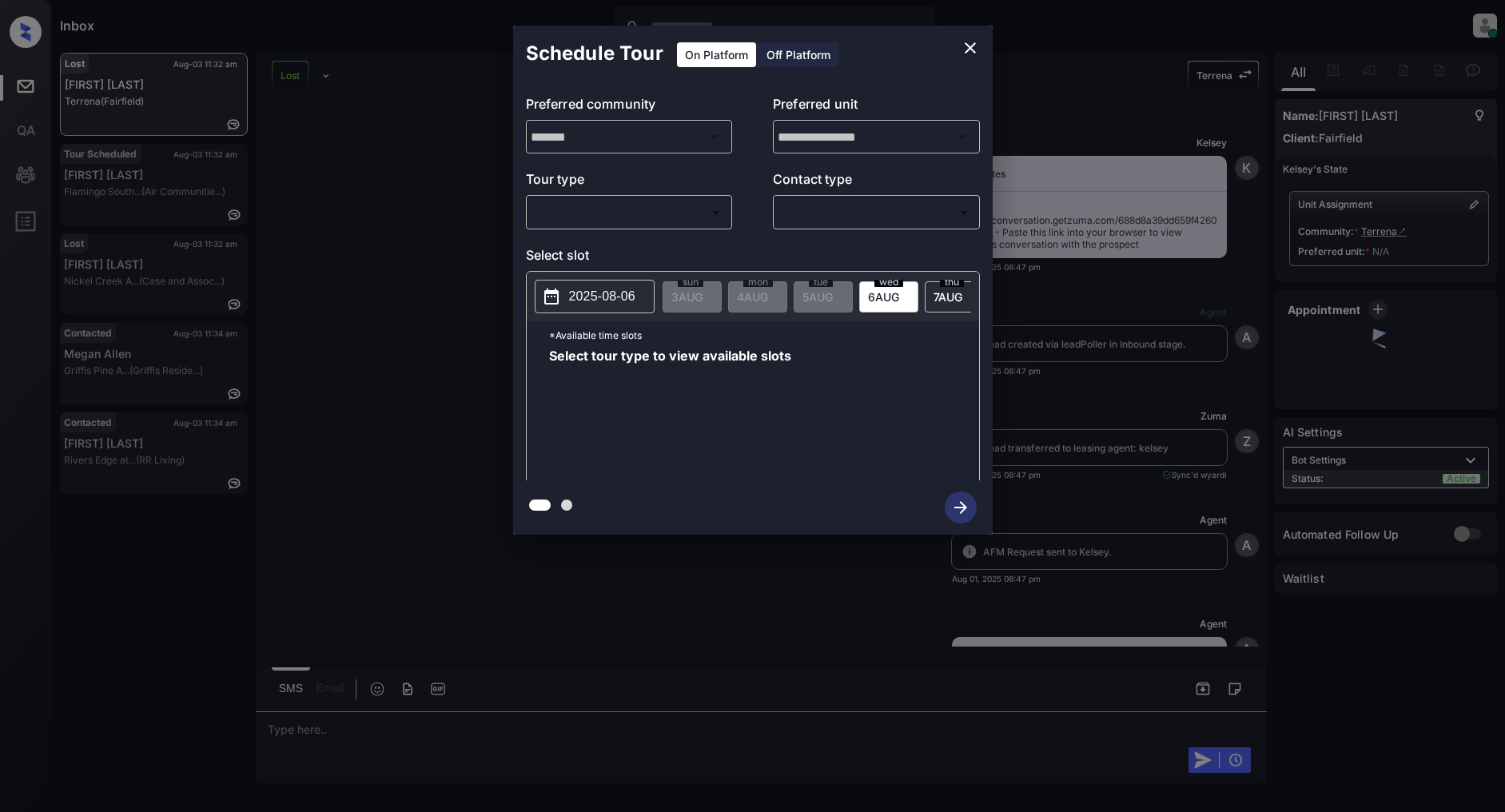 scroll, scrollTop: 0, scrollLeft: 0, axis: both 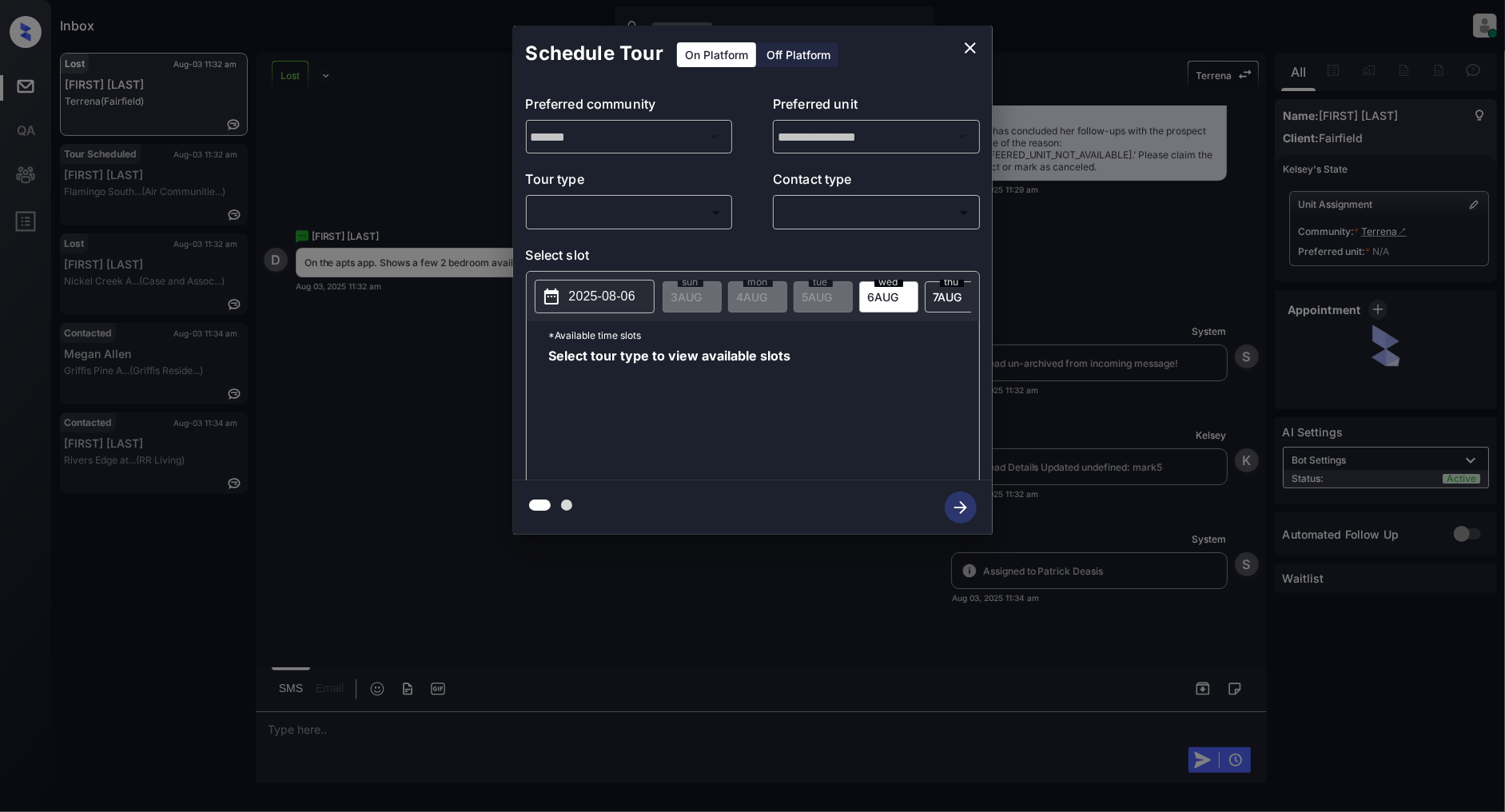 click on "Inbox [FIRST] [LAST] Online Set yourself   offline Set yourself   on break Profile Switch to  light  mode Sign out Lost Aug-03 11:32 am   [FIRST] [LAST]... Terrena  (Fairfield) Tour Scheduled Aug-03 11:32 am   [FIRST] [LAST] Flamingo South...  (Air Communitie...) Lost Aug-03 11:32 am   [FIRST] [LAST] Nickel Creek A...  (Case and Assoc...) Contacted Aug-03 11:34 am   [FIRST] [LAST] Griffis Pine A...  (Griffis Reside...) Contacted Aug-03 11:34 am   [FIRST] [LAST] Rivers Edge at...  (RR Living) Lost Lead Sentiment: Angry Upon sliding the acknowledgement:  Lead will move to lost stage. * ​ SMS and call option will be set to opt out. AFM will be turned off for the lead. Terrena New Message Kelsey Notes Note: https://conversation.getzuma.com/688d8a39dd659f42606f6434 - Paste this link into your browser to view Kelsey’s conversation with the prospect Aug 01, 2025 08:47 pm K New Message Agent Lead created via leadPoller in Inbound stage. Aug 01, 2025 08:47 pm A New Message Zuma Lead transferred to leasing agent: [FIRST] [LAST]" at bounding box center [752, 406] 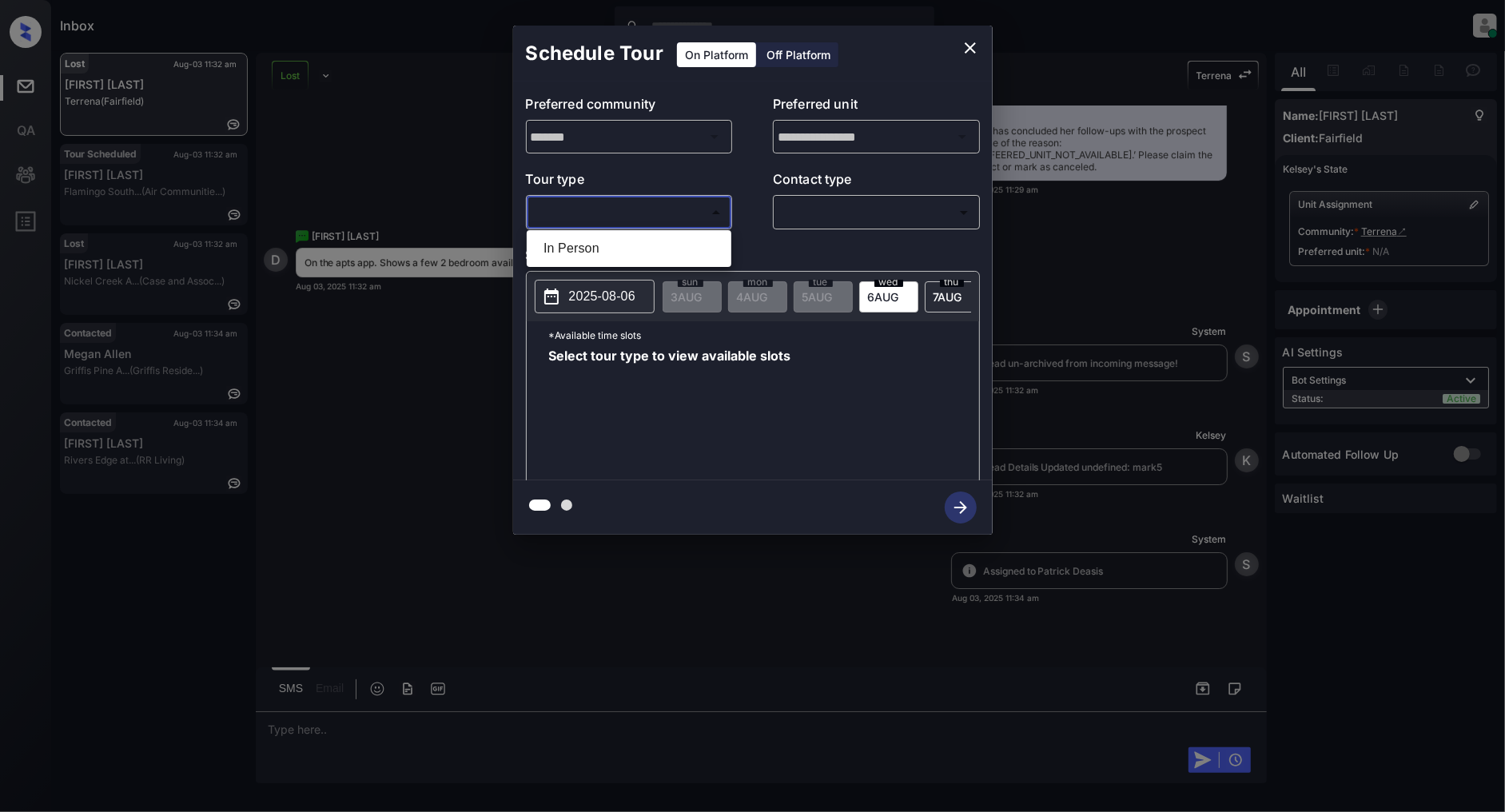 click at bounding box center [752, 406] 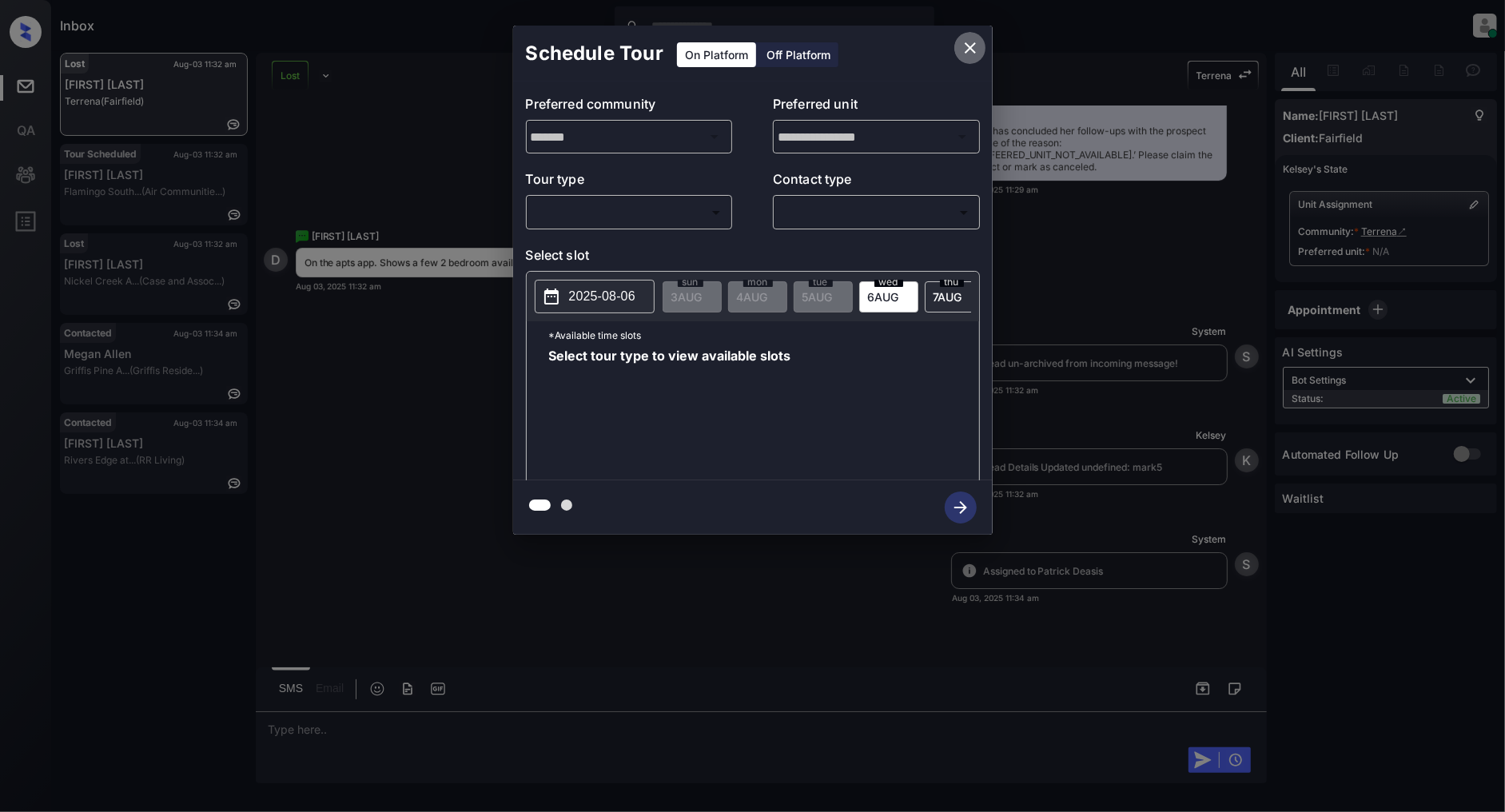 click 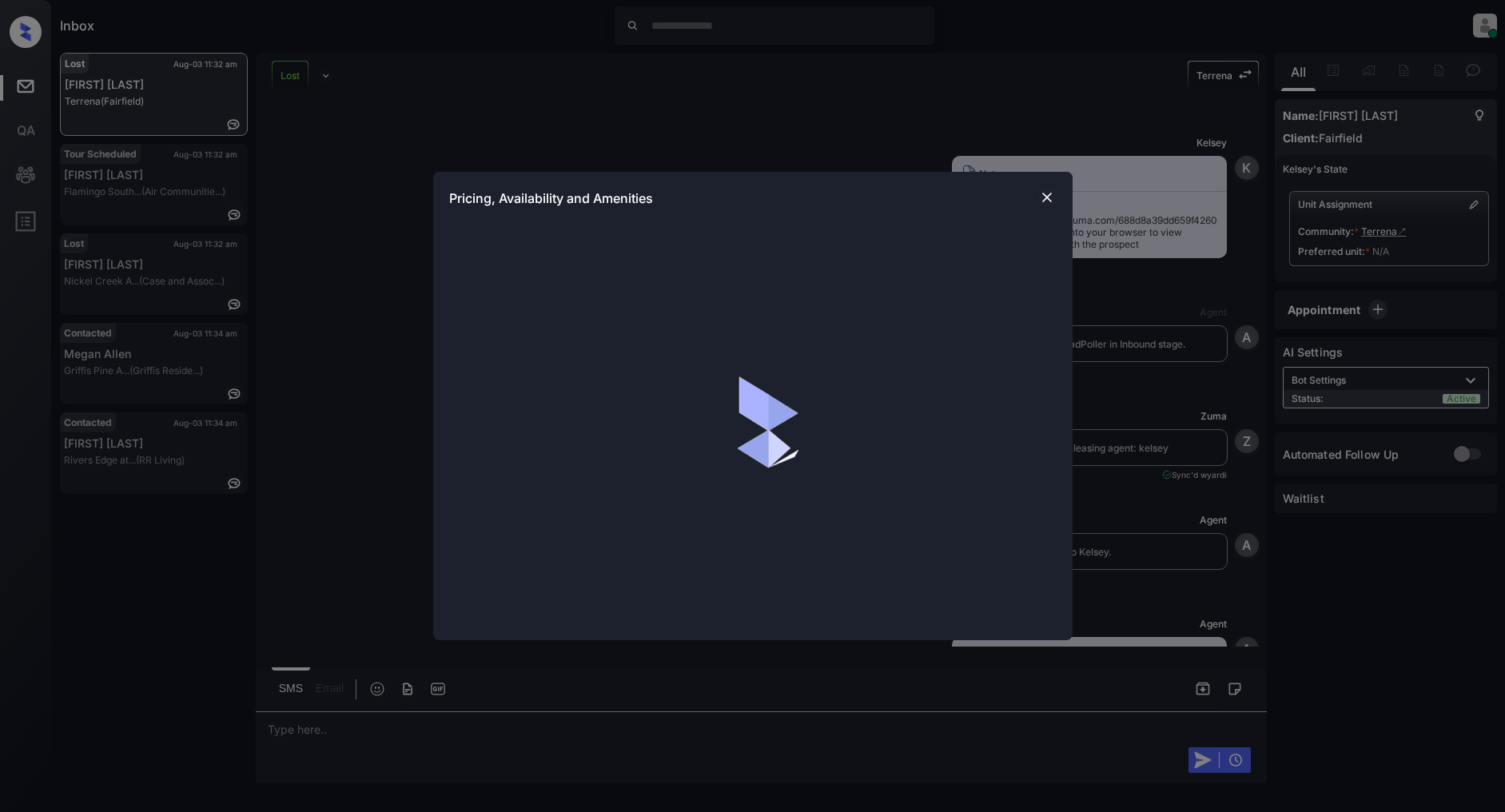 scroll, scrollTop: 0, scrollLeft: 0, axis: both 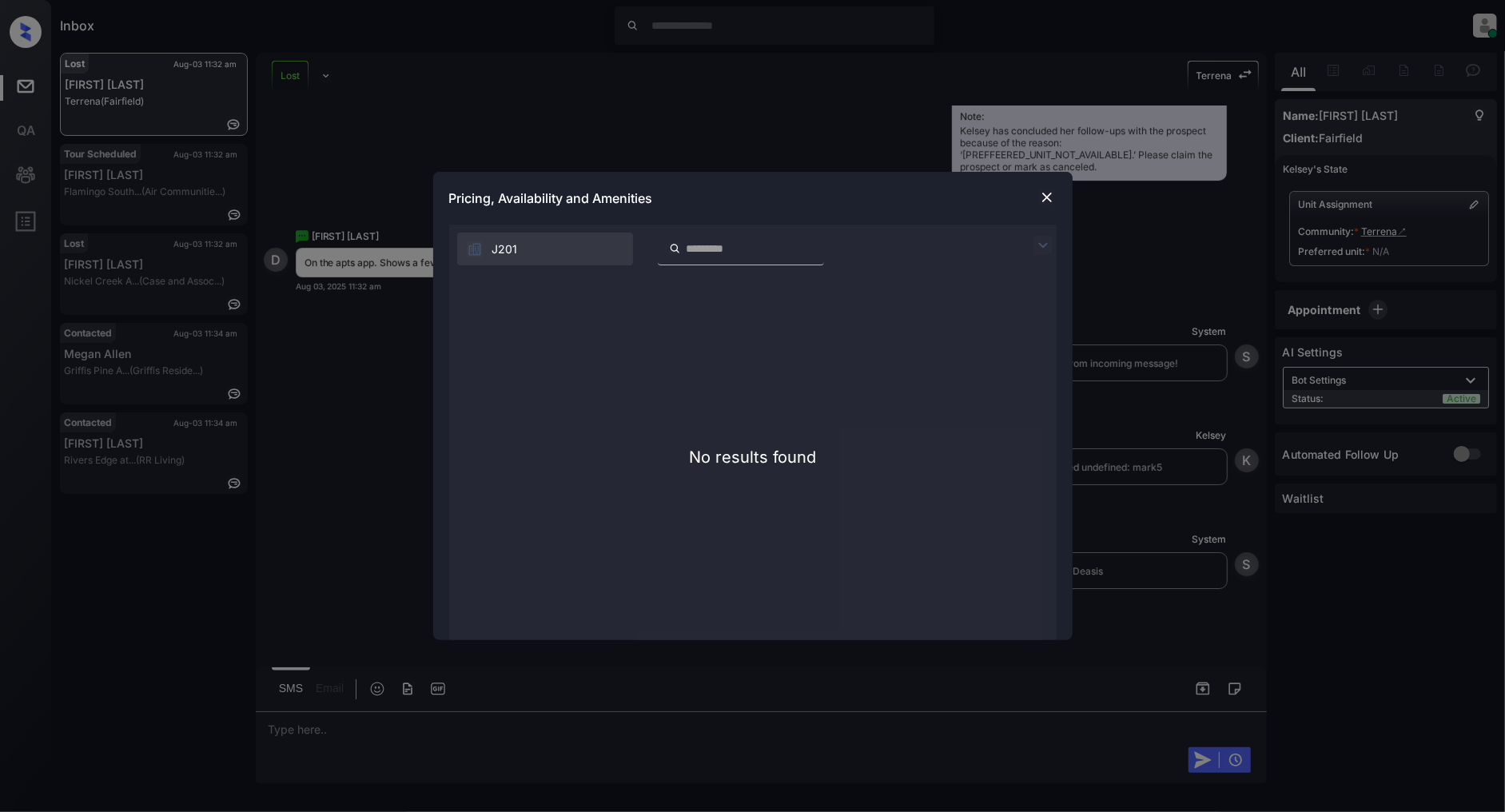 click at bounding box center (1047, 197) 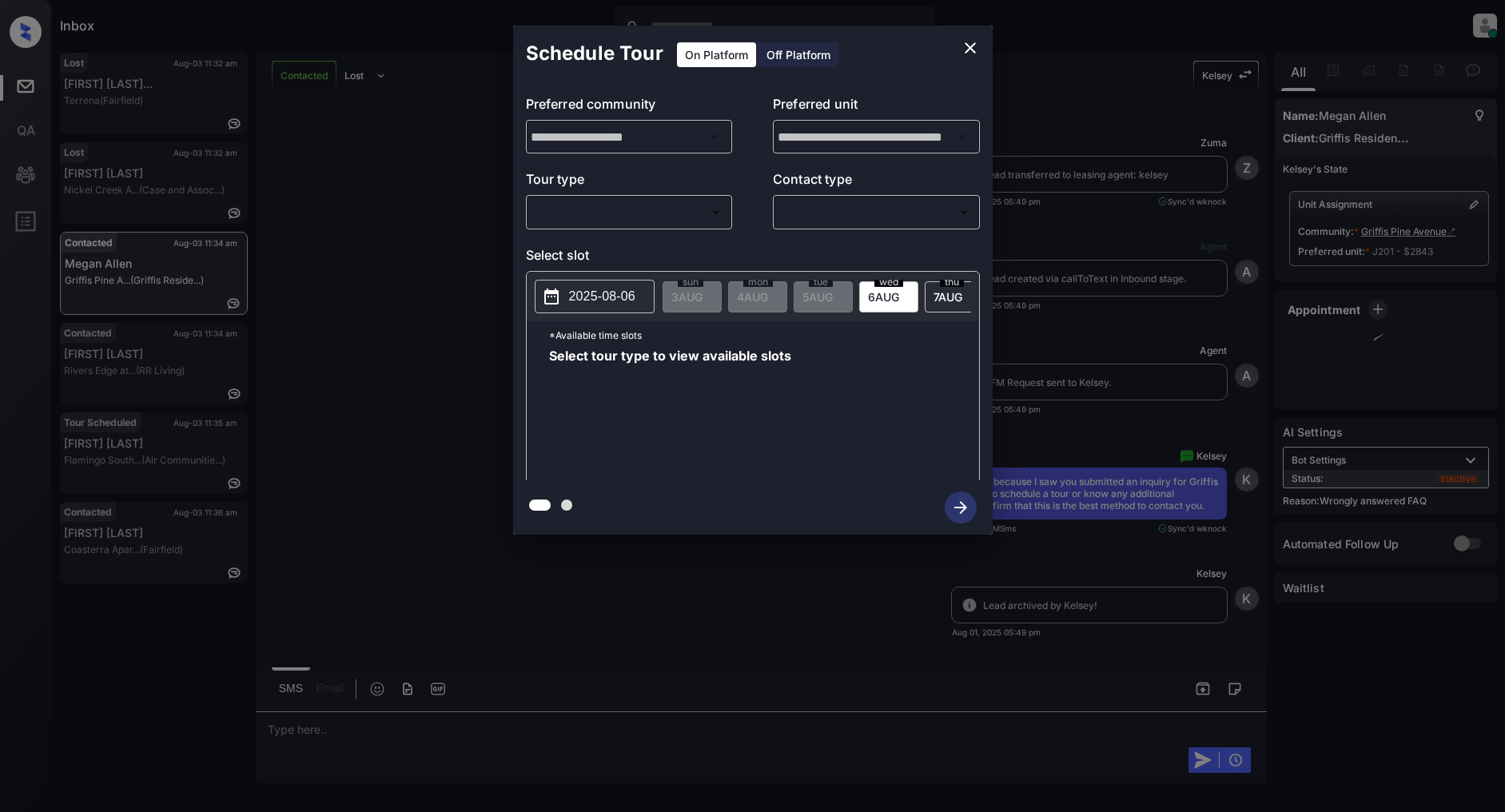 scroll, scrollTop: 0, scrollLeft: 0, axis: both 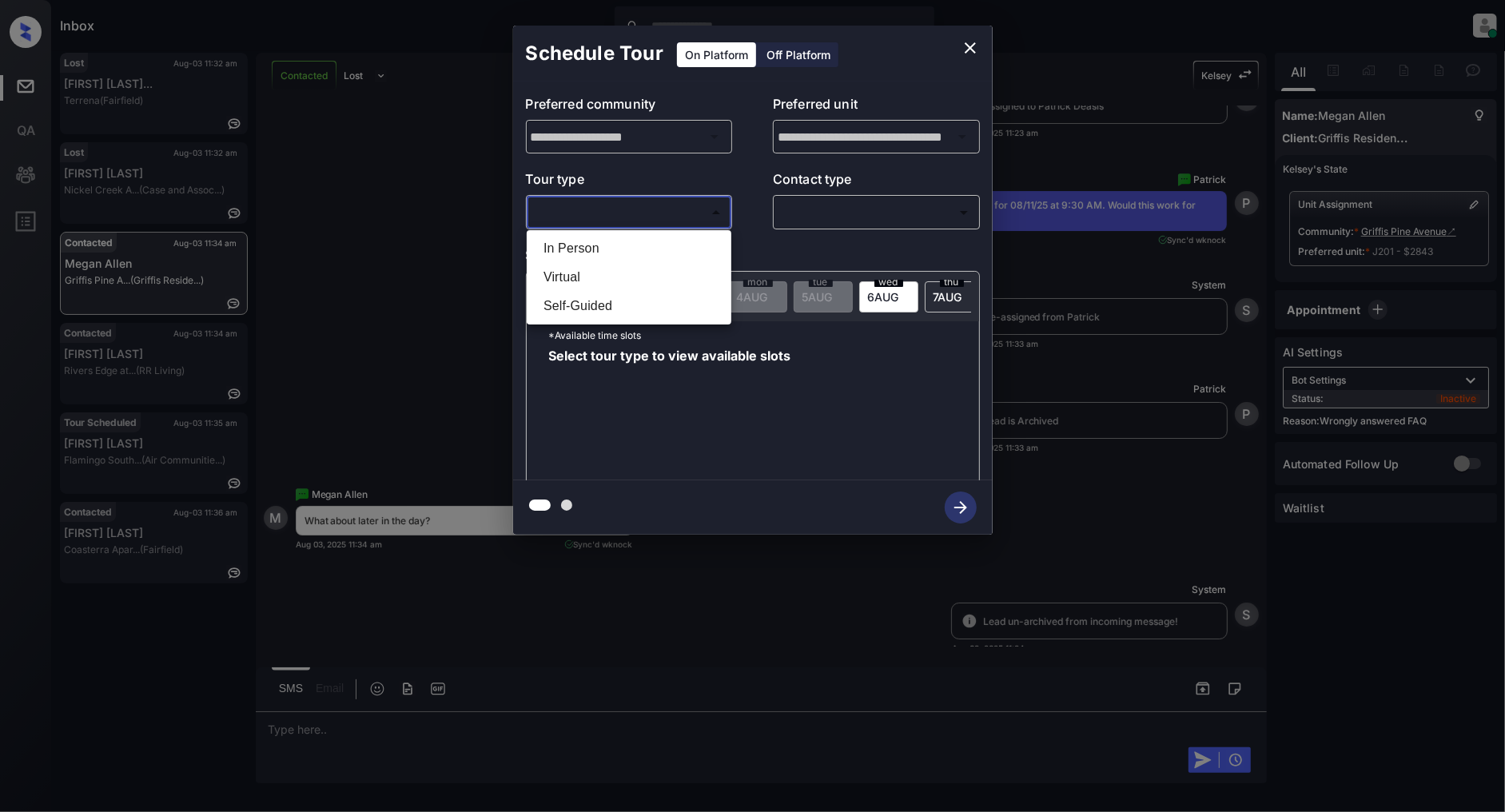 click on "Inbox [FIRST] [LAST] Online Set yourself   offline Set yourself   on break Profile Switch to  light  mode Sign out Lost Aug-03 11:32 am   [FIRST] [LAST]... Terrena  (Fairfield) Lost Aug-03 11:32 am   [FIRST] [LAST] Nickel Creek A...  (Case and Assoc...) Contacted Aug-03 11:34 am   [FIRST] [LAST] Griffis Pine A...  (Griffis Reside...) Contacted Aug-03 11:34 am   [FIRST] [LAST] Rivers Edge at...  (RR Living) Tour Scheduled Aug-03 11:35 am   [FIRST] [LAST] Flamingo South...  (Air Communitie...) Contacted Aug-03 11:36 am   [FIRST] [LAST] Coasterra Apar...  (Fairfield) Contacted Lost Lead Sentiment: Angry Upon sliding the acknowledgement:  Lead will move to lost stage. * ​ SMS and call option will be set to opt out. AFM will be turned off for the lead. [FIRST] New Message Zuma Lead transferred to leasing agent: [FIRST] Aug 01, 2025 05:49 pm  Sync'd w  knock Z New Message Agent Lead created via callToText in Inbound stage. Aug 01, 2025 05:49 pm A New Message Agent AFM Request sent to [FIRST]. Aug 01, 2025 05:49 pm A New Message" at bounding box center (752, 406) 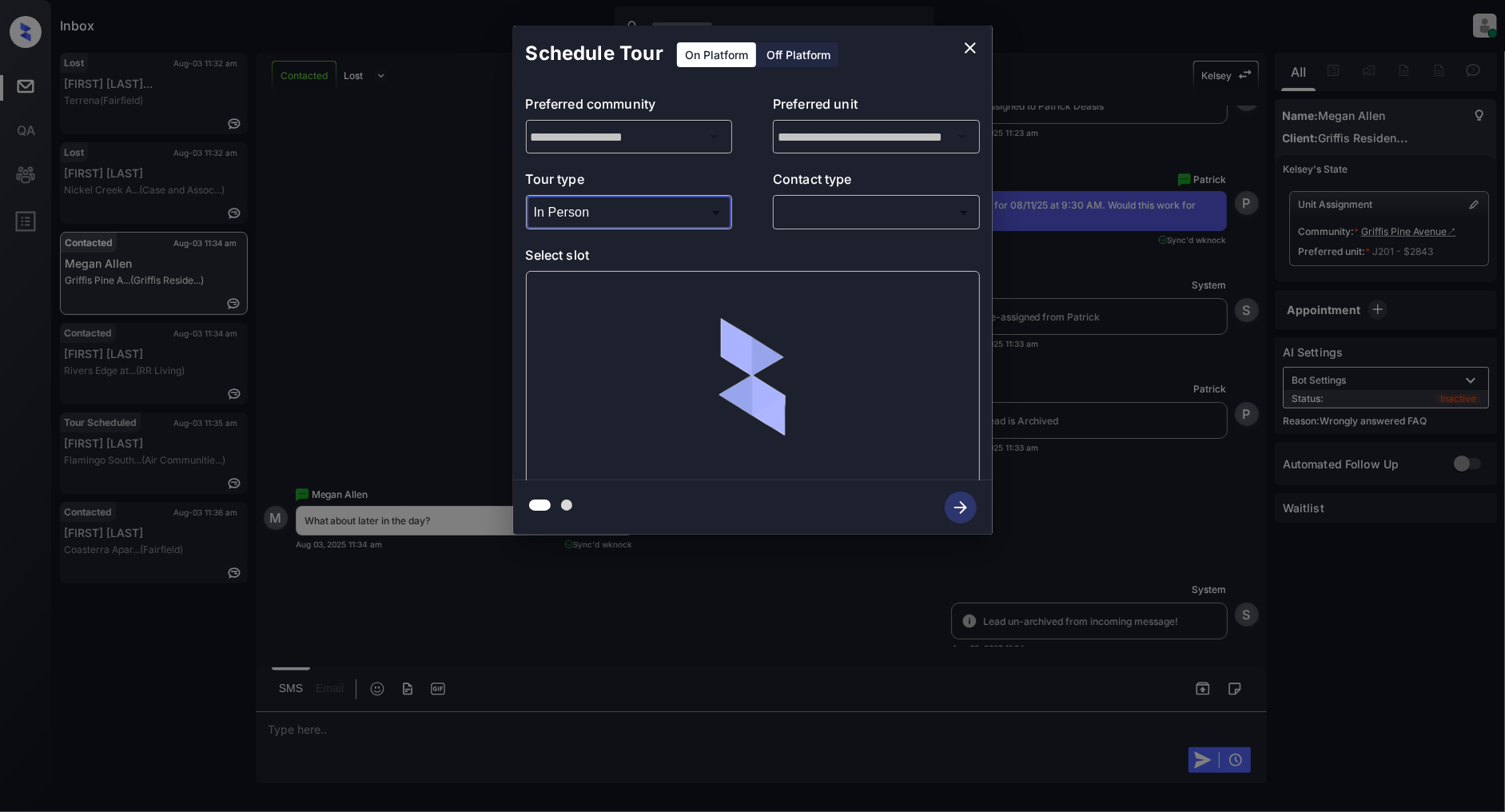 click on "Inbox [FIRST] [LAST] Online Set yourself   offline Set yourself   on break Profile Switch to  light  mode Sign out Lost Aug-03 11:32 am   [FIRST] [LAST]... Terrena  (Fairfield) Lost Aug-03 11:32 am   [FIRST] [LAST] Nickel Creek A...  (Case and Assoc...) Contacted Aug-03 11:34 am   [FIRST] [LAST] Griffis Pine A...  (Griffis Reside...) Contacted Aug-03 11:34 am   [FIRST] [LAST] Rivers Edge at...  (RR Living) Tour Scheduled Aug-03 11:35 am   [FIRST] [LAST] Flamingo South...  (Air Communitie...) Contacted Aug-03 11:36 am   [FIRST] [LAST] Coasterra Apar...  (Fairfield) Contacted Lost Lead Sentiment: Angry Upon sliding the acknowledgement:  Lead will move to lost stage. * ​ SMS and call option will be set to opt out. AFM will be turned off for the lead. [FIRST] New Message Zuma Lead transferred to leasing agent: [FIRST] Aug 01, 2025 05:49 pm  Sync'd w  knock Z New Message Agent Lead created via callToText in Inbound stage. Aug 01, 2025 05:49 pm A New Message Agent AFM Request sent to [FIRST]. Aug 01, 2025 05:49 pm A New Message" at bounding box center (752, 406) 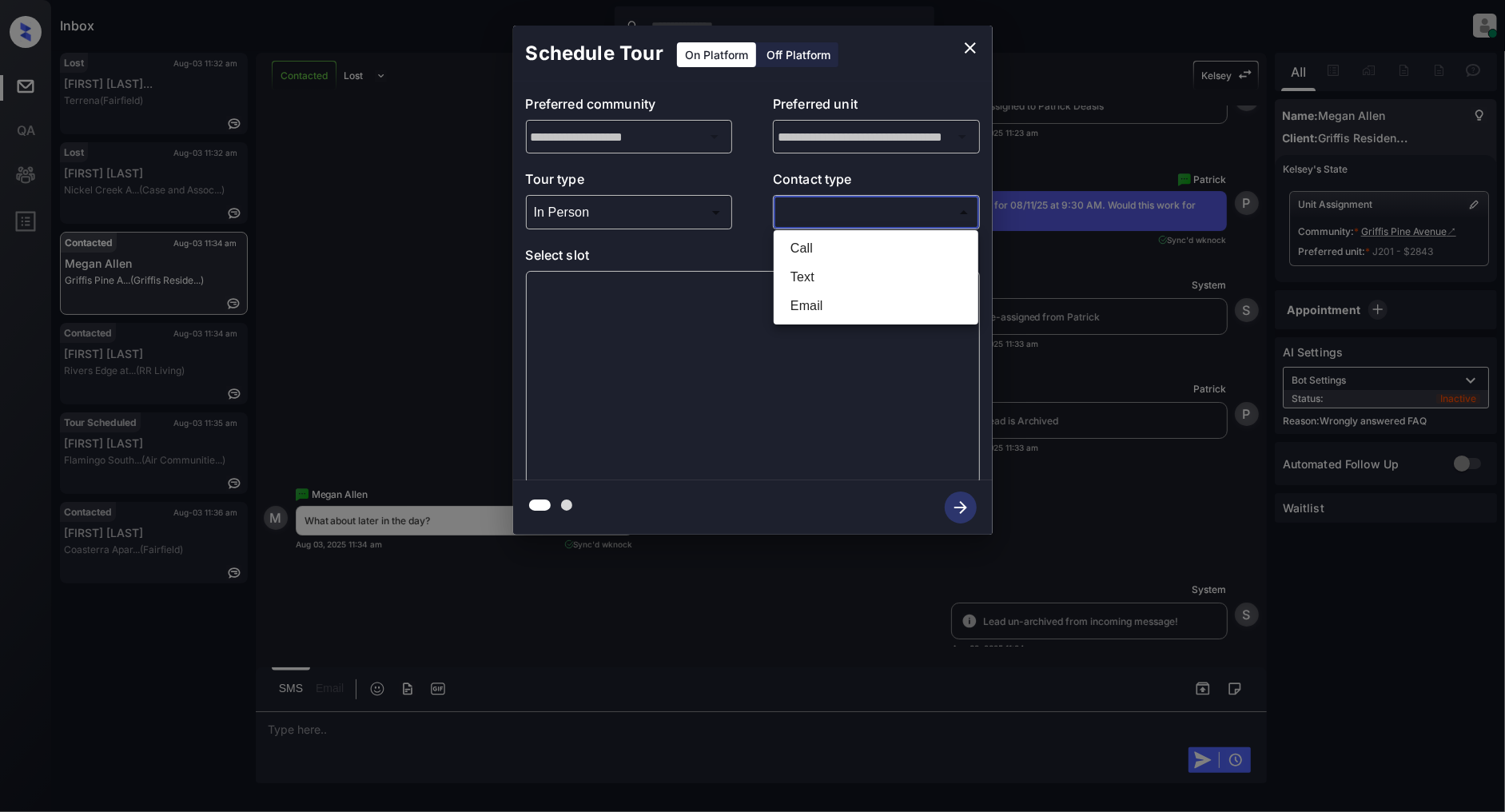 click on "Text" at bounding box center (876, 277) 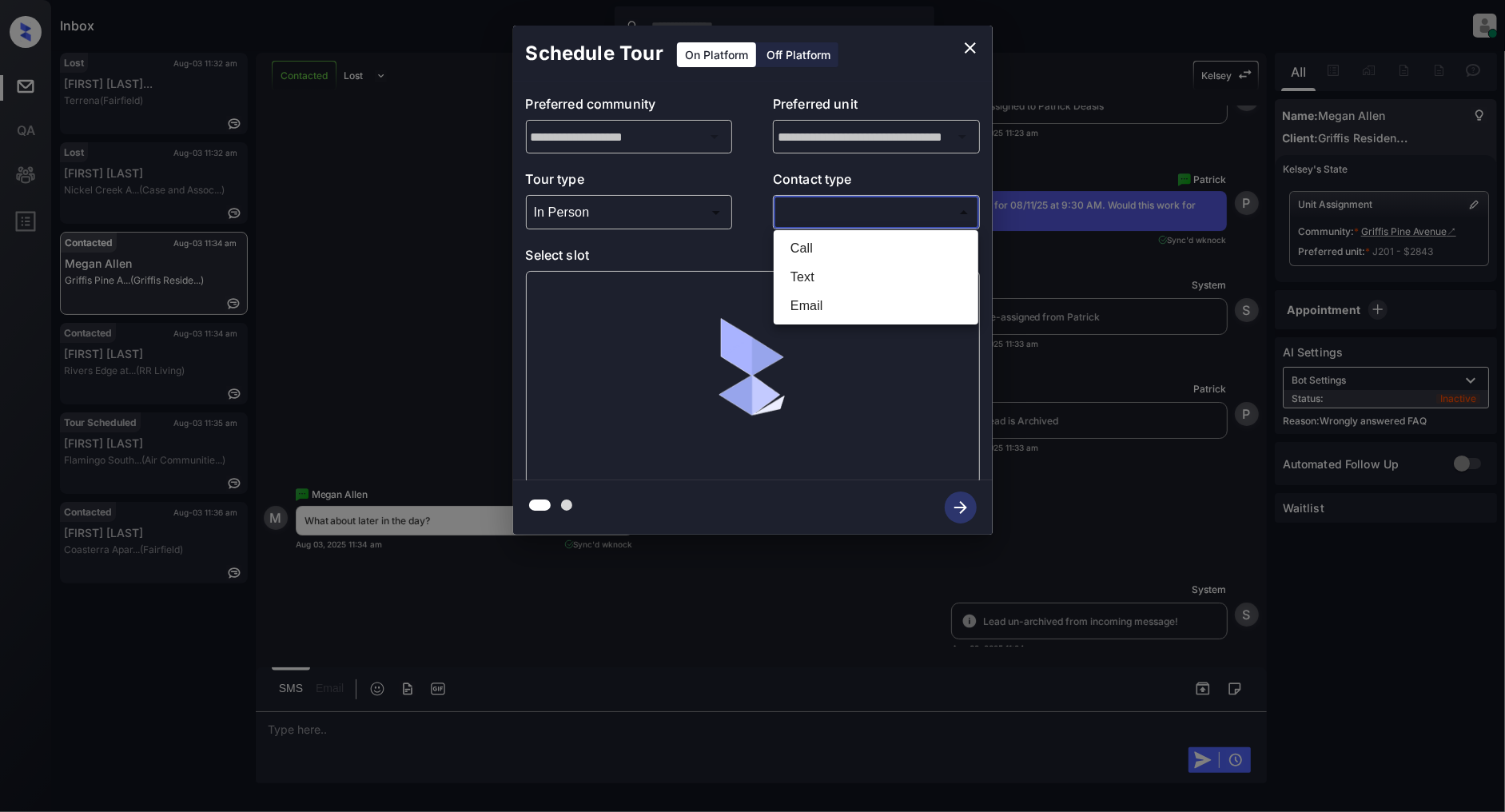 type on "****" 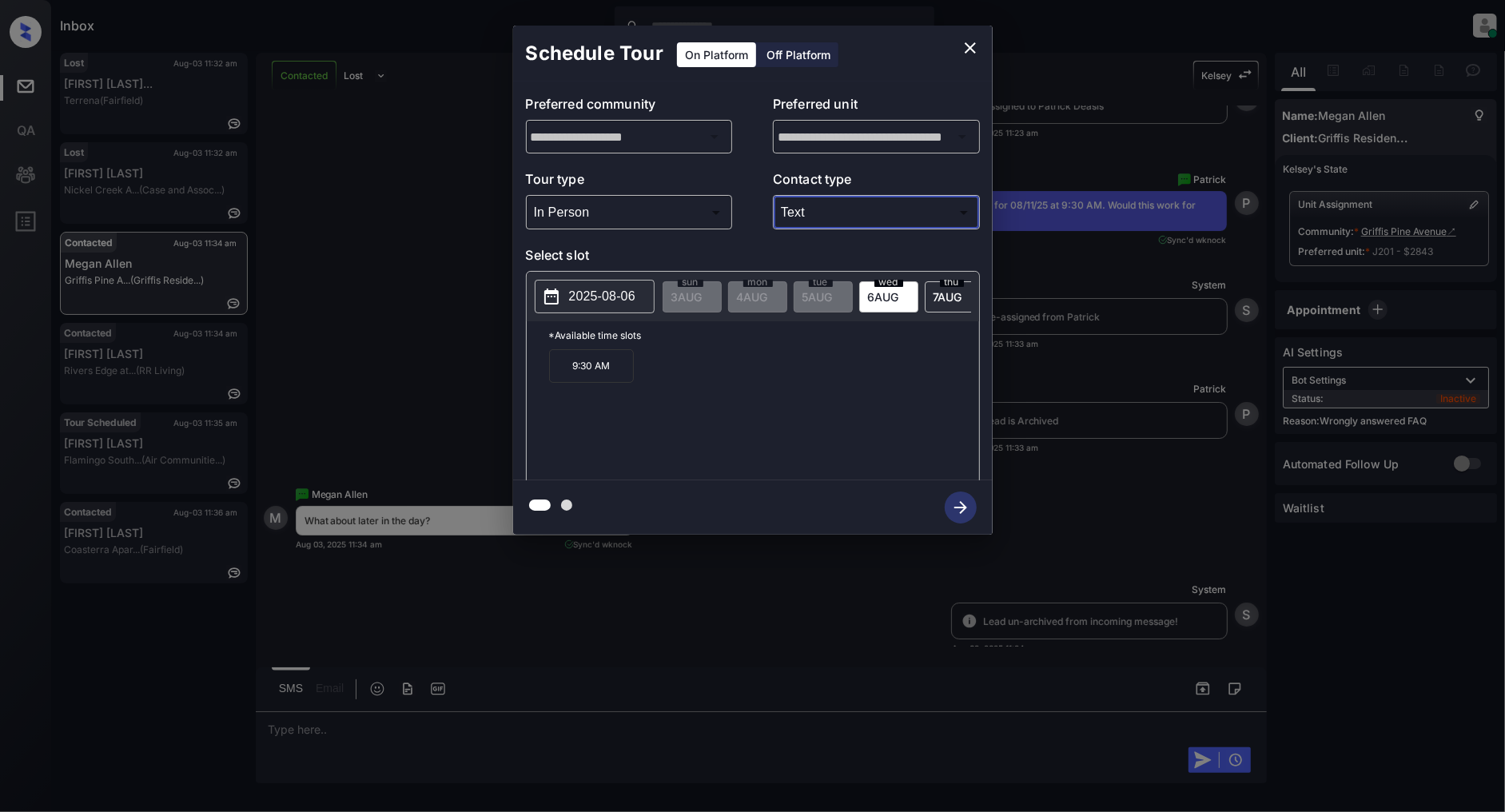 click on "2025-08-06" at bounding box center (602, 297) 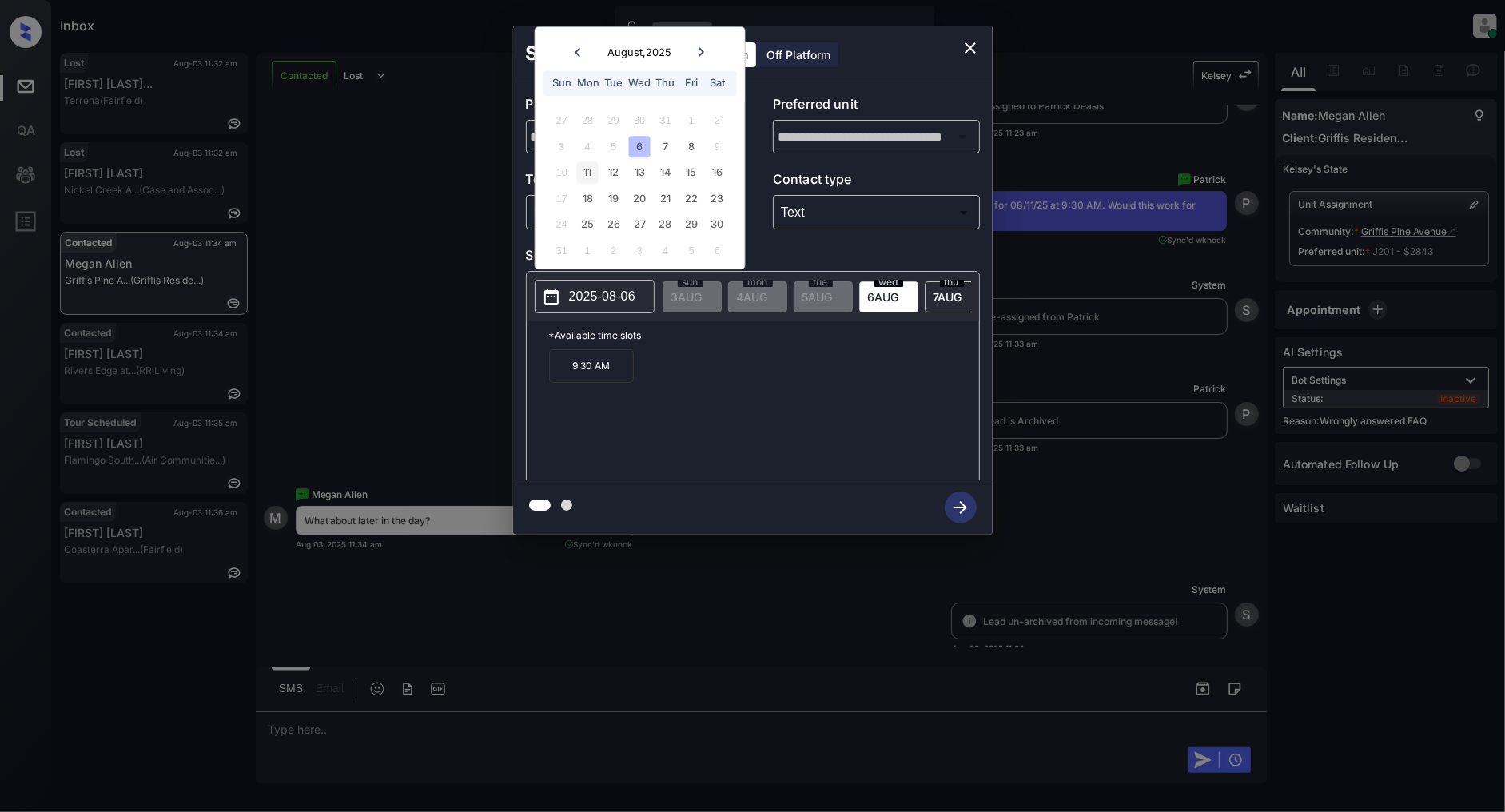 click on "11" at bounding box center [587, 173] 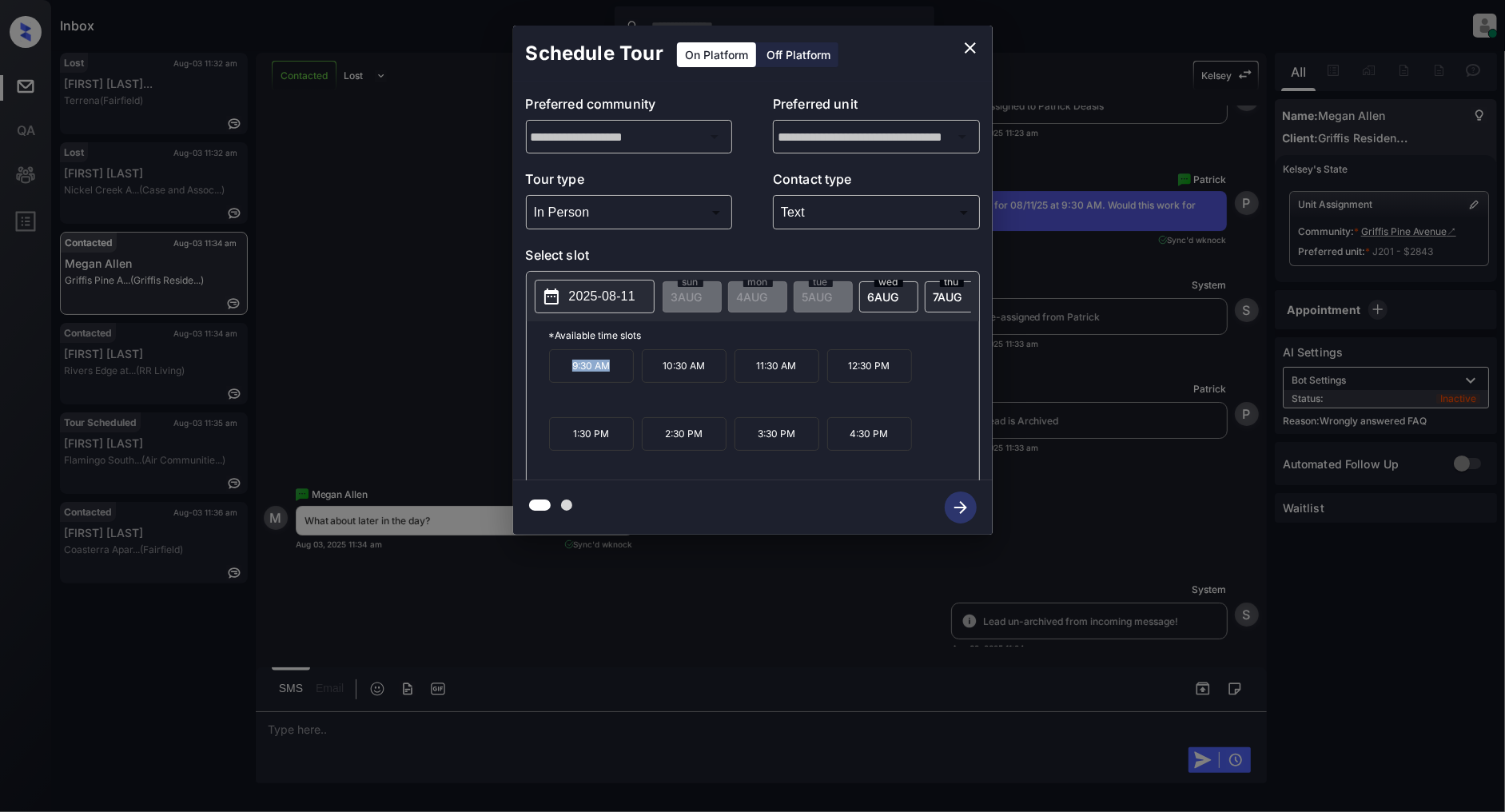 drag, startPoint x: 613, startPoint y: 378, endPoint x: 538, endPoint y: 380, distance: 75.02666 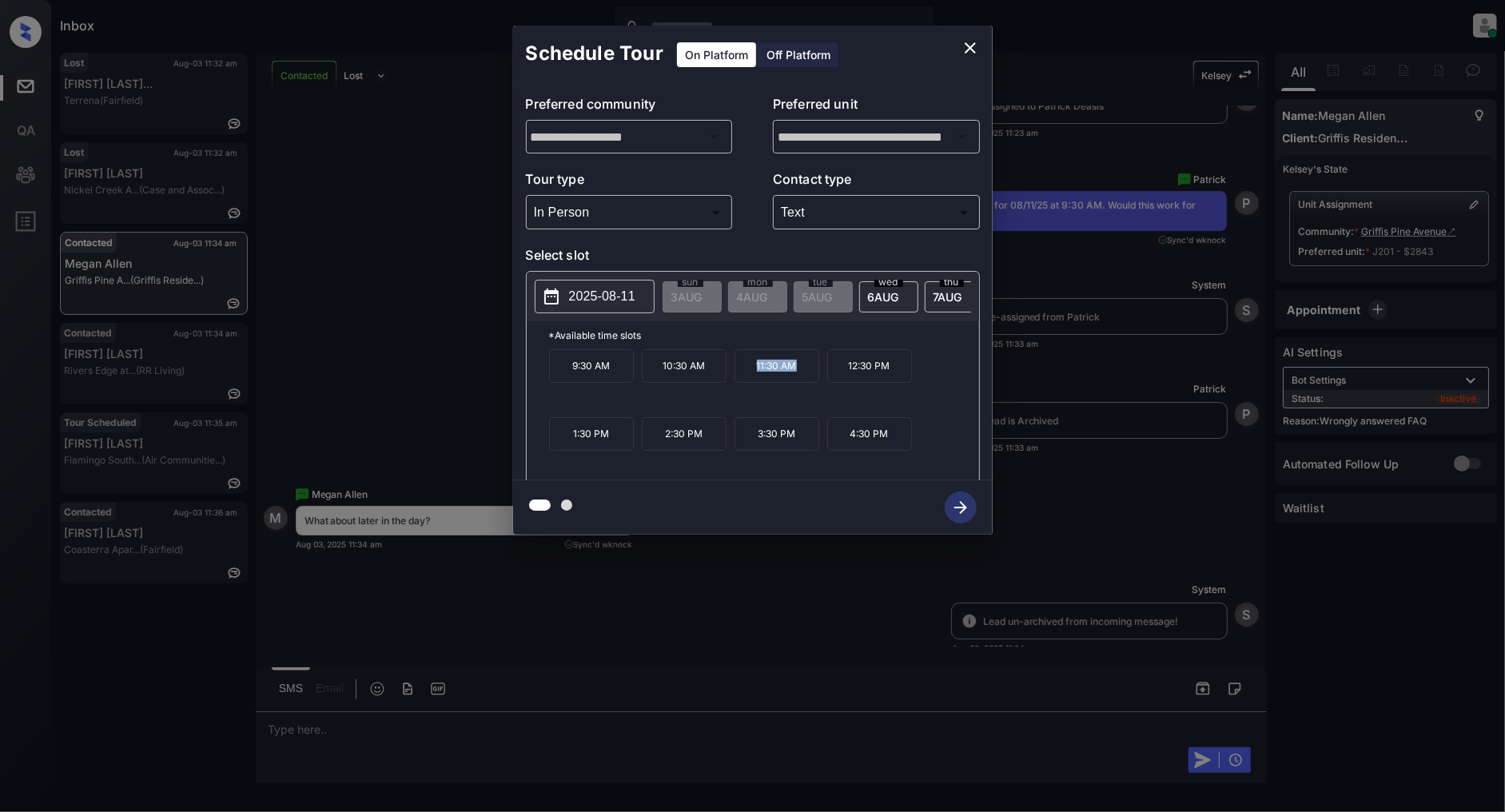 drag, startPoint x: 809, startPoint y: 380, endPoint x: 743, endPoint y: 380, distance: 66 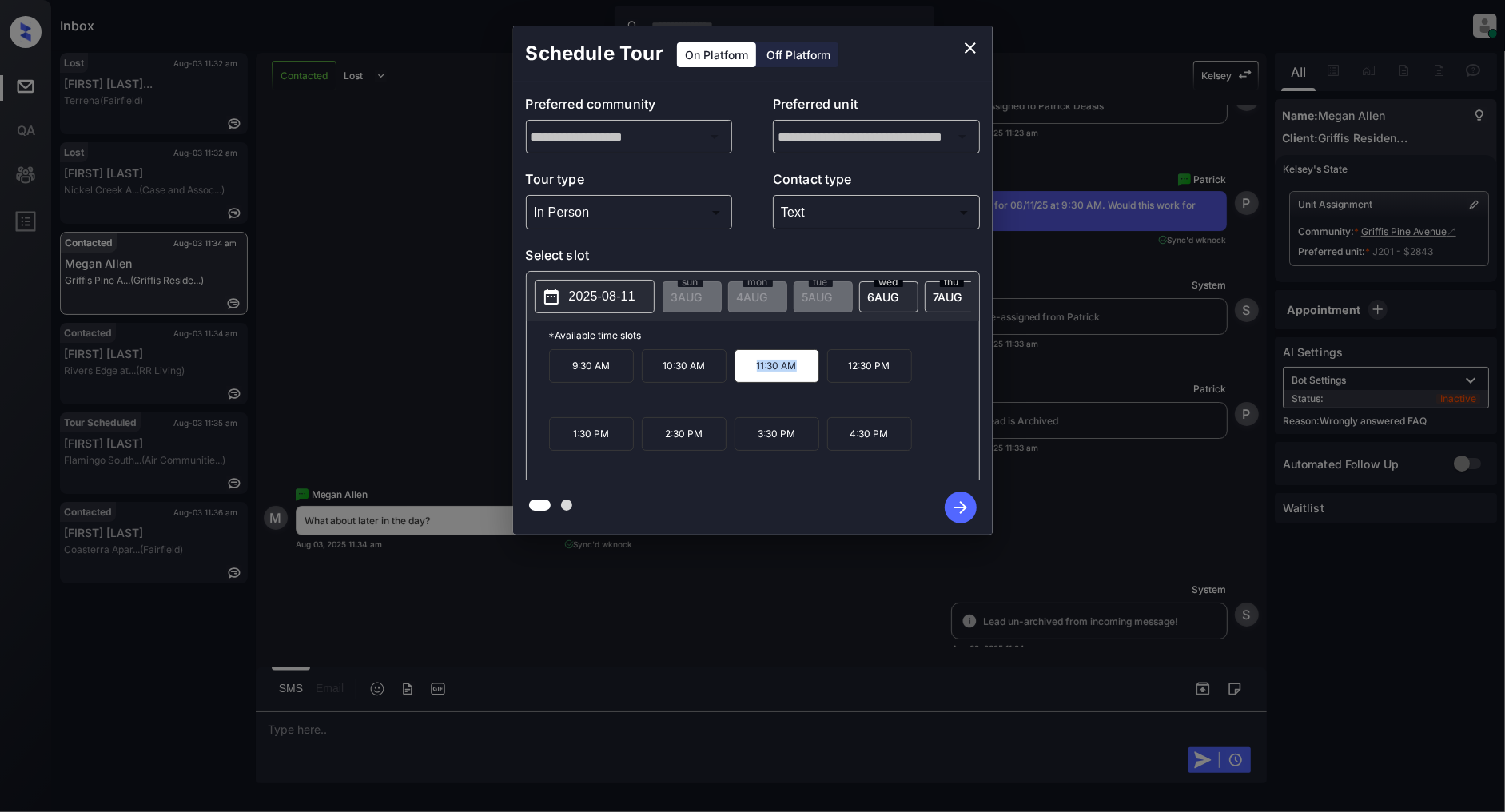 copy on "11:30 AM" 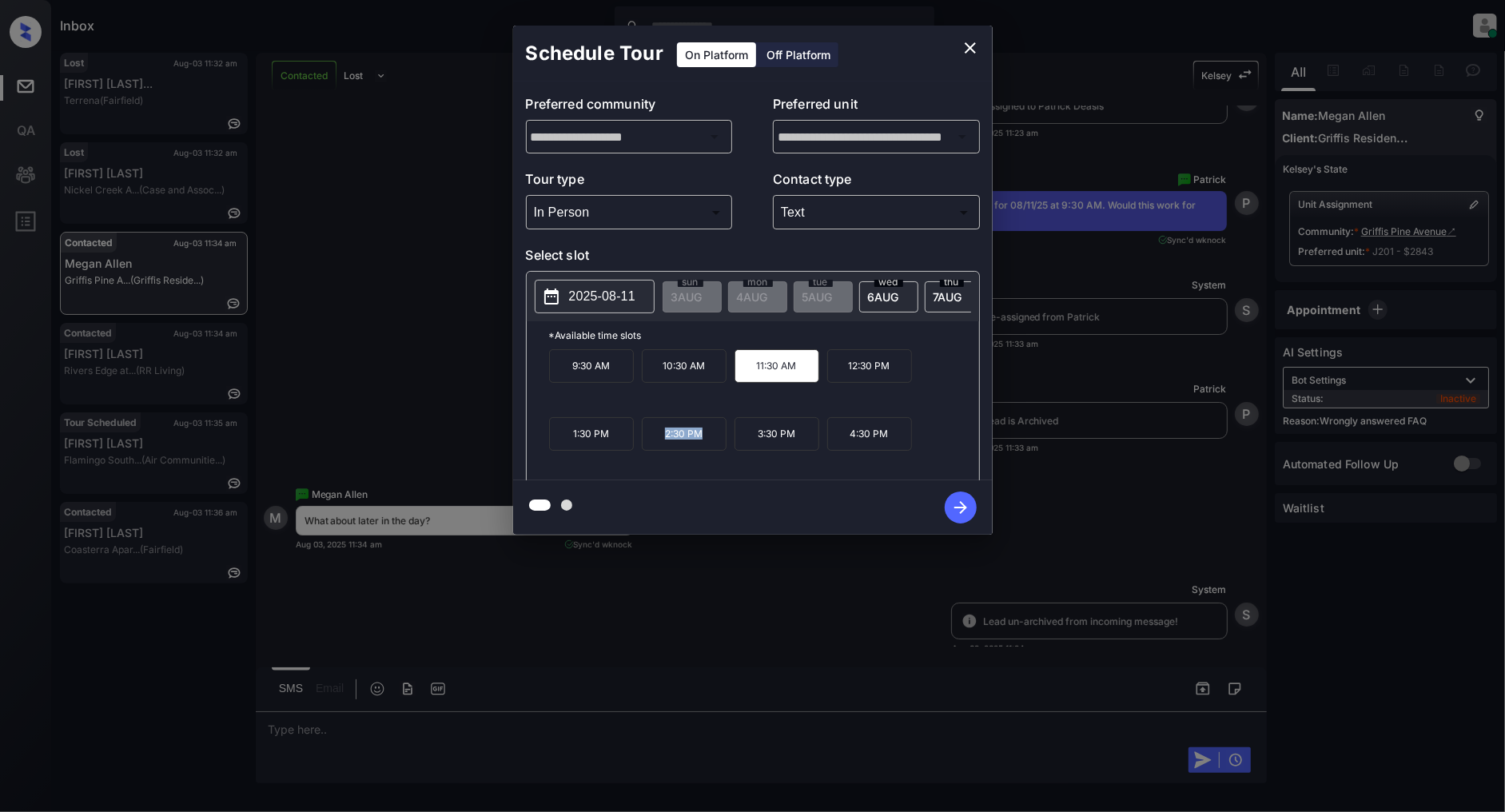 drag, startPoint x: 705, startPoint y: 444, endPoint x: 657, endPoint y: 445, distance: 48.01042 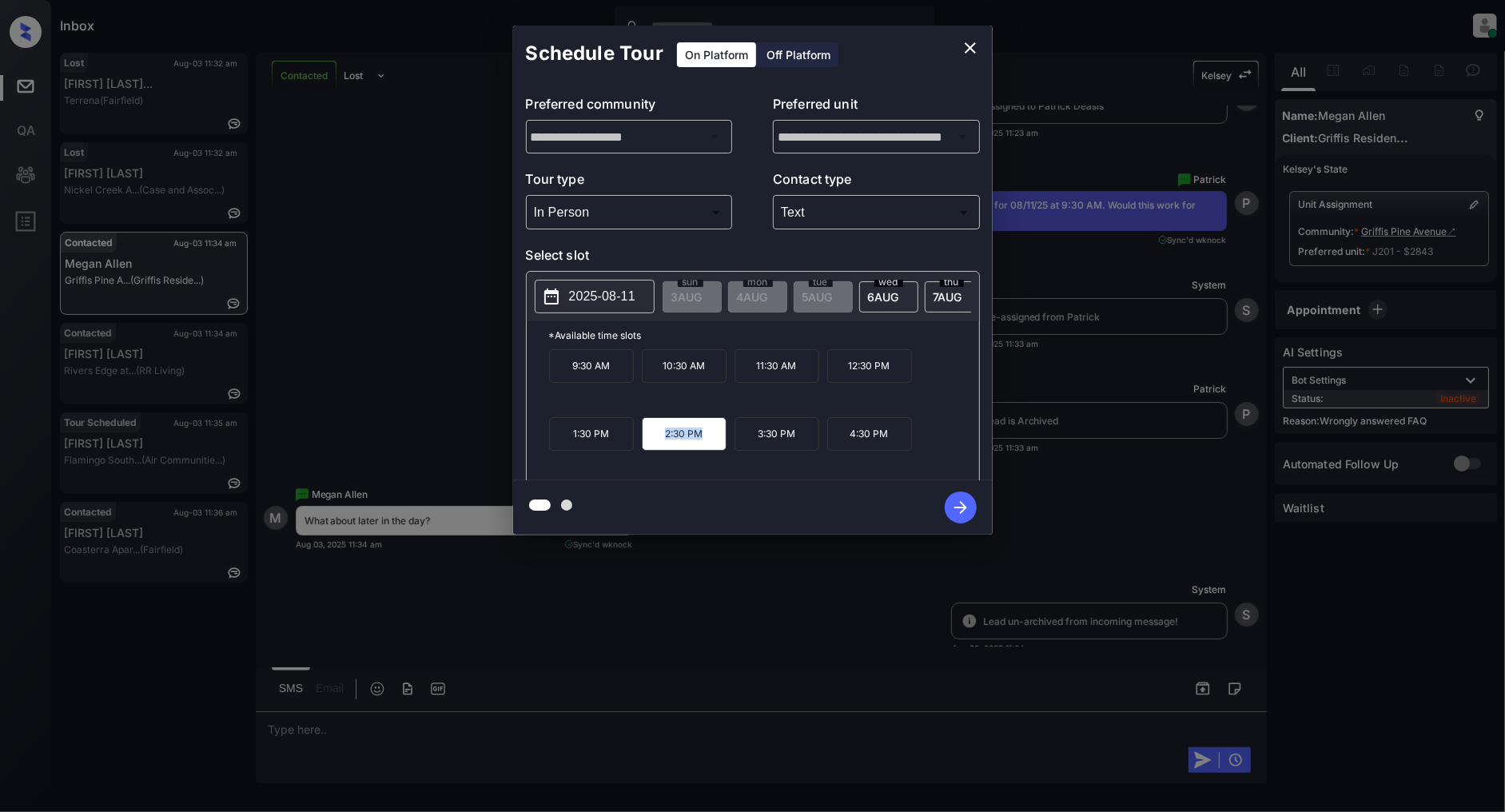 copy on "2:30 PM" 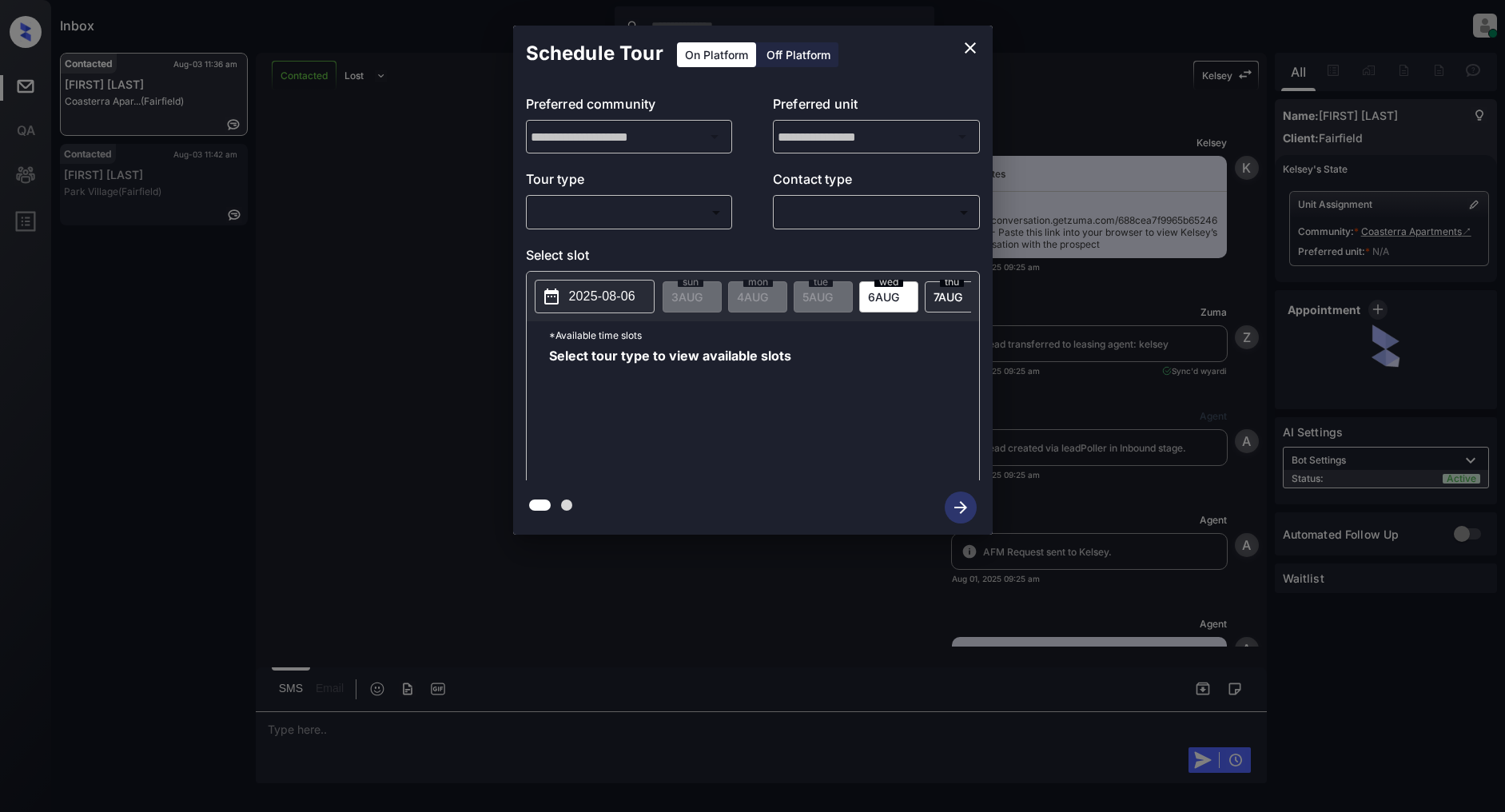 scroll, scrollTop: 0, scrollLeft: 0, axis: both 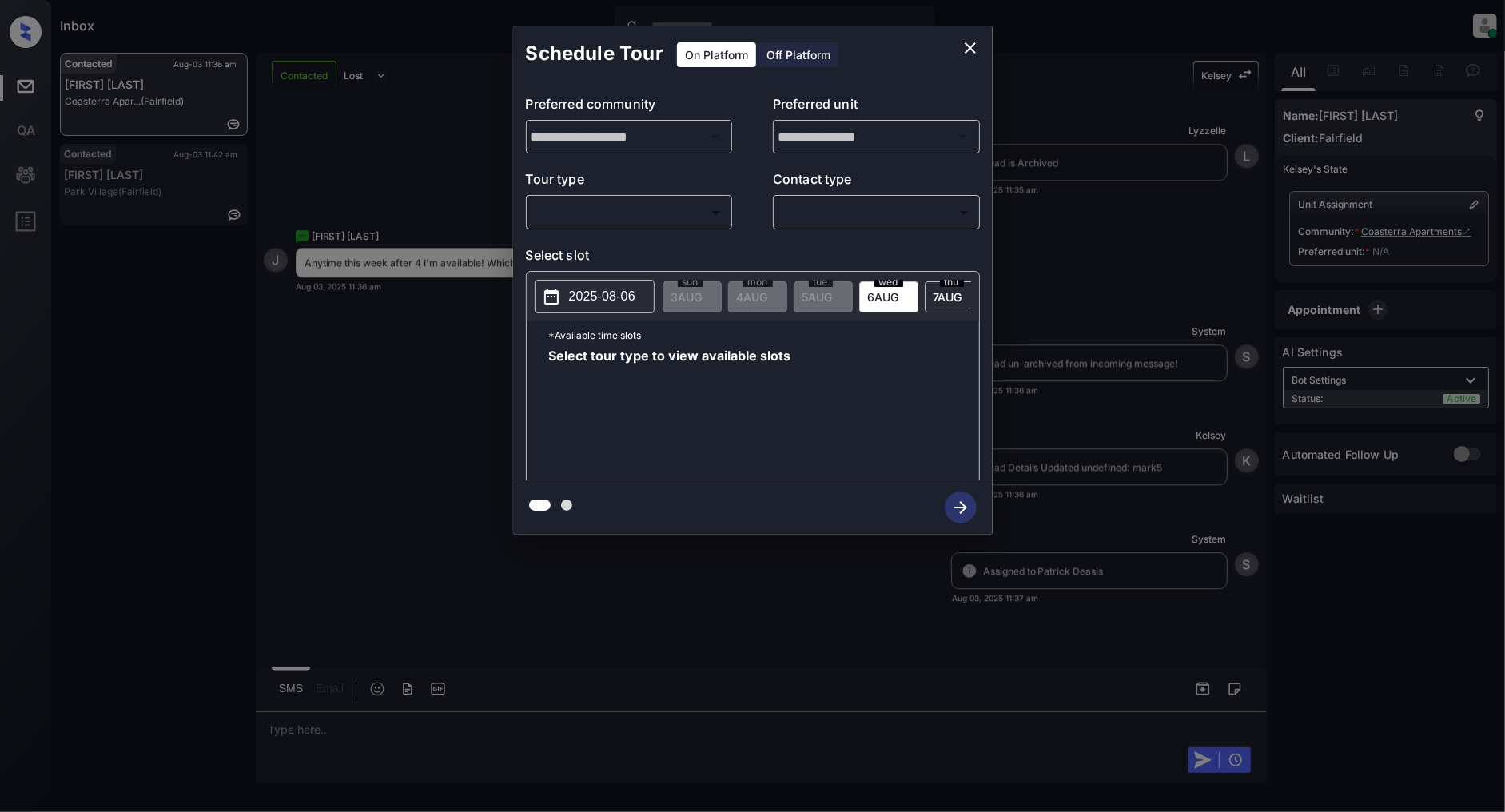 click on "Inbox Patrick Deasis Online Set yourself   offline Set yourself   on break Profile Switch to  light  mode Sign out Contacted Aug-03 11:36 am   Jenna Domenech Coasterra Apar...  (Fairfield) Contacted Aug-03 11:42 am   Krystal Broomf... Park Village  (Fairfield) Contacted Lost Lead Sentiment: Angry Upon sliding the acknowledgement:  Lead will move to lost stage. * ​ SMS and call option will be set to opt out. AFM will be turned off for the lead. Kelsey New Message Kelsey Notes Note: https://conversation.getzuma.com/688cea7f9965b65246ff3577 - Paste this link into your browser to view Kelsey’s conversation with the prospect Aug 01, 2025 09:25 am K New Message Zuma Lead transferred to leasing agent: kelsey Aug 01, 2025 09:25 am  Sync'd w  yardi Z New Message Agent Lead created via leadPoller in Inbound stage. Aug 01, 2025 09:25 am A New Message Agent AFM Request sent to Kelsey. Aug 01, 2025 09:25 am A New Message Agent Notes Note: Aug 01, 2025 09:25 am A New Message Kelsey Aug 01, 2025 09:25 am   K New Message" at bounding box center (752, 406) 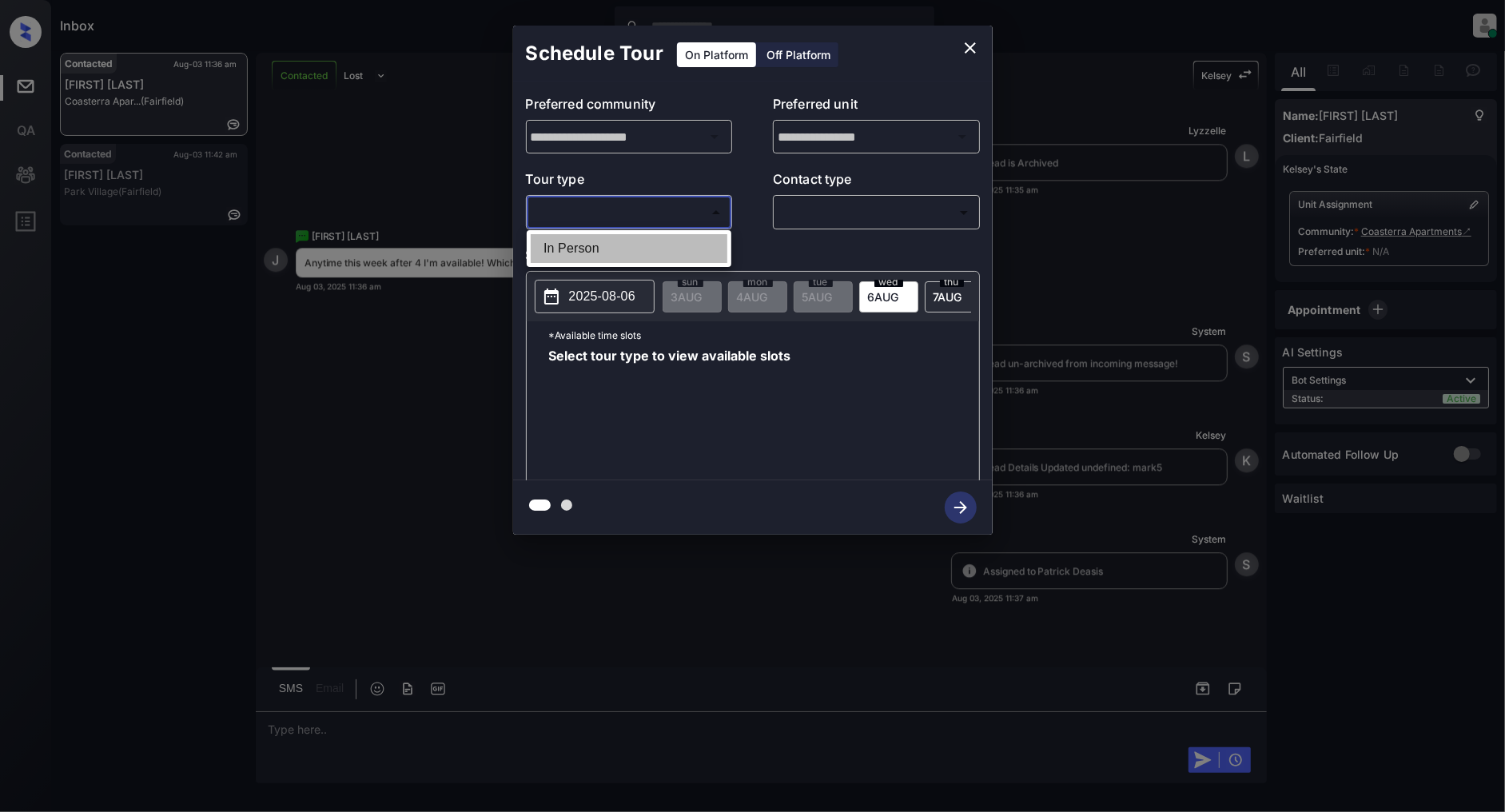 click on "In Person" at bounding box center [629, 249] 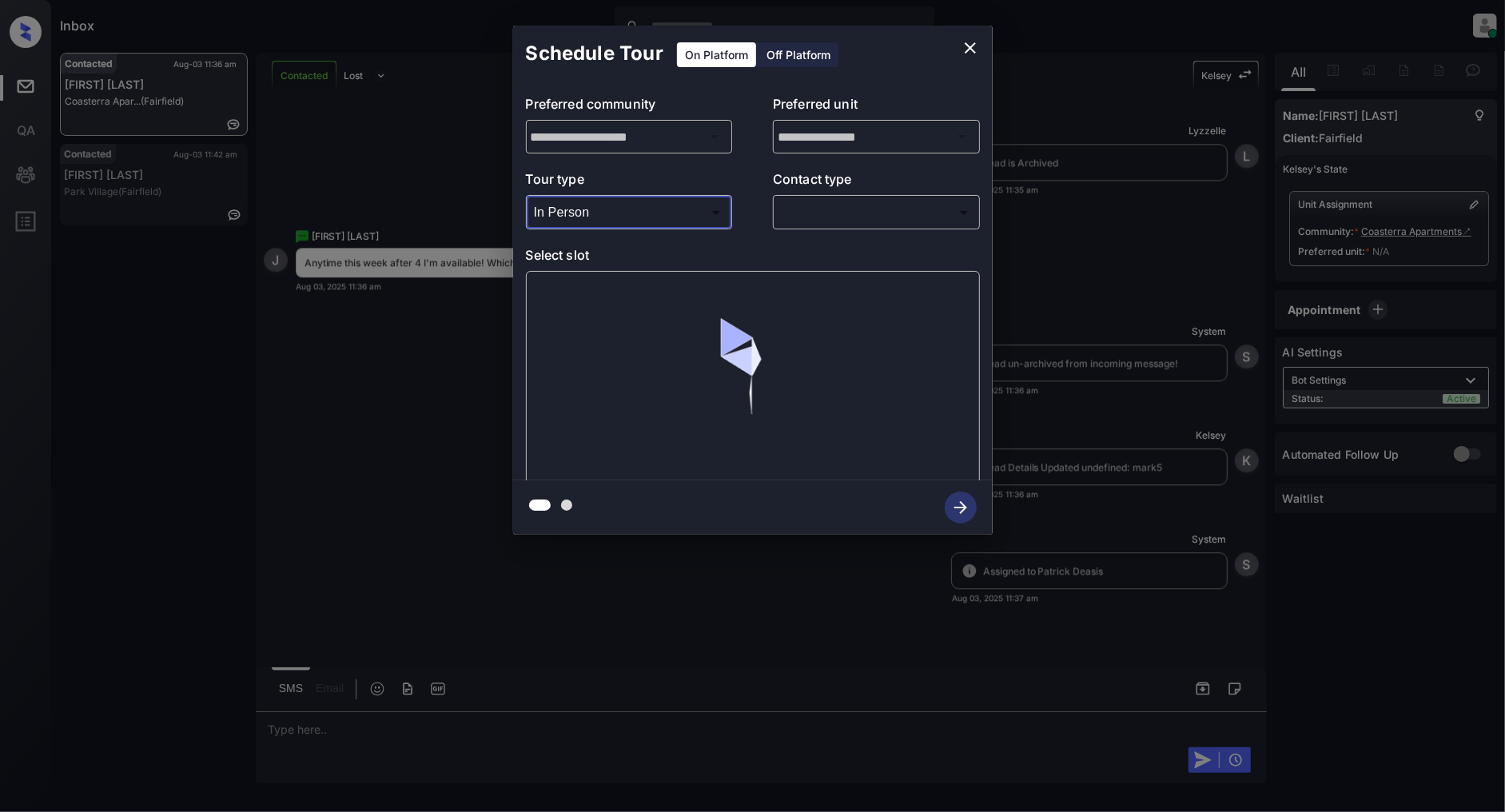 click on "Inbox Patrick Deasis Online Set yourself   offline Set yourself   on break Profile Switch to  light  mode Sign out Contacted Aug-03 11:36 am   Jenna Domenech Coasterra Apar...  (Fairfield) Contacted Aug-03 11:42 am   Krystal Broomf... Park Village  (Fairfield) Contacted Lost Lead Sentiment: Angry Upon sliding the acknowledgement:  Lead will move to lost stage. * ​ SMS and call option will be set to opt out. AFM will be turned off for the lead. Kelsey New Message Kelsey Notes Note: https://conversation.getzuma.com/688cea7f9965b65246ff3577 - Paste this link into your browser to view Kelsey’s conversation with the prospect Aug 01, 2025 09:25 am K New Message Zuma Lead transferred to leasing agent: kelsey Aug 01, 2025 09:25 am  Sync'd w  yardi Z New Message Agent Lead created via leadPoller in Inbound stage. Aug 01, 2025 09:25 am A New Message Agent AFM Request sent to Kelsey. Aug 01, 2025 09:25 am A New Message Agent Notes Note: Aug 01, 2025 09:25 am A New Message Kelsey Aug 01, 2025 09:25 am   K New Message" at bounding box center (752, 406) 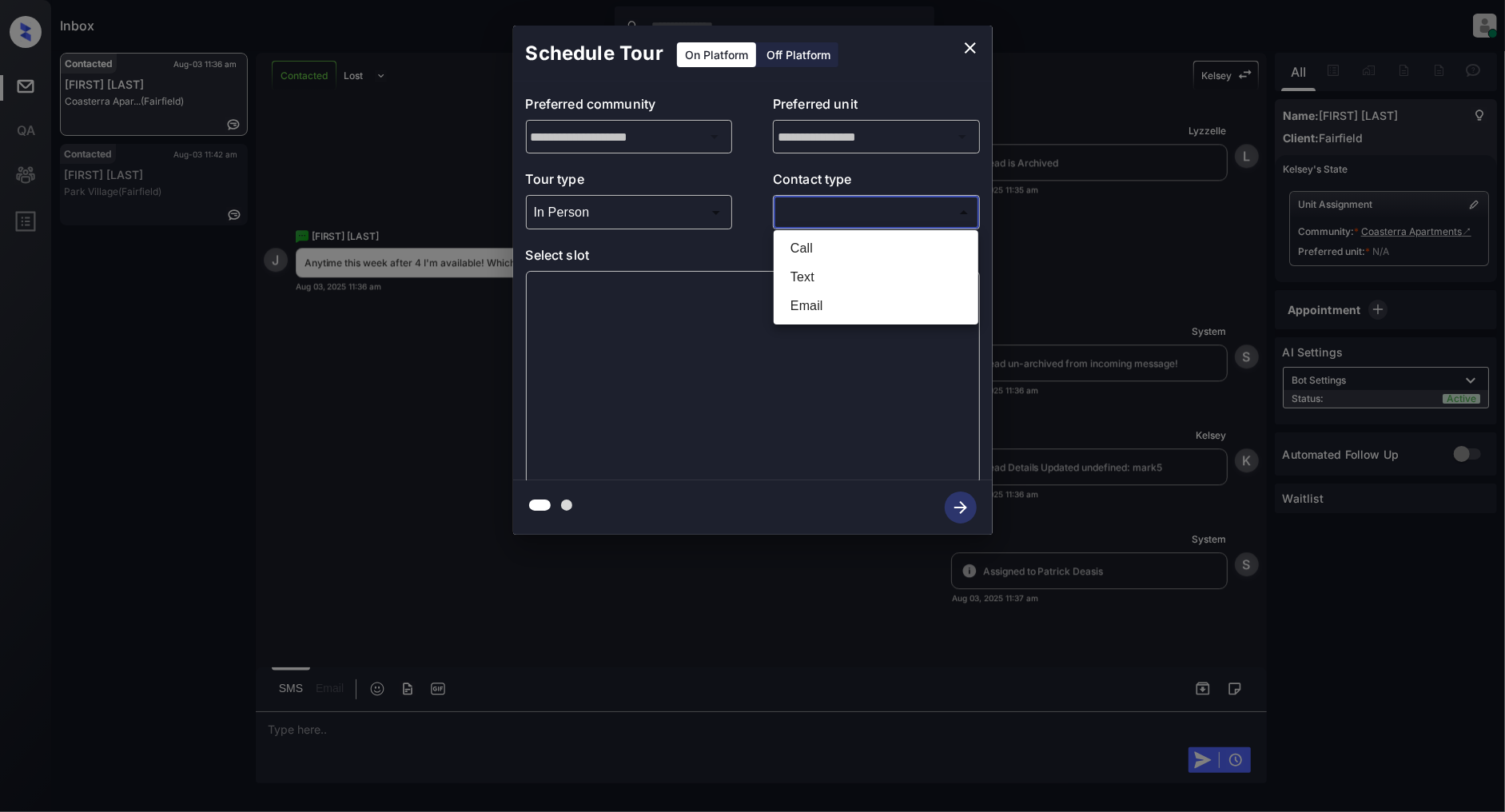click on "Text" at bounding box center [876, 277] 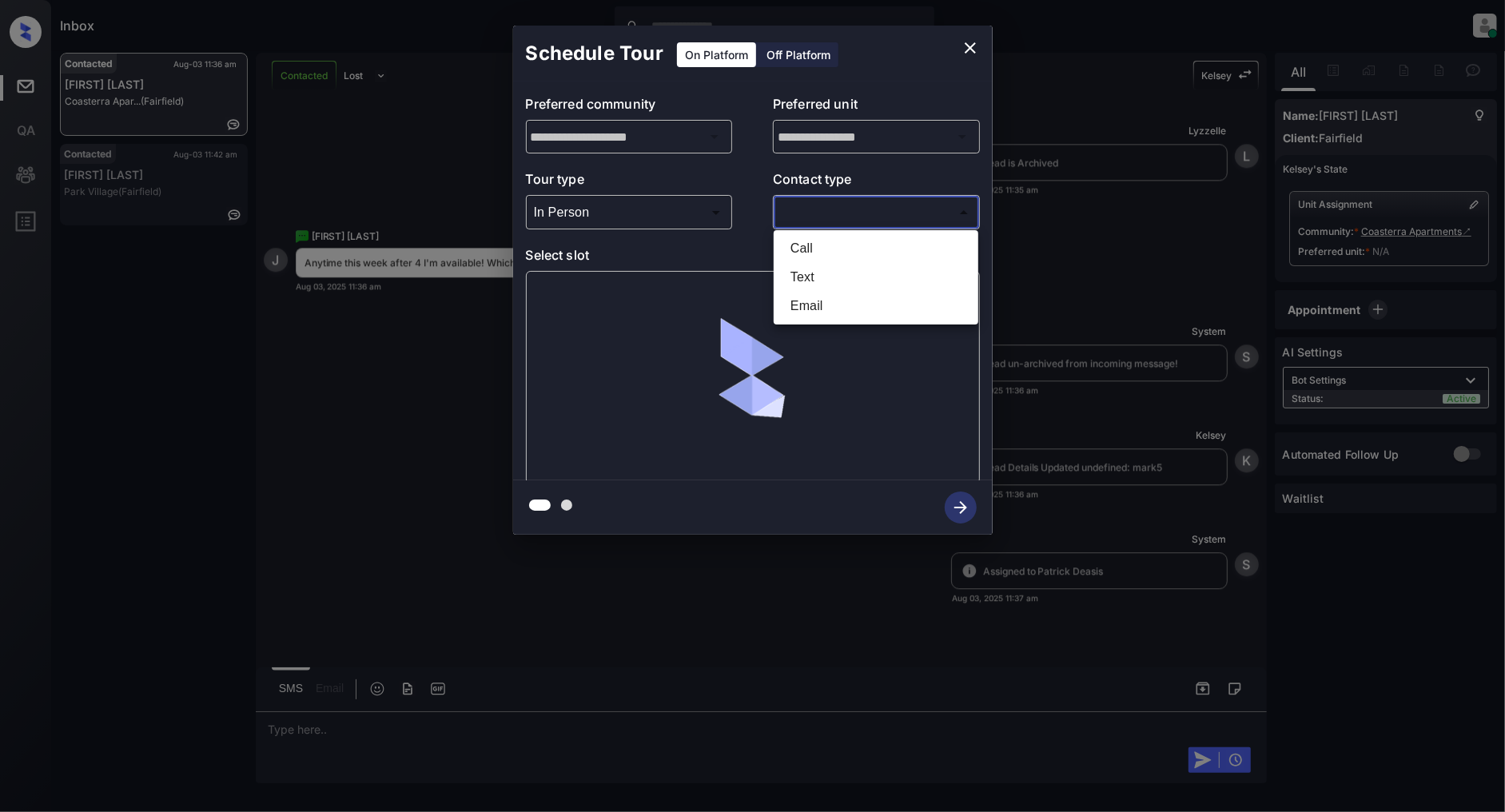 type on "****" 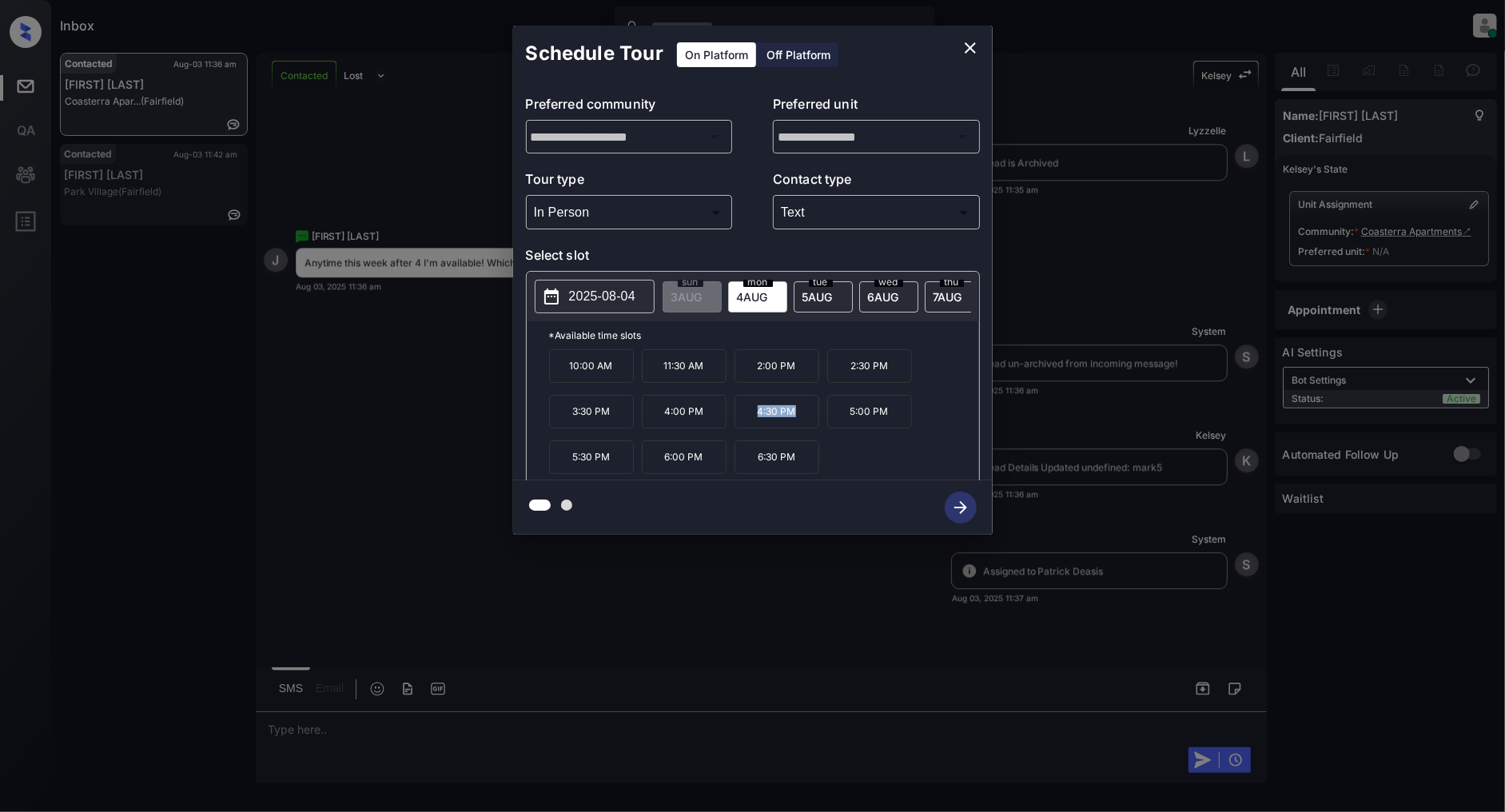 drag, startPoint x: 813, startPoint y: 420, endPoint x: 741, endPoint y: 420, distance: 72 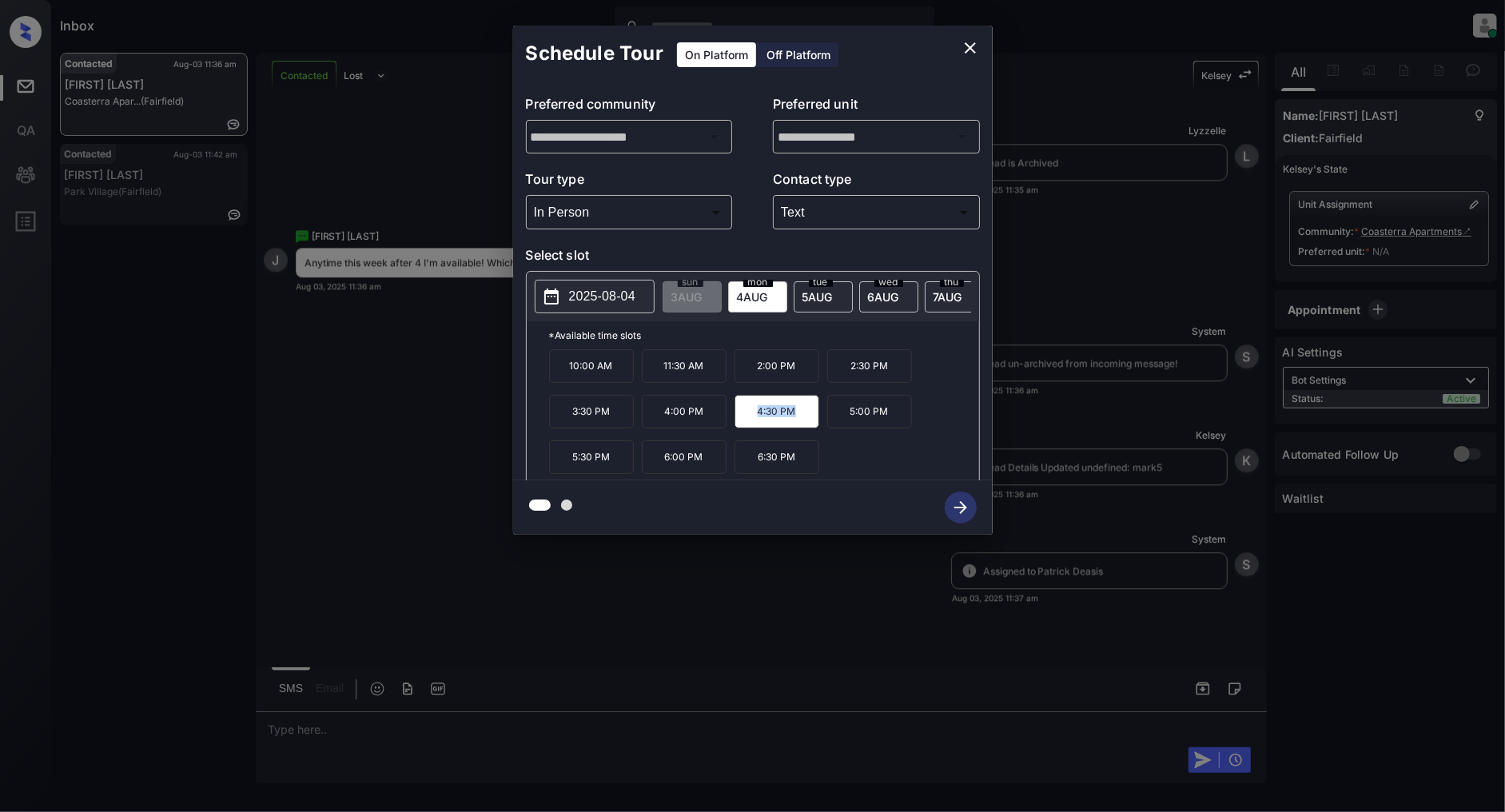 copy on "4:30 PM" 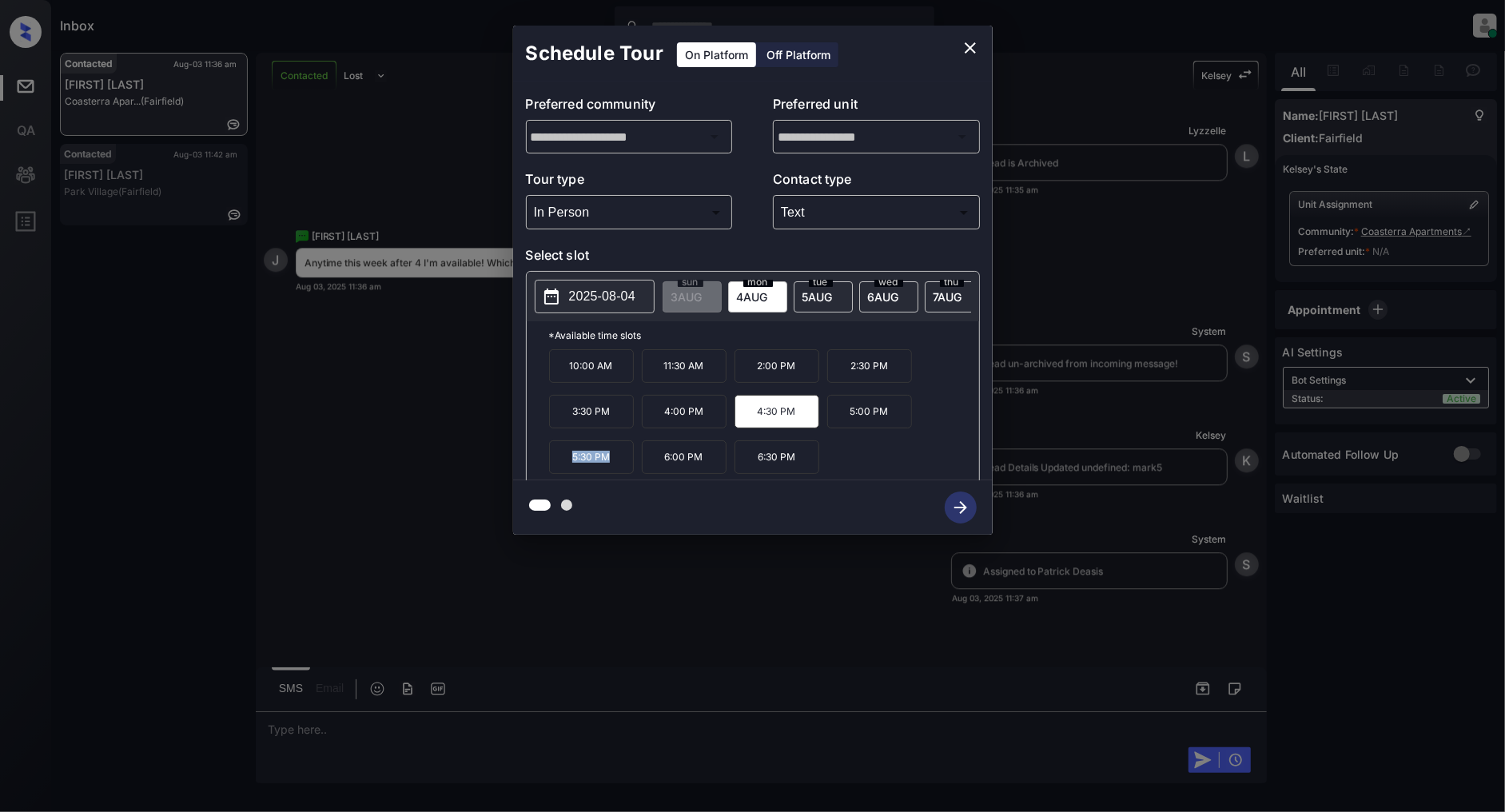drag, startPoint x: 611, startPoint y: 464, endPoint x: 563, endPoint y: 466, distance: 48.041649 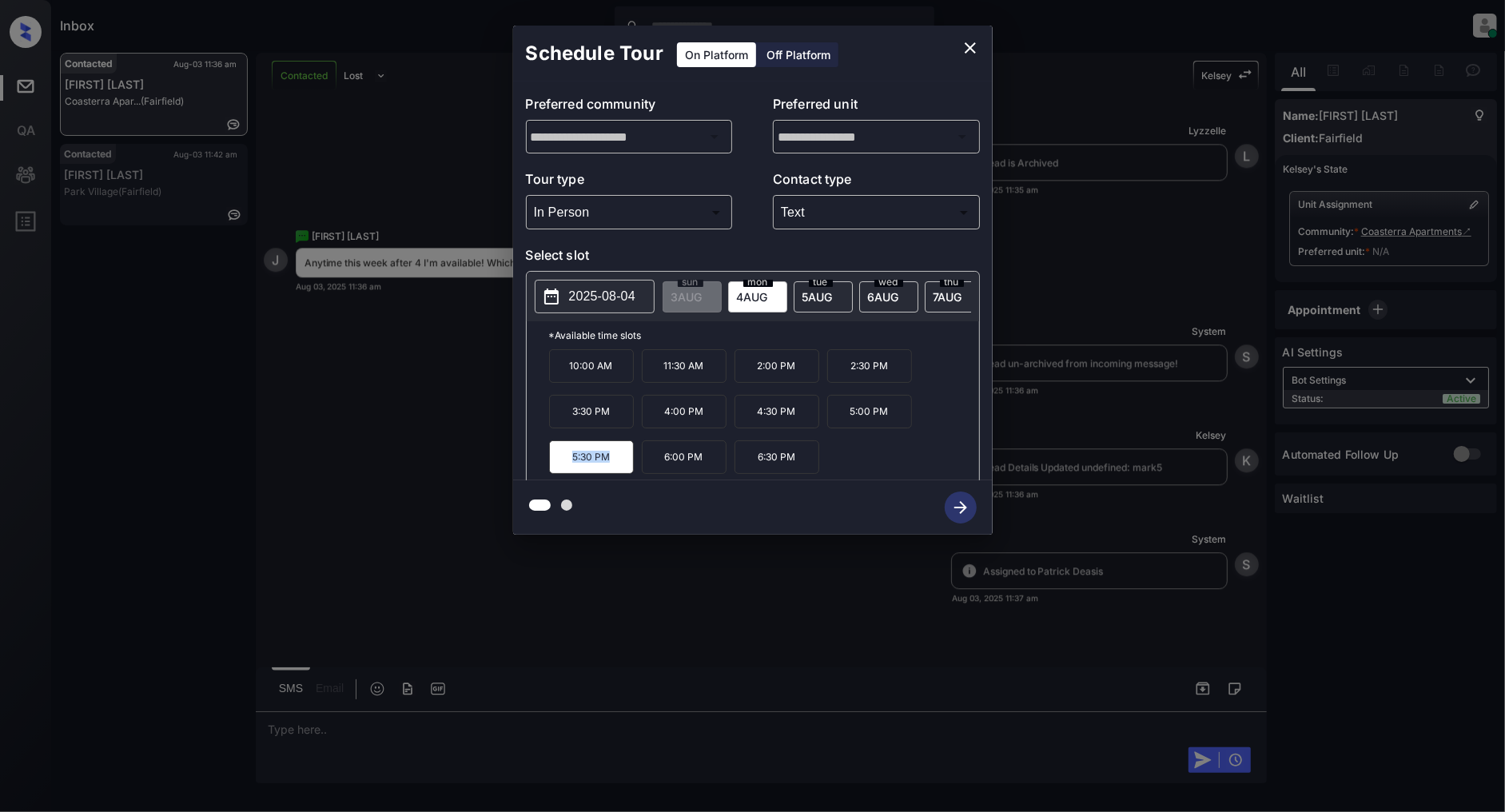 copy on "5:30 PM" 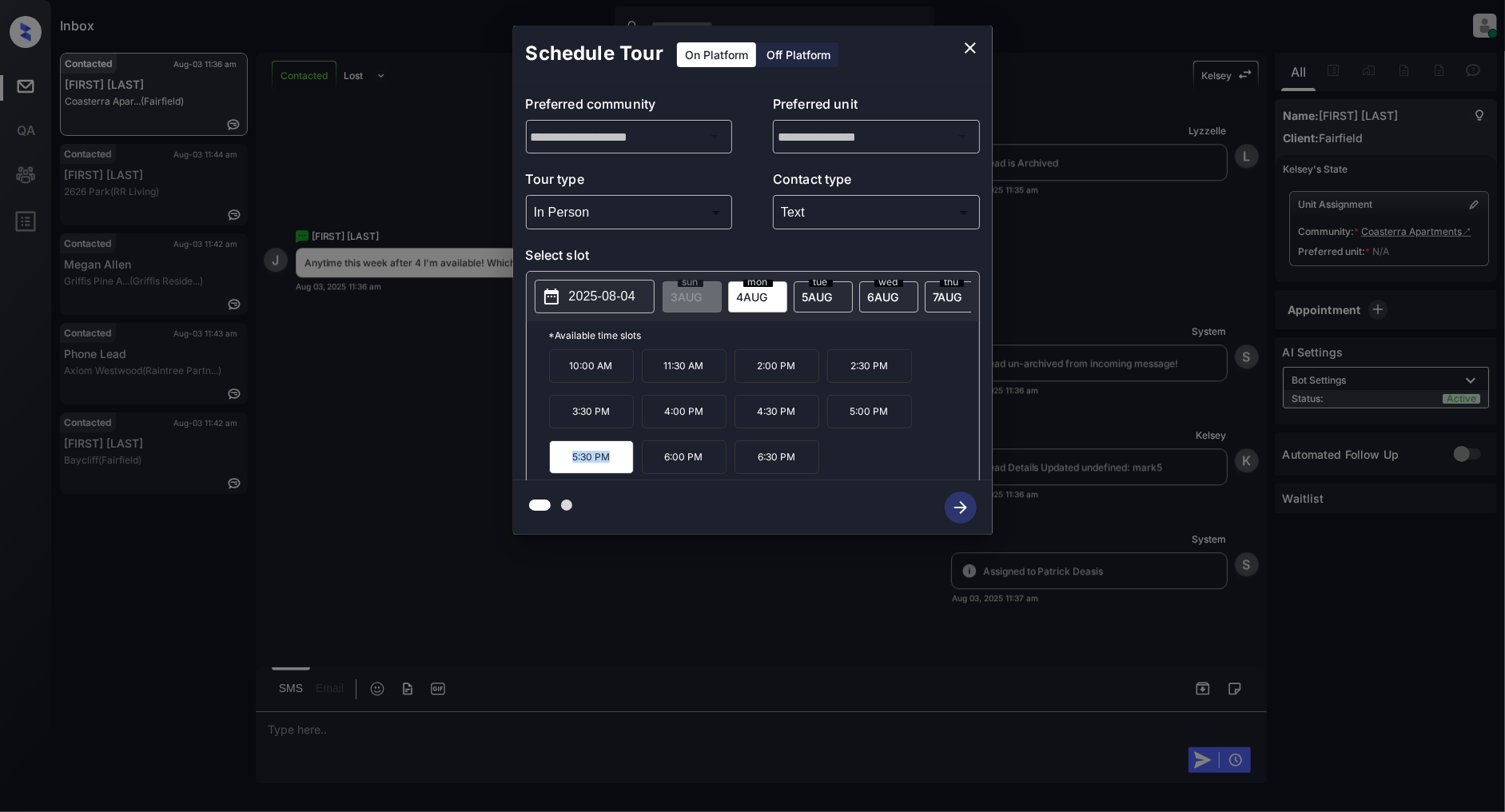 click 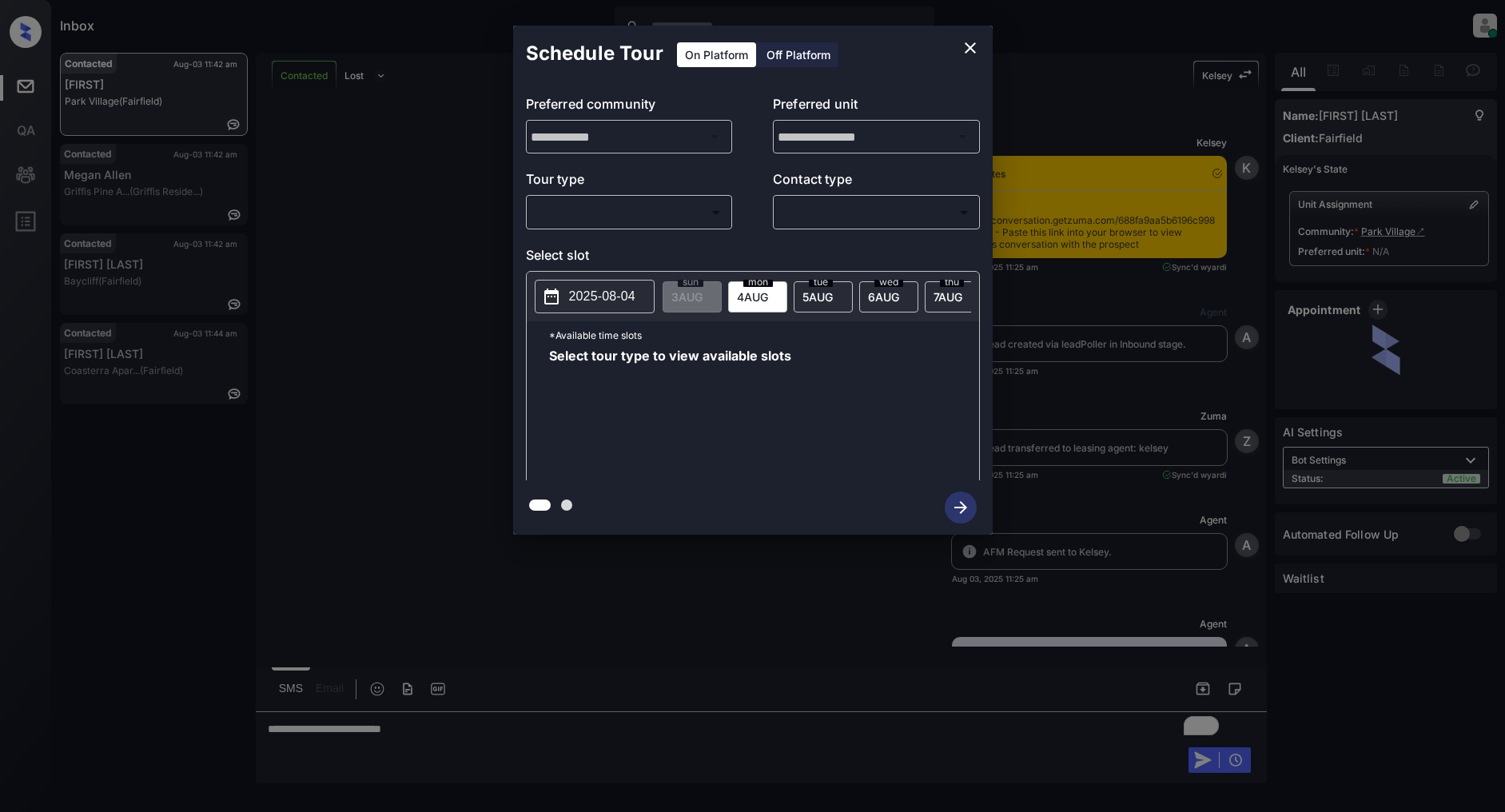 scroll, scrollTop: 0, scrollLeft: 0, axis: both 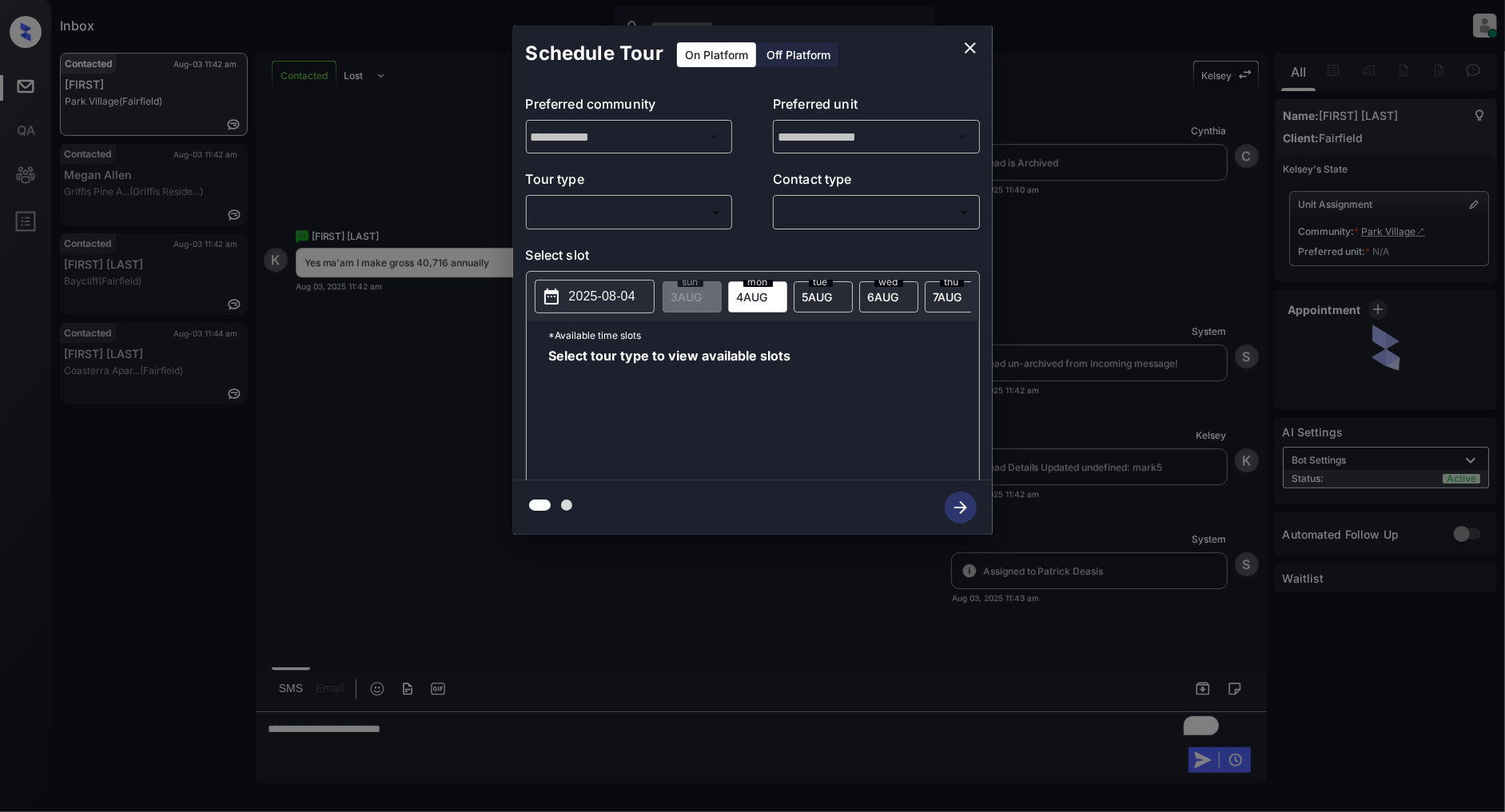 click on "Inbox [FIRST] [LAST] Online Set yourself   offline Set yourself   on break Profile Switch to  light  mode Sign out Contacted Aug-03 11:42 am   [FIRST] [LAST]  ([CITY]) Contacted Aug-03 11:42 am   [FIRST] [LAST]  ([CITY]) Contacted Aug-03 11:42 am   [FIRST] [LAST]  ([CITY]) Contacted Aug-03 11:44 am   [FIRST] [LAST]  ([CITY]) Contacted Lost Lead Sentiment: Angry Upon sliding the acknowledgement:  Lead will move to lost stage. * ​ SMS and call option will be set to opt out. AFM will be turned off for the lead. [FIRST] New Message [FIRST] Notes Note: https://conversation.getzuma.com/688fa9aa5b6196c9984a33a1 - Paste this link into your browser to view [FIRST]’s conversation with the prospect Aug 03, 2025 11:25 am  Sync'd w  yardi K New Message Agent Lead created via leadPoller in Inbound stage. Aug 03, 2025 11:25 am A New Message Zuma Lead transferred to leasing agent: [FIRST] Aug 03, 2025 11:25 am  Sync'd w  yardi Z New Message Agent A A" at bounding box center [752, 406] 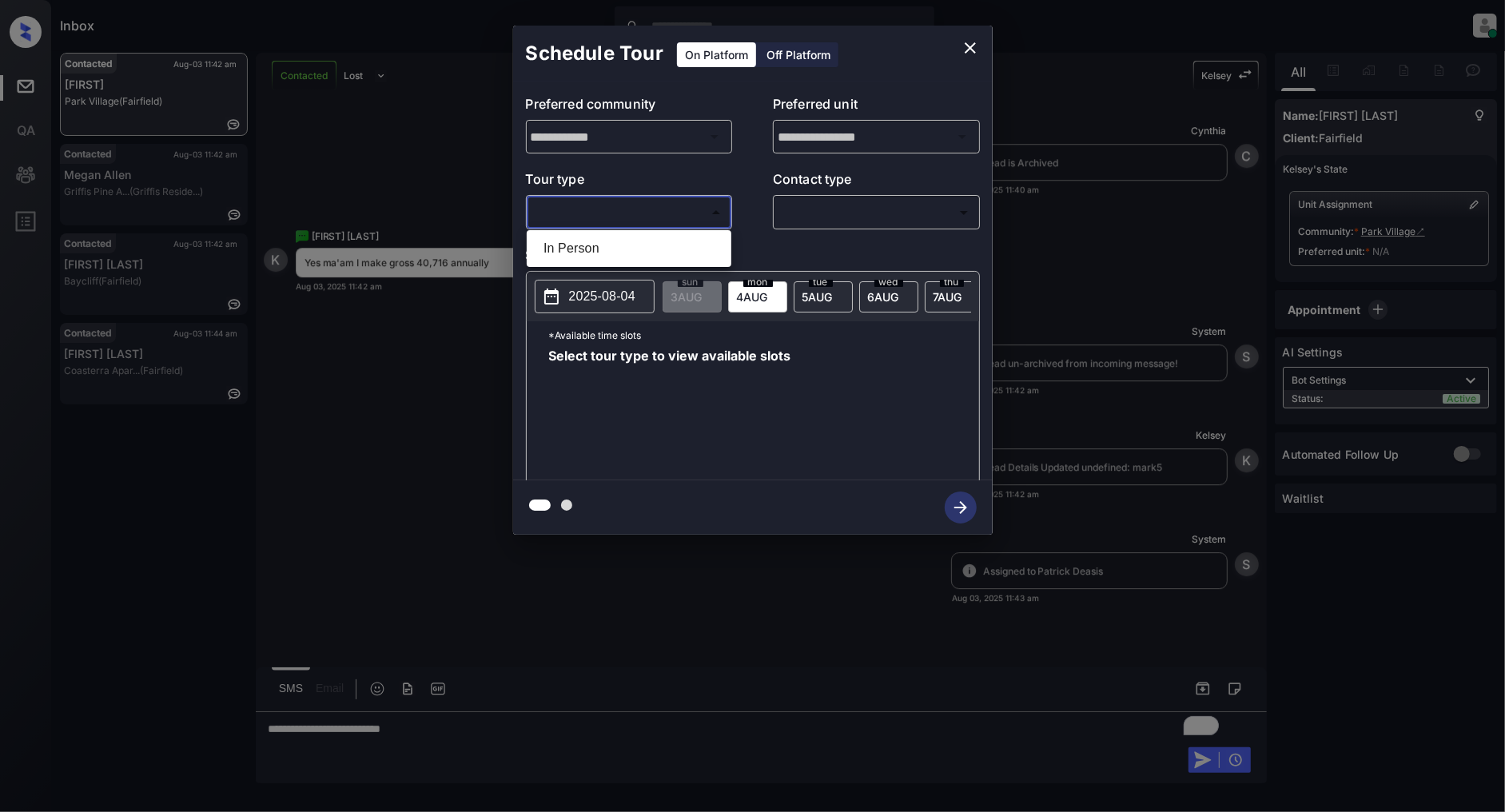 click on "In Person" at bounding box center [629, 249] 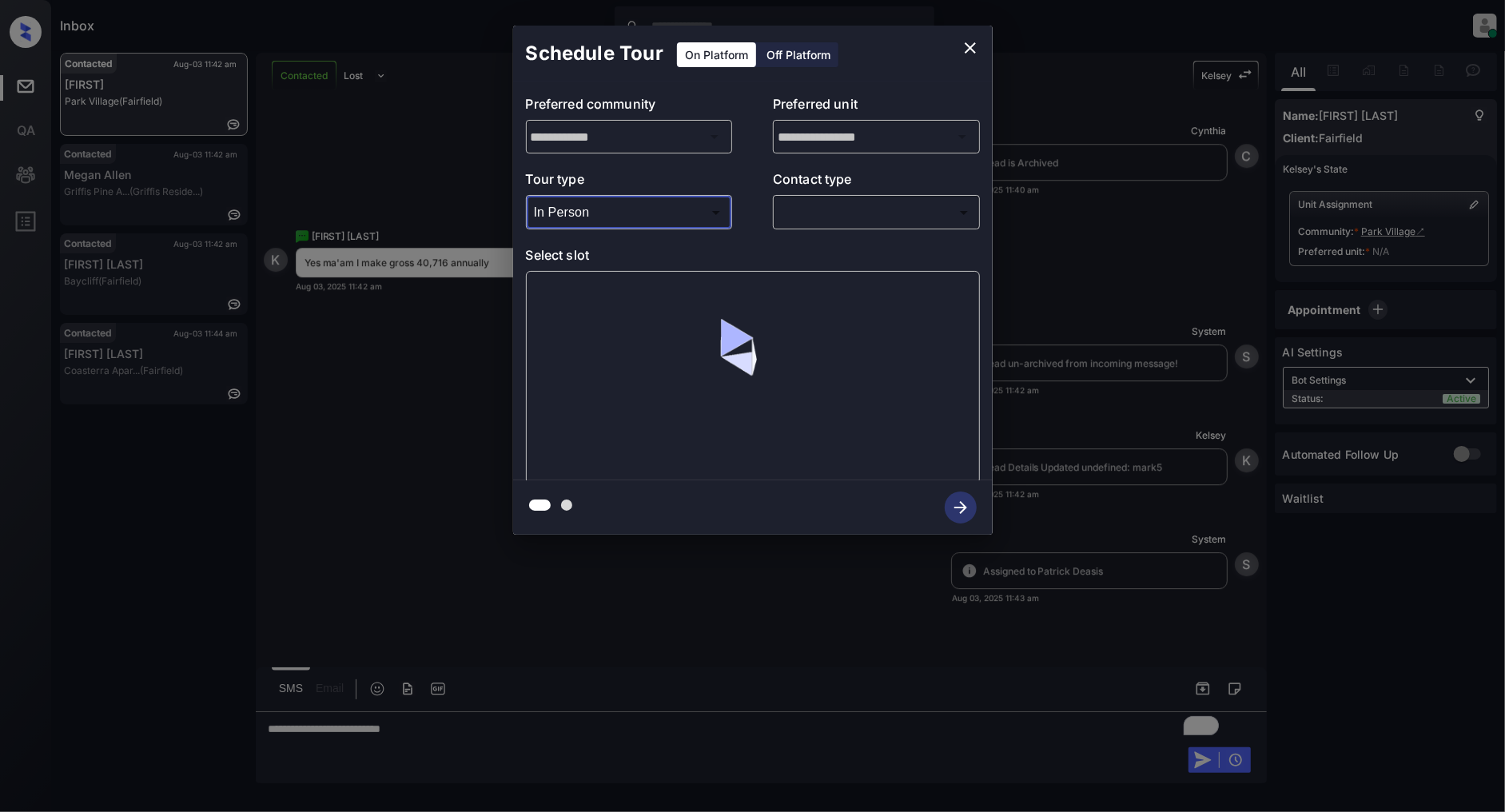 click on "Inbox [FIRST] [LAST] Online Set yourself   offline Set yourself   on break Profile Switch to  light  mode Sign out Contacted Aug-03 11:42 am   [FIRST] [LAST]  ([CITY]) Contacted Aug-03 11:42 am   [FIRST] [LAST]  ([CITY]) Contacted Aug-03 11:42 am   [FIRST] [LAST]  ([CITY]) Contacted Aug-03 11:44 am   [FIRST] [LAST]  ([CITY]) Contacted Lost Lead Sentiment: Angry Upon sliding the acknowledgement:  Lead will move to lost stage. * ​ SMS and call option will be set to opt out. AFM will be turned off for the lead. [FIRST] New Message [FIRST] Notes Note: https://conversation.getzuma.com/688fa9aa5b6196c9984a33a1 - Paste this link into your browser to view [FIRST]’s conversation with the prospect Aug 03, 2025 11:25 am  Sync'd w  yardi K New Message Agent Lead created via leadPoller in Inbound stage. Aug 03, 2025 11:25 am A New Message Zuma Lead transferred to leasing agent: [FIRST] Aug 03, 2025 11:25 am  Sync'd w  yardi Z New Message Agent A A" at bounding box center [752, 406] 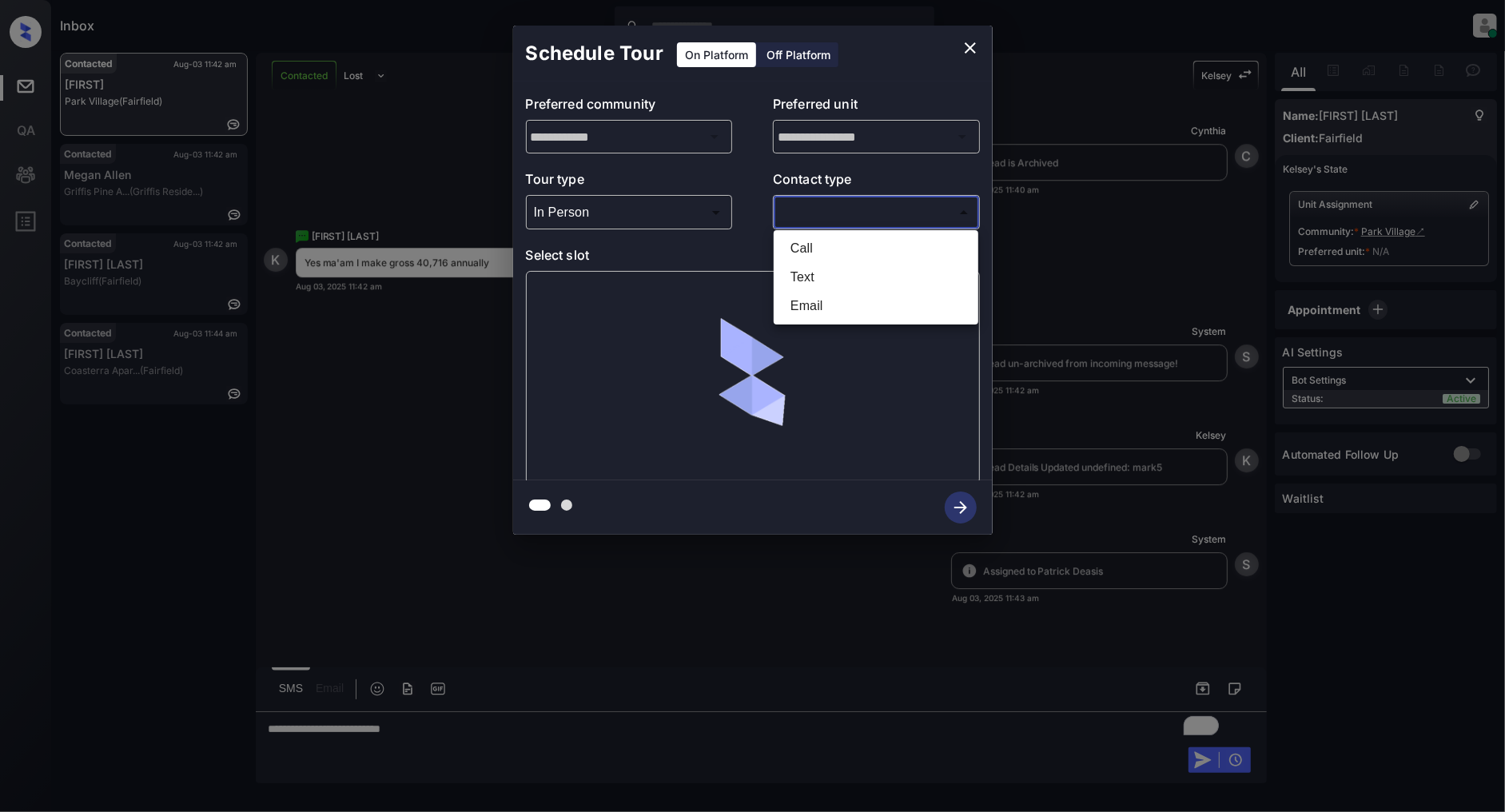 click on "Text" at bounding box center (876, 277) 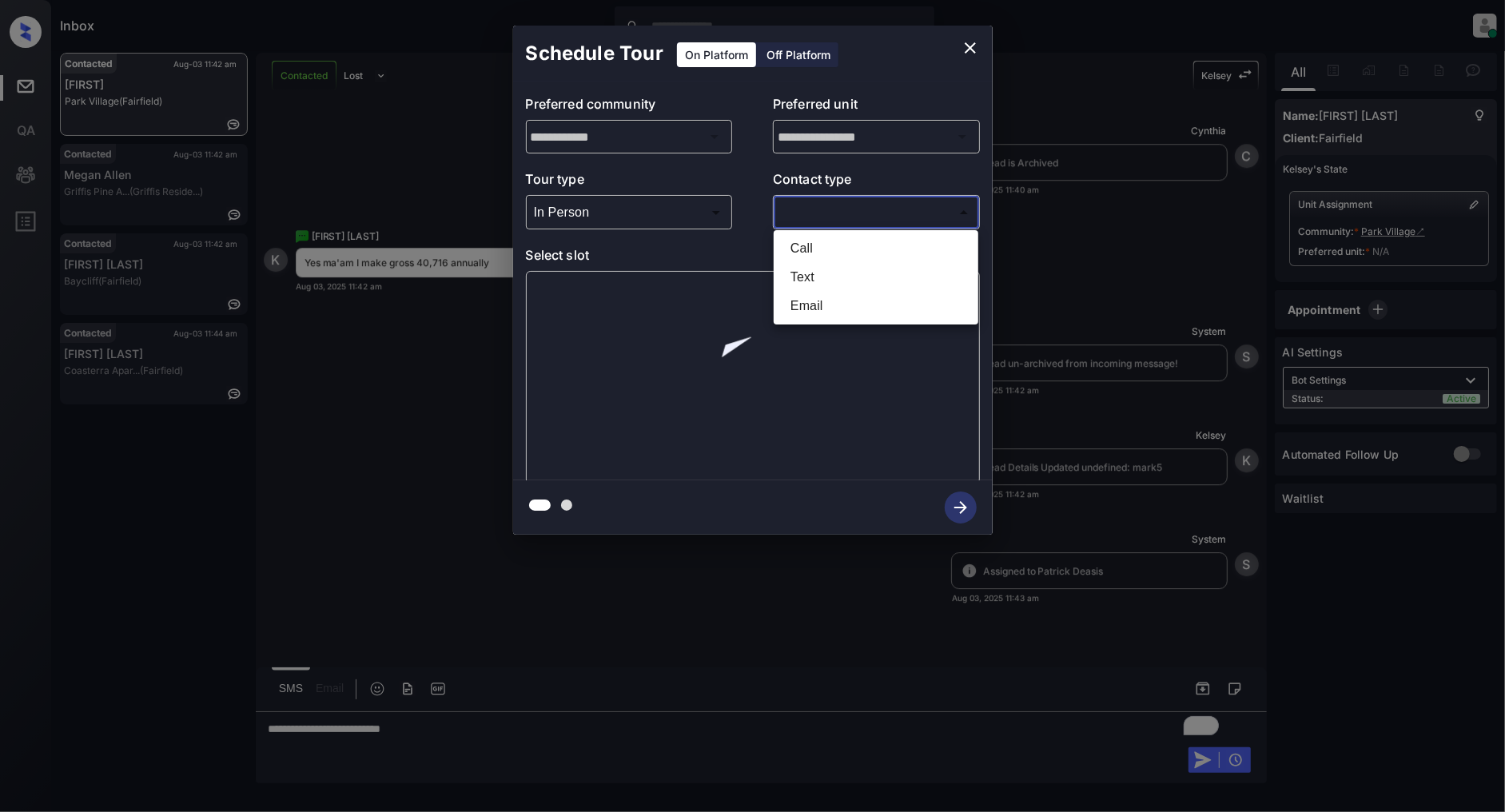 type on "****" 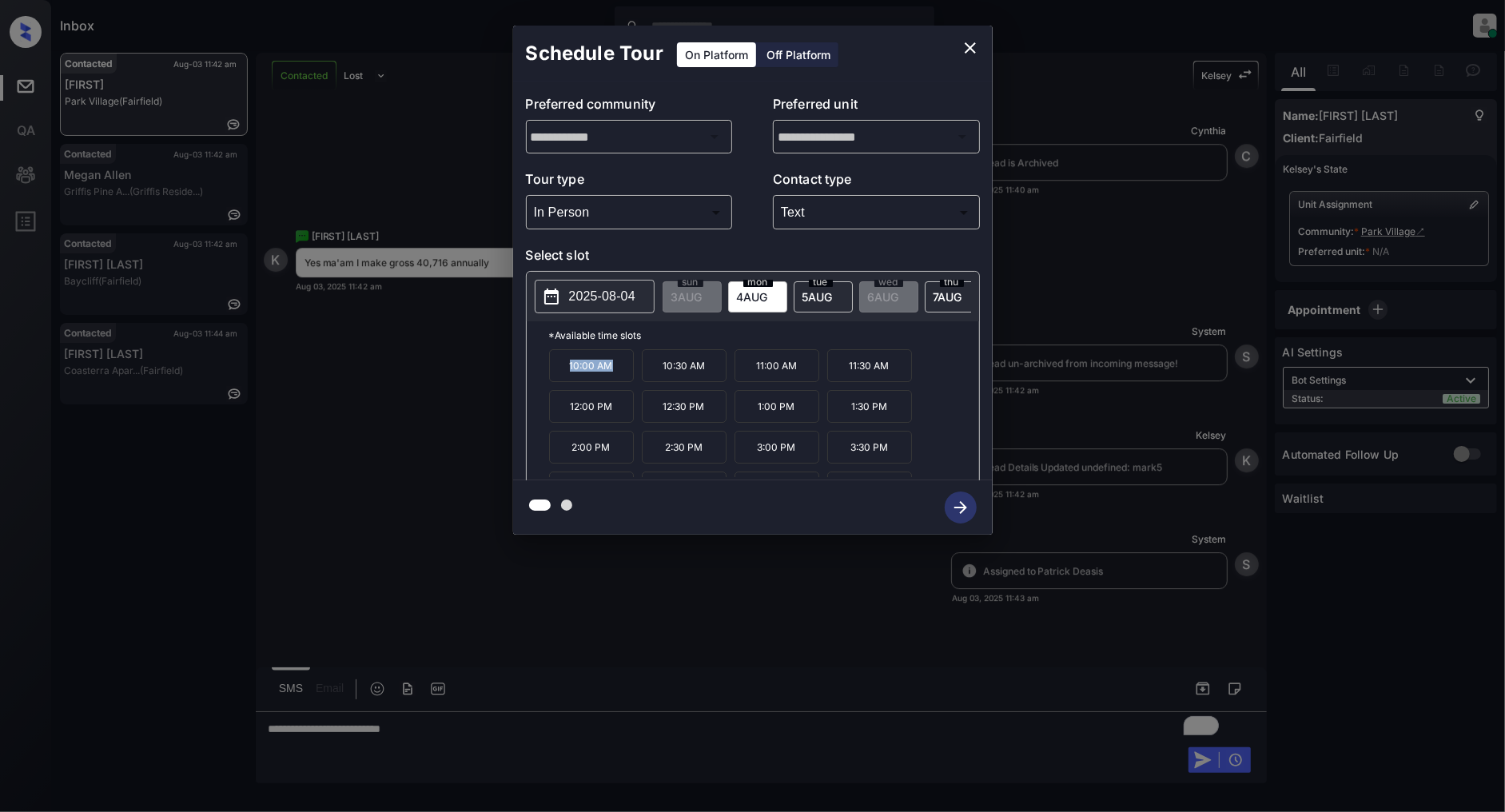 drag, startPoint x: 616, startPoint y: 376, endPoint x: 543, endPoint y: 373, distance: 73.06162 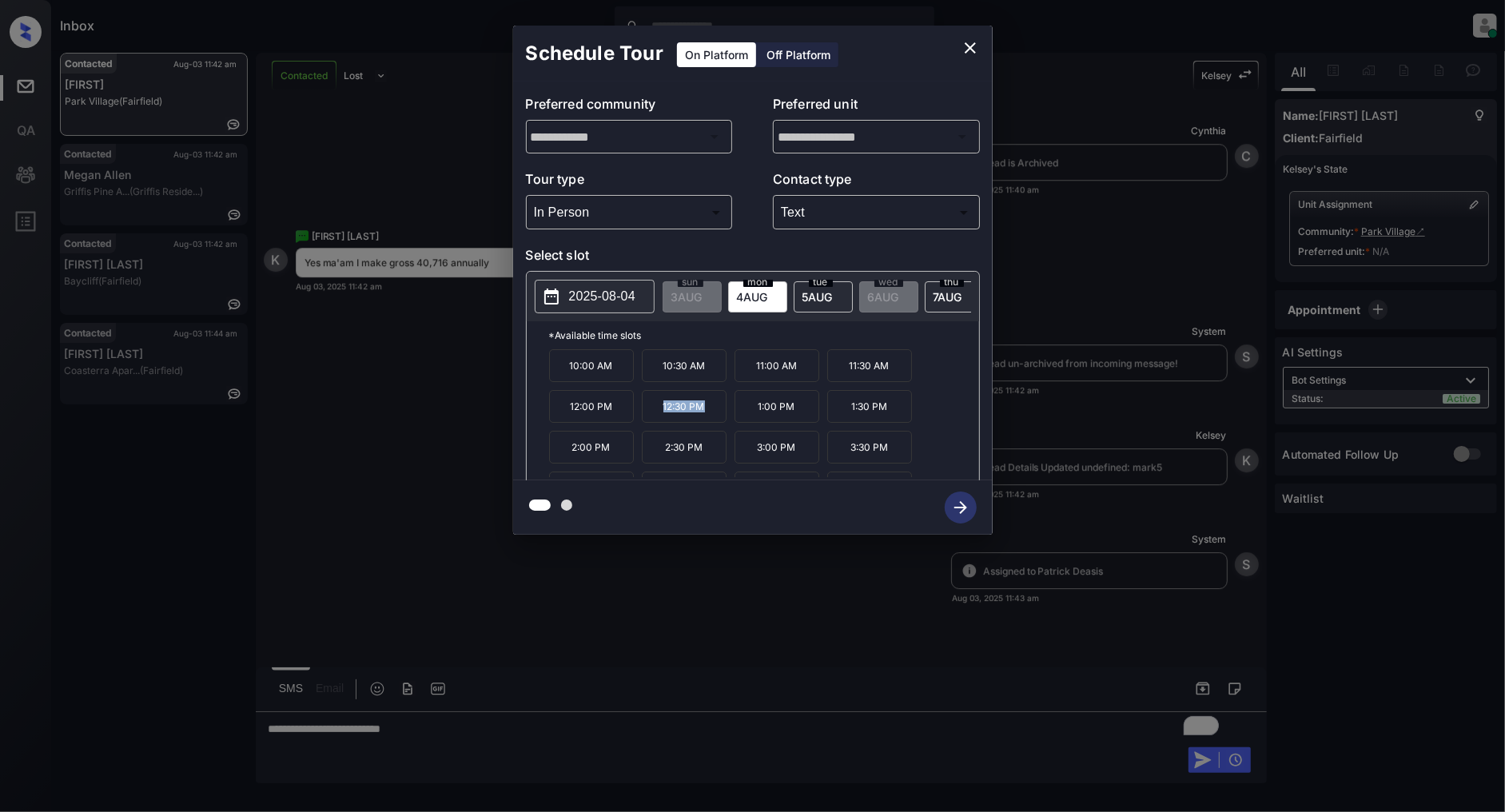 drag, startPoint x: 718, startPoint y: 420, endPoint x: 651, endPoint y: 420, distance: 67 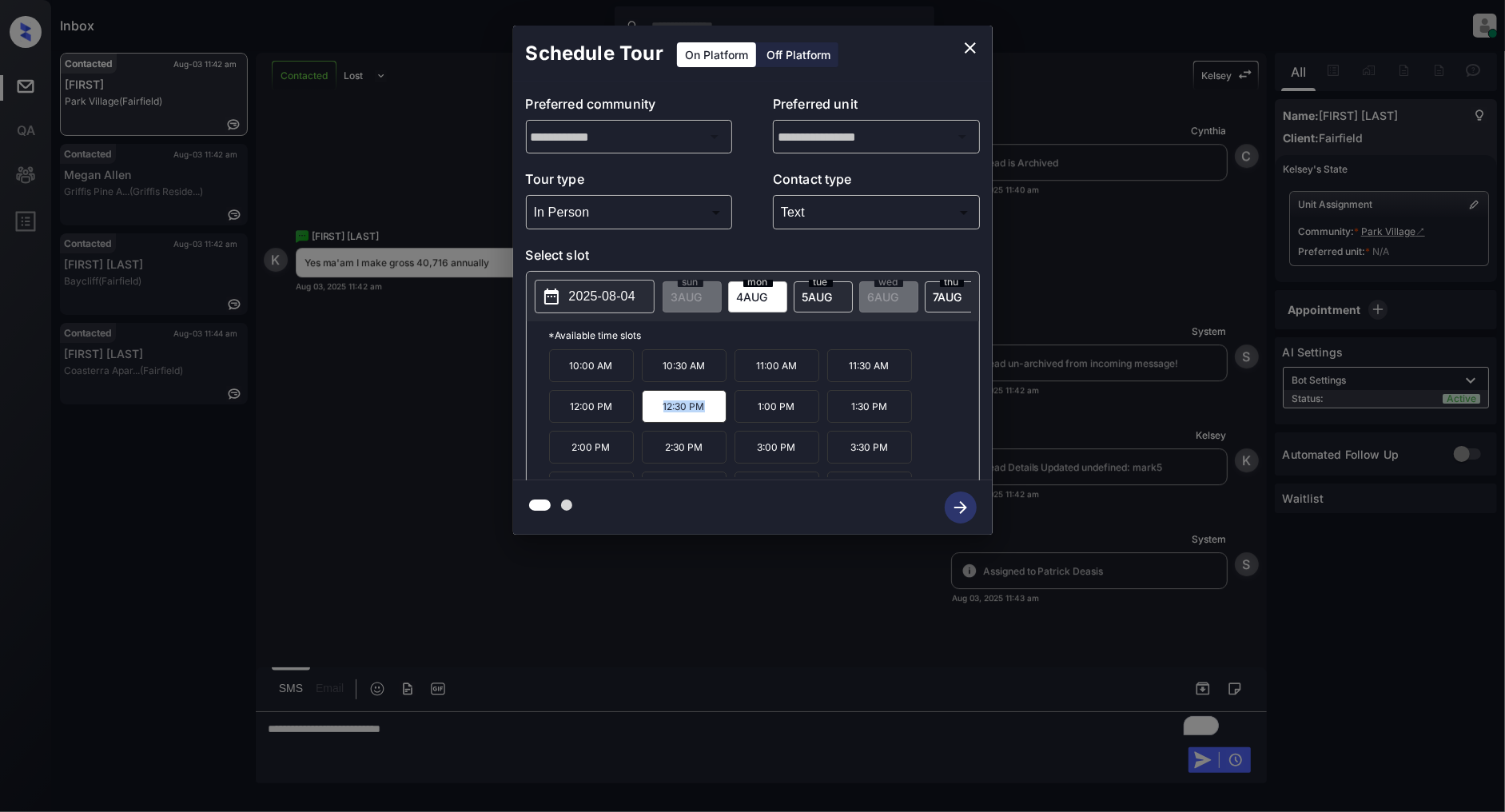 copy on "12:30 PM" 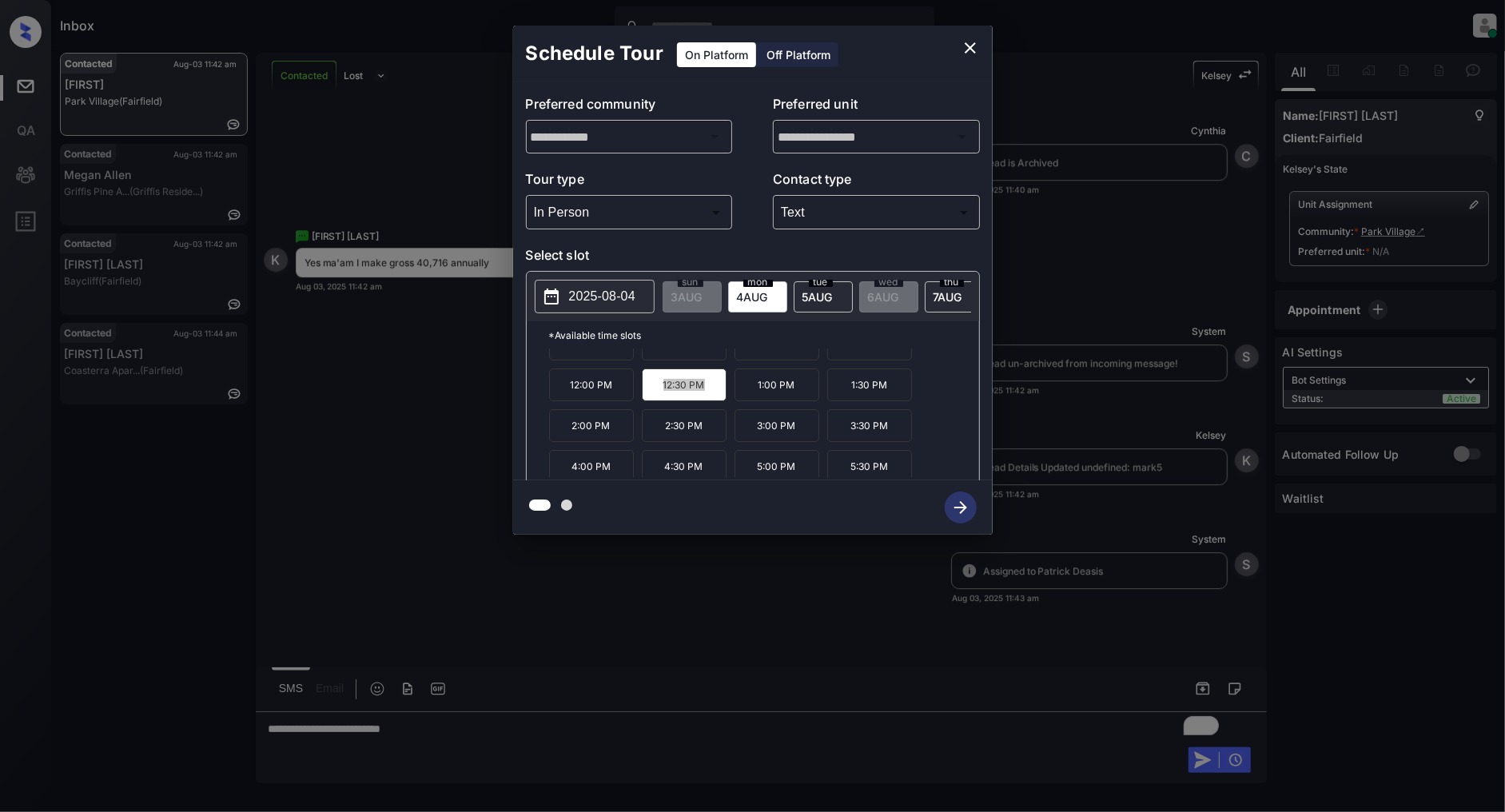 scroll, scrollTop: 27, scrollLeft: 0, axis: vertical 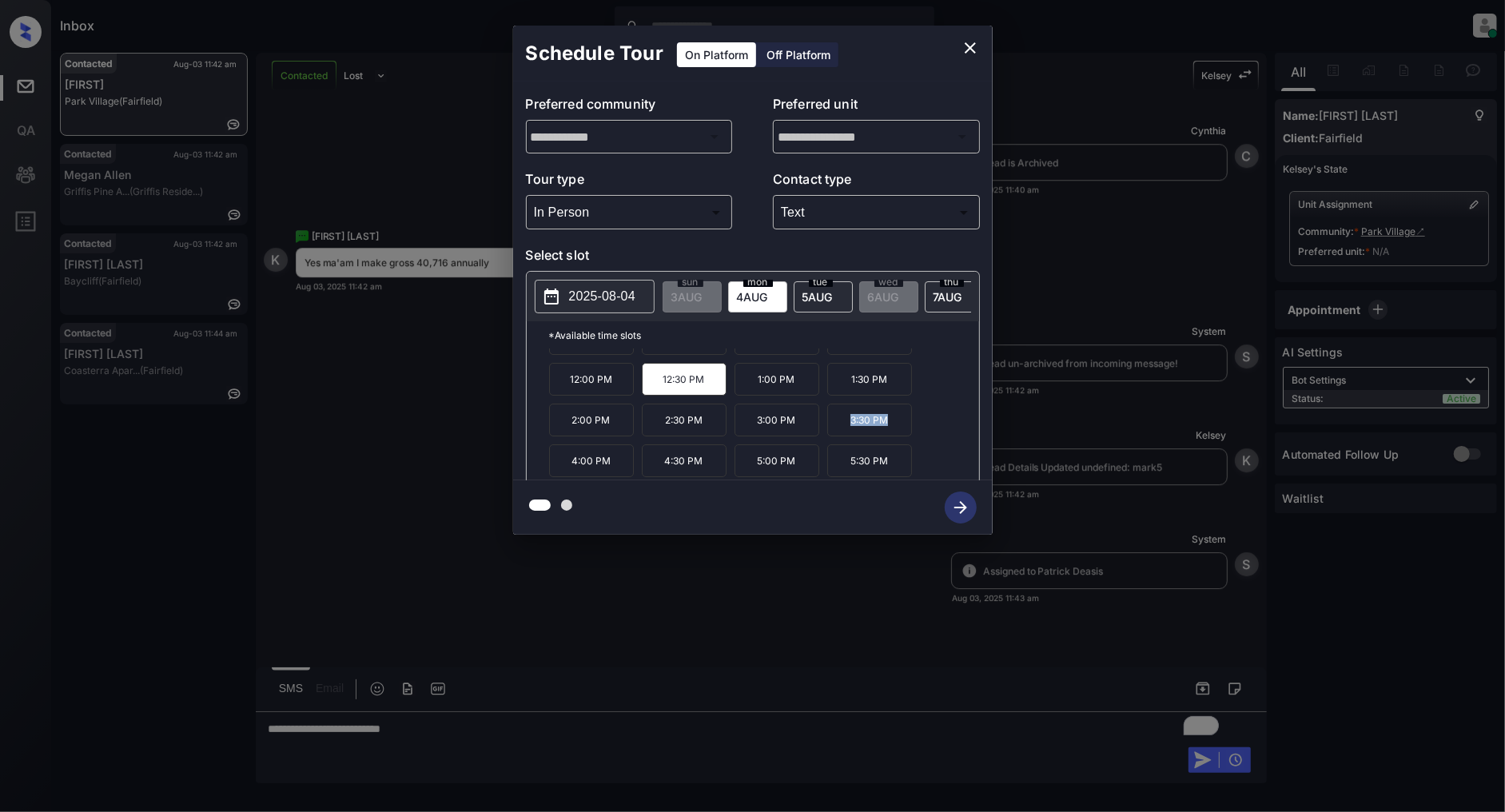 drag, startPoint x: 887, startPoint y: 426, endPoint x: 836, endPoint y: 426, distance: 51 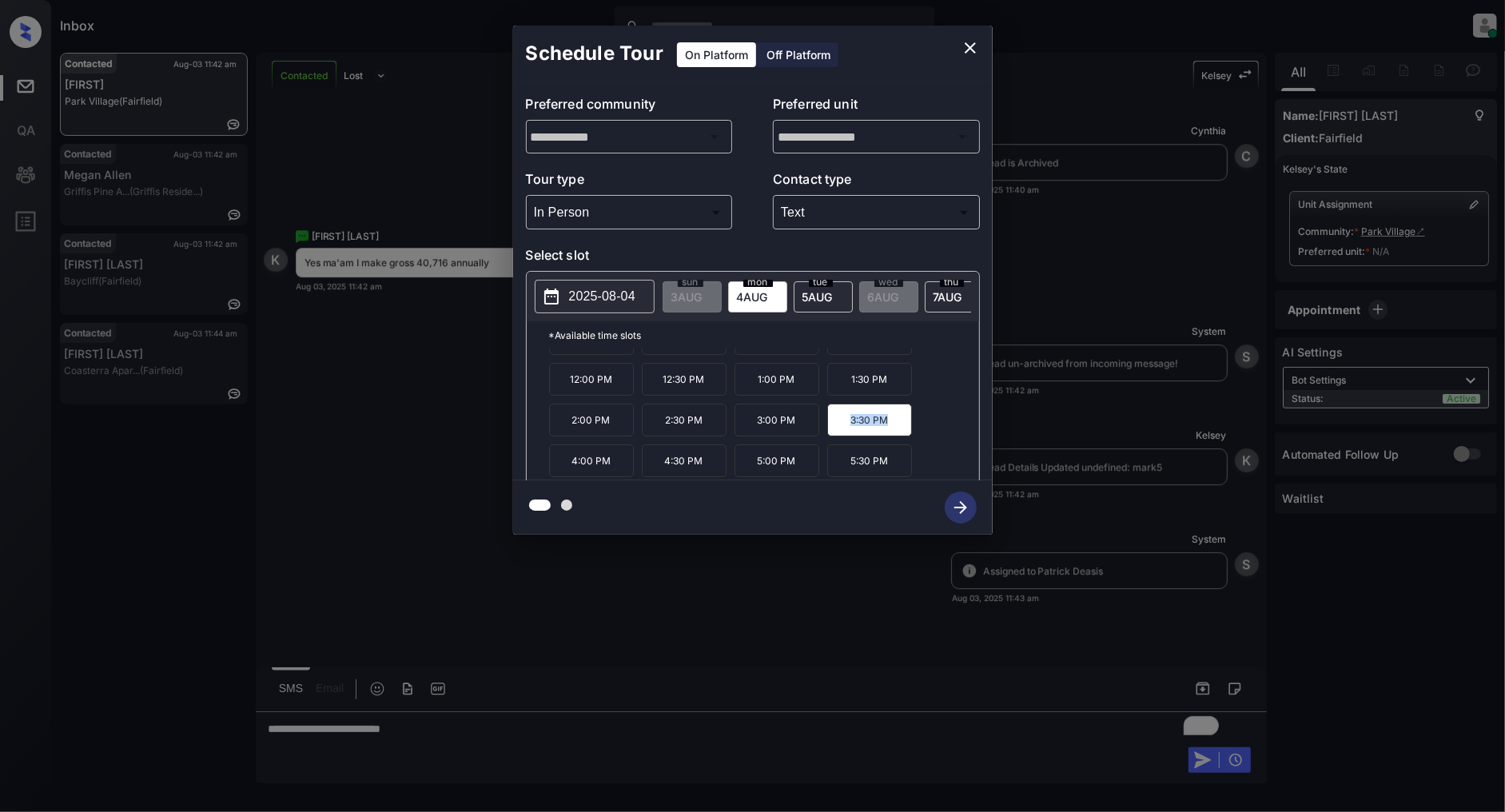 copy on "3:30 PM" 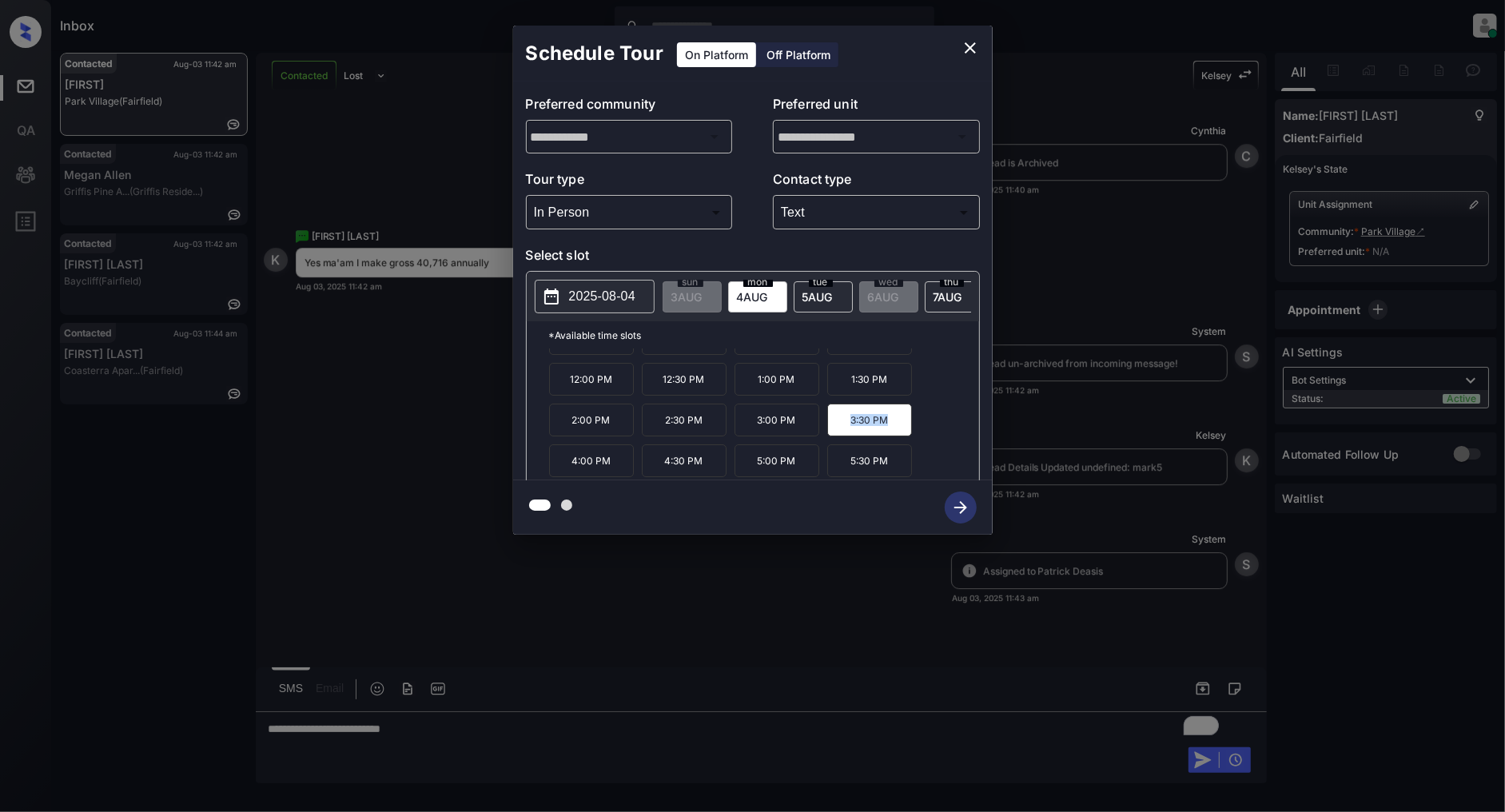 click 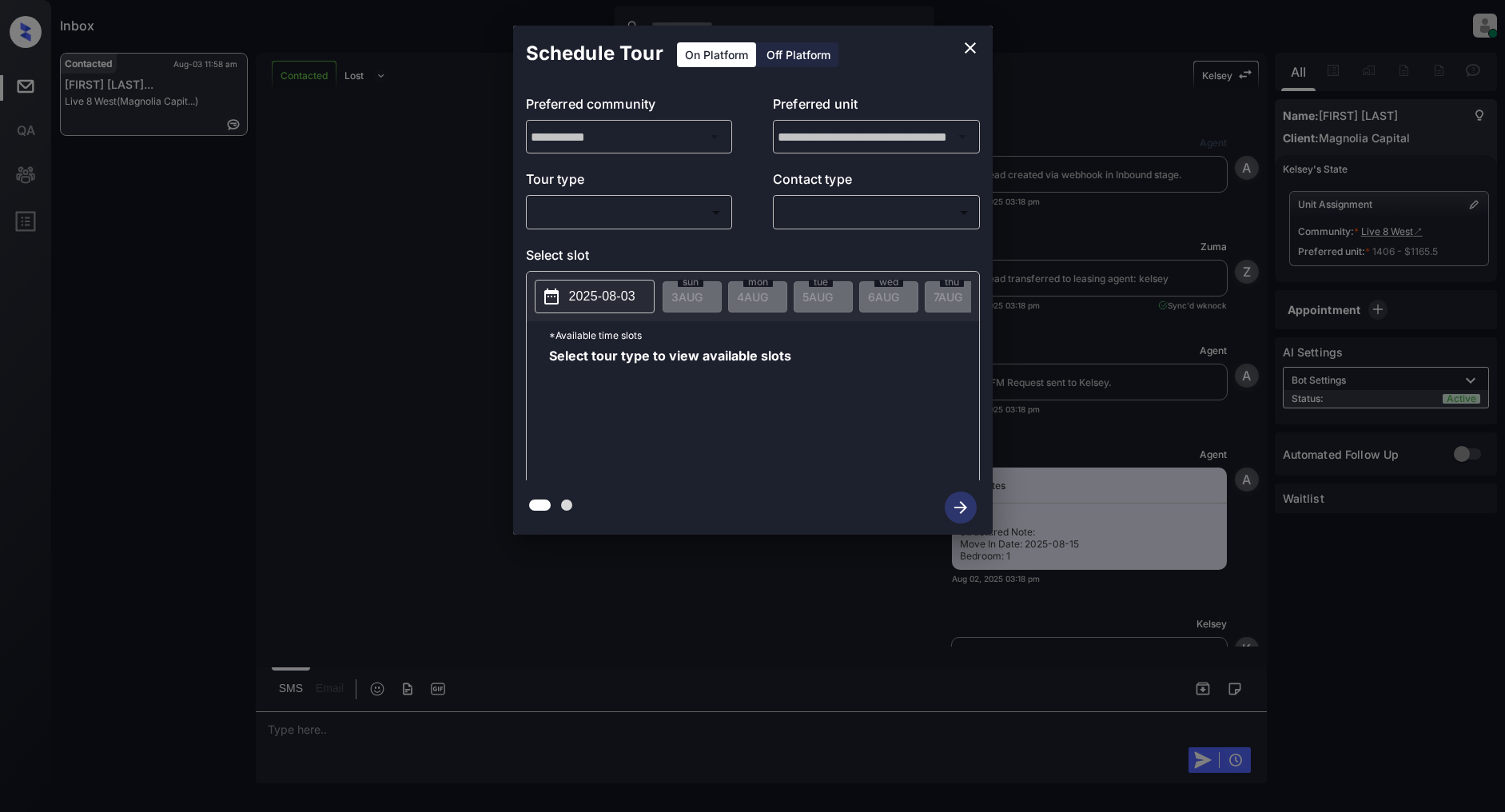 scroll, scrollTop: 0, scrollLeft: 0, axis: both 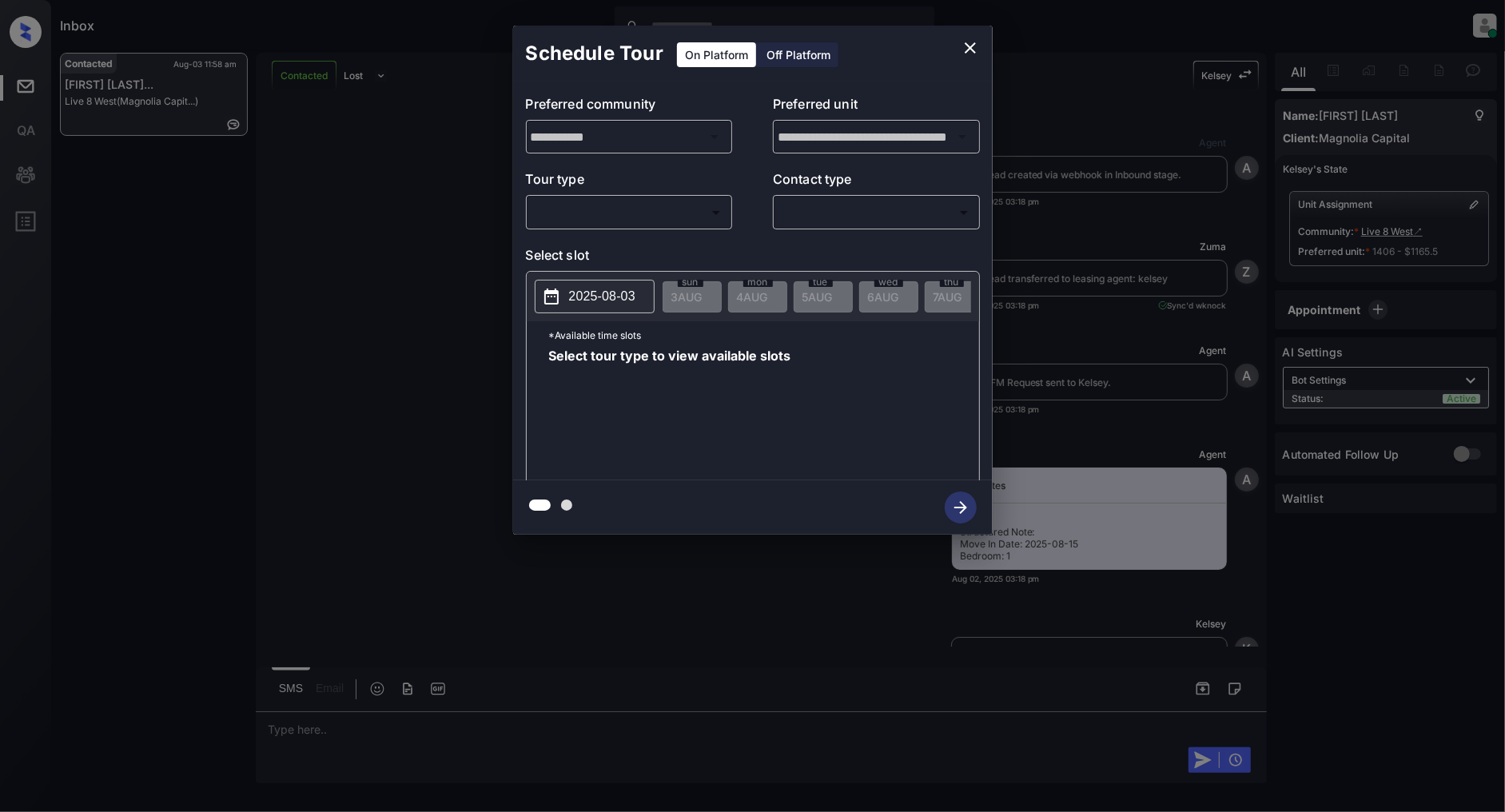 click on "Inbox Patrick Deasis Online Set yourself   offline Set yourself   on break Profile Switch to  light  mode Sign out Contacted Aug-03 11:58 am   Ecknozzio Jack... Live 8 West  (Magnolia Capit...) Contacted Lost Lead Sentiment: Angry Upon sliding the acknowledgement:  Lead will move to lost stage. * ​ SMS and call option will be set to opt out. AFM will be turned off for the lead. Kelsey New Message Agent Lead created via webhook in Inbound stage. Aug 02, 2025 03:18 pm A New Message Zuma Lead transferred to leasing agent: kelsey Aug 02, 2025 03:18 pm  Sync'd w  knock Z New Message Agent AFM Request sent to Kelsey. Aug 02, 2025 03:18 pm A New Message Agent Notes Note: Structured Note:
Move In Date: 2025-08-15
Bedroom: 1
Aug 02, 2025 03:18 pm A New Message Kelsey Lead Details Updated
BedRoom: 1
Aug 02, 2025 03:18 pm K New Message Kelsey Lead Details Updated
Move In Date:  15-8-2025
Aug 02, 2025 03:18 pm K New Message Kelsey A preferred unit has been added as, 1122 Aug 02, 2025 03:18 pm K New Message" at bounding box center (752, 406) 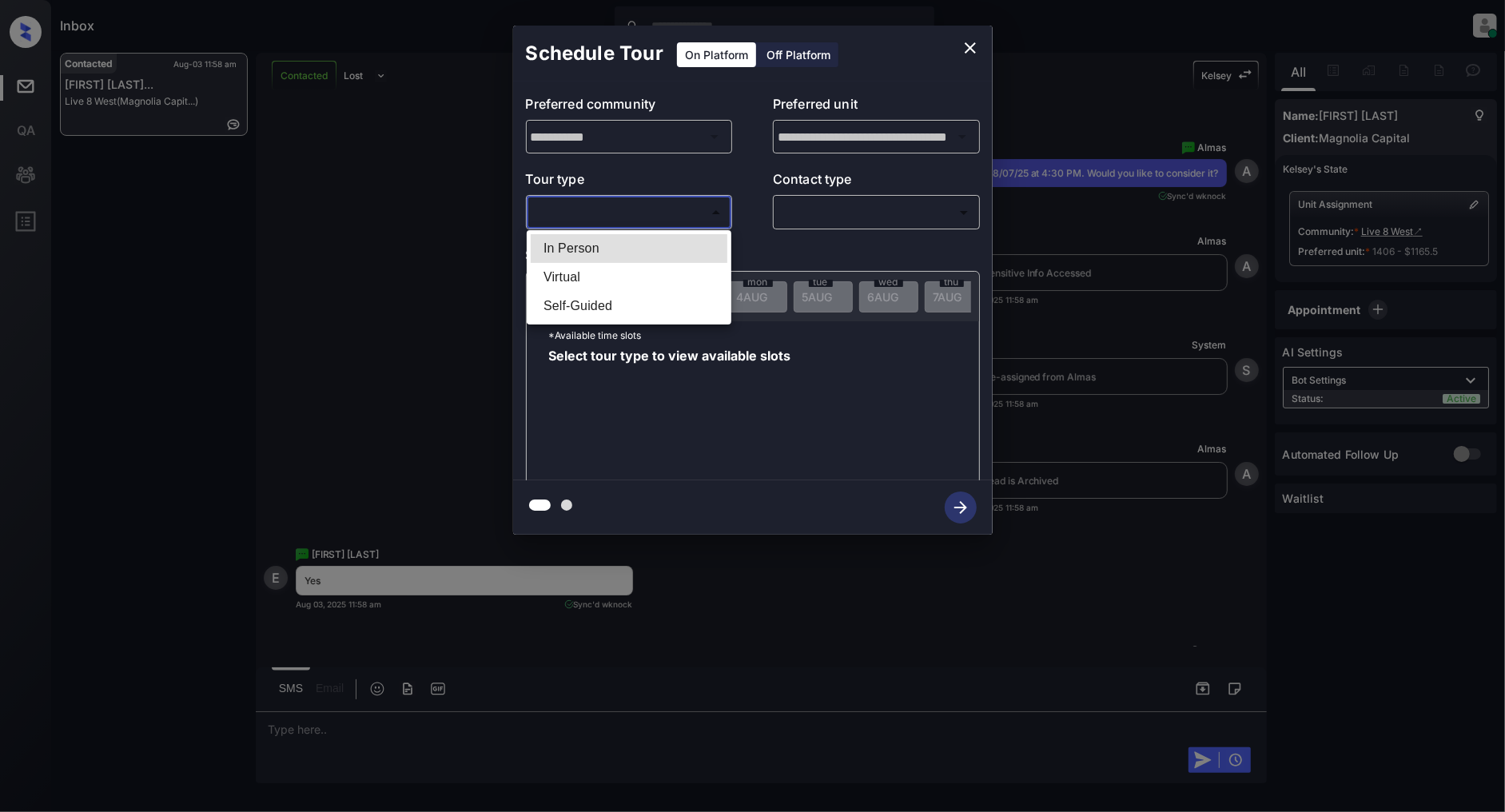 click on "In Person" at bounding box center [629, 249] 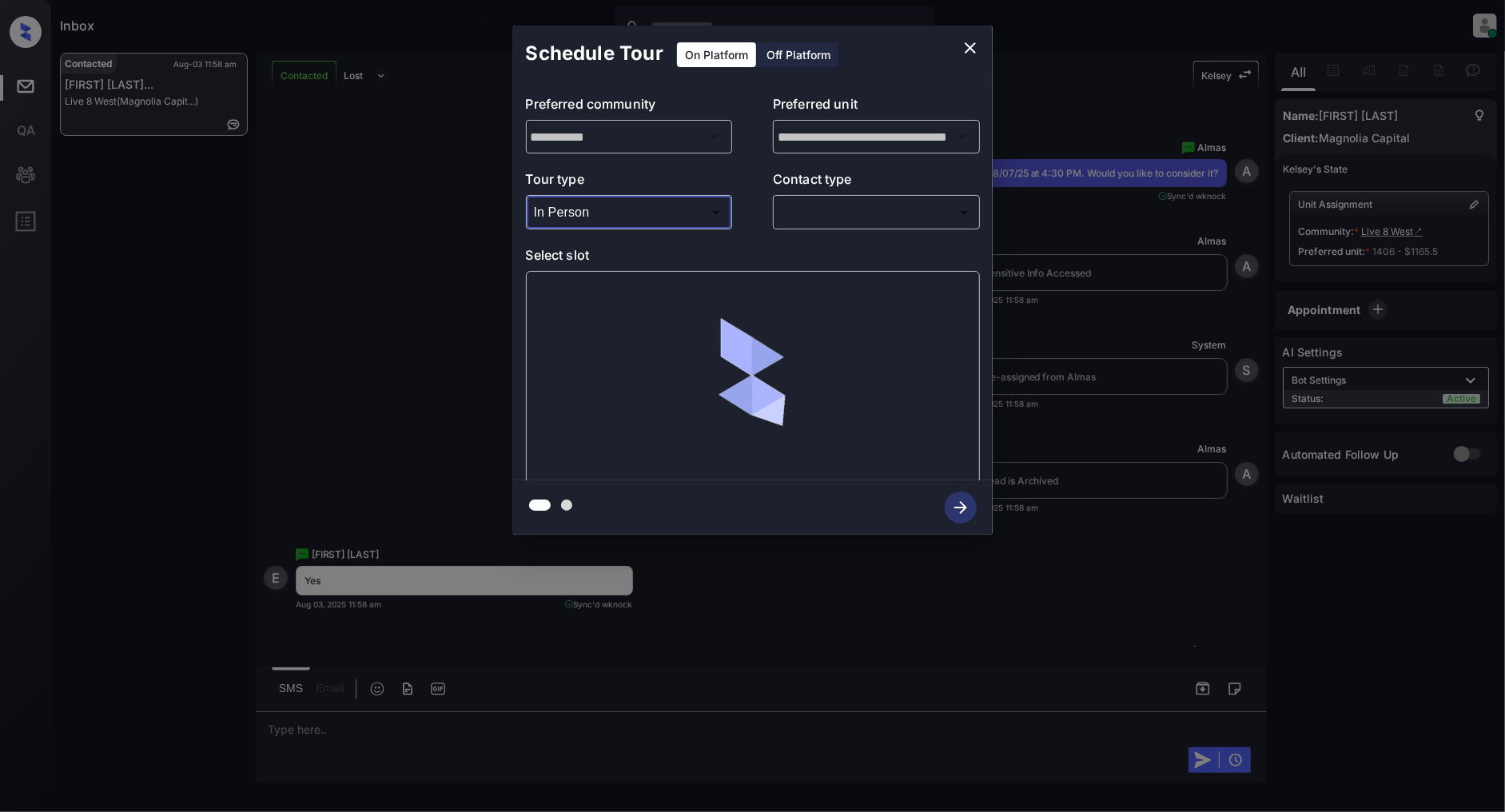 click on "Inbox Patrick Deasis Online Set yourself   offline Set yourself   on break Profile Switch to  light  mode Sign out Contacted Aug-03 11:58 am   Ecknozzio Jack... Live 8 West  (Magnolia Capit...) Contacted Lost Lead Sentiment: Angry Upon sliding the acknowledgement:  Lead will move to lost stage. * ​ SMS and call option will be set to opt out. AFM will be turned off for the lead. Kelsey New Message Agent Lead created via webhook in Inbound stage. Aug 02, 2025 03:18 pm A New Message Zuma Lead transferred to leasing agent: kelsey Aug 02, 2025 03:18 pm  Sync'd w  knock Z New Message Agent AFM Request sent to Kelsey. Aug 02, 2025 03:18 pm A New Message Agent Notes Note: Structured Note:
Move In Date: 2025-08-15
Bedroom: 1
Aug 02, 2025 03:18 pm A New Message Kelsey Lead Details Updated
BedRoom: 1
Aug 02, 2025 03:18 pm K New Message Kelsey Lead Details Updated
Move In Date:  15-8-2025
Aug 02, 2025 03:18 pm K New Message Kelsey A preferred unit has been added as, 1122 Aug 02, 2025 03:18 pm K New Message" at bounding box center [752, 406] 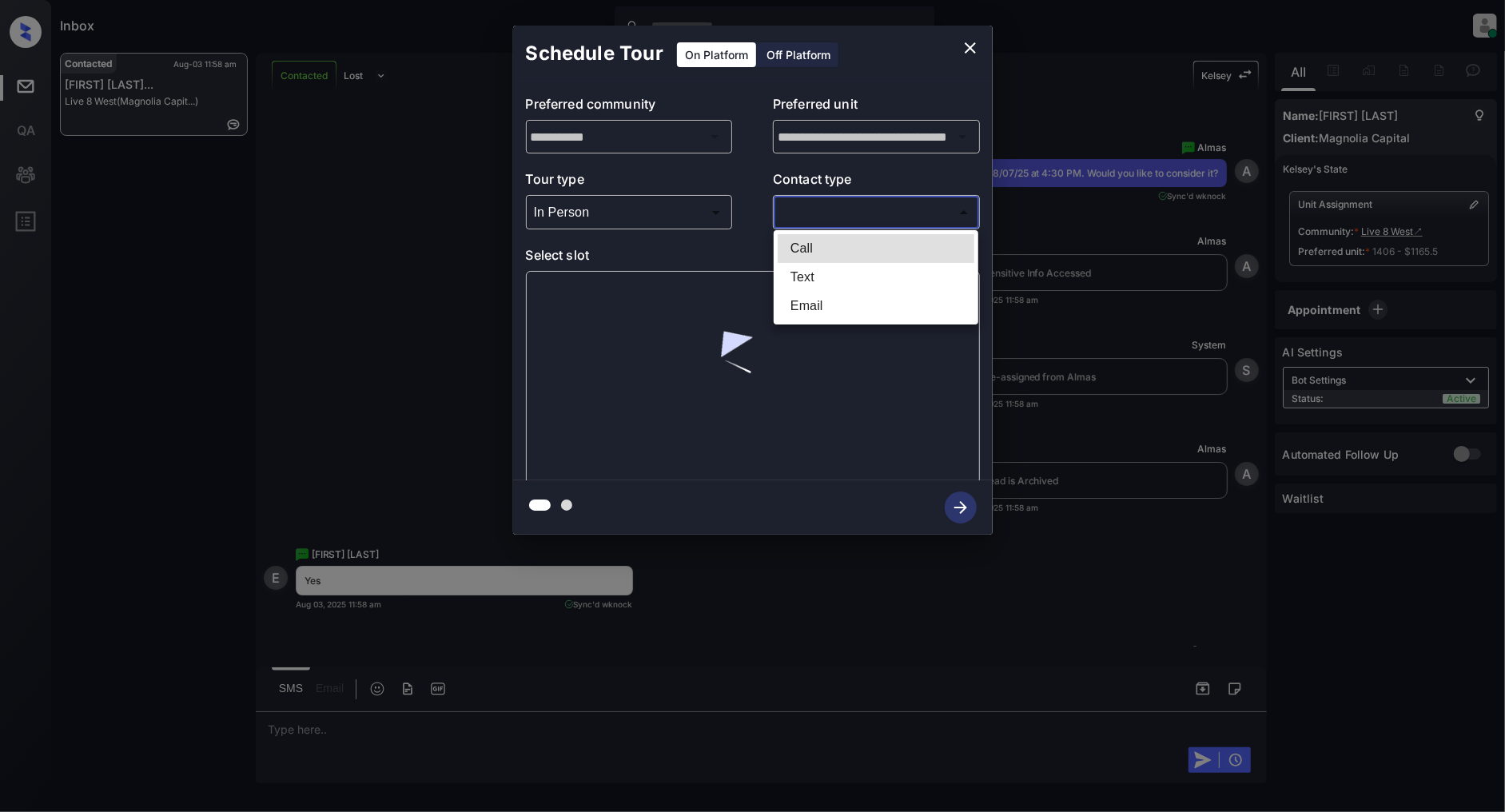 click at bounding box center (752, 406) 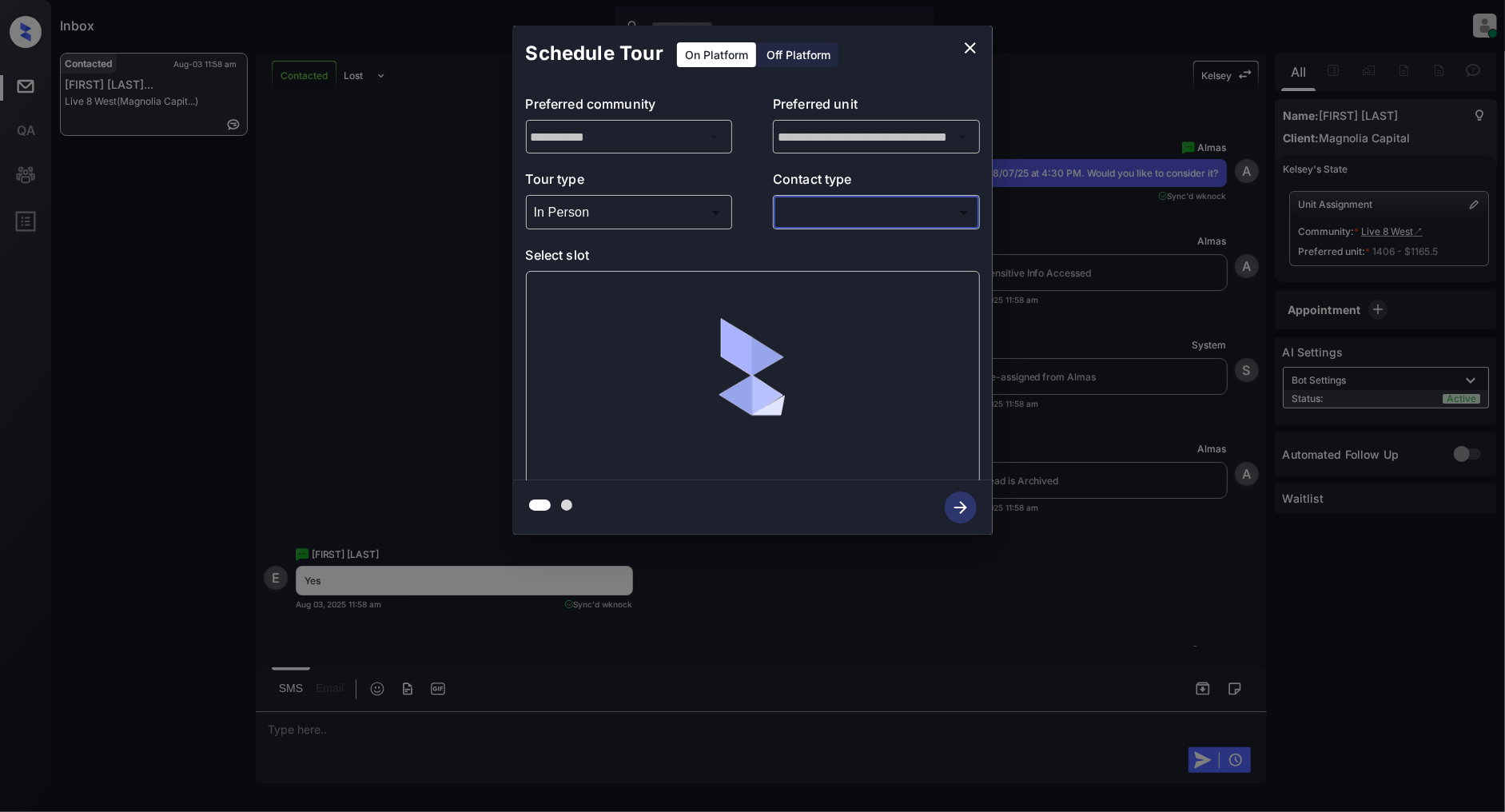 click at bounding box center [752, 406] 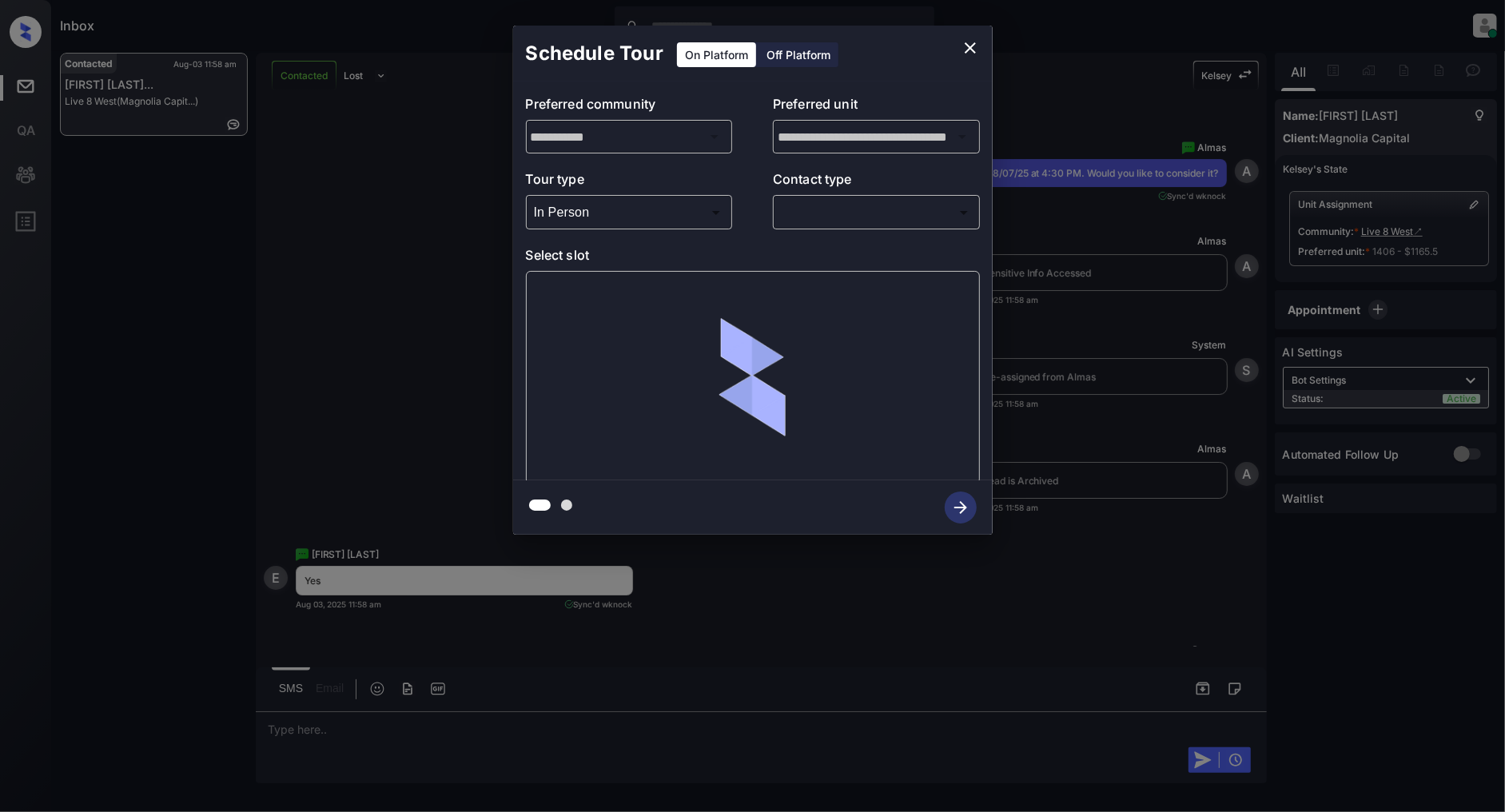 click on "**********" at bounding box center [752, 280] 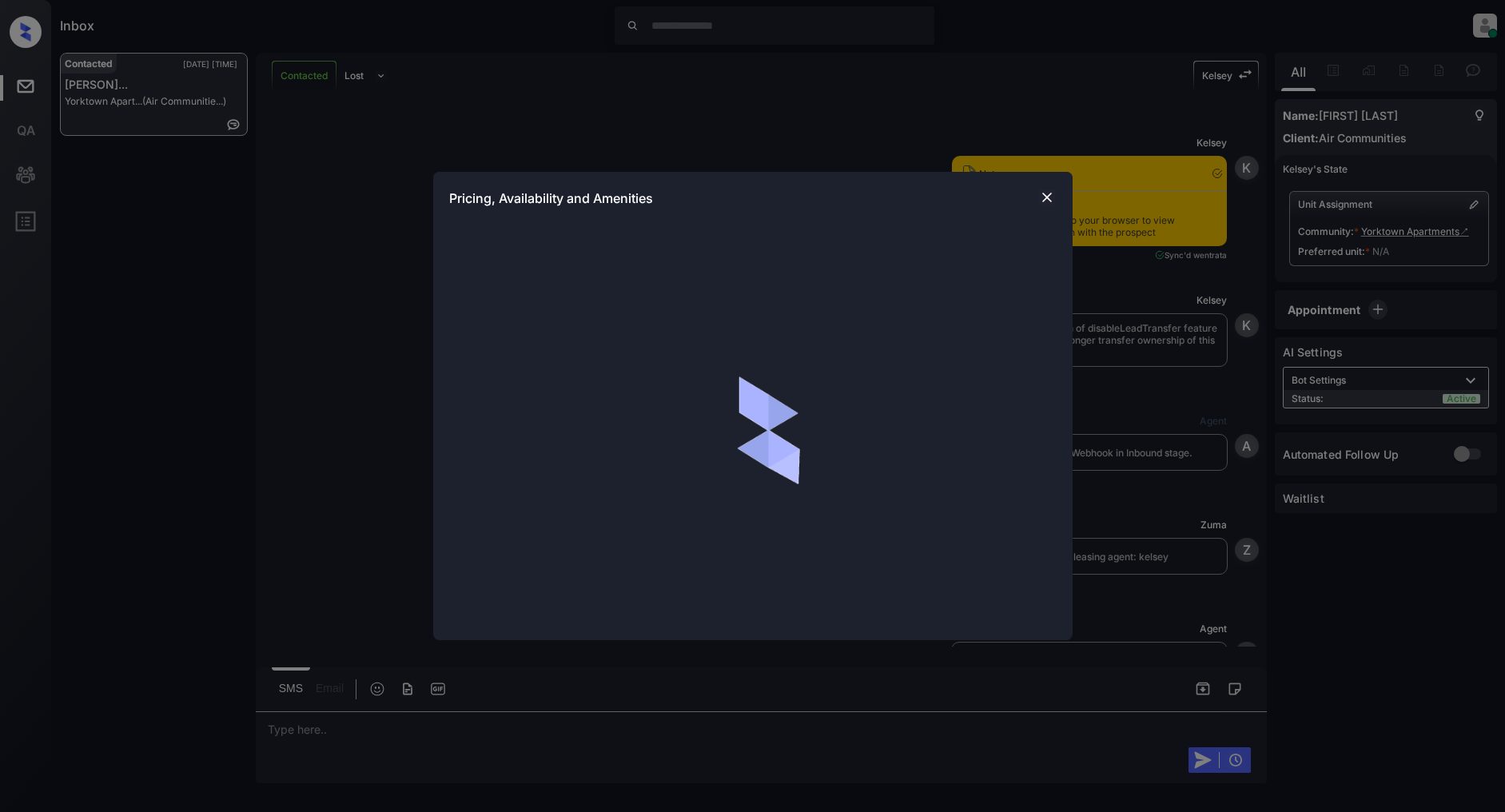 scroll, scrollTop: 0, scrollLeft: 0, axis: both 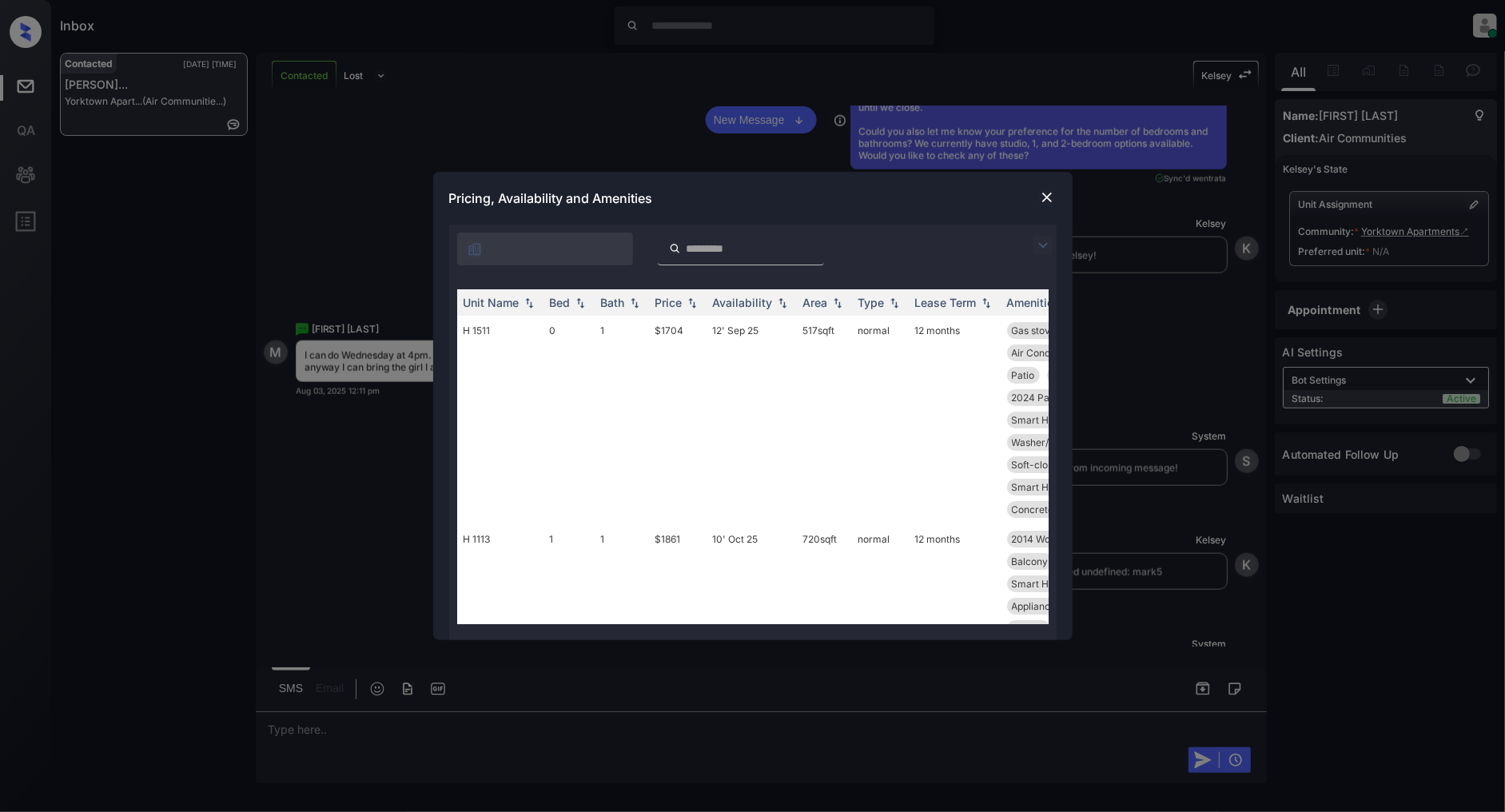 click on "**********" at bounding box center (752, 406) 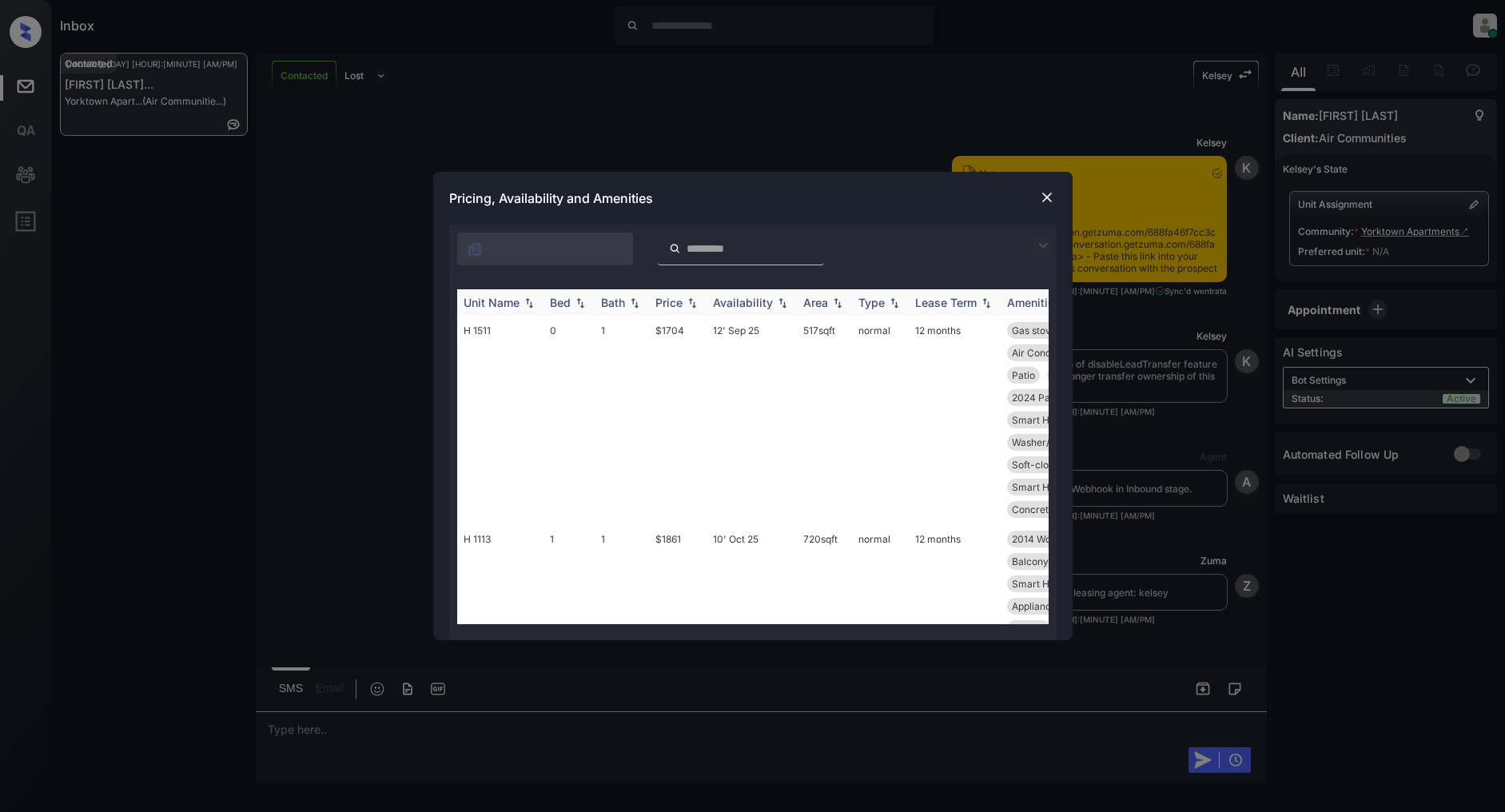 scroll, scrollTop: 0, scrollLeft: 0, axis: both 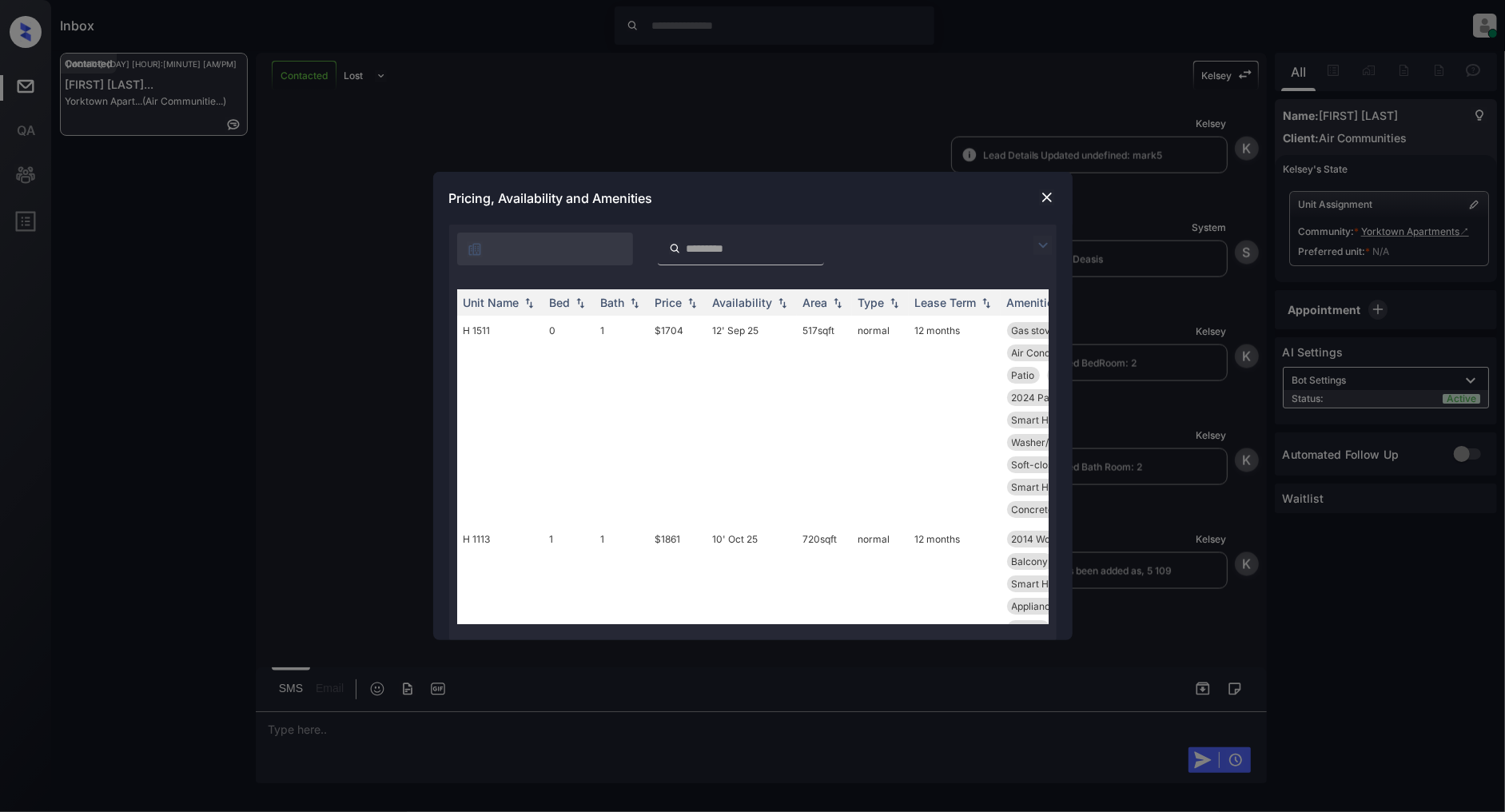 click at bounding box center [1043, 245] 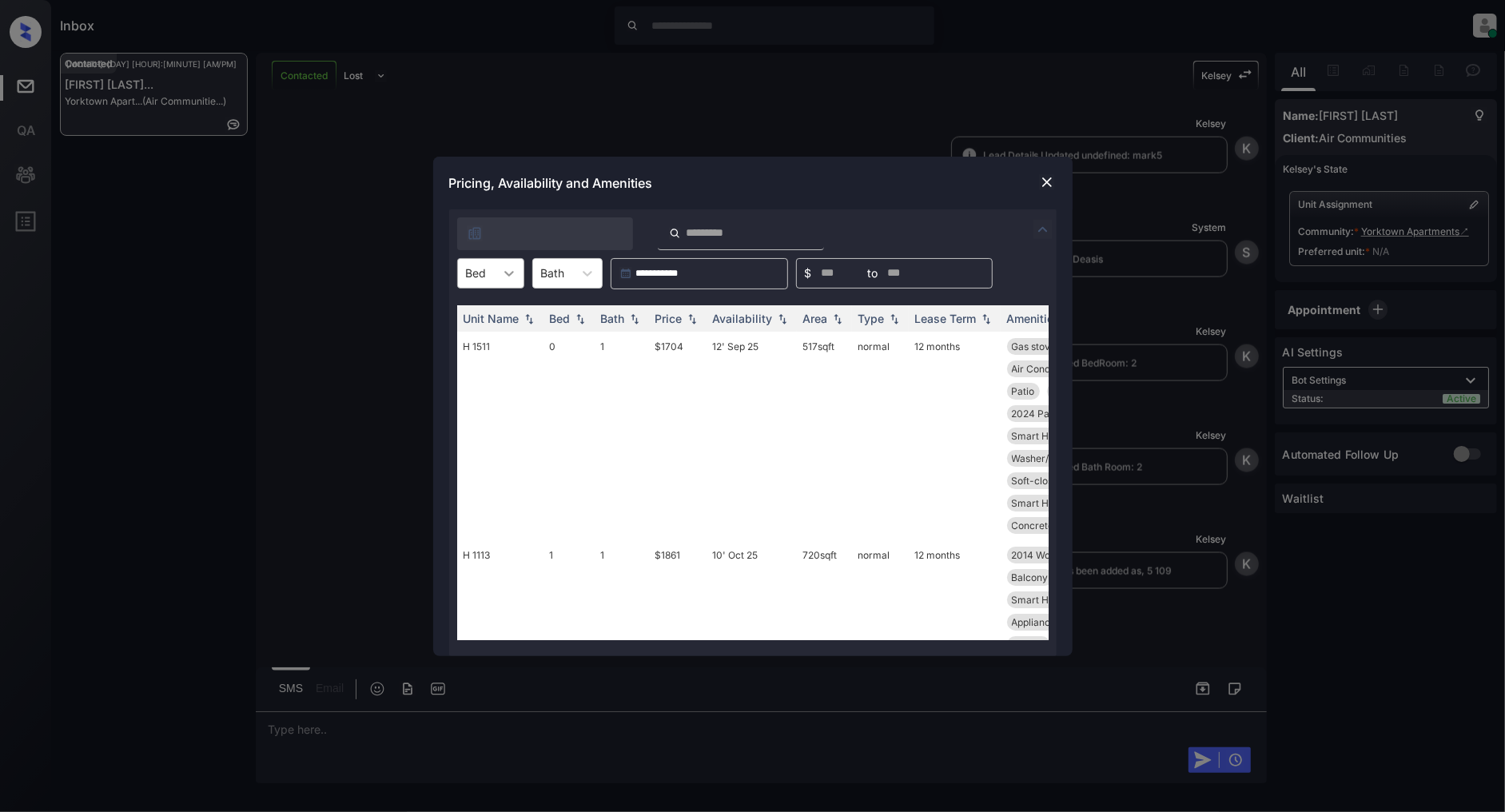 click 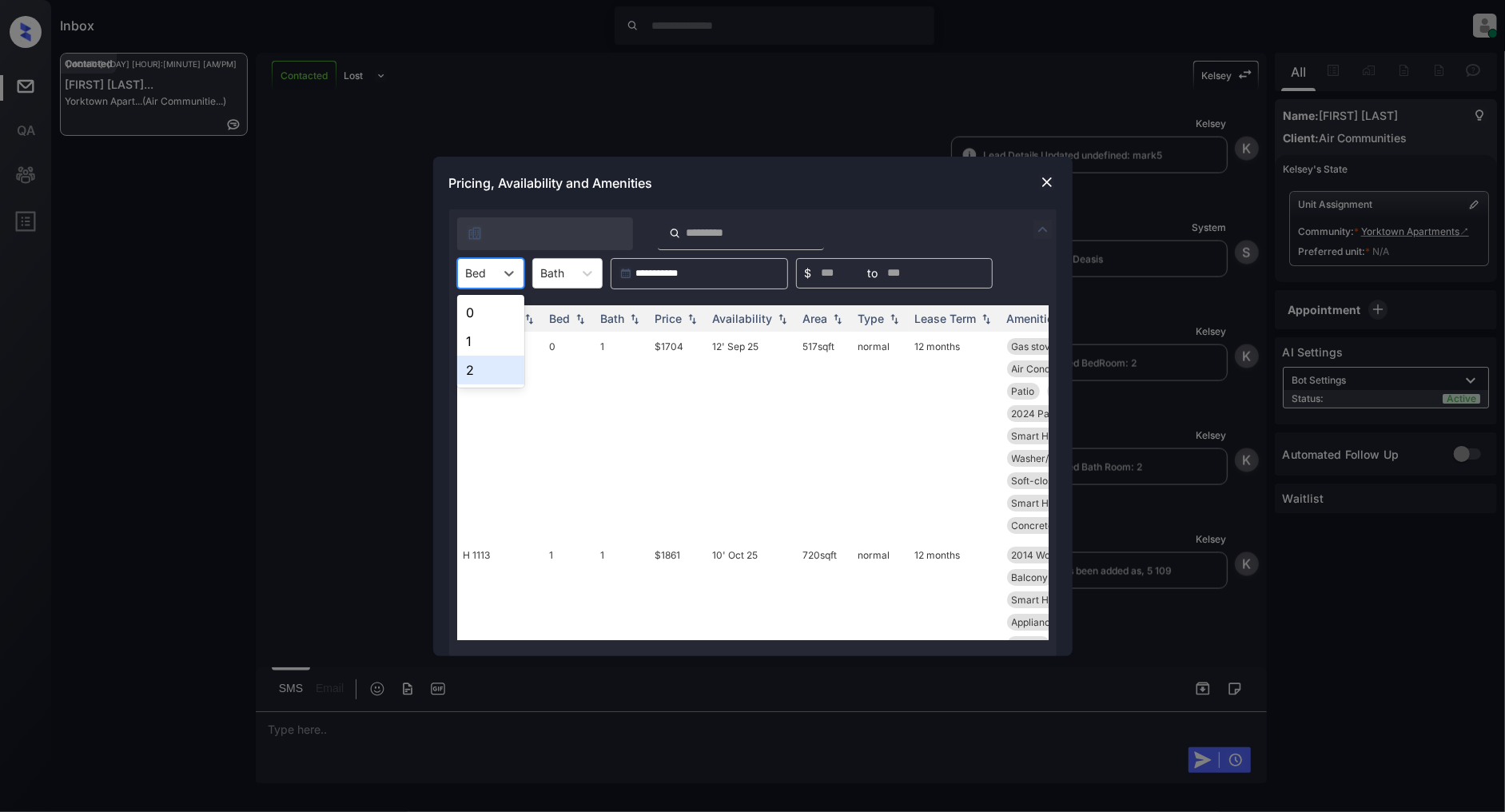 click on "2" at bounding box center (491, 370) 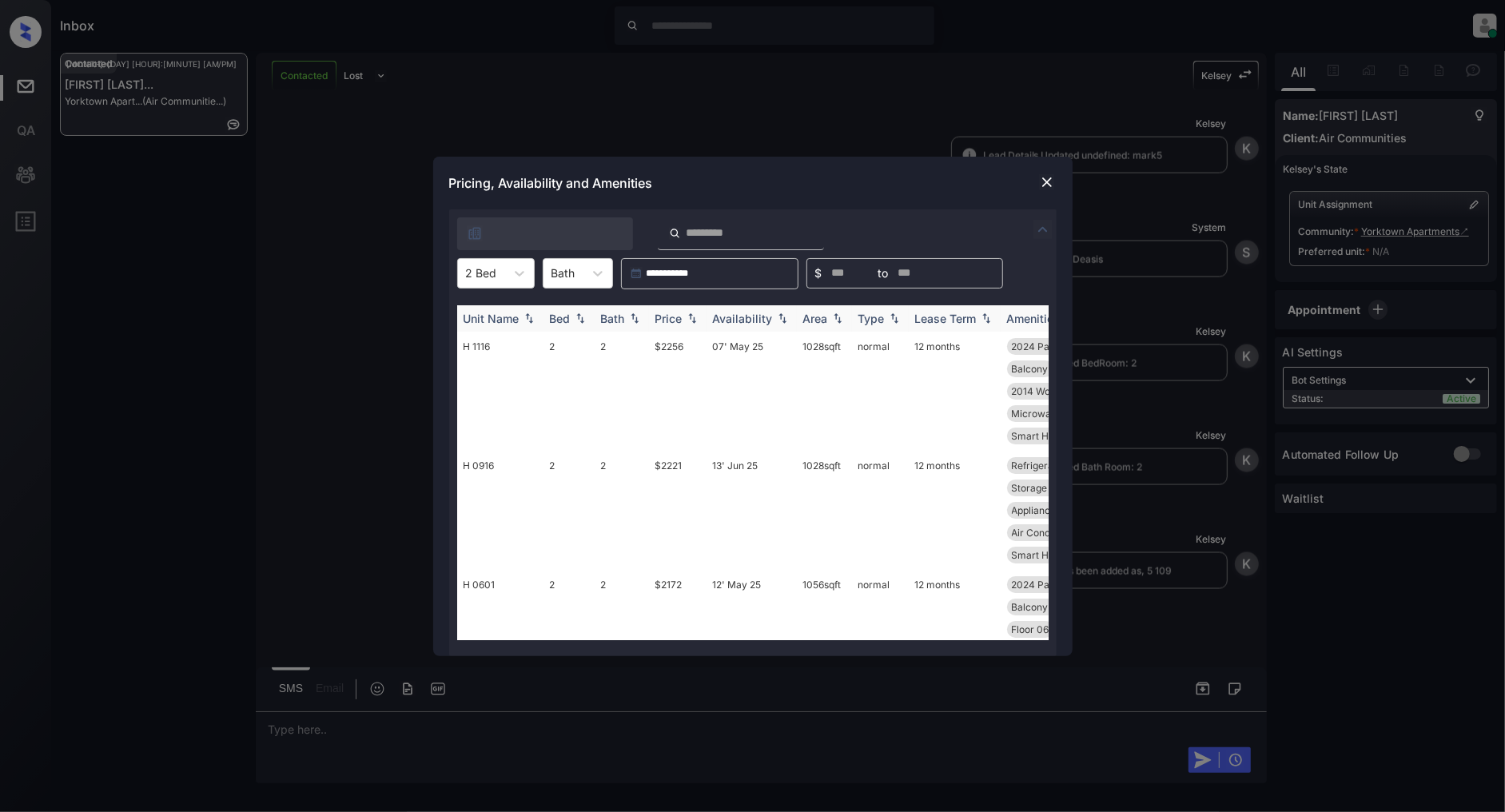 click at bounding box center (692, 318) 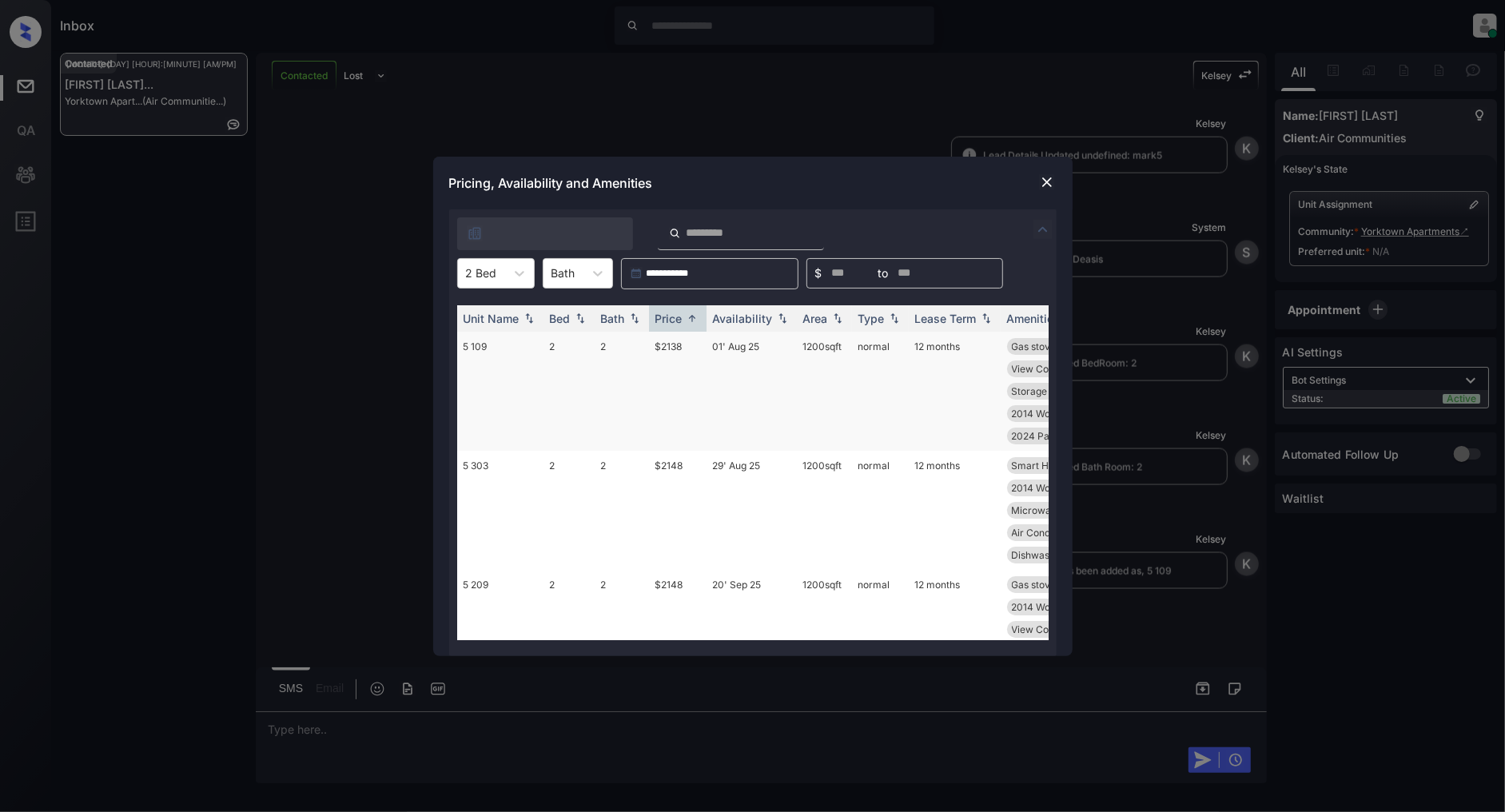 click on "$2138" at bounding box center [678, 391] 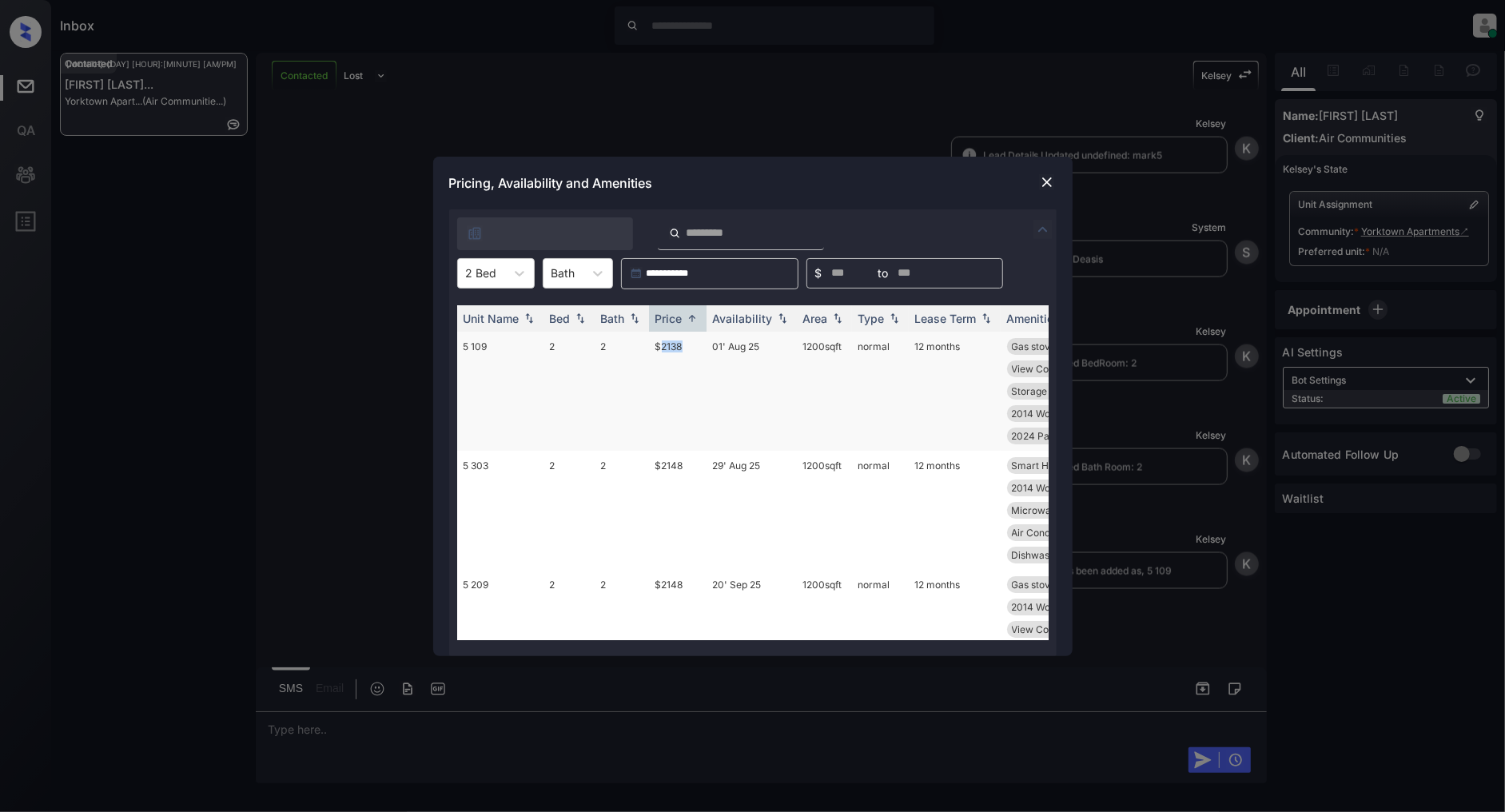 click on "$2138" at bounding box center (678, 391) 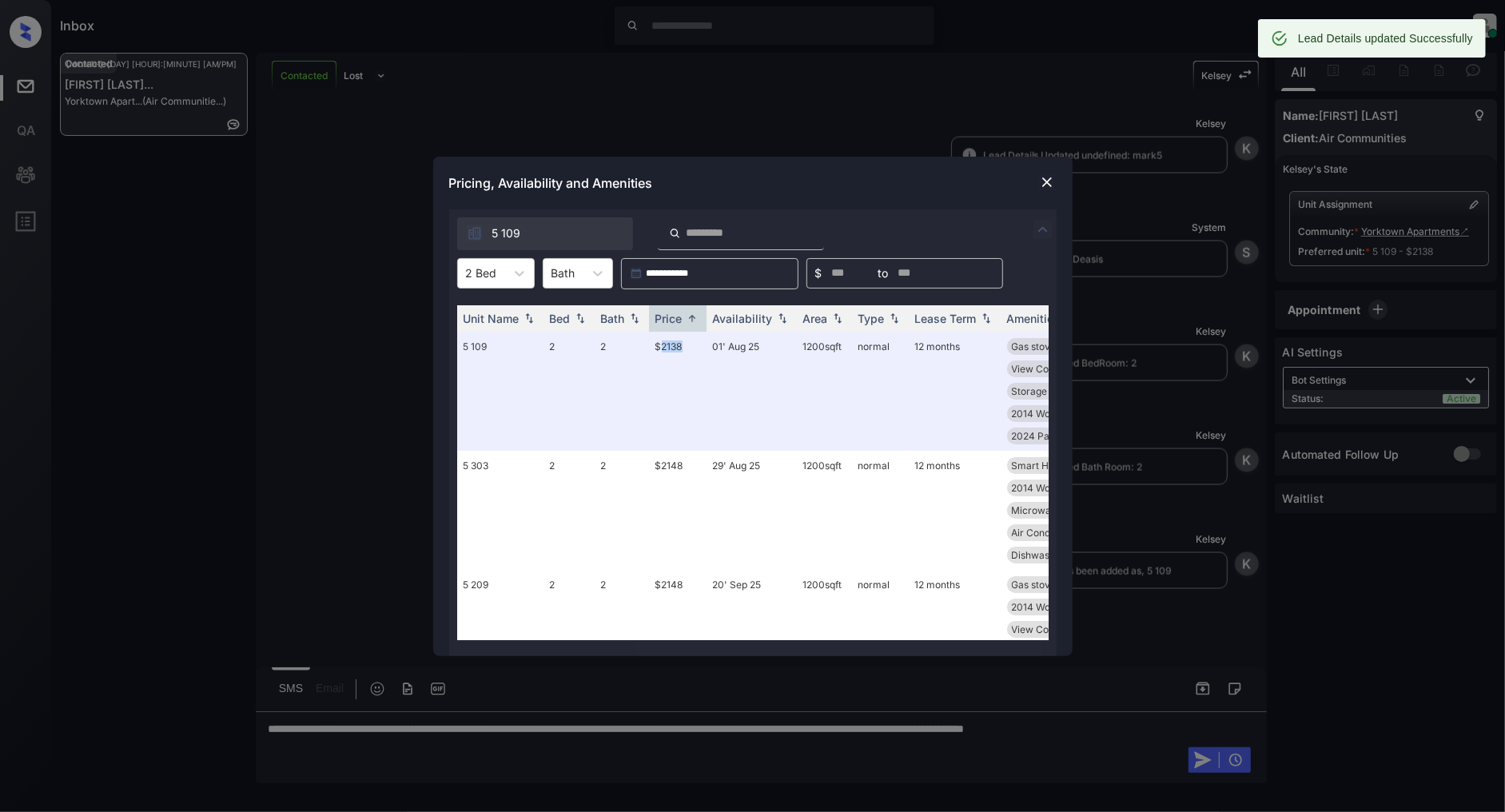 click at bounding box center (1047, 182) 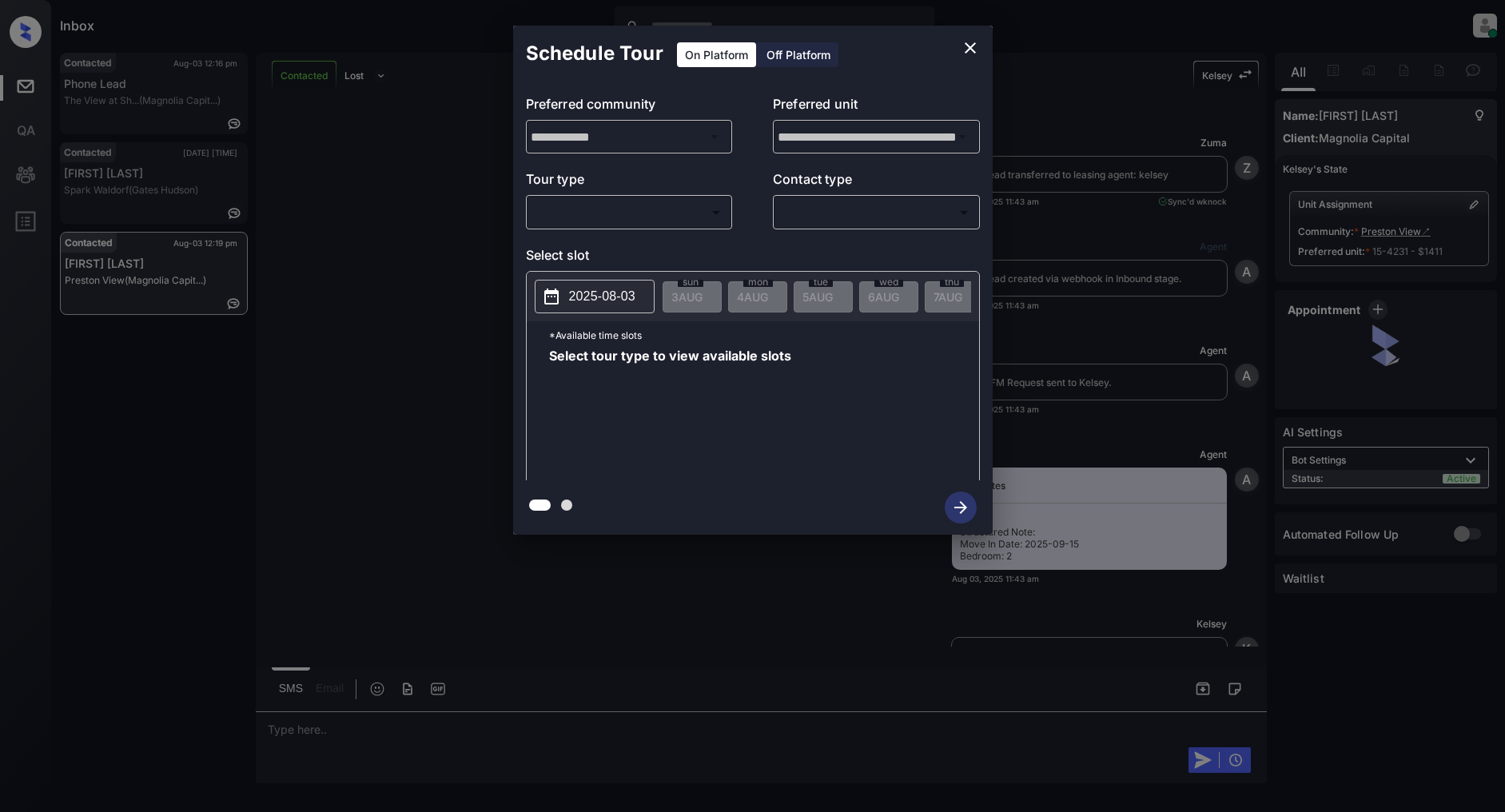 scroll, scrollTop: 0, scrollLeft: 0, axis: both 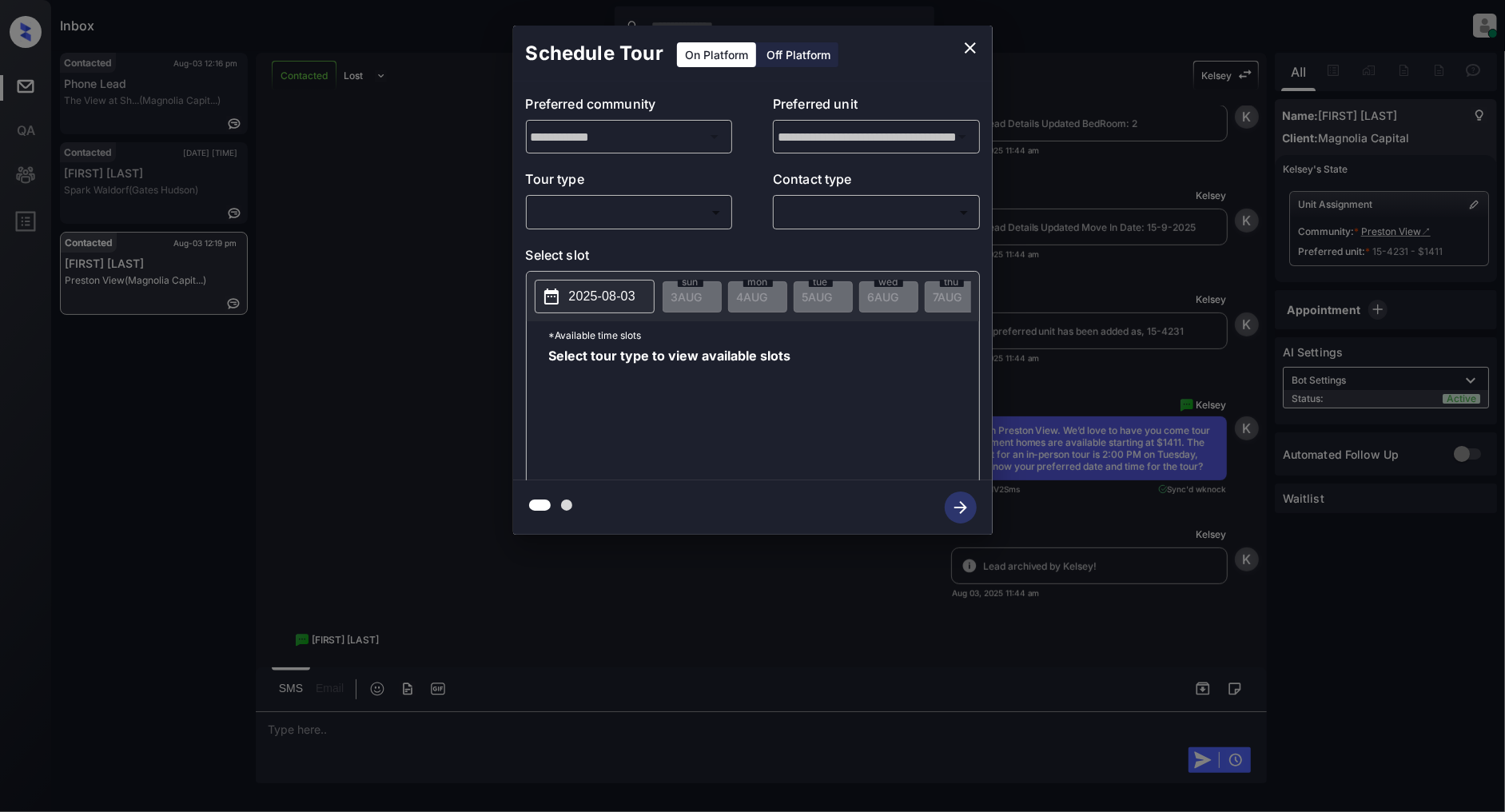 click on "​ ​" at bounding box center (629, 212) 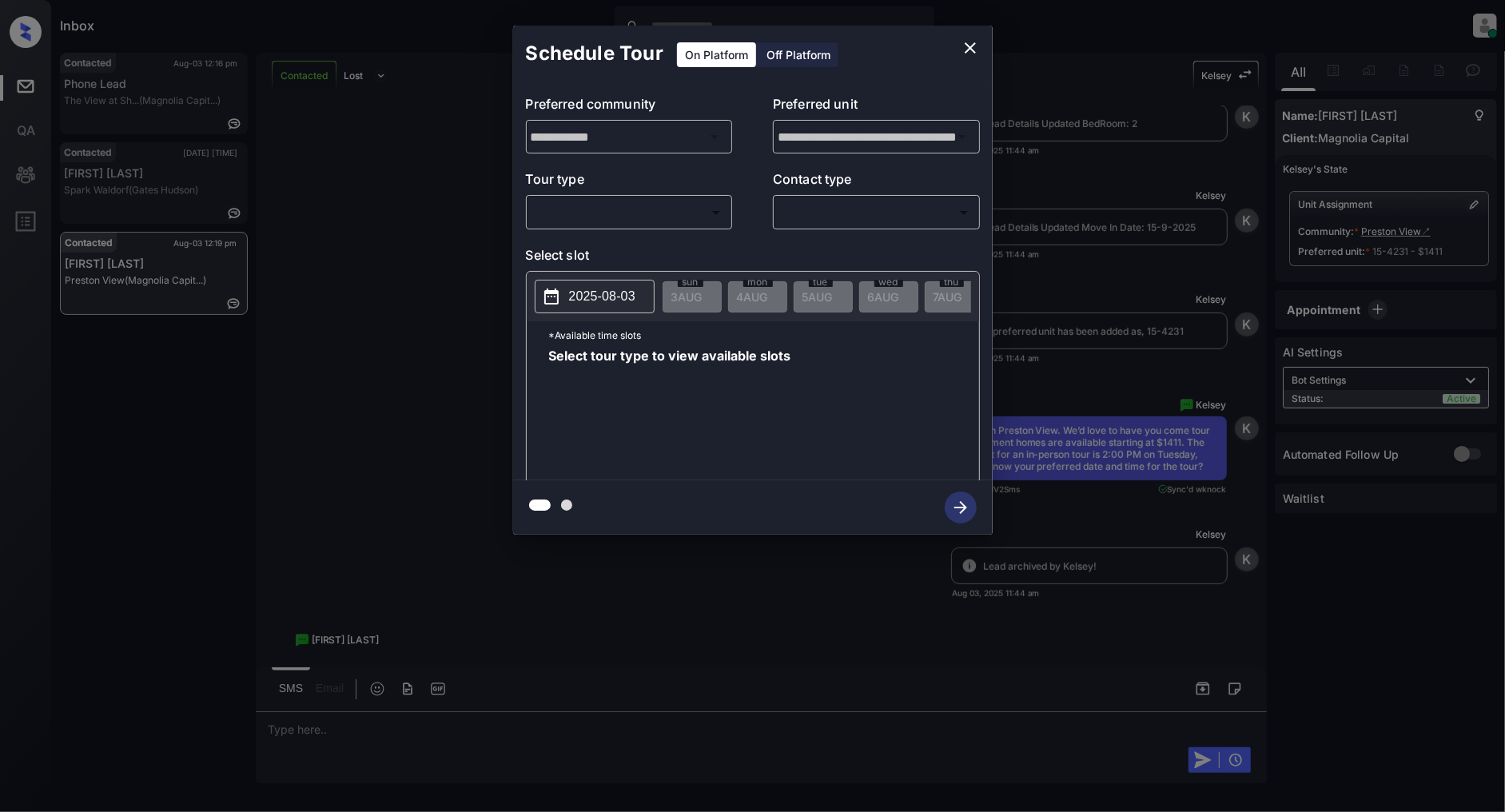 click on "​ ​" at bounding box center (629, 212) 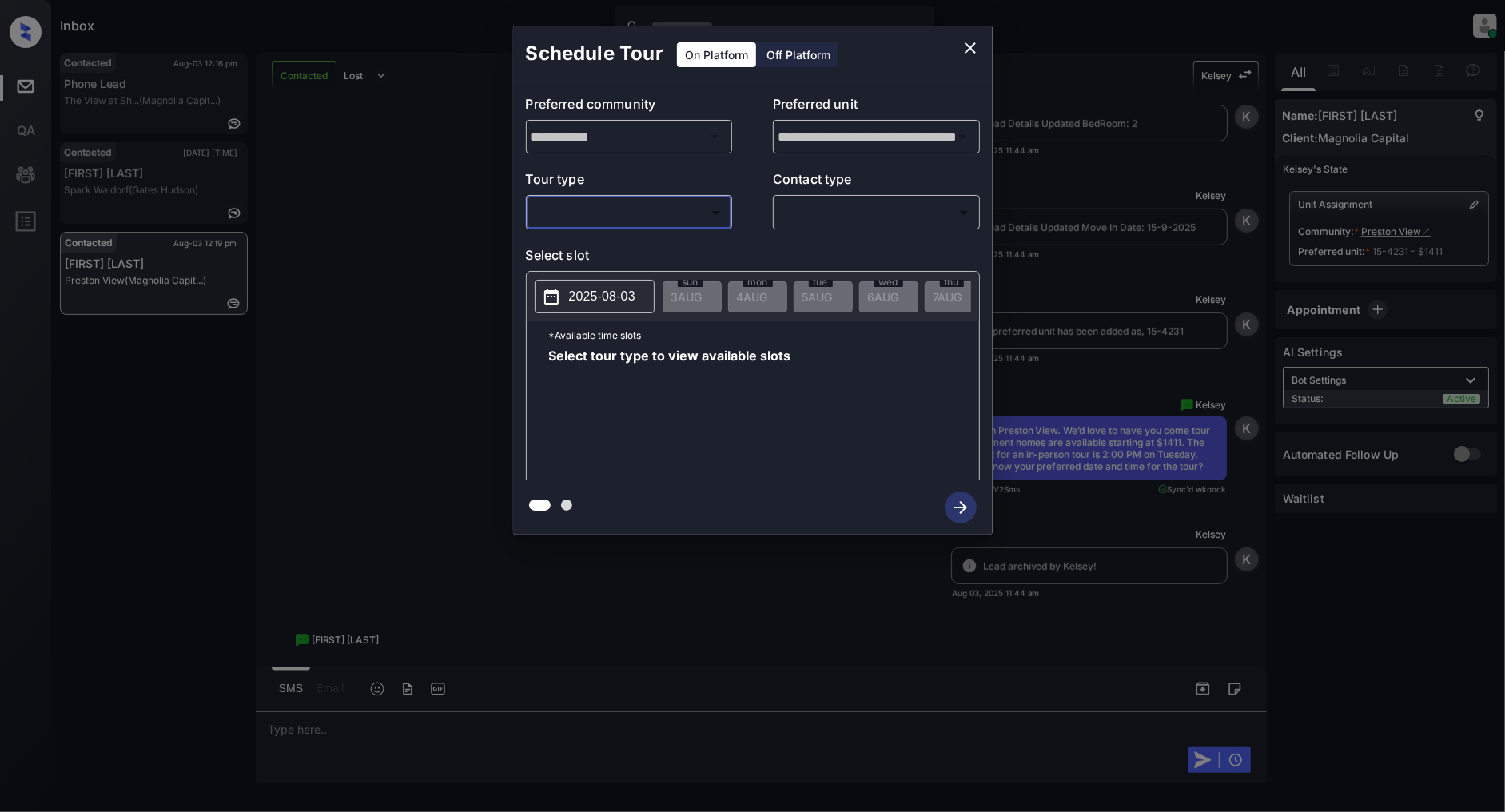 click on "Inbox Patrick Deasis Online Set yourself   offline Set yourself   on break Profile Switch to  light  mode Sign out Contacted Aug-03 12:16 pm   Phone Lead The View at Sh...  (Magnolia Capit...) Contacted Aug-03 12:17 pm   Kathryn Thomps... Spark Waldorf  (Gates Hudson) Contacted Aug-03 12:19 pm   Mahima Mudgal Preston View  (Magnolia Capit...) Contacted Lost Lead Sentiment: Angry Upon sliding the acknowledgement:  Lead will move to lost stage. * ​ SMS and call option will be set to opt out. AFM will be turned off for the lead. Kelsey New Message Zuma Lead transferred to leasing agent: kelsey Aug 03, 2025 11:43 am  Sync'd w  knock Z New Message Agent Lead created via webhook in Inbound stage. Aug 03, 2025 11:43 am A New Message Agent AFM Request sent to Kelsey. Aug 03, 2025 11:43 am A New Message Agent Notes Note: Structured Note:
Move In Date: 2025-09-15
Bedroom: 2
Aug 03, 2025 11:43 am A New Message Kelsey Lead Details Updated
BedRoom: 2
Aug 03, 2025 11:44 am K New Message Kelsey Aug 03, 2025 11:44 am" at bounding box center [752, 406] 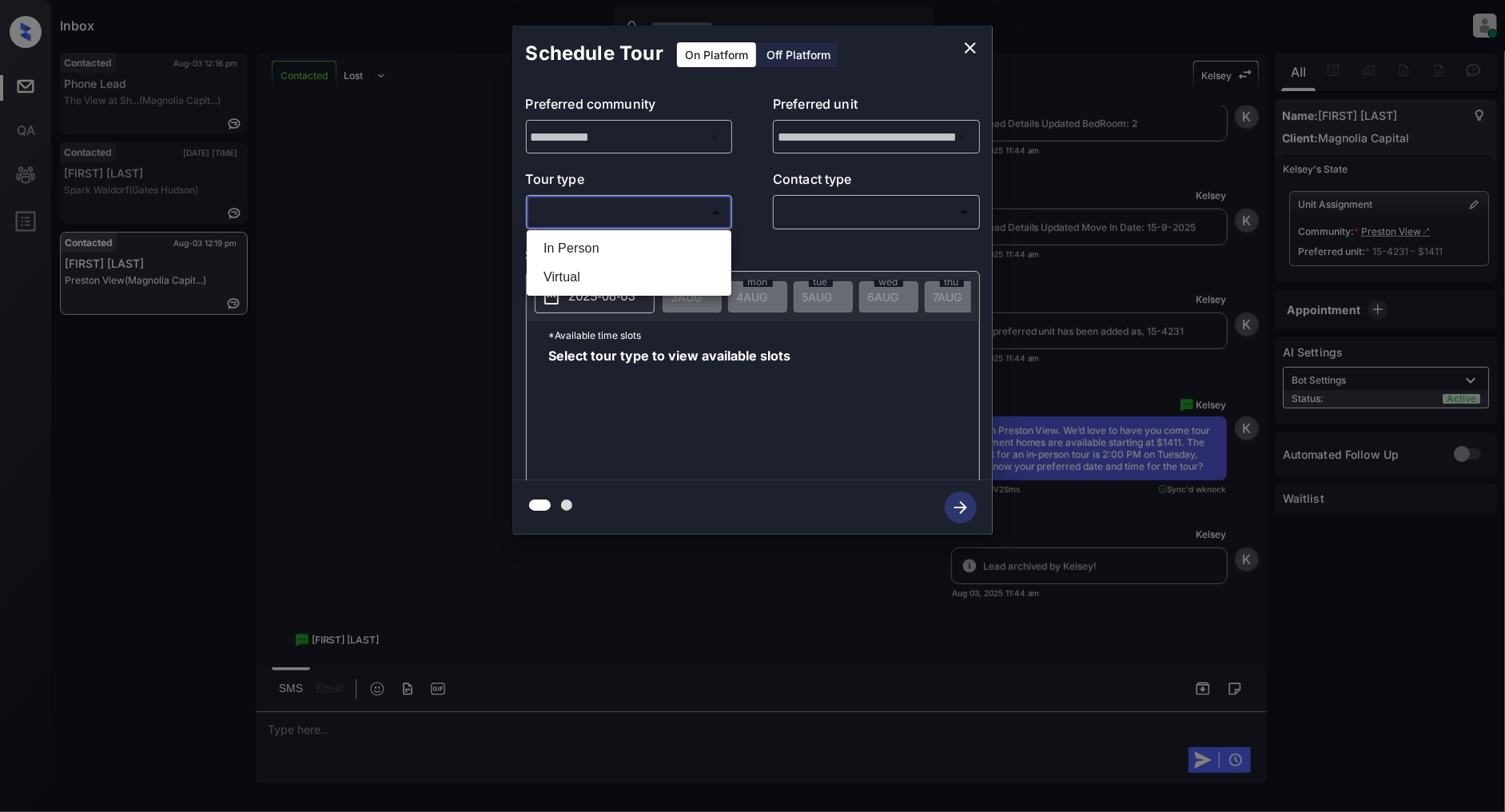 click on "In Person" at bounding box center [629, 249] 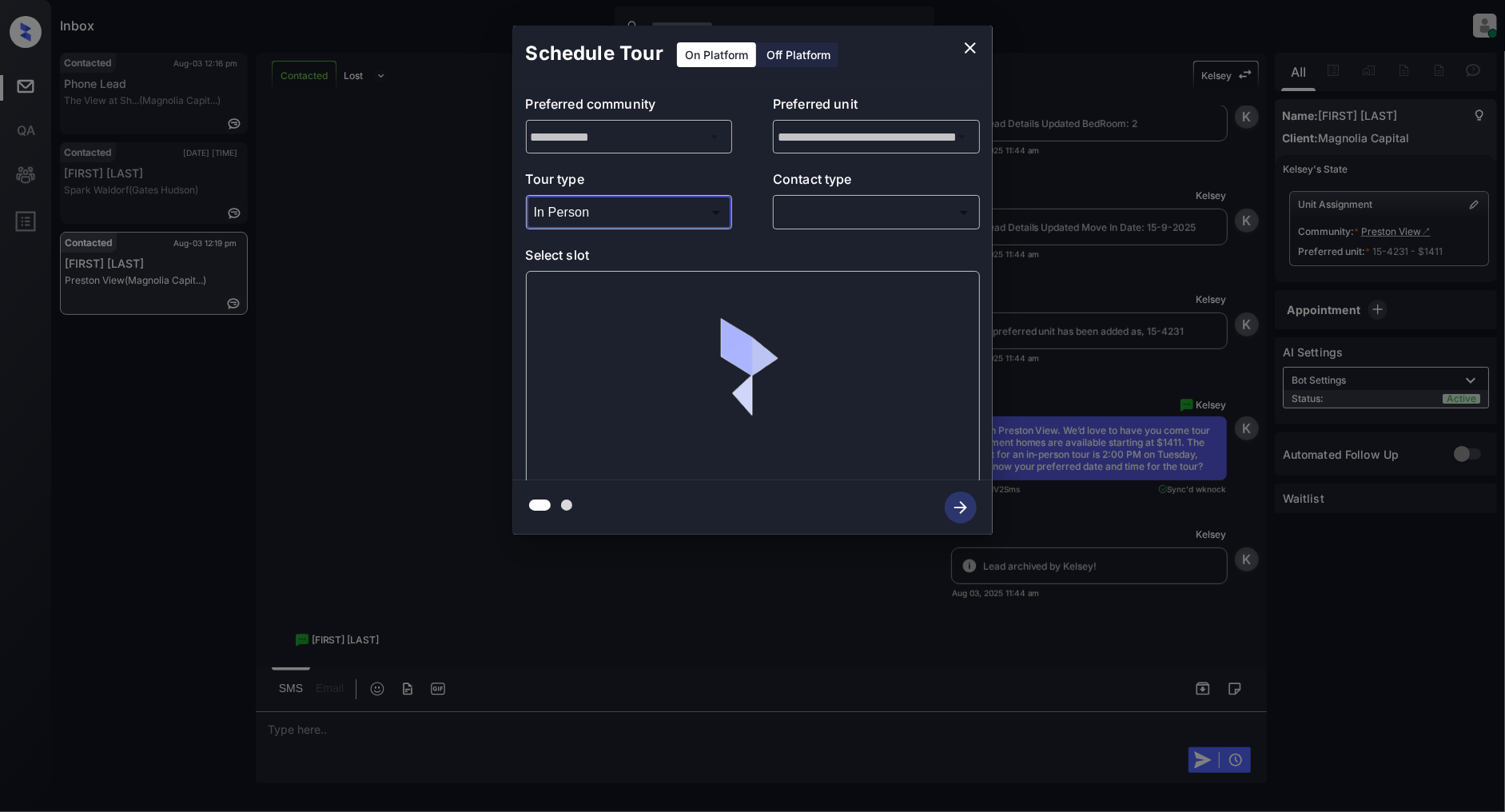click on "**********" at bounding box center (753, 281) 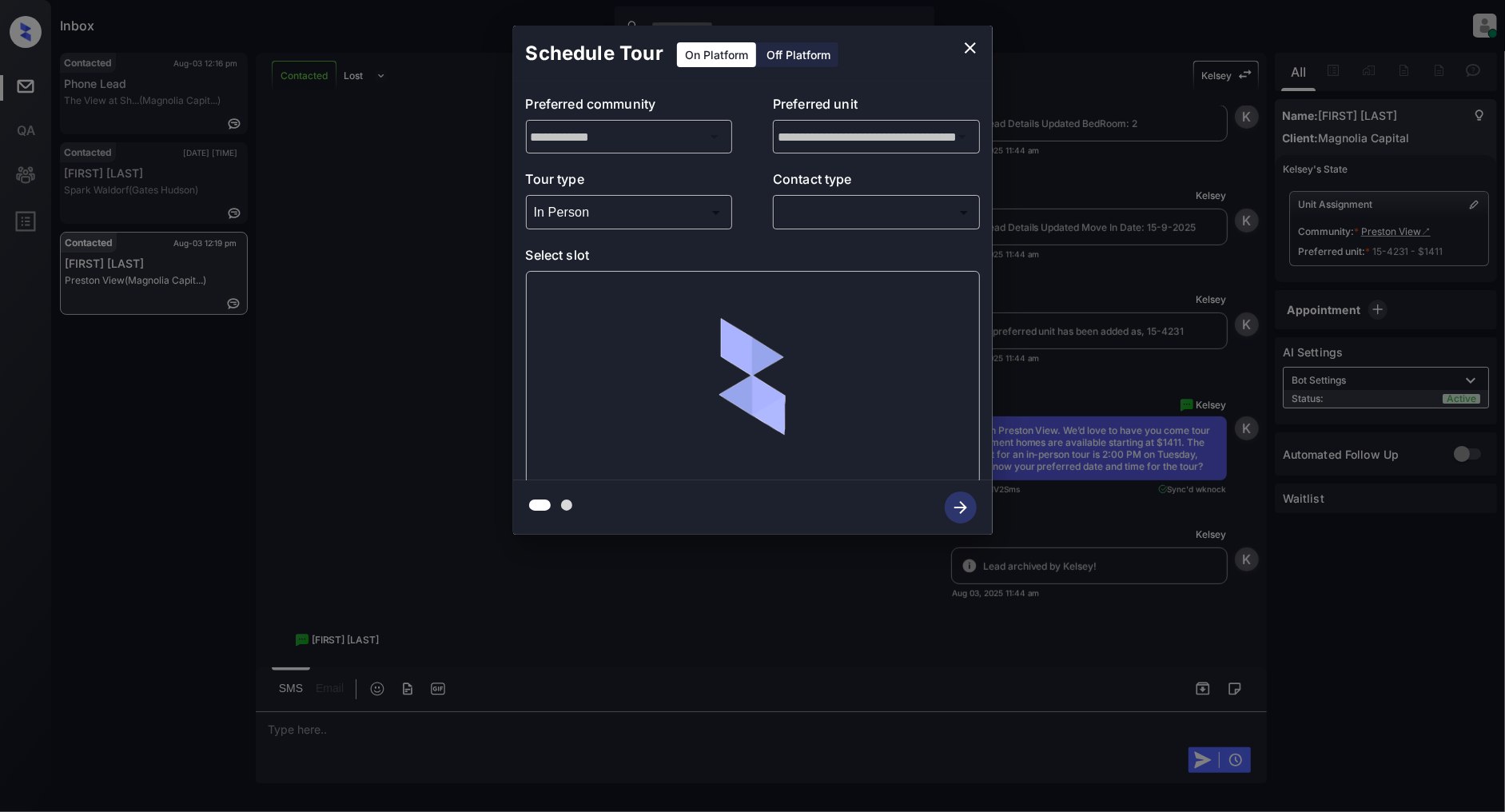 click on "Inbox Patrick Deasis Online Set yourself   offline Set yourself   on break Profile Switch to  light  mode Sign out Contacted Aug-03 12:16 pm   Phone Lead The View at Sh...  (Magnolia Capit...) Contacted Aug-03 12:17 pm   Kathryn Thomps... Spark Waldorf  (Gates Hudson) Contacted Aug-03 12:19 pm   Mahima Mudgal Preston View  (Magnolia Capit...) Contacted Lost Lead Sentiment: Angry Upon sliding the acknowledgement:  Lead will move to lost stage. * ​ SMS and call option will be set to opt out. AFM will be turned off for the lead. Kelsey New Message Zuma Lead transferred to leasing agent: kelsey Aug 03, 2025 11:43 am  Sync'd w  knock Z New Message Agent Lead created via webhook in Inbound stage. Aug 03, 2025 11:43 am A New Message Agent AFM Request sent to Kelsey. Aug 03, 2025 11:43 am A New Message Agent Notes Note: Structured Note:
Move In Date: 2025-09-15
Bedroom: 2
Aug 03, 2025 11:43 am A New Message Kelsey Lead Details Updated
BedRoom: 2
Aug 03, 2025 11:44 am K New Message Kelsey Aug 03, 2025 11:44 am" at bounding box center [752, 406] 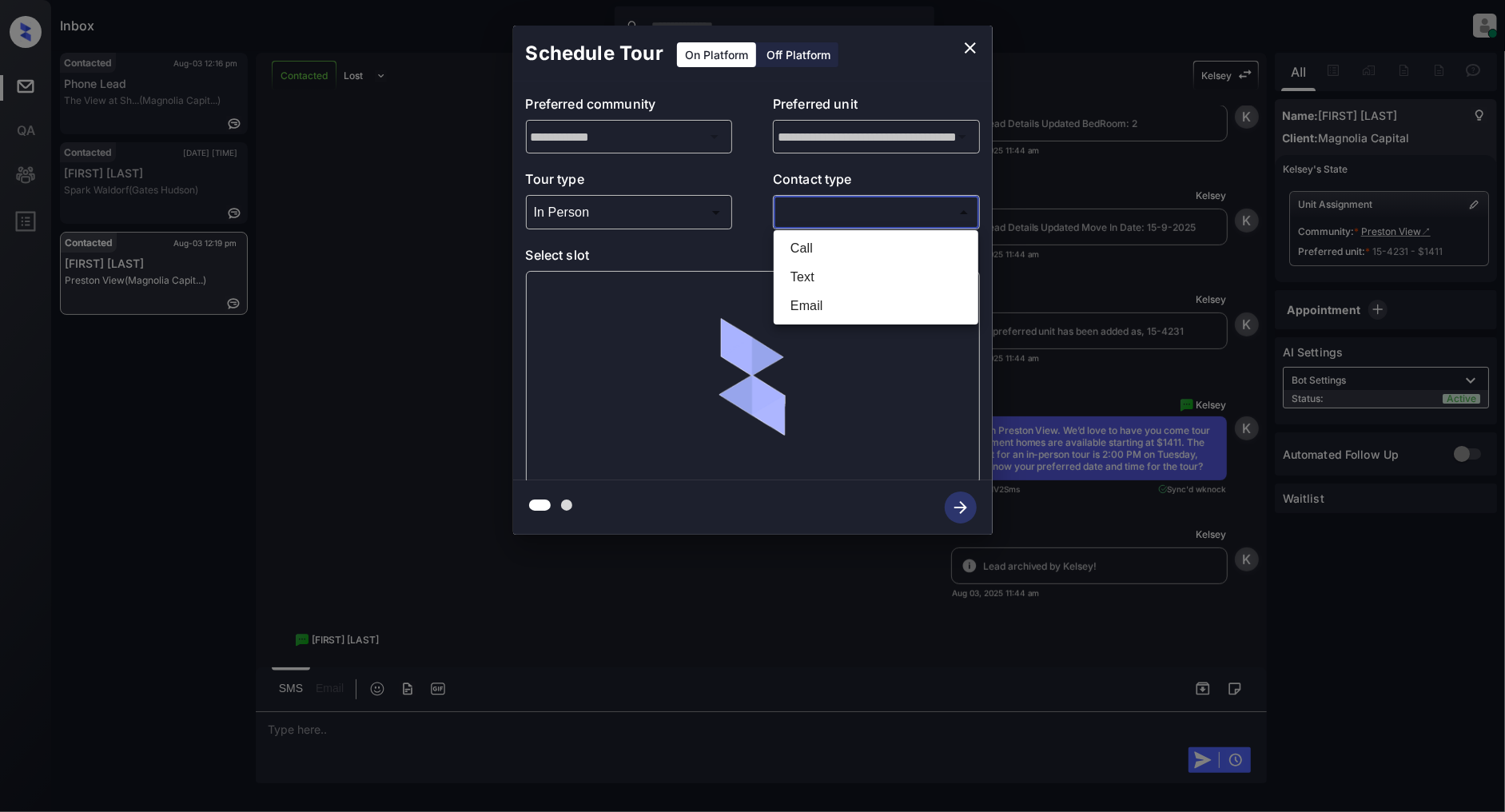 click on "Text" at bounding box center [876, 277] 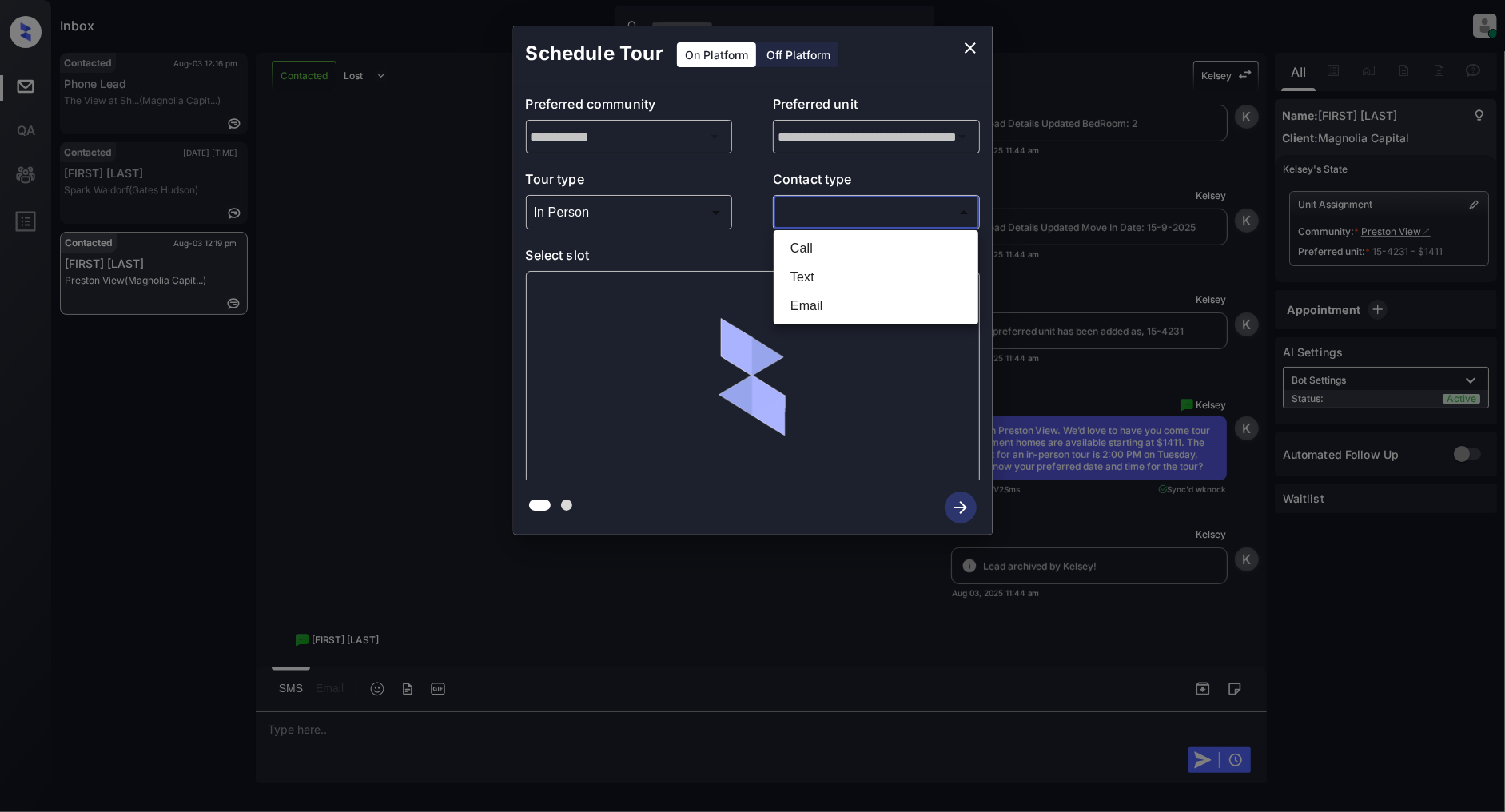 type on "****" 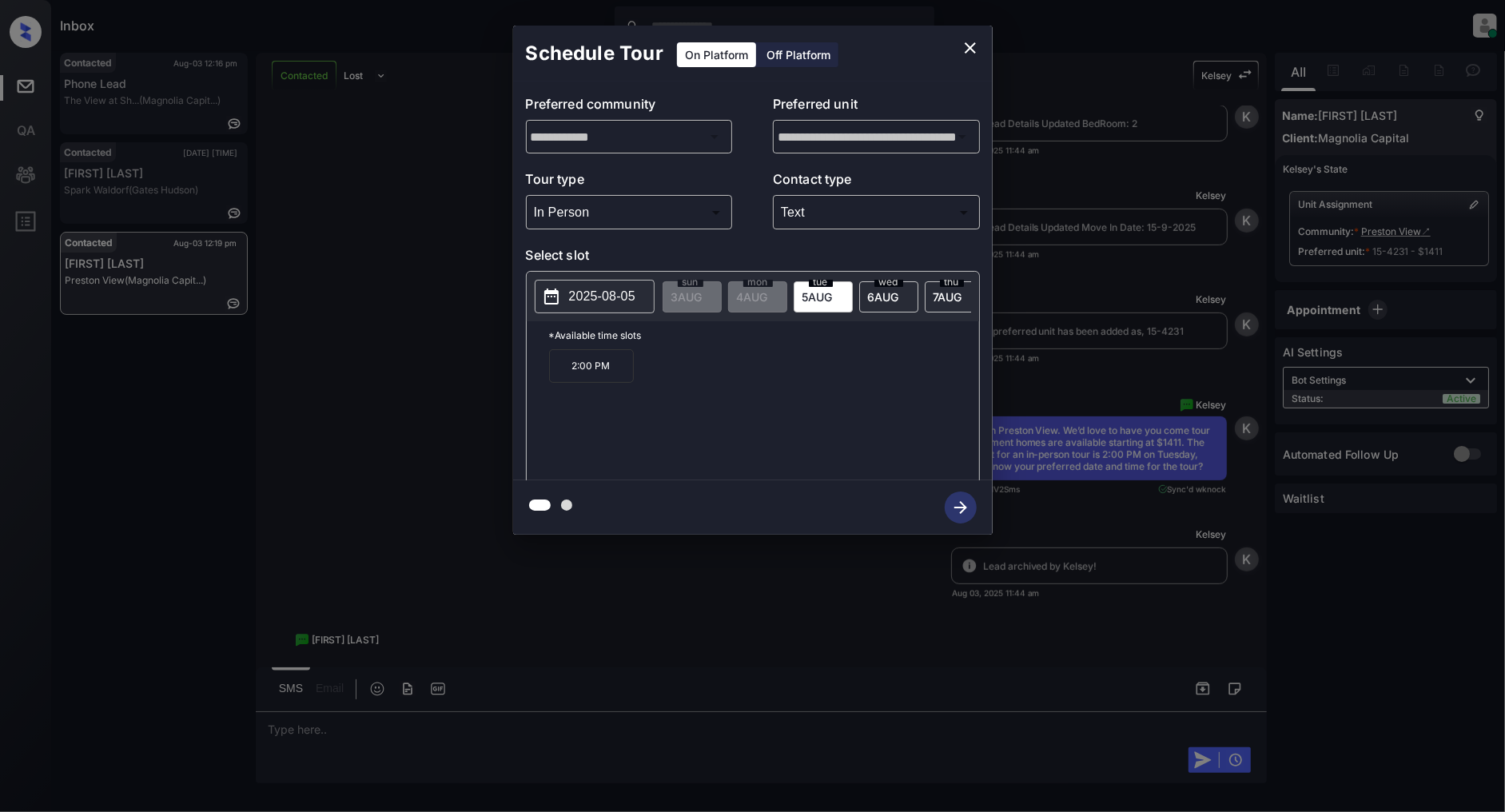 click on "sun 3 AUG mon 4 AUG tue 5 AUG wed 6 AUG thu 7 AUG fri 8 AUG sat 9 AUG sun 10 AUG mon 11 AUG tue 12 AUG wed 13 AUG thu 14 AUG fri 15 AUG sat 16 AUG sun 17 AUG mon 18 AUG tue 19 AUG wed 20 AUG thu 21 AUG fri 22 AUG sat 23 AUG sun 24 AUG mon 25 AUG tue 26 AUG wed 27 AUG thu 28 AUG fri 29 AUG sat 30 AUG sun 31 AUG mon 1 SEP tue 2 SEP wed 3 SEP thu 4 SEP fri 5 SEP sat 6 SEP sun 7 SEP mon 8 SEP tue 9 SEP wed 10 SEP thu 11 SEP fri 12 SEP sat 13 SEP sun 14 SEP mon 15 SEP tue 16 SEP wed 17 SEP thu 18 SEP fri 19 SEP sat 20 SEP sun 21 SEP mon 22 SEP tue 23 SEP wed 24 SEP thu 25 SEP fri 26 SEP sat 27 SEP sun 28 SEP mon 29 SEP tue 30 SEP wed 1 OCT" at bounding box center (2629, 297) 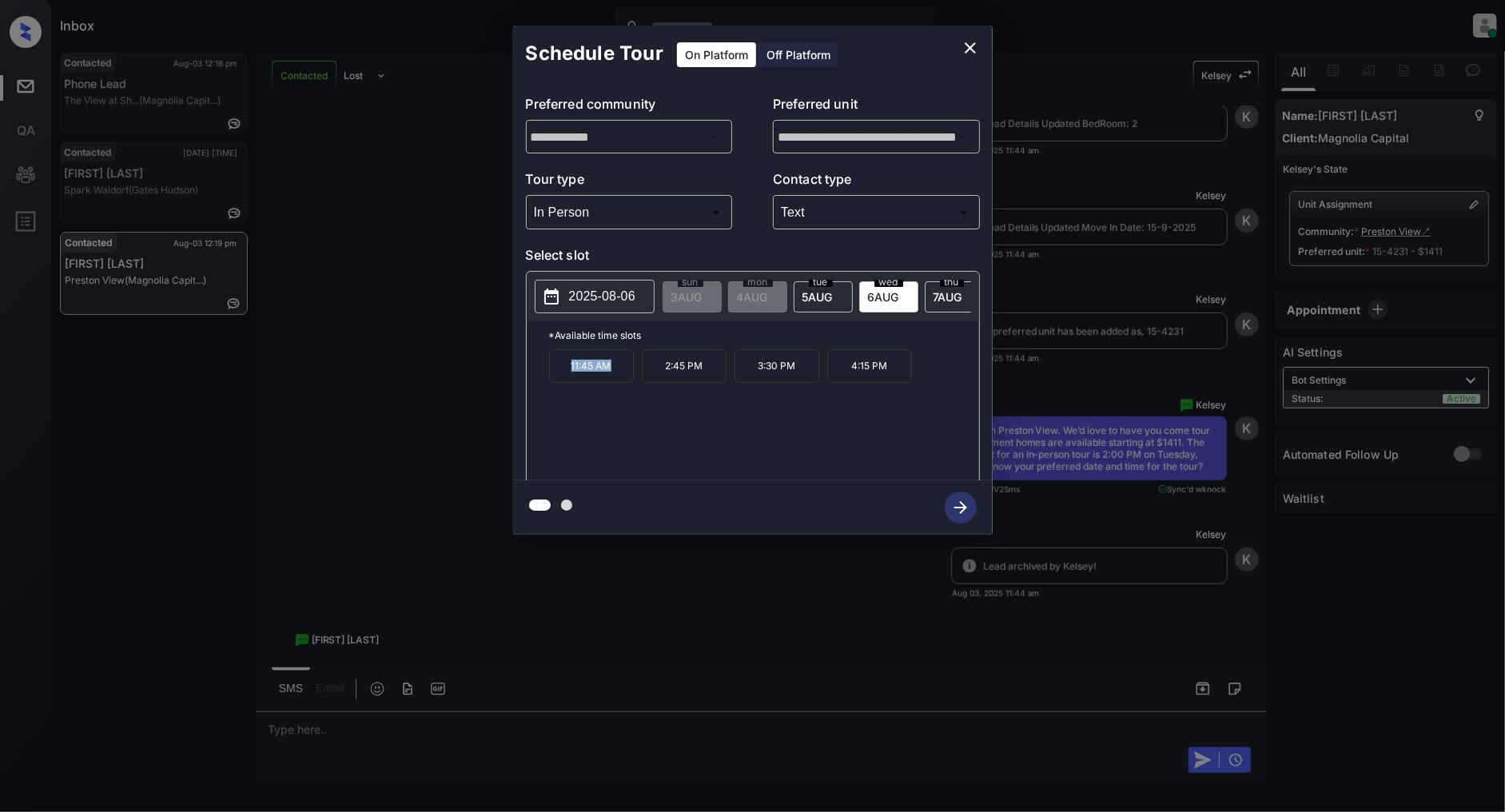 drag, startPoint x: 612, startPoint y: 377, endPoint x: 556, endPoint y: 377, distance: 56 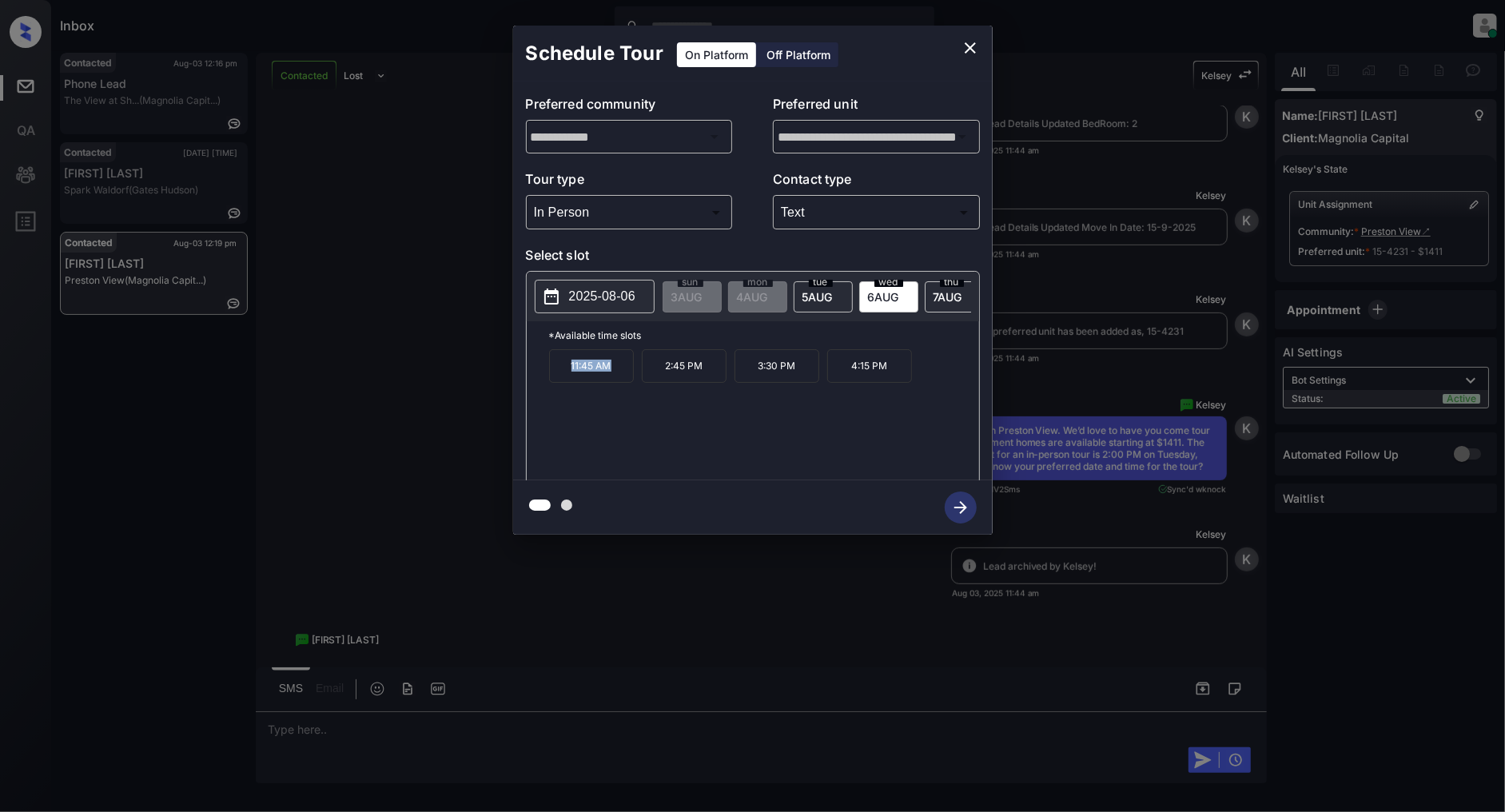click on "11:45 AM" at bounding box center [591, 366] 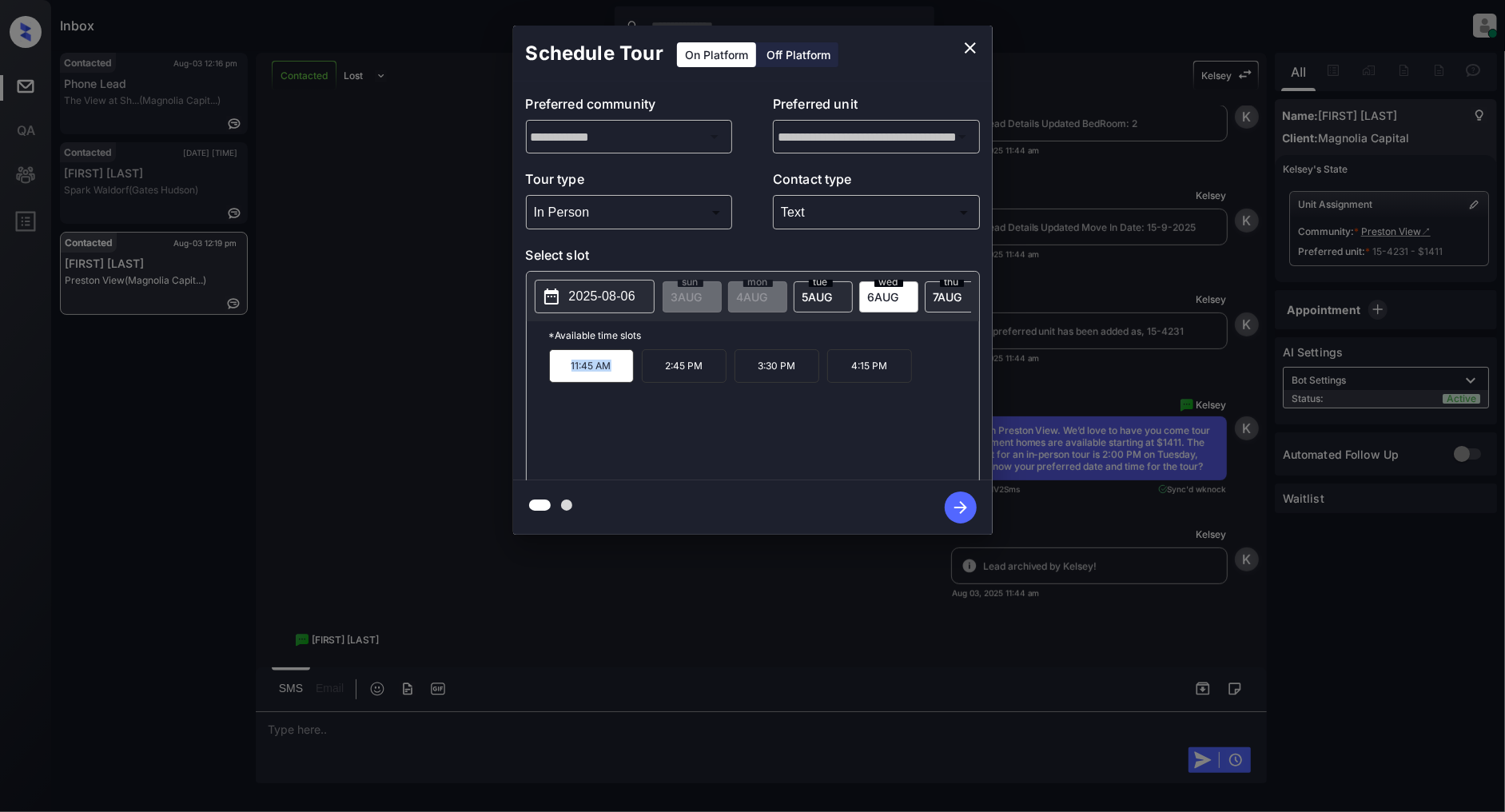 copy on "11:45 AM" 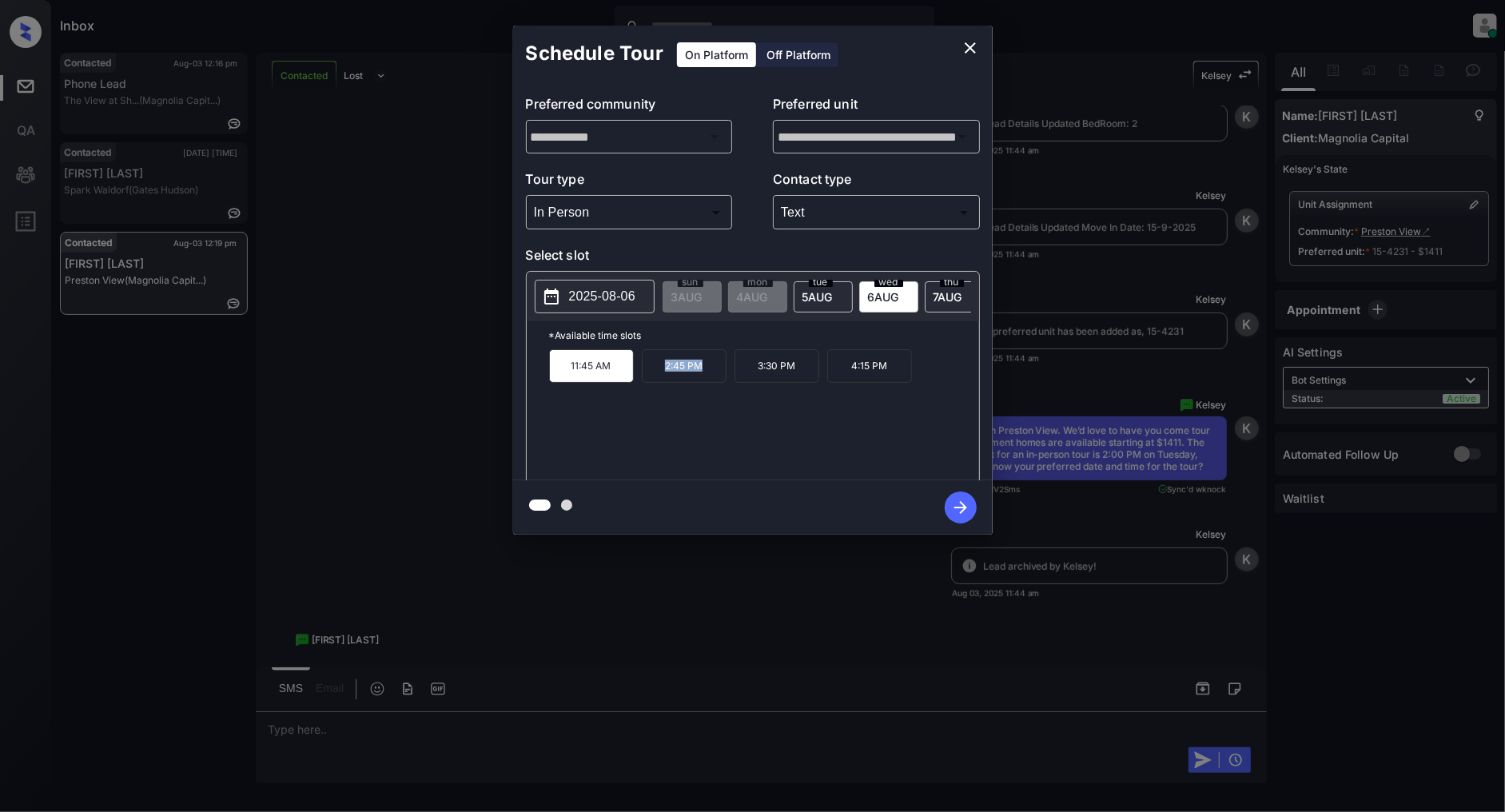 drag, startPoint x: 713, startPoint y: 379, endPoint x: 661, endPoint y: 378, distance: 52.00961 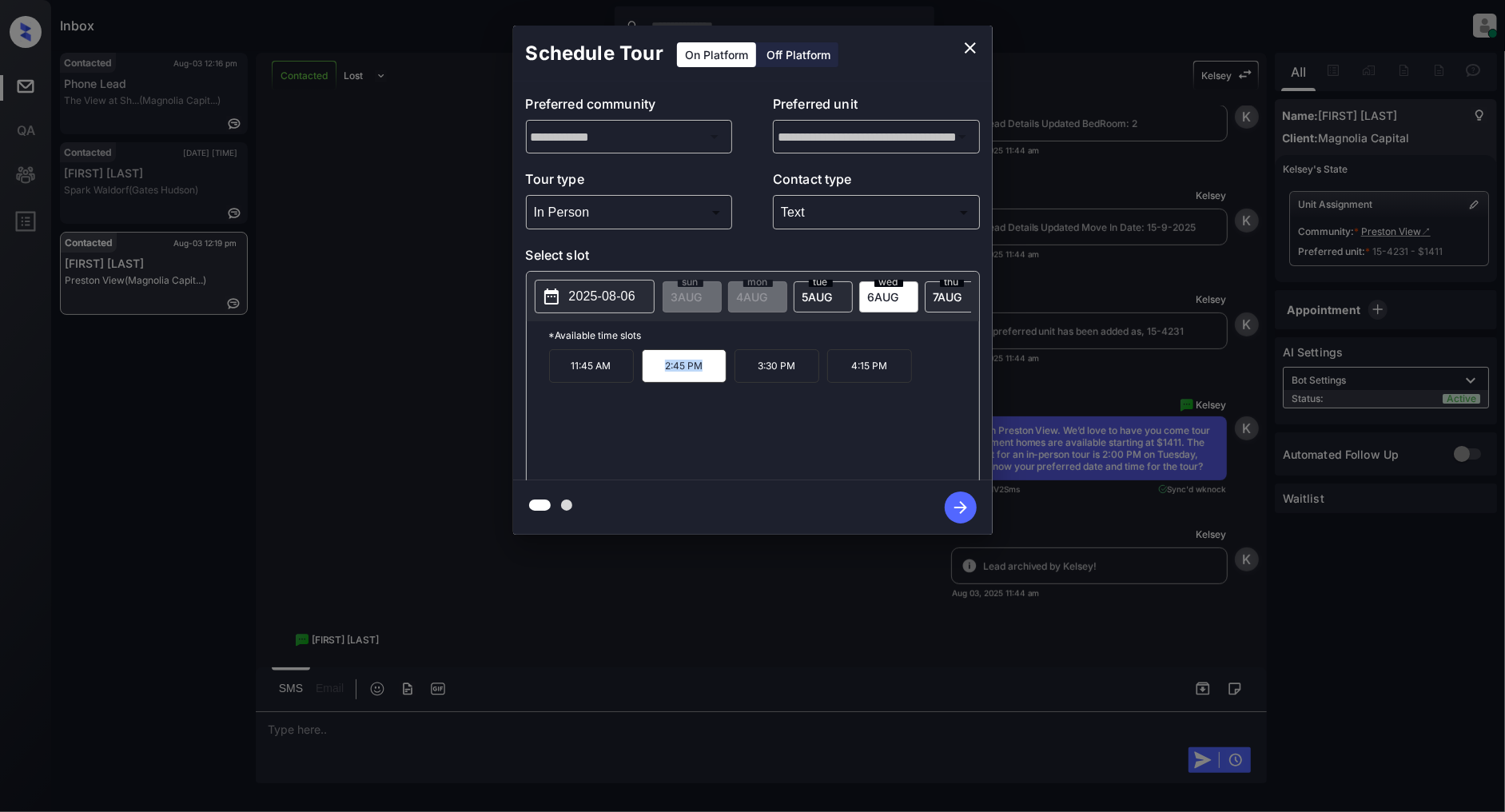 copy on "2:45 PM" 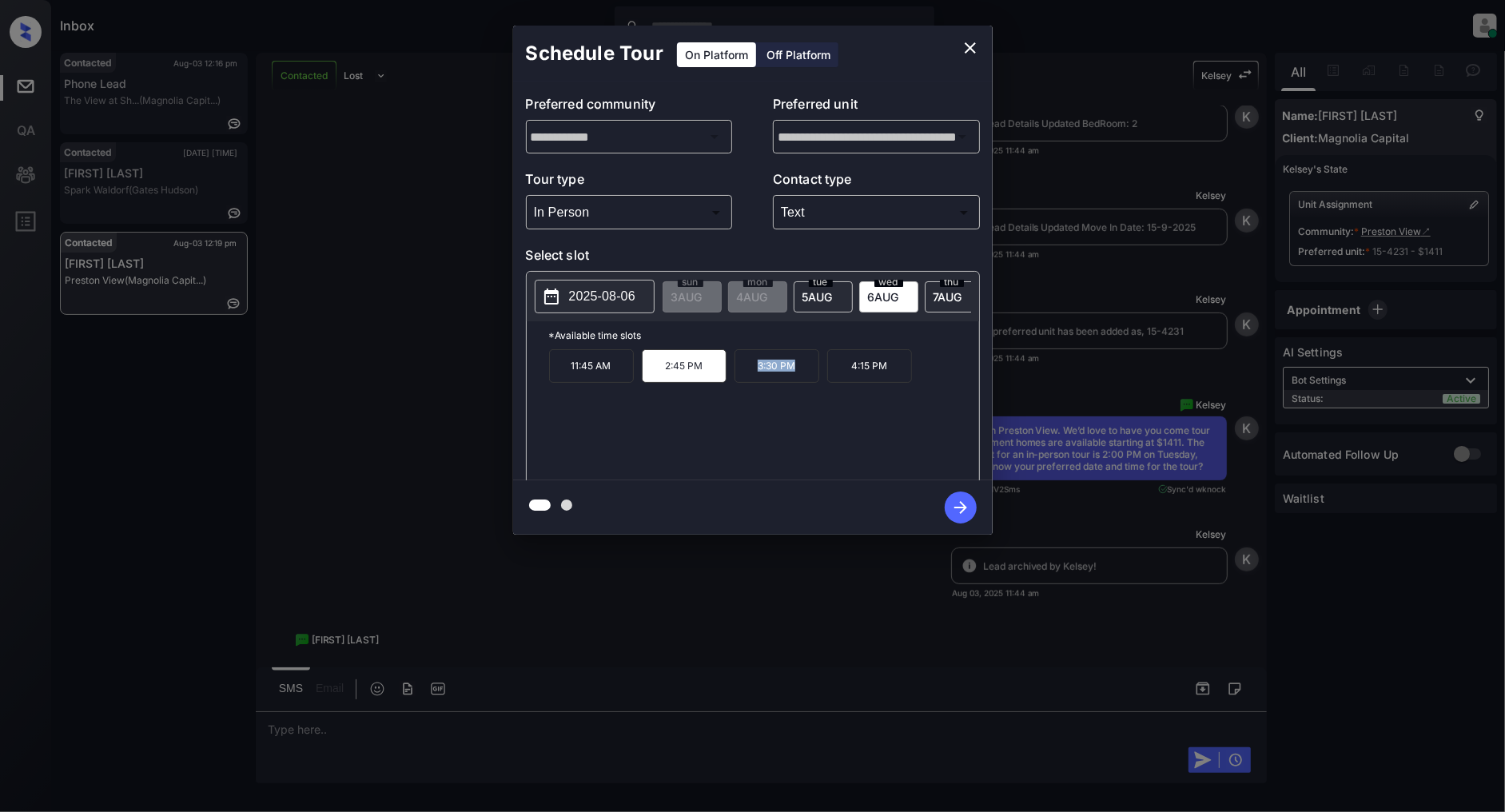 drag, startPoint x: 808, startPoint y: 379, endPoint x: 752, endPoint y: 379, distance: 56 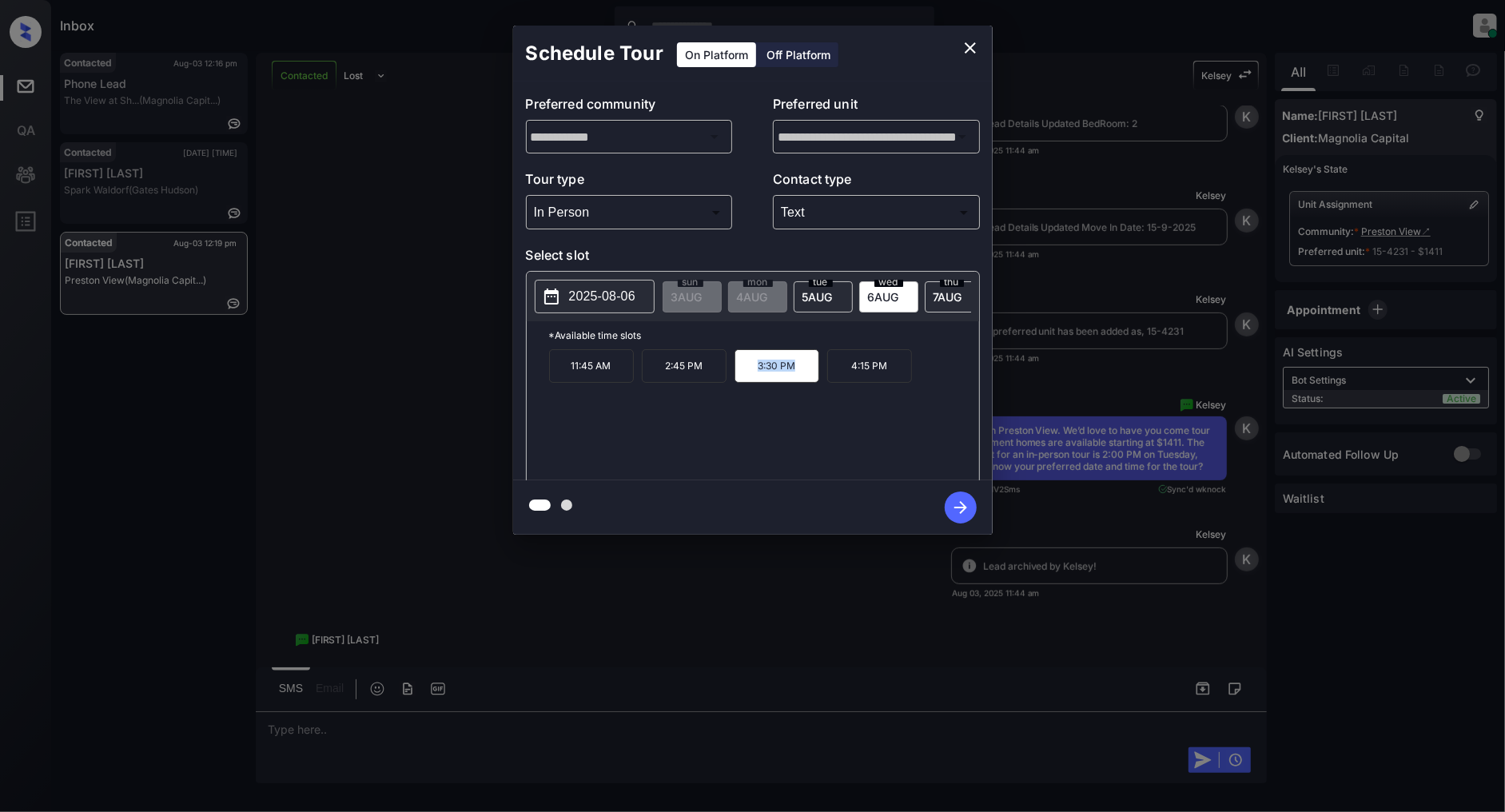 copy on "3:30 PM" 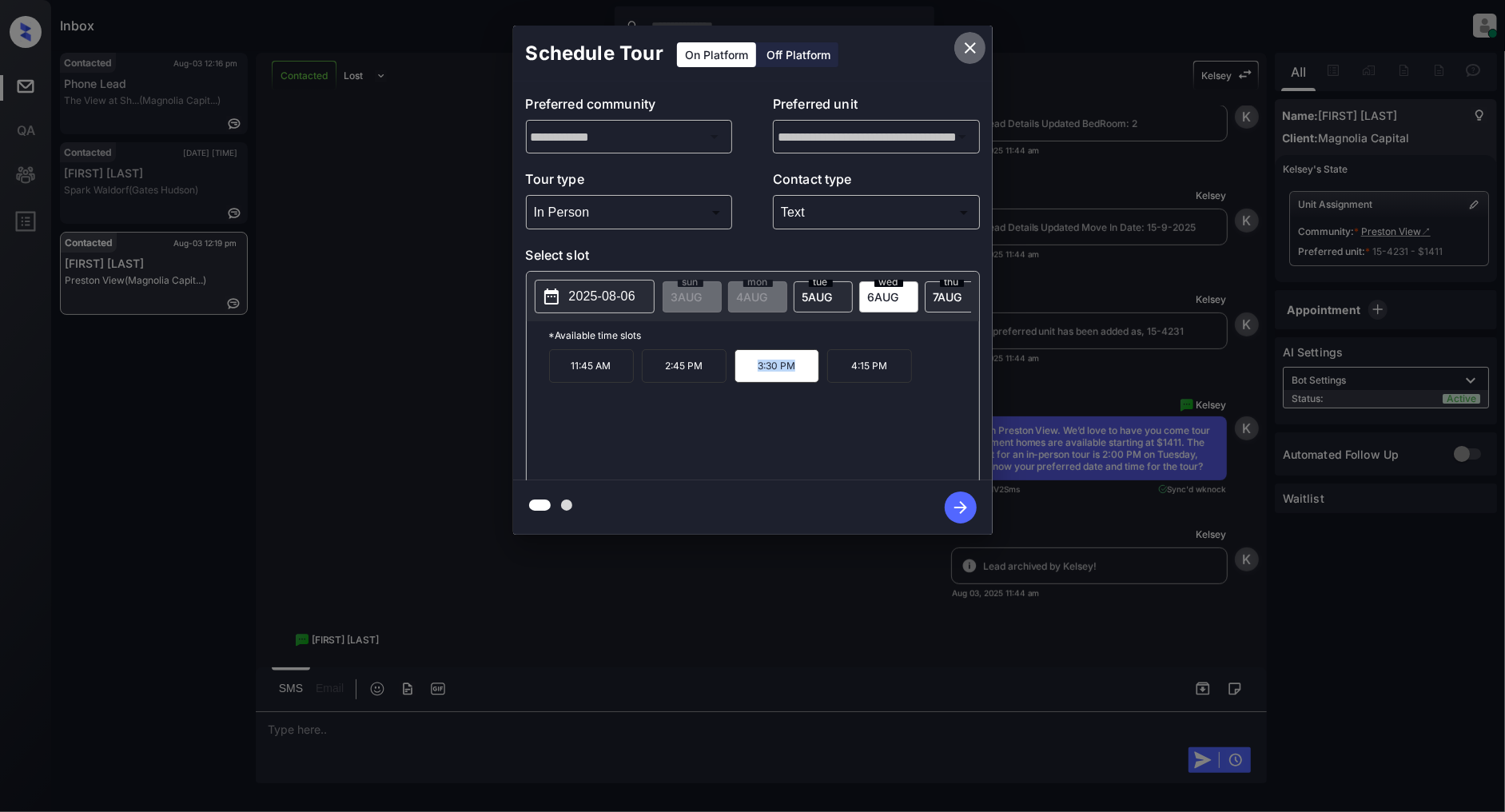 click 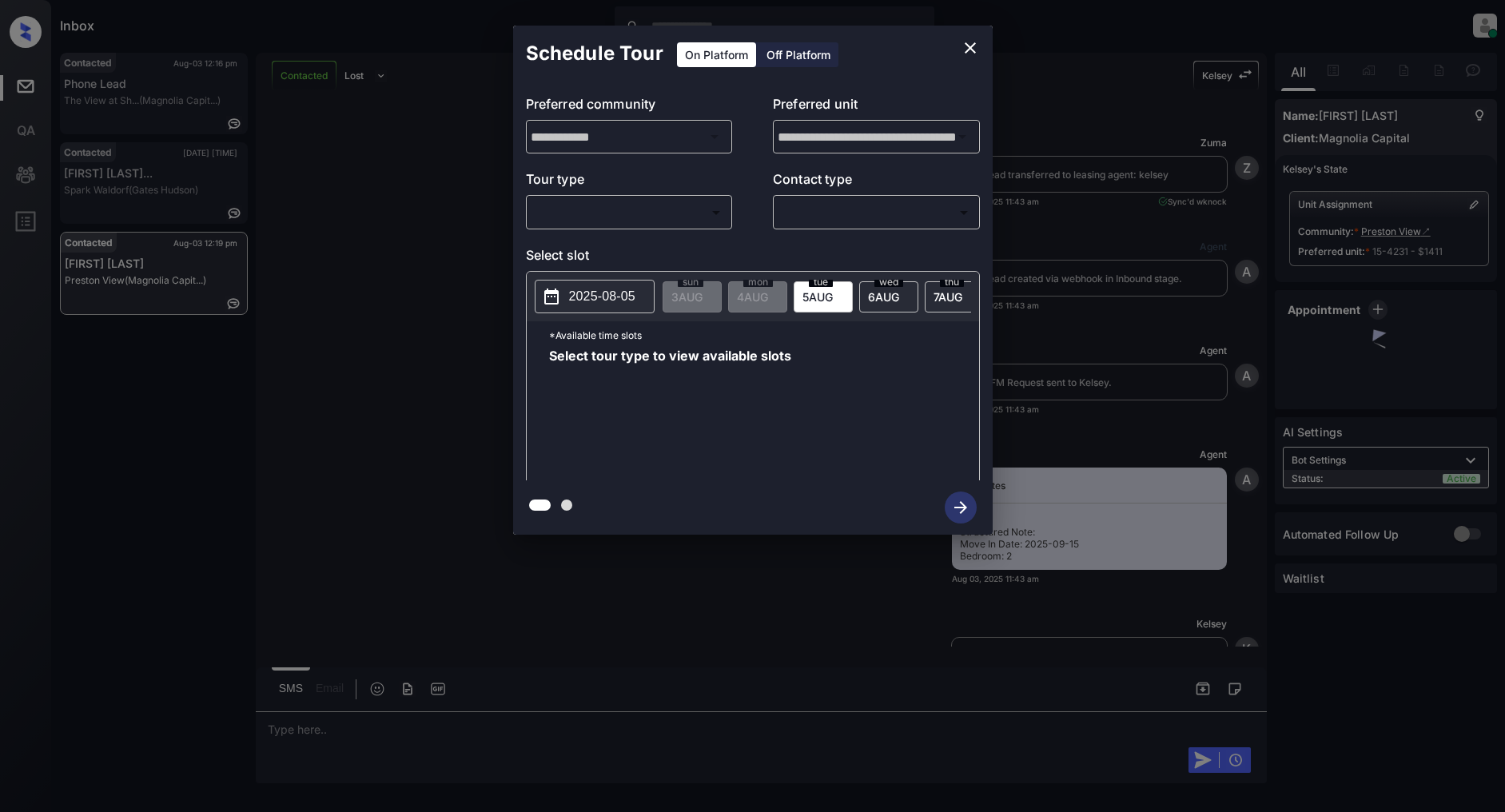 scroll, scrollTop: 0, scrollLeft: 0, axis: both 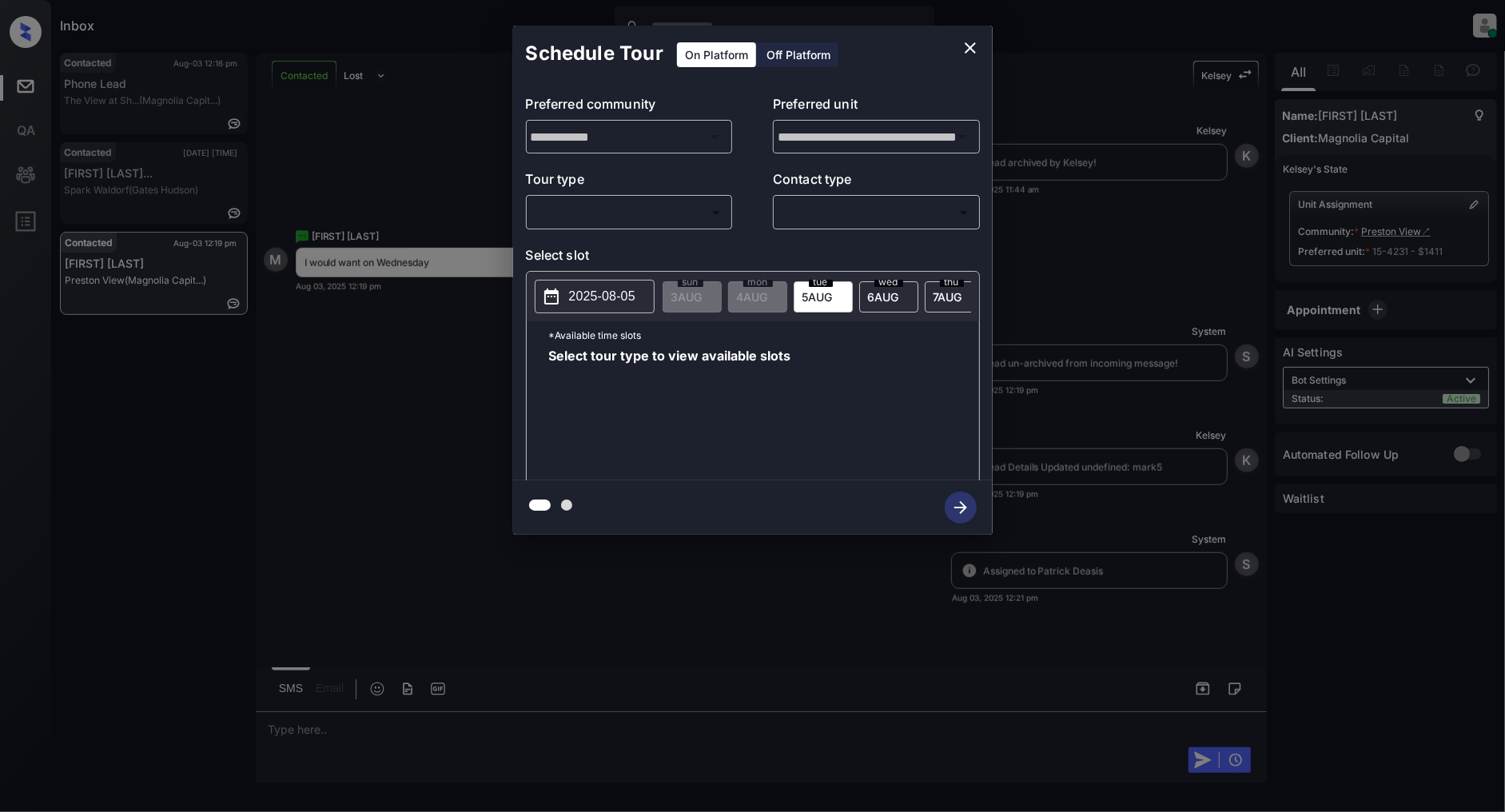 click on "Inbox Patrick Deasis Online Set yourself   offline Set yourself   on break Profile Switch to  light  mode Sign out Contacted Aug-03 12:16 pm   Phone Lead The View at Sh...  (Magnolia Capit...) Contacted Aug-03 12:17 pm   Kathryn Thomps... Spark Waldorf  (Gates Hudson) Contacted Aug-03 12:19 pm   Mahima Mudgal Preston View  (Magnolia Capit...) Contacted Lost Lead Sentiment: Angry Upon sliding the acknowledgement:  Lead will move to lost stage. * ​ SMS and call option will be set to opt out. AFM will be turned off for the lead. Kelsey New Message Zuma Lead transferred to leasing agent: kelsey Aug 03, 2025 11:43 am  Sync'd w  knock Z New Message Agent Lead created via webhook in Inbound stage. Aug 03, 2025 11:43 am A New Message Agent AFM Request sent to Kelsey. Aug 03, 2025 11:43 am A New Message Agent Notes Note: Structured Note:
Move In Date: 2025-09-15
Bedroom: 2
Aug 03, 2025 11:43 am A New Message Kelsey Lead Details Updated
BedRoom: 2
Aug 03, 2025 11:44 am K New Message Kelsey Aug 03, 2025 11:44 am" at bounding box center [752, 406] 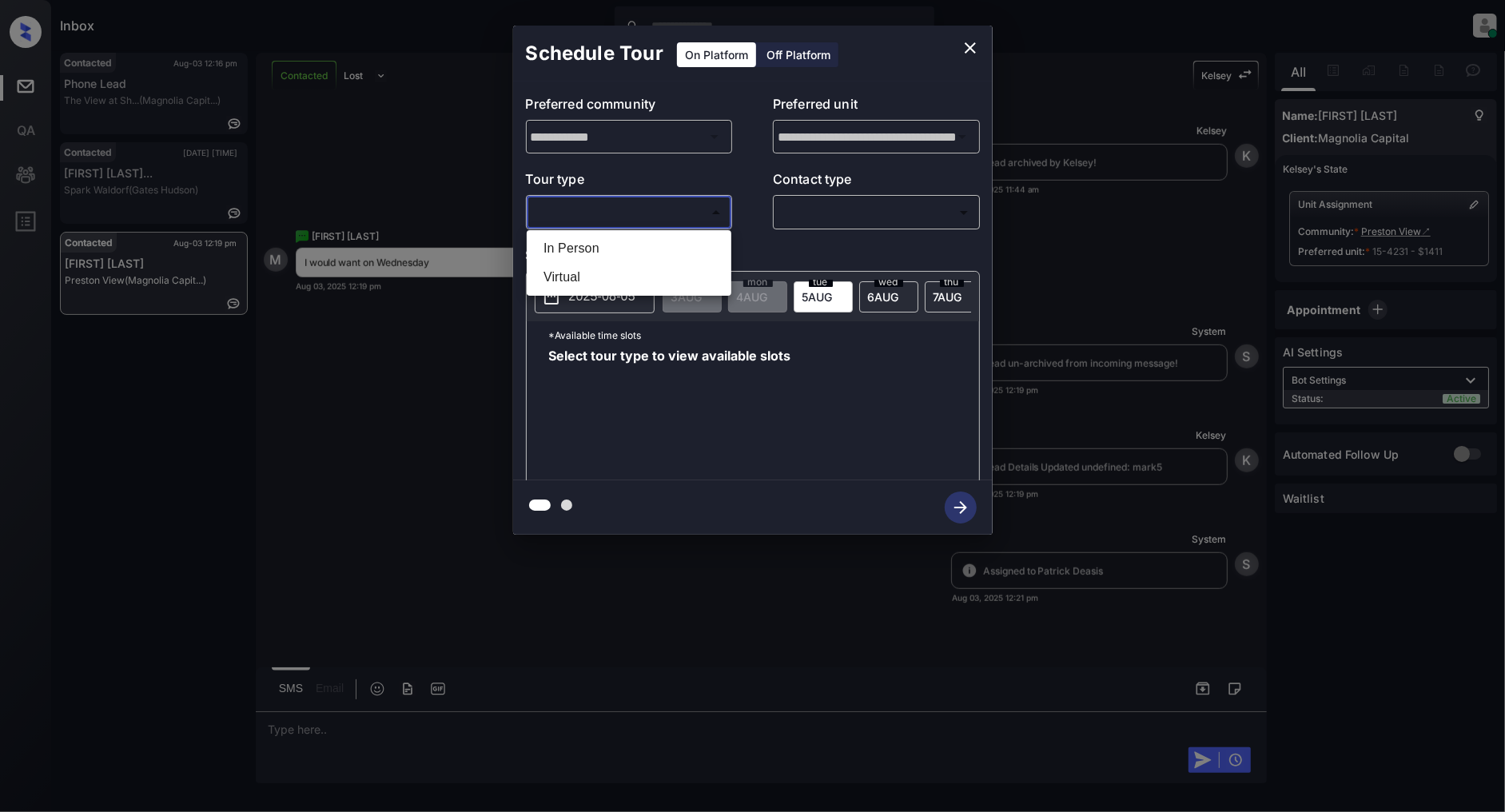 click on "In Person" at bounding box center (629, 249) 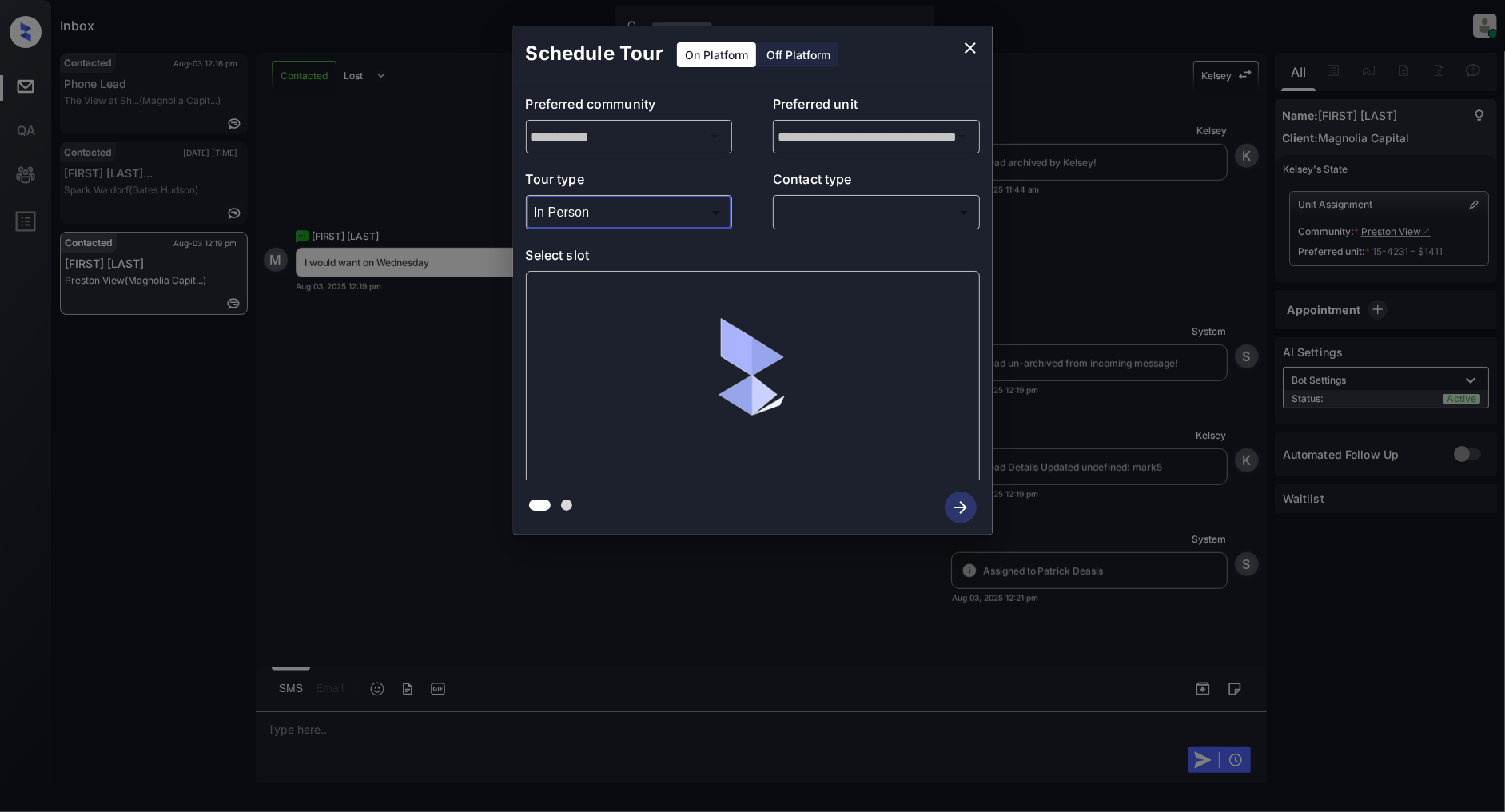 click on "Inbox Patrick Deasis Online Set yourself   offline Set yourself   on break Profile Switch to  light  mode Sign out Contacted Aug-03 12:16 pm   Phone Lead The View at Sh...  (Magnolia Capit...) Contacted Aug-03 12:17 pm   Kathryn Thomps... Spark Waldorf  (Gates Hudson) Contacted Aug-03 12:19 pm   Mahima Mudgal Preston View  (Magnolia Capit...) Contacted Lost Lead Sentiment: Angry Upon sliding the acknowledgement:  Lead will move to lost stage. * ​ SMS and call option will be set to opt out. AFM will be turned off for the lead. Kelsey New Message Zuma Lead transferred to leasing agent: kelsey Aug 03, 2025 11:43 am  Sync'd w  knock Z New Message Agent Lead created via webhook in Inbound stage. Aug 03, 2025 11:43 am A New Message Agent AFM Request sent to Kelsey. Aug 03, 2025 11:43 am A New Message Agent Notes Note: Structured Note:
Move In Date: 2025-09-15
Bedroom: 2
Aug 03, 2025 11:43 am A New Message Kelsey Lead Details Updated
BedRoom: 2
Aug 03, 2025 11:44 am K New Message Kelsey Aug 03, 2025 11:44 am" at bounding box center (752, 406) 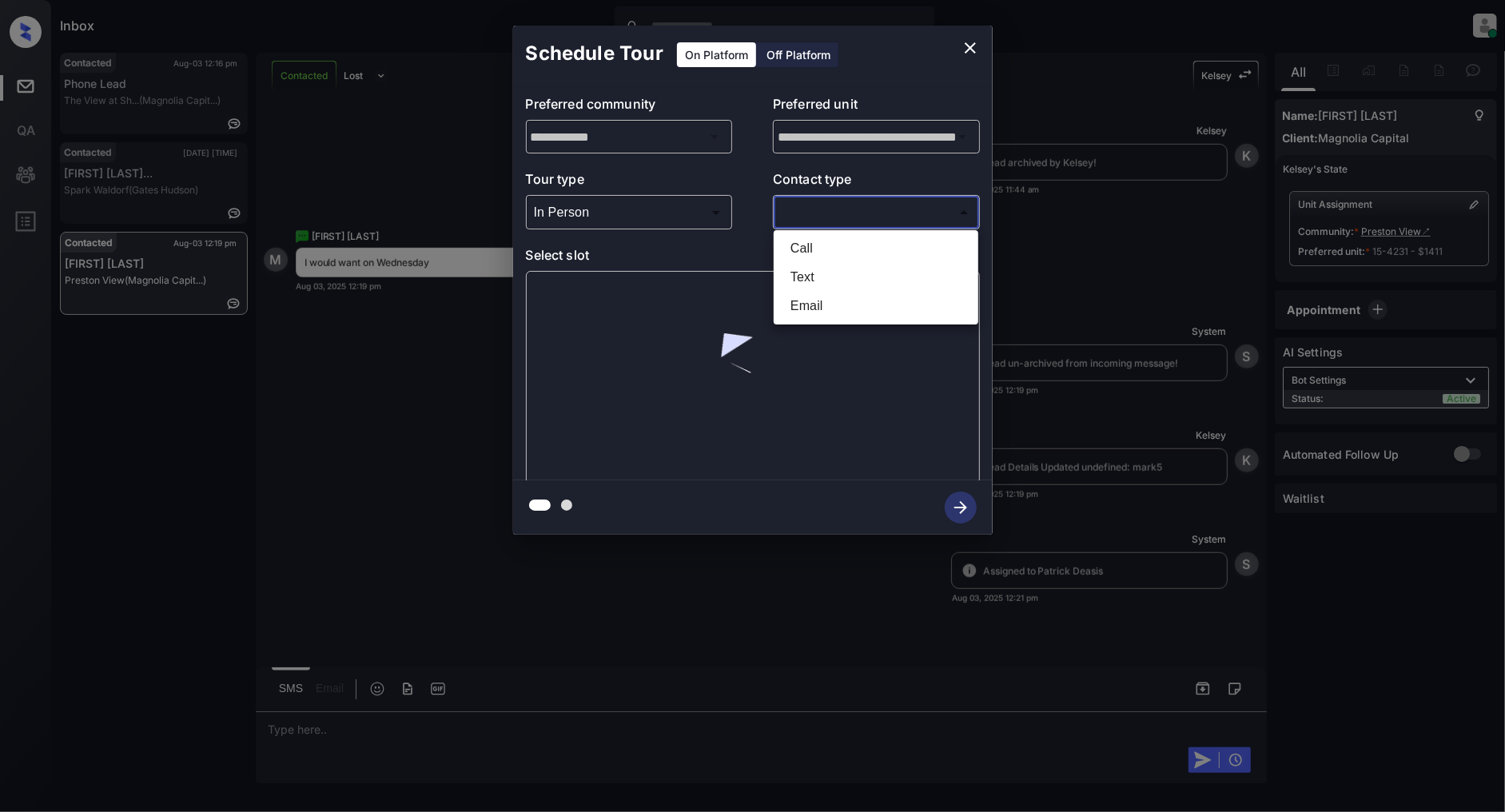 click on "Text" at bounding box center [876, 277] 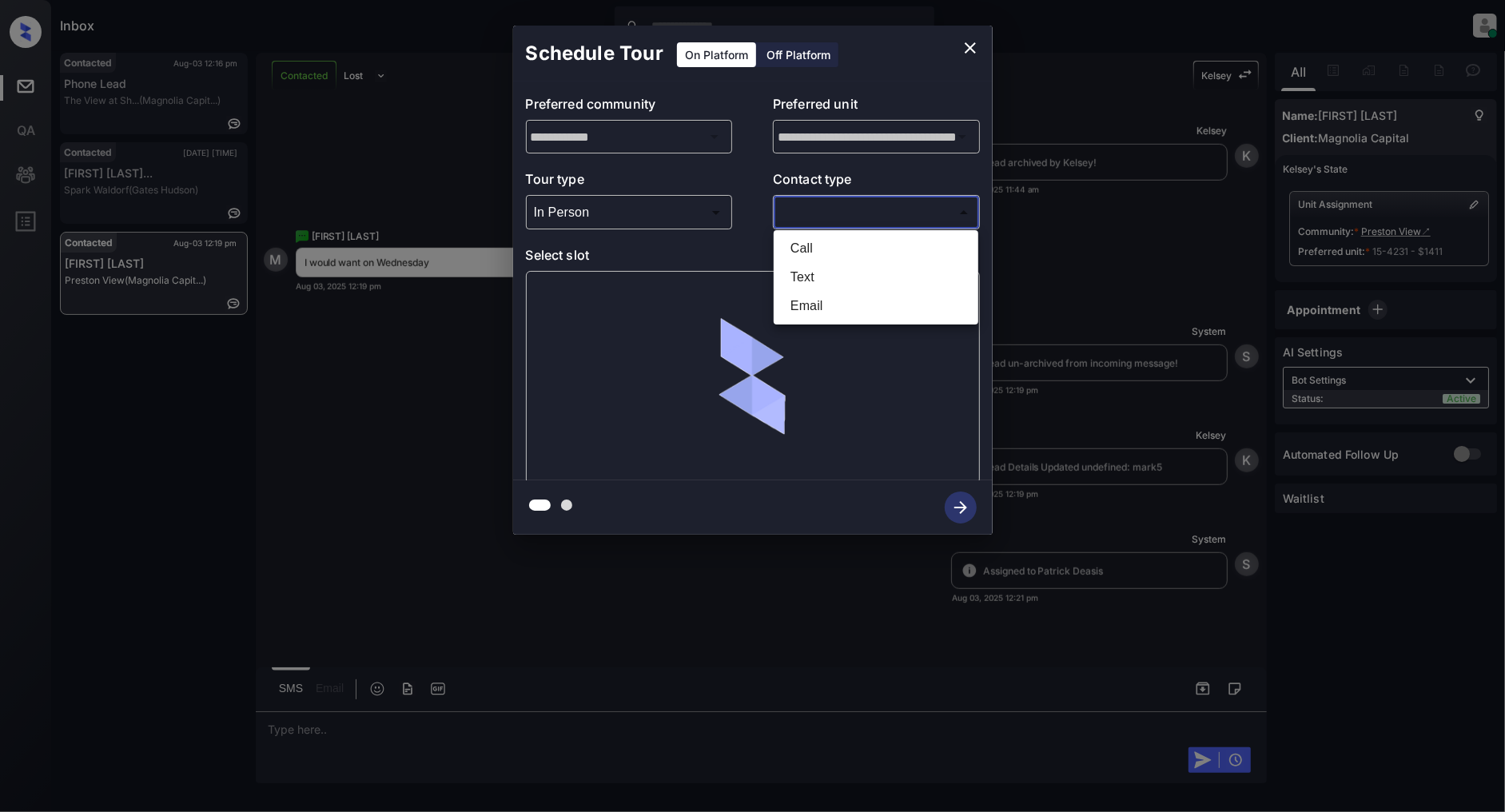 type on "****" 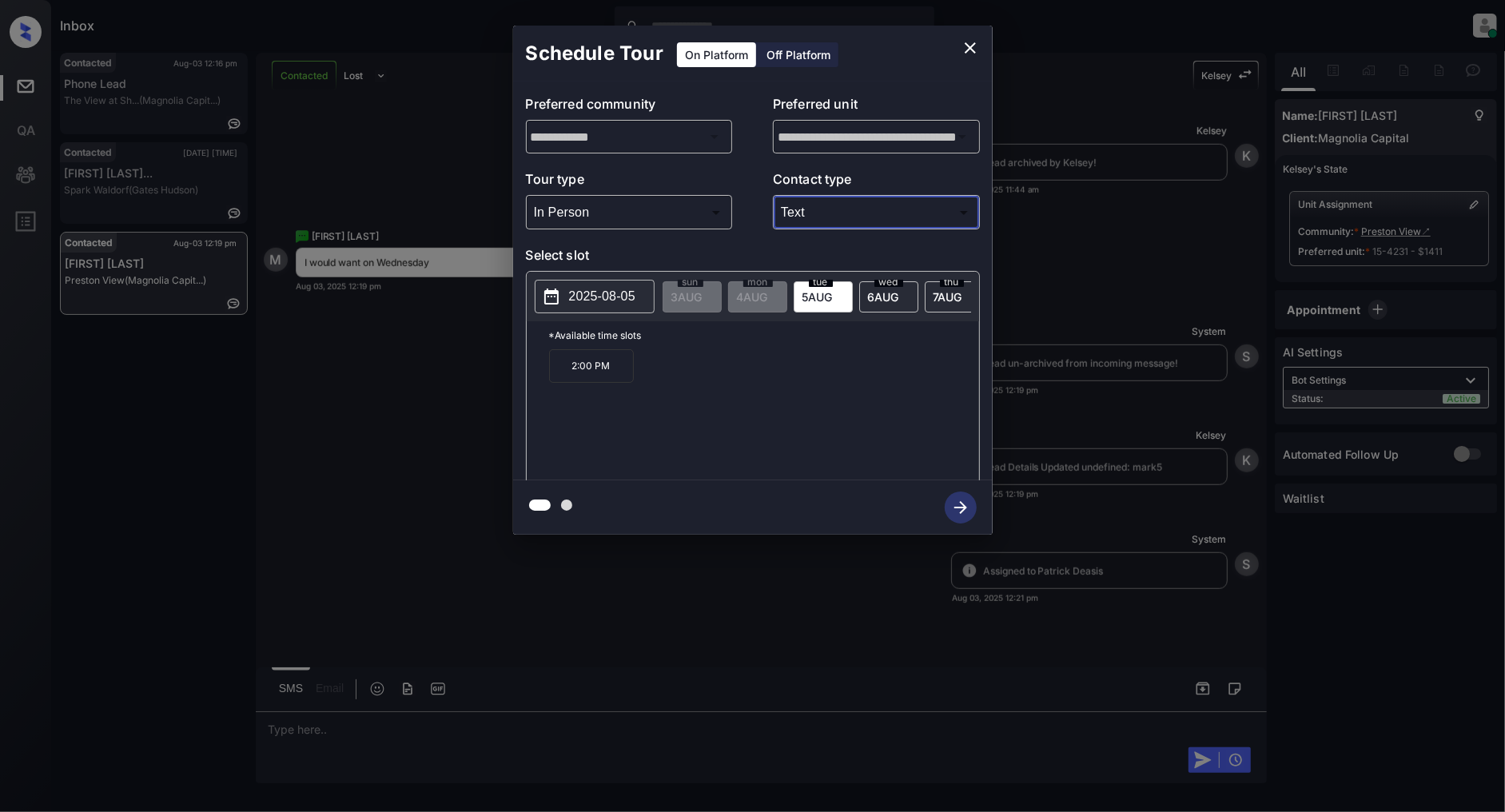 click on "6 AUG" at bounding box center (687, 297) 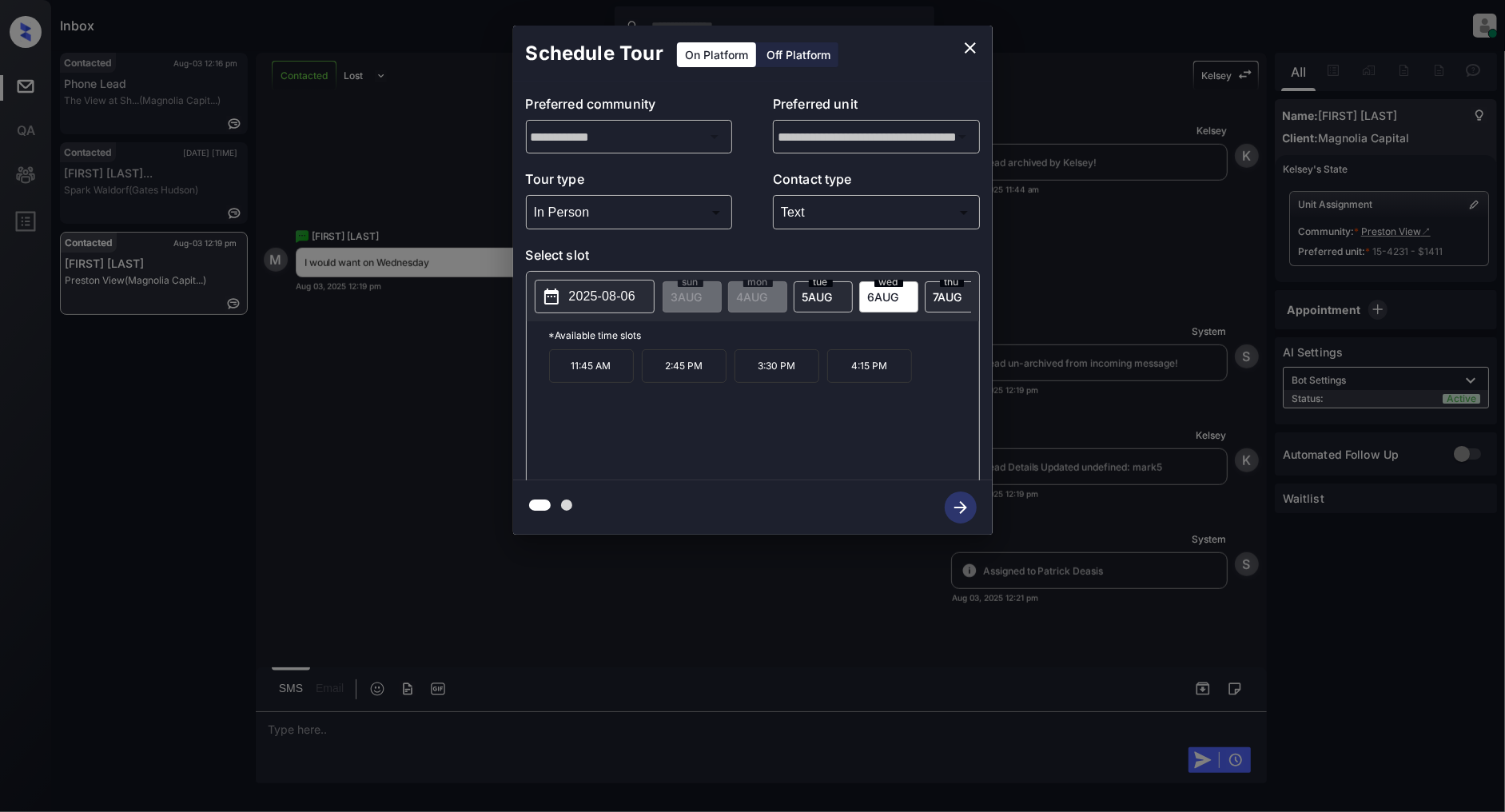 click 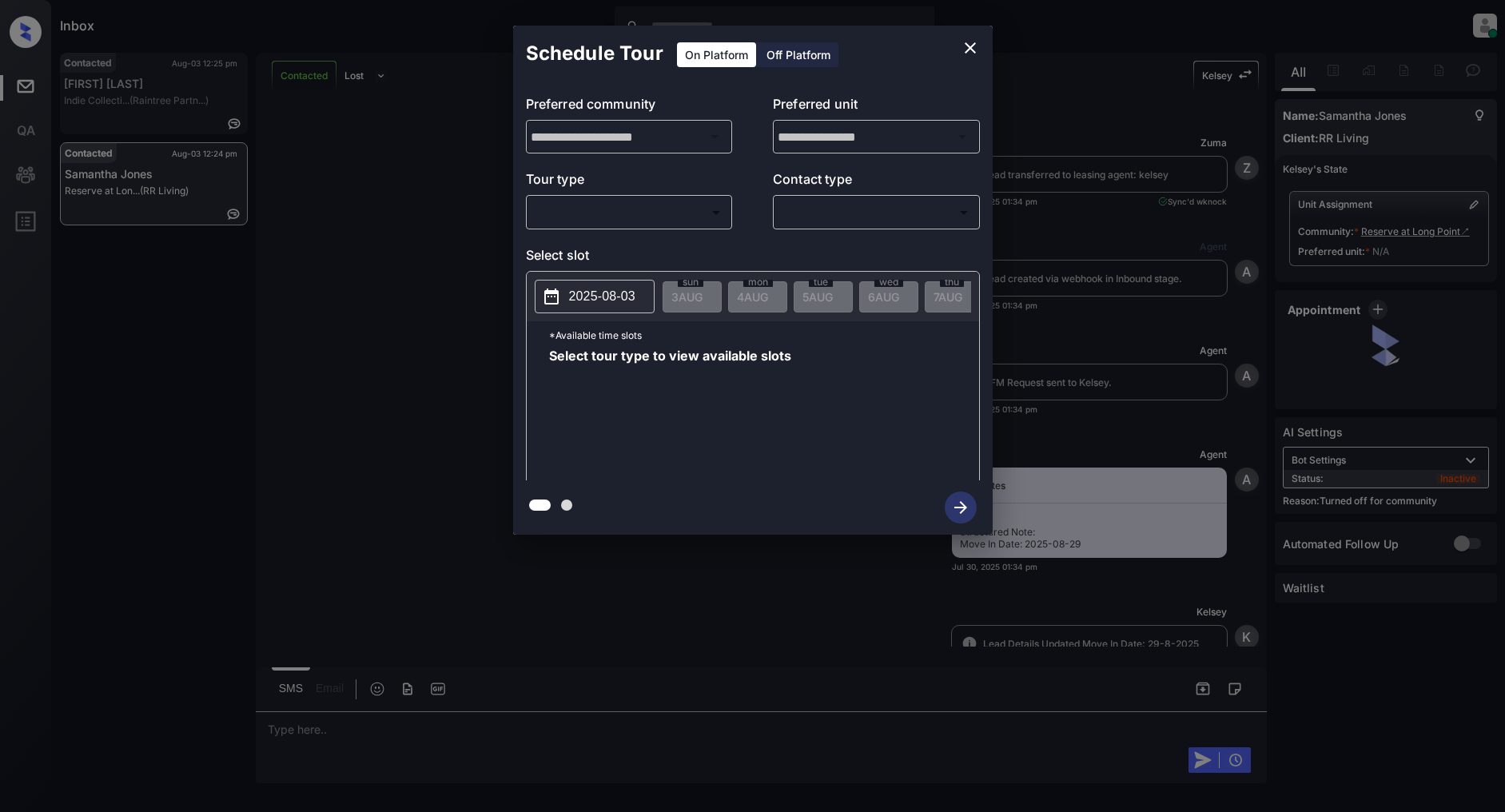 scroll, scrollTop: 0, scrollLeft: 0, axis: both 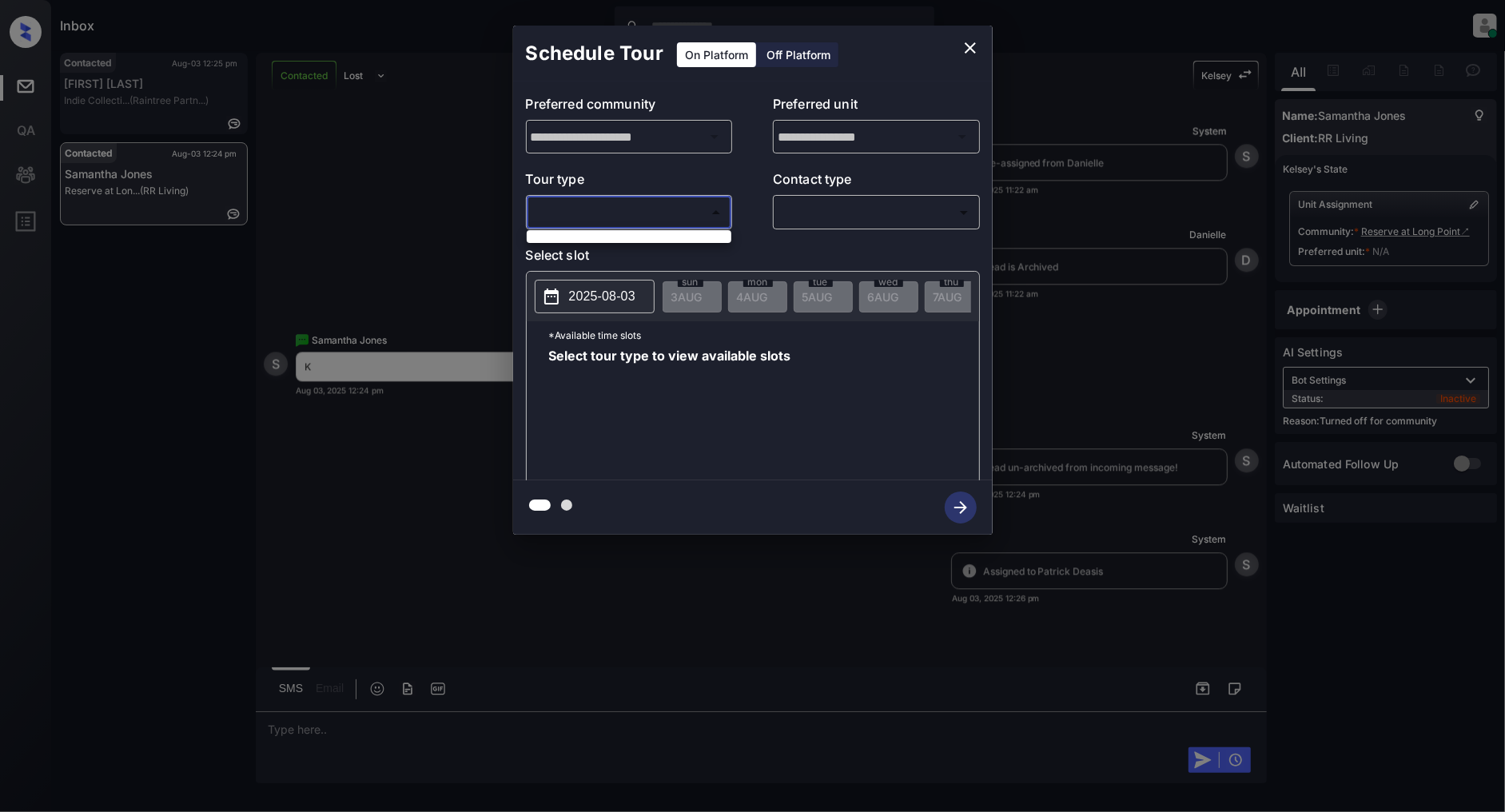 click on "Inbox Patrick Deasis Online Set yourself   offline Set yourself   on break Profile Switch to  light  mode Sign out Contacted Aug-03 12:25 pm   Veronica S Indie Collecti...  (Raintree Partn...) Contacted Aug-03 12:24 pm   Samantha Jones Reserve at Lon...  (RR Living) Contacted Lost Lead Sentiment: Angry Upon sliding the acknowledgement:  Lead will move to lost stage. * ​ SMS and call option will be set to opt out. AFM will be turned off for the lead. Kelsey New Message Zuma Lead transferred to leasing agent: kelsey Jul 30, 2025 01:34 pm  Sync'd w  knock Z New Message Agent Lead created via webhook in Inbound stage. Jul 30, 2025 01:34 pm A New Message Agent AFM Request sent to Kelsey. Jul 30, 2025 01:34 pm A New Message Agent Notes Note: Structured Note:
Move In Date: 2025-08-29
Jul 30, 2025 01:34 pm A New Message Kelsey Lead Details Updated
Move In Date:  29-8-2025
Jul 30, 2025 01:34 pm K New Message Kelsey Jul 30, 2025 01:34 pm   | SmarterAFMV2Sms  Sync'd w  knock K New Message Kelsey K New Message" at bounding box center (752, 406) 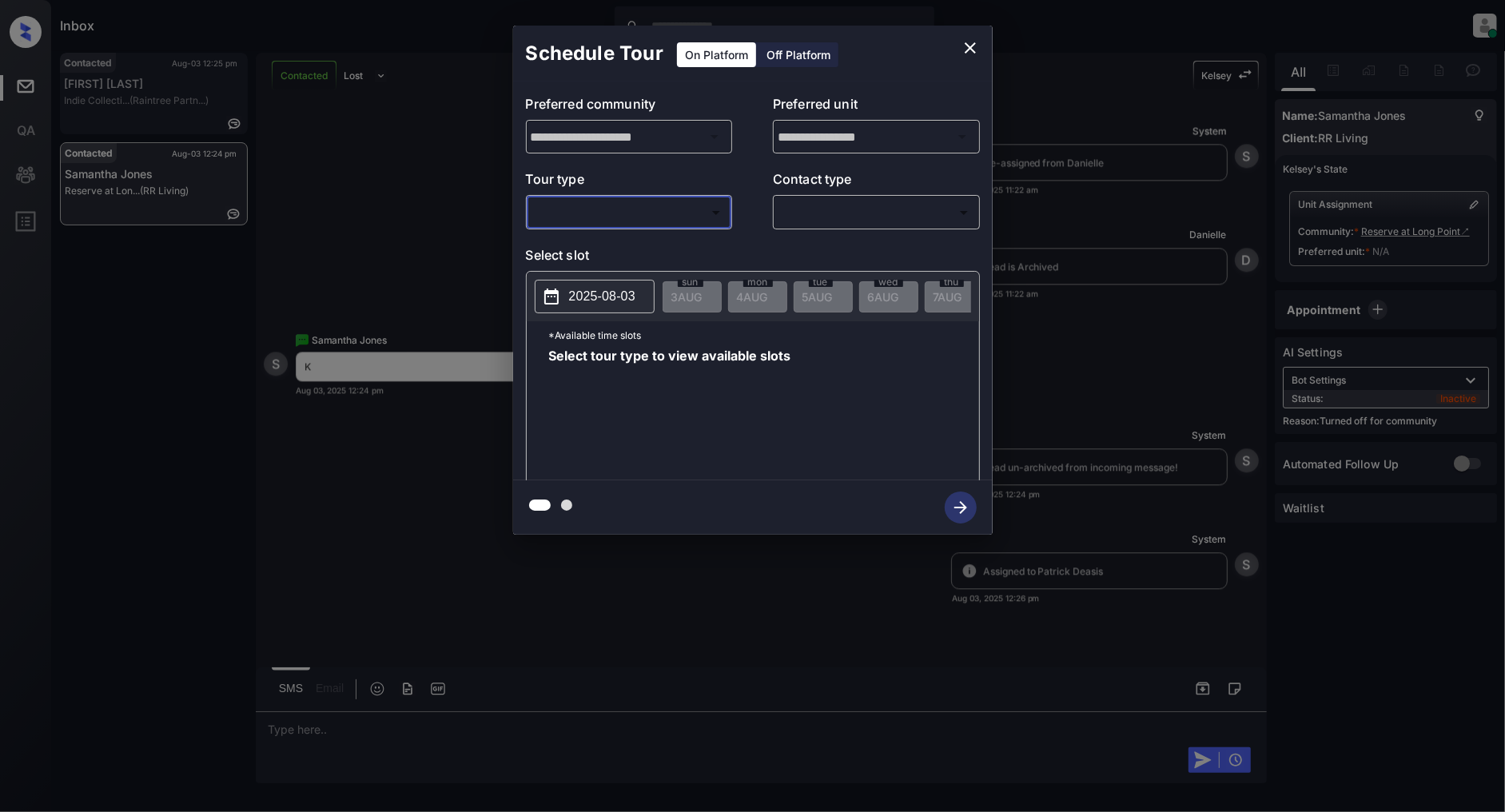 click 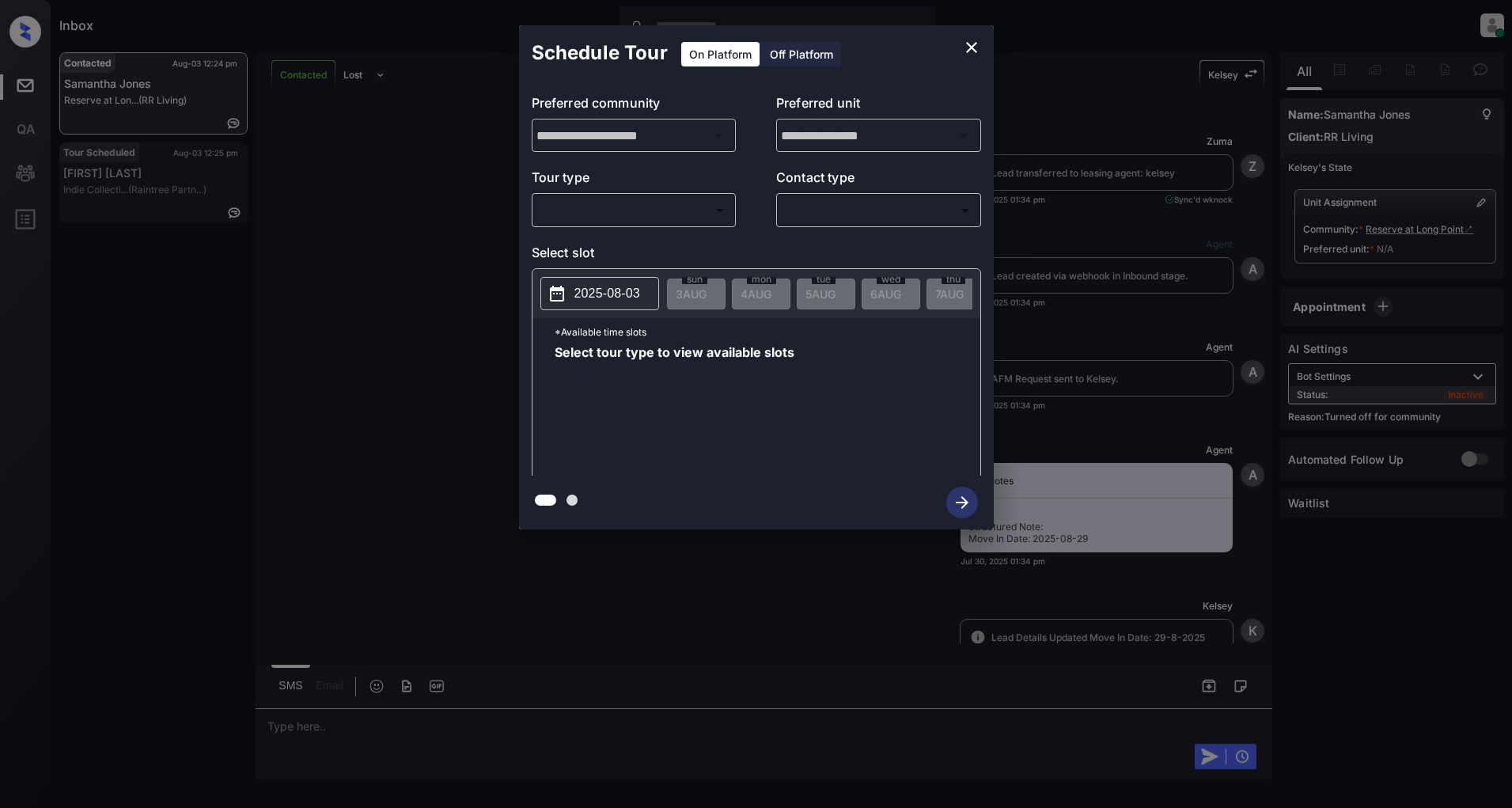 scroll, scrollTop: 0, scrollLeft: 0, axis: both 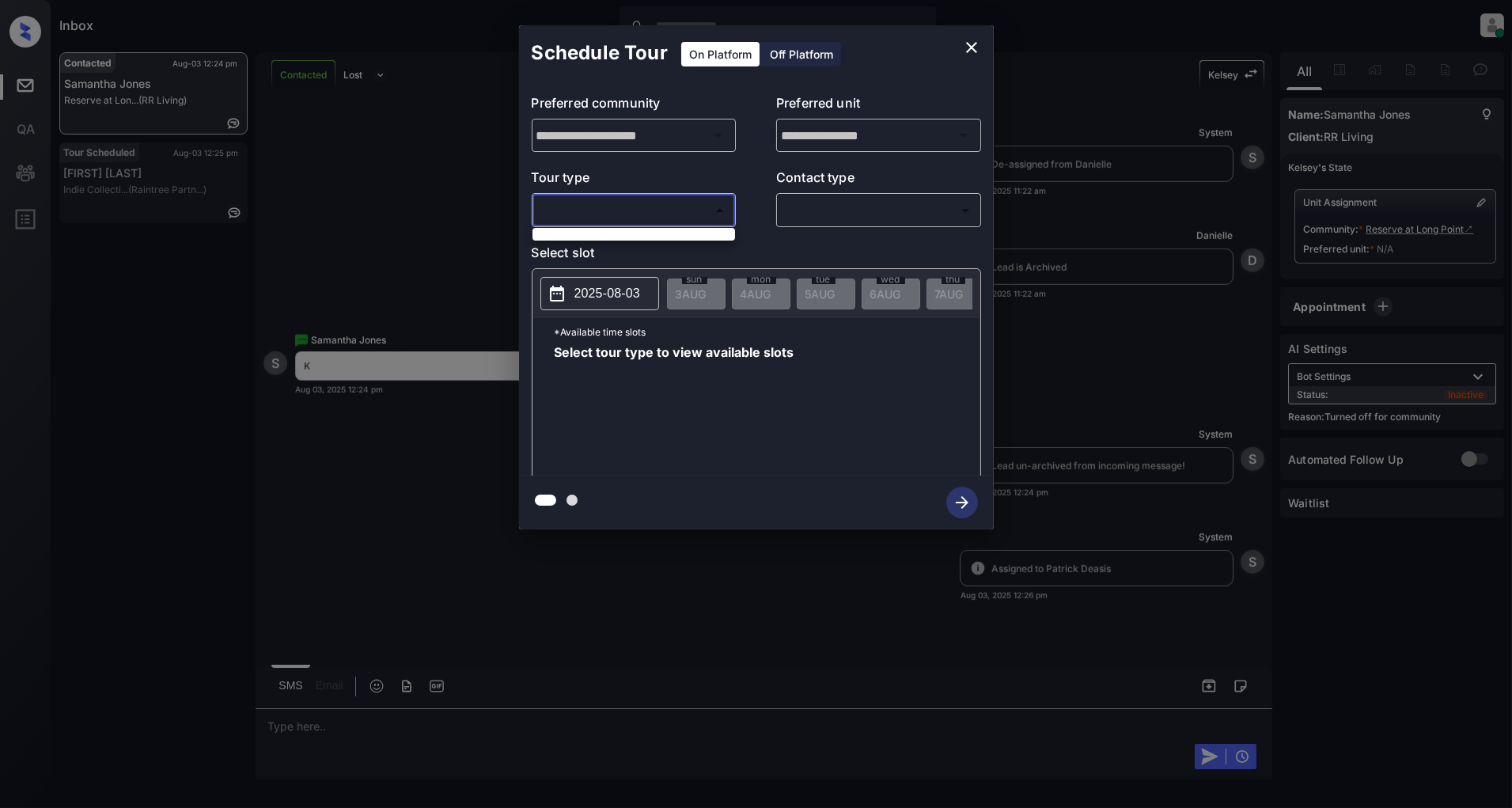 click on "Inbox [PERSON] Online Set yourself   offline Set yourself   on break Profile Switch to  light  mode Sign out Contacted Aug-03 12:24 pm   [PERSON] [LOCATION]  (RR Living) Tour Scheduled Aug-03 12:25 pm   [PERSON] Indie Collecti...  (Raintree Partn...) Contacted Lost Lead Sentiment: Angry Upon sliding the acknowledgement:  Lead will move to lost stage. * ​ SMS and call option will be set to opt out. AFM will be turned off for the lead. [PERSON] New Message Zuma Lead transferred to leasing agent: [PERSON] Jul 30, 2025 01:34 pm  Sync'd w  knock [PERSON] New Message Agent Lead created via webhook in Inbound stage. Jul 30, 2025 01:34 pm [PERSON] New Message Agent AFM Request sent to [PERSON]. Jul 30, 2025 01:34 pm [PERSON] New Message Agent Notes Note: Structured Note:
Move In Date: 2025-08-29
Jul 30, 2025 01:34 pm [PERSON] New Message [PERSON] Lead Details Updated
Move In Date:  29-8-2025
Jul 30, 2025 01:34 pm [PERSON] New Message [PERSON] Jul 30, 2025 01:34 pm   | SmarterAFMV2Sms  Sync'd w  knock [PERSON] New Message [PERSON] [PERSON]" at bounding box center [756, 404] 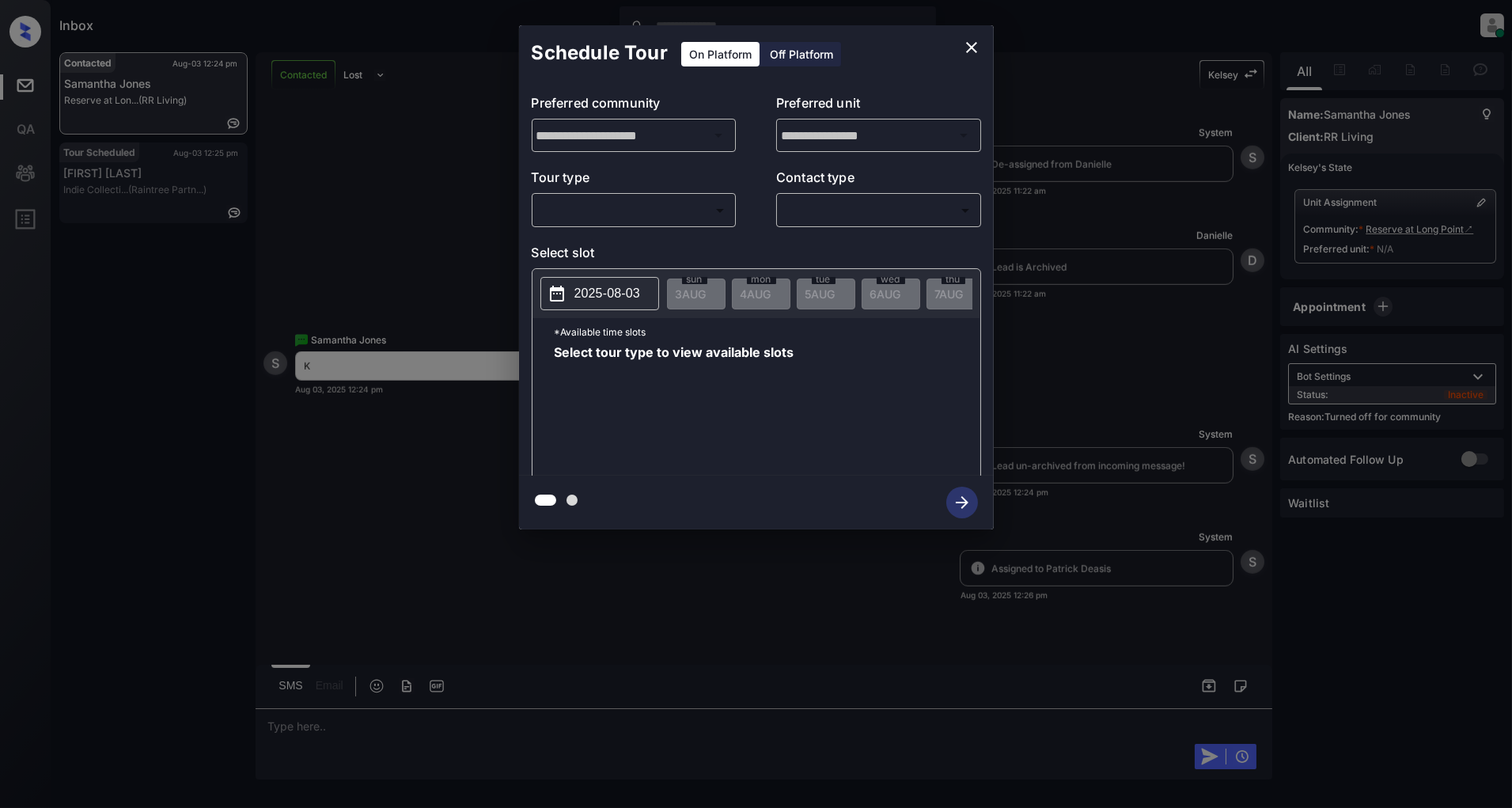 click on "sun 3 AUG mon 4 AUG tue 5 AUG wed 6 AUG thu 7 AUG fri 8 AUG sat 9 AUG sun 10 AUG mon 11 AUG tue 12 AUG wed 13 AUG thu 14 AUG fri 15 AUG sat 16 AUG sun 17 AUG mon 18 AUG tue 19 AUG wed 20 AUG thu 21 AUG fri 22 AUG sat 23 AUG sun 24 AUG mon 25 AUG tue 26 AUG wed 27 AUG thu 28 AUG fri 29 AUG sat 30 AUG sun 31 AUG mon 1 SEP tue 2 SEP wed 3 SEP thu 4 SEP fri 5 SEP sat 6 SEP sun 7 SEP mon 8 SEP tue 9 SEP wed 10 SEP thu 11 SEP fri 12 SEP sat 13 SEP sun 14 SEP mon 15 SEP tue 16 SEP wed 17 SEP thu 18 SEP fri 19 SEP sat 20 SEP sun 21 SEP mon 22 SEP tue 23 SEP wed 24 SEP thu 25 SEP fri 26 SEP sat 27 SEP sun 28 SEP mon 29 SEP tue 30 SEP wed 1 OCT" at bounding box center (2613, 294) 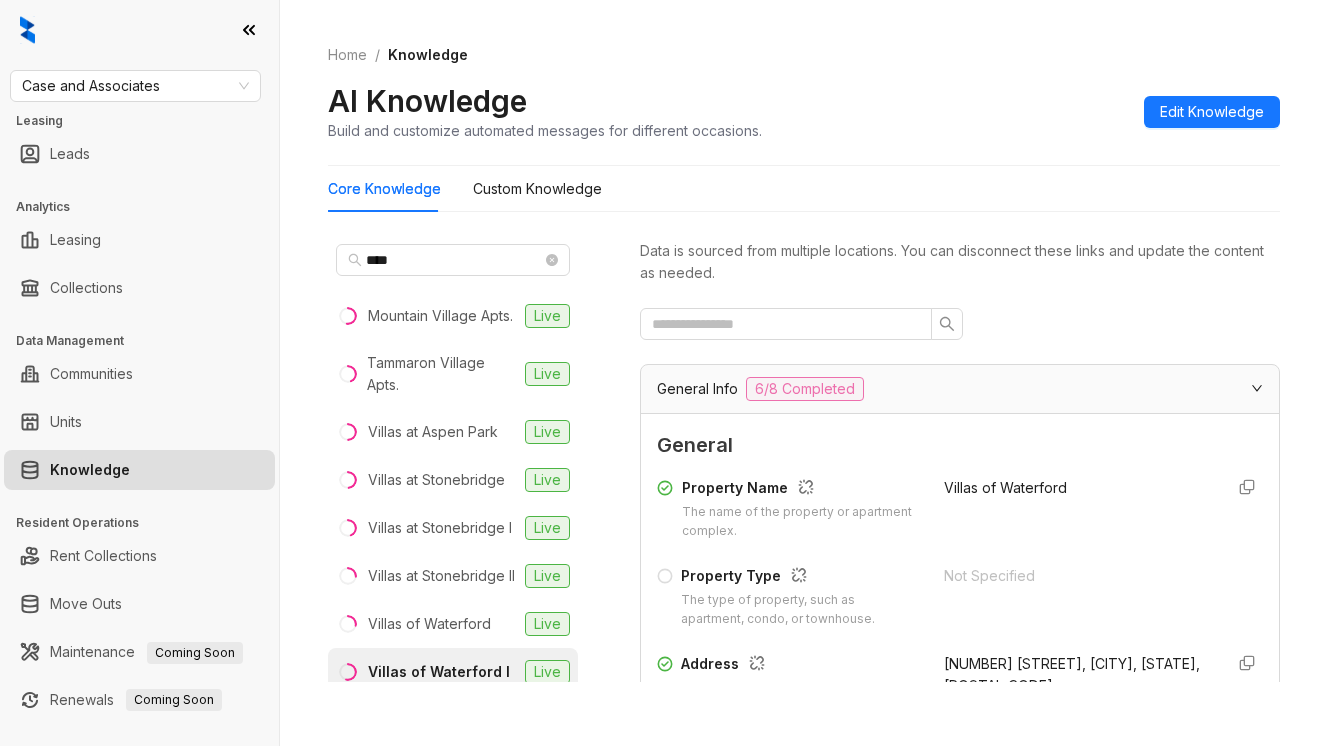 scroll, scrollTop: 0, scrollLeft: 0, axis: both 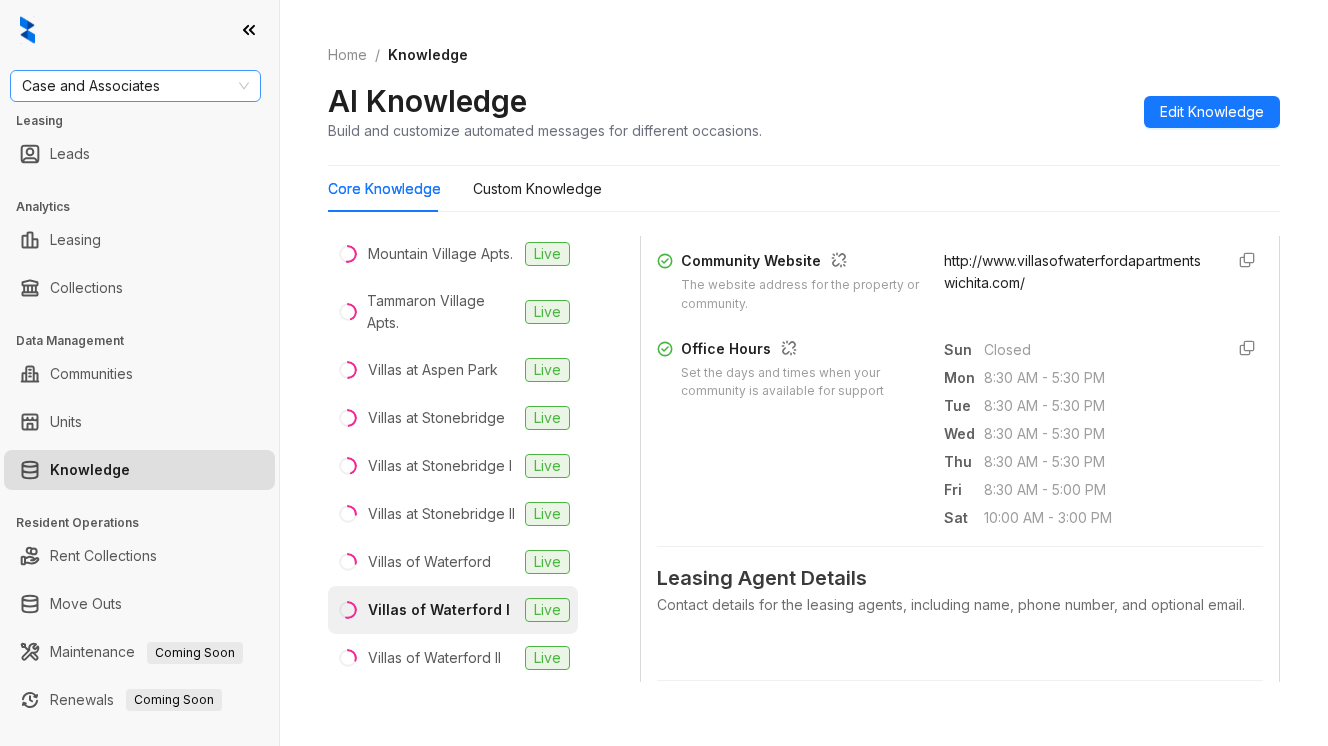 click on "Case and Associates" at bounding box center [135, 86] 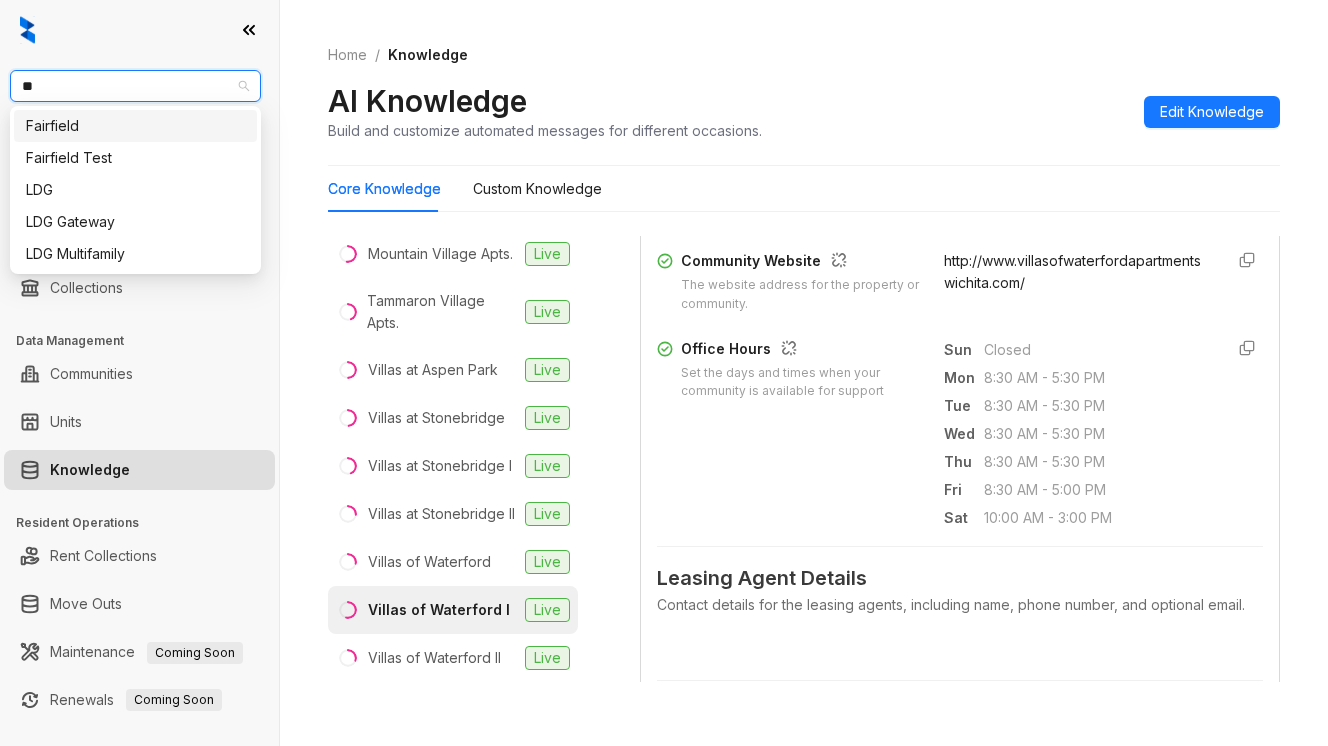 type on "***" 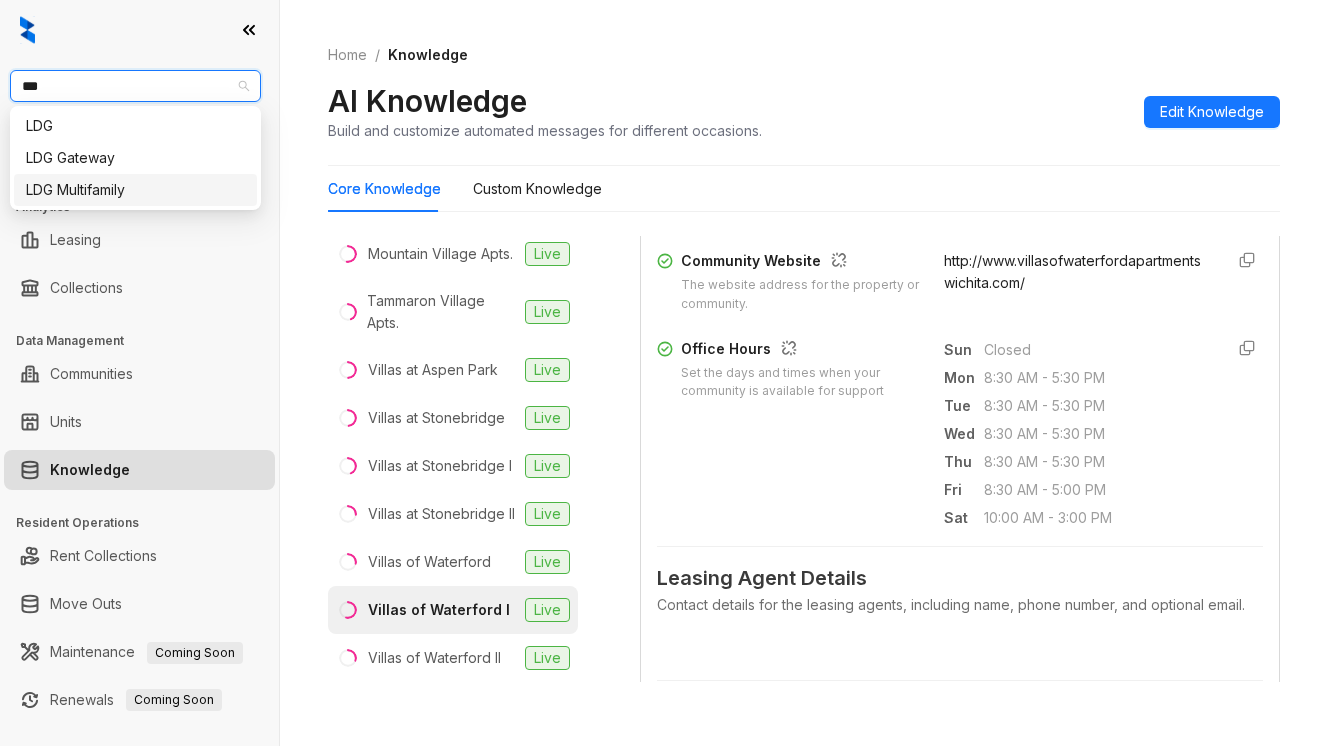 click on "LDG Multifamily" at bounding box center (135, 190) 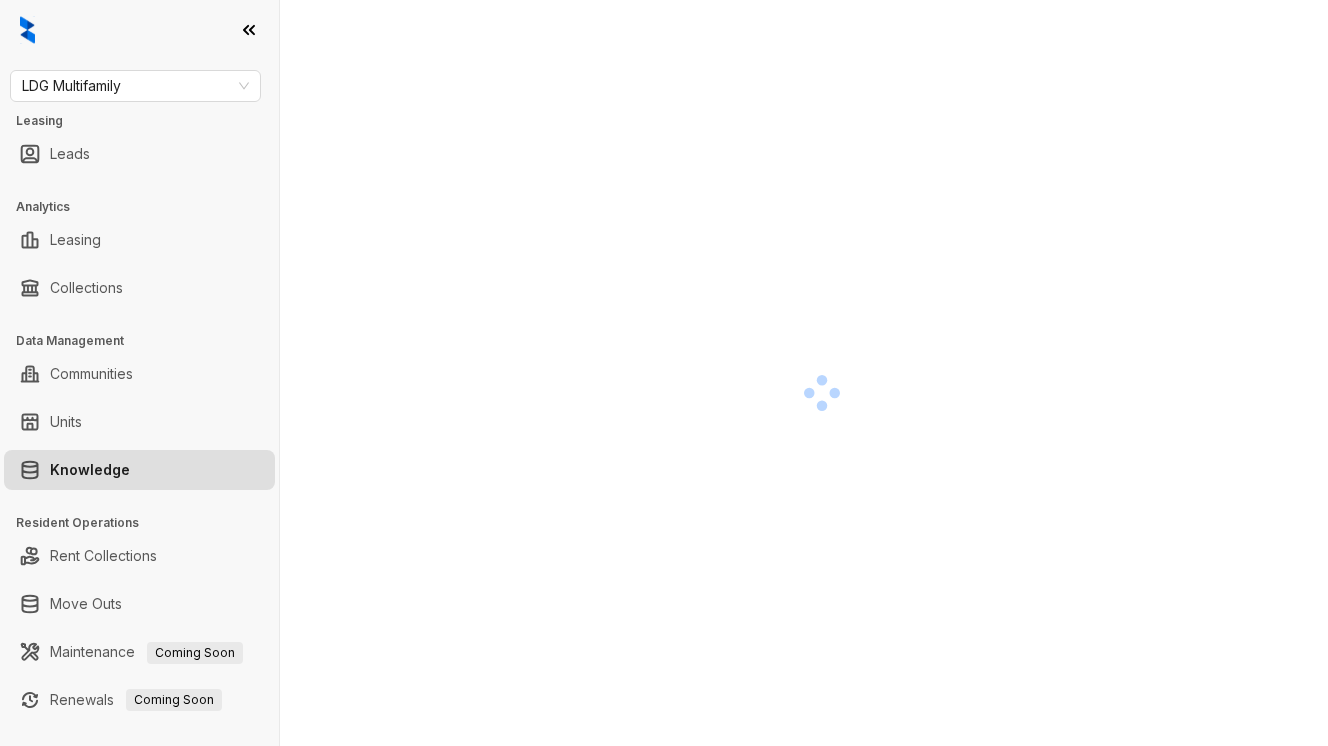 scroll, scrollTop: 0, scrollLeft: 0, axis: both 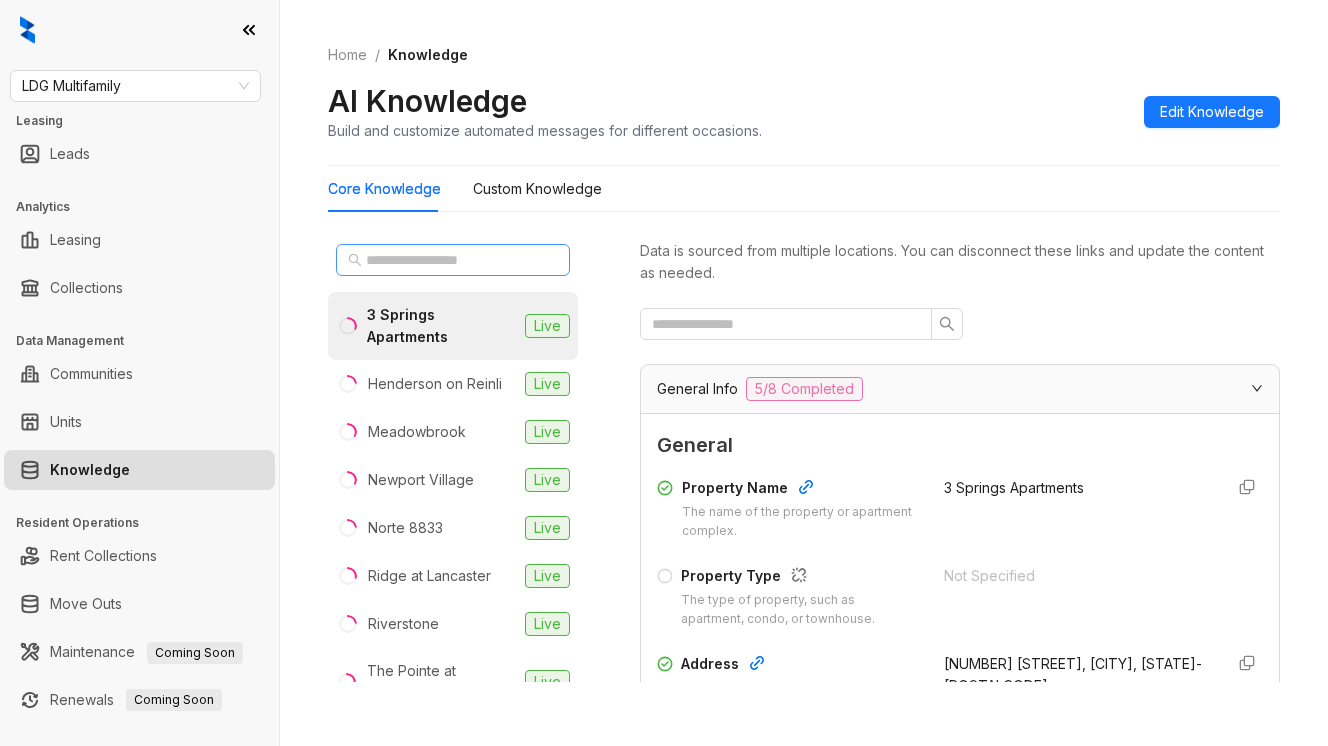 click at bounding box center (453, 260) 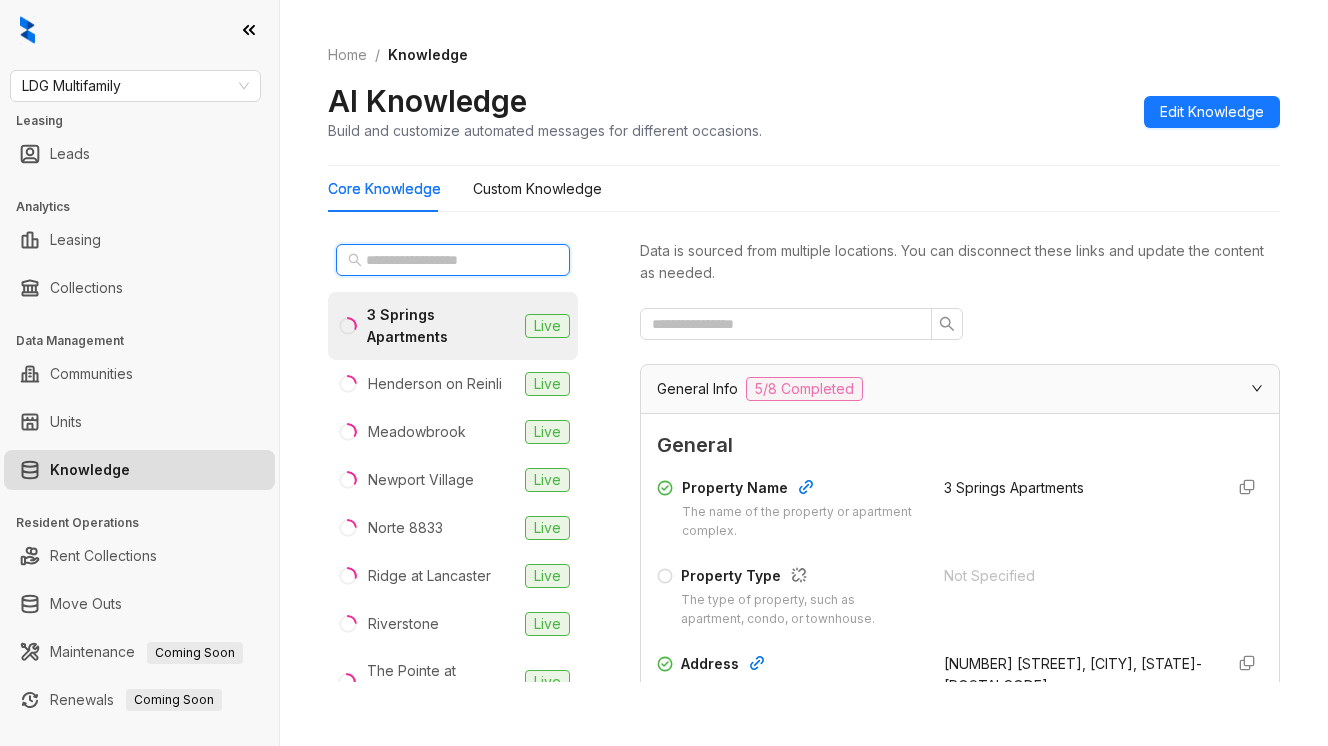 click at bounding box center [454, 260] 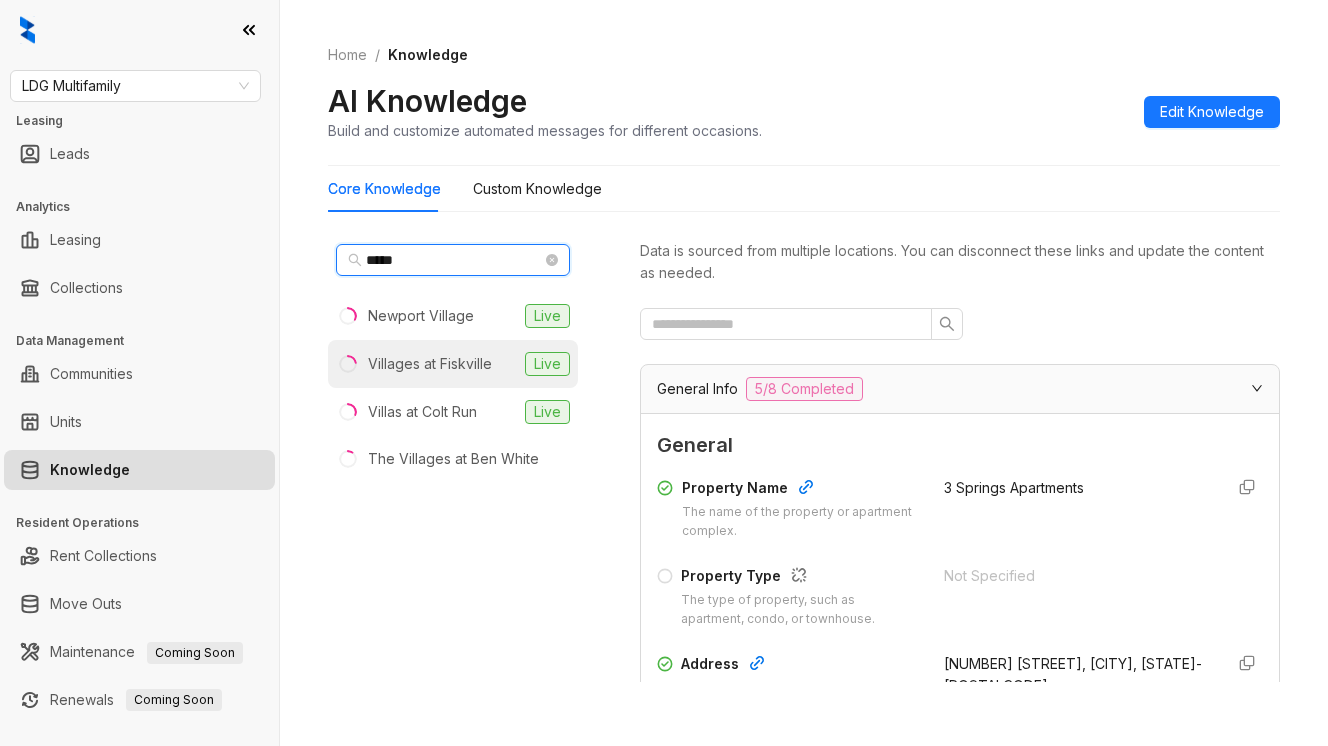 type on "*****" 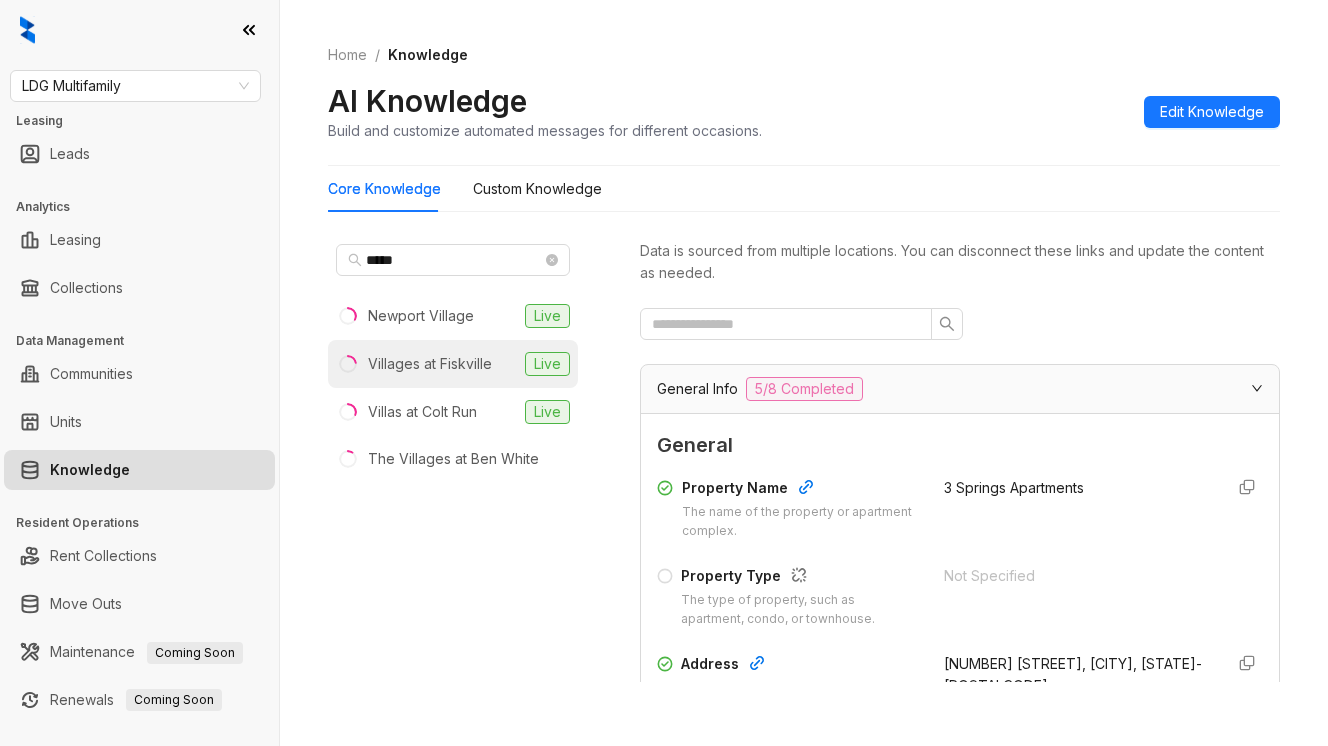 click on "Villages at Fiskville" at bounding box center (430, 364) 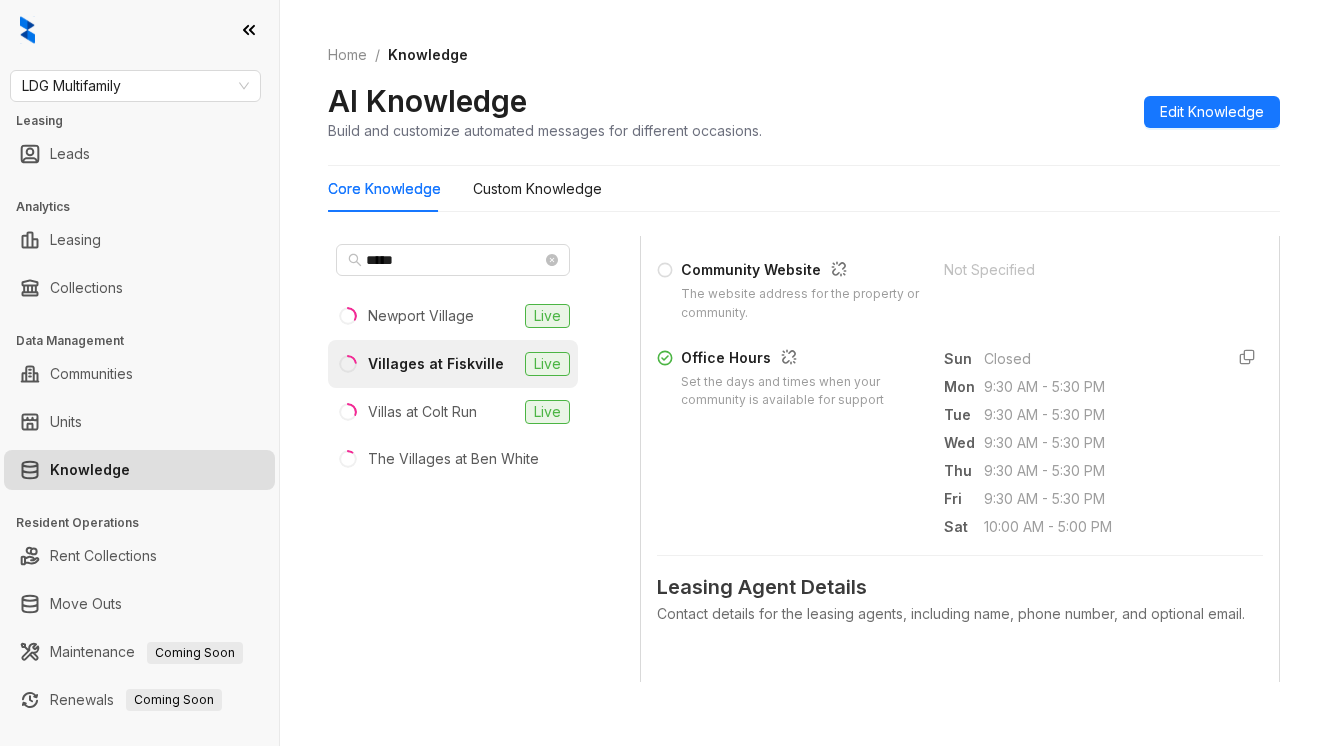 scroll, scrollTop: 666, scrollLeft: 0, axis: vertical 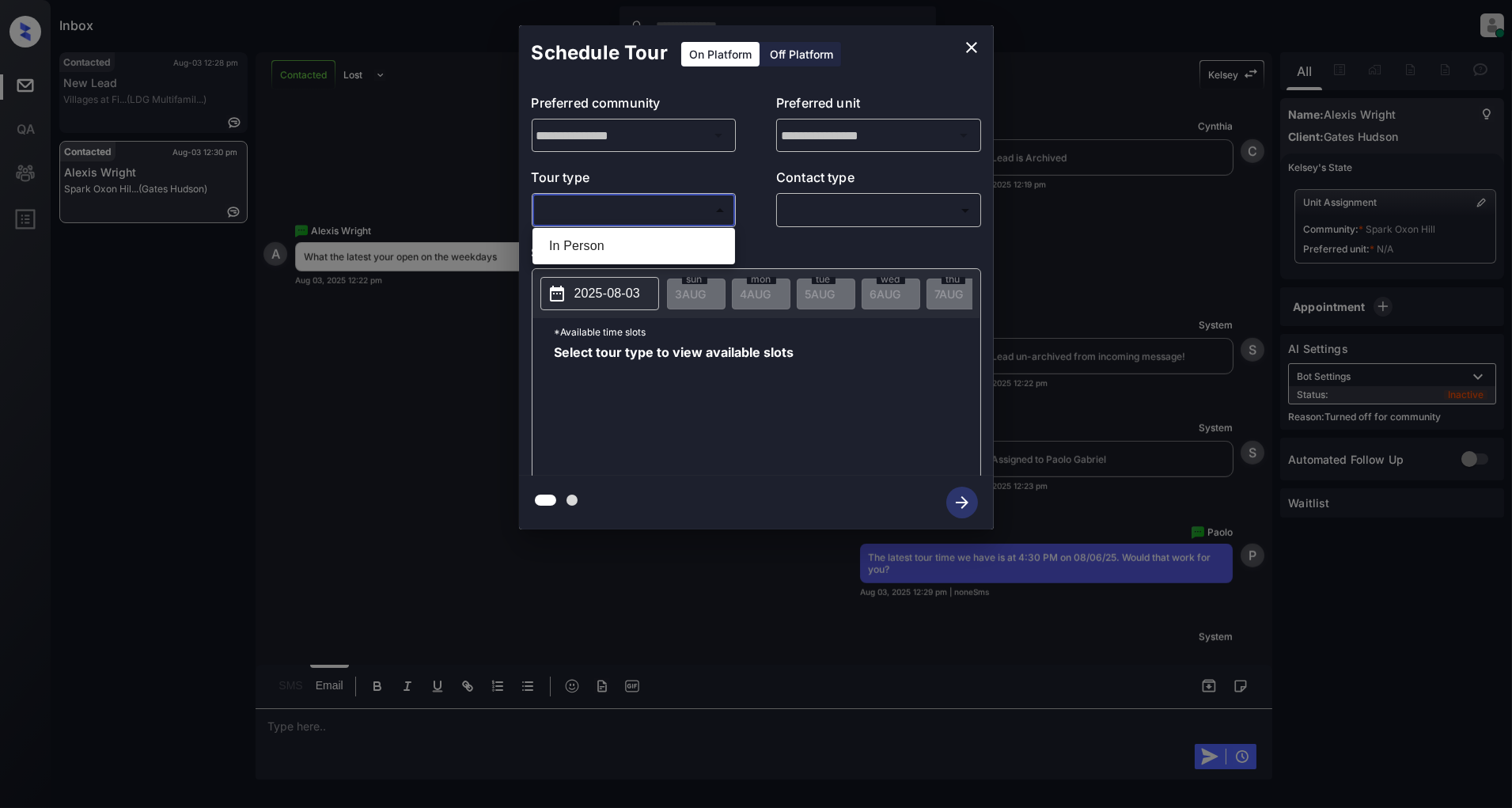 click on "Inbox Patrick Deasis Online Set yourself   offline Set yourself   on break Profile Switch to  light  mode Sign out Contacted Aug-03 12:28 pm   New Lead Villages at Fi...  (LDG Multifamil...) Contacted Aug-03 12:30 pm   Alexis Wright Spark Oxon Hil...  (Gates Hudson) Contacted Lost Lead Sentiment: Angry Upon sliding the acknowledgement:  Lead will move to lost stage. * ​ SMS and call option will be set to opt out. AFM will be turned off for the lead. Kelsey New Message Kelsey Notes Note: https://conversation.getzuma.com/688d564a46dde8da049c9806 - Paste this link into your browser to view Kelsey’s conversation with the prospect Aug 01, 2025 05:05 pm K New Message Zuma Lead transferred to leasing agent: kelsey Aug 01, 2025 05:05 pm  Sync'd w  yardi Z New Message Agent Lead created via leadPoller in Inbound stage. Aug 01, 2025 05:05 pm A New Message Agent AFM Request sent to Kelsey. Aug 01, 2025 05:05 pm A New Message Agent Notes Note: Aug 01, 2025 05:05 pm A New Message Kelsey Aug 01, 2025 05:05 pm   K K Z" at bounding box center (756, 404) 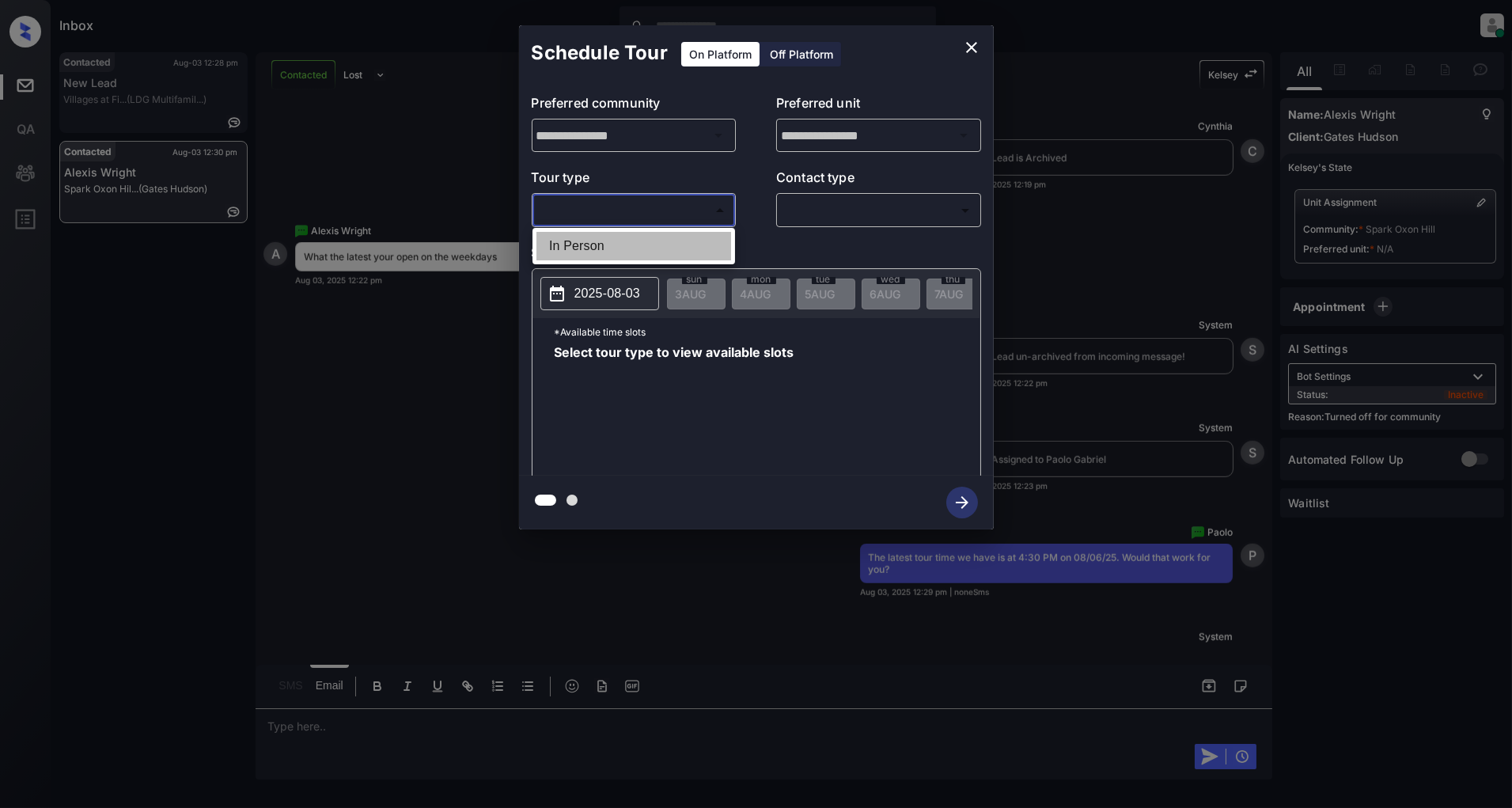 click on "In Person" at bounding box center [634, 246] 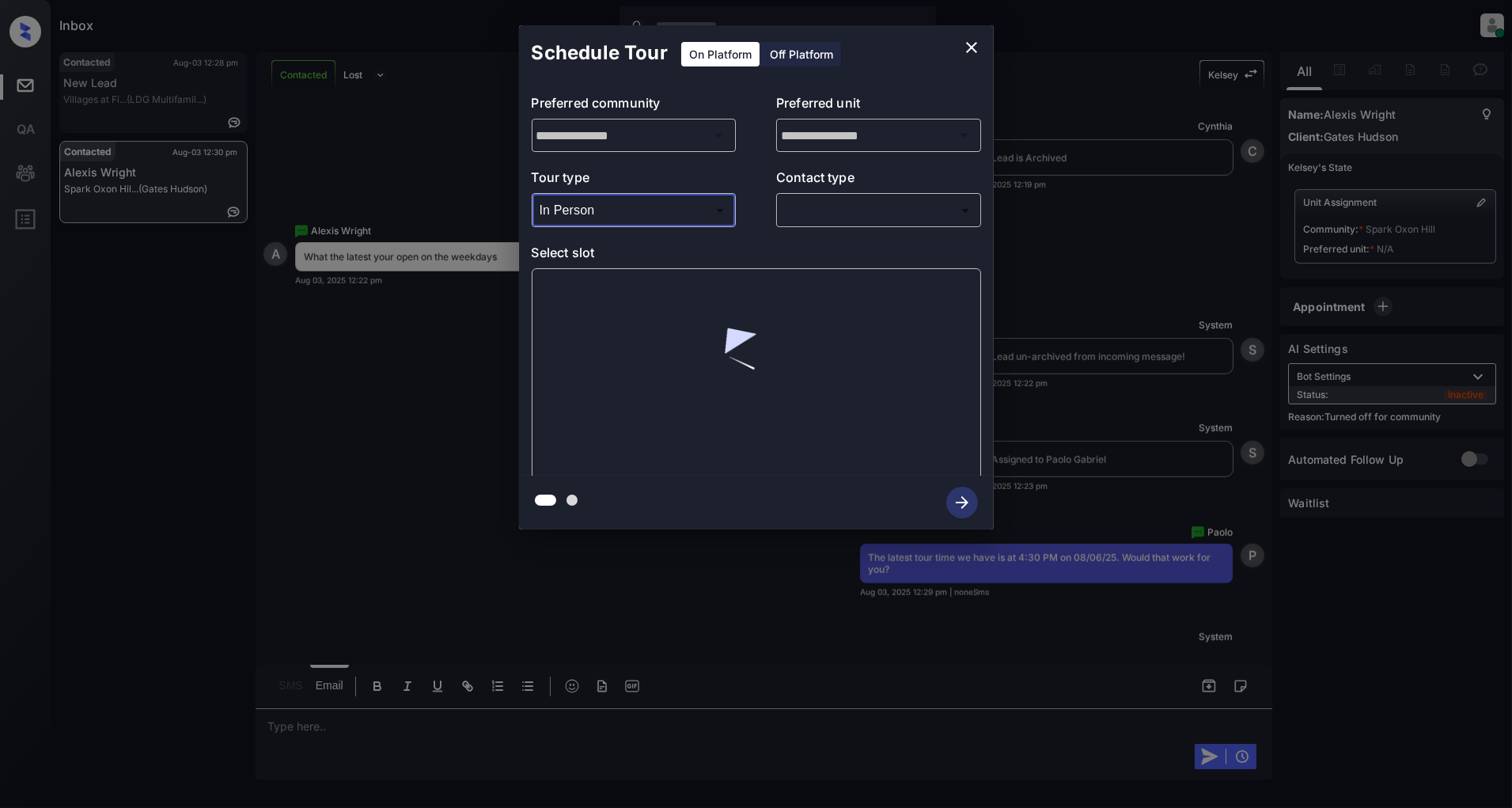 click on "Inbox Patrick Deasis Online Set yourself   offline Set yourself   on break Profile Switch to  light  mode Sign out Contacted Aug-03 12:28 pm   New Lead Villages at Fi...  (LDG Multifamil...) Contacted Aug-03 12:30 pm   Alexis Wright Spark Oxon Hil...  (Gates Hudson) Contacted Lost Lead Sentiment: Angry Upon sliding the acknowledgement:  Lead will move to lost stage. * ​ SMS and call option will be set to opt out. AFM will be turned off for the lead. Kelsey New Message Kelsey Notes Note: https://conversation.getzuma.com/688d564a46dde8da049c9806 - Paste this link into your browser to view Kelsey’s conversation with the prospect Aug 01, 2025 05:05 pm K New Message Zuma Lead transferred to leasing agent: kelsey Aug 01, 2025 05:05 pm  Sync'd w  yardi Z New Message Agent Lead created via leadPoller in Inbound stage. Aug 01, 2025 05:05 pm A New Message Agent AFM Request sent to Kelsey. Aug 01, 2025 05:05 pm A New Message Agent Notes Note: Aug 01, 2025 05:05 pm A New Message Kelsey Aug 01, 2025 05:05 pm   K K Z" at bounding box center [756, 404] 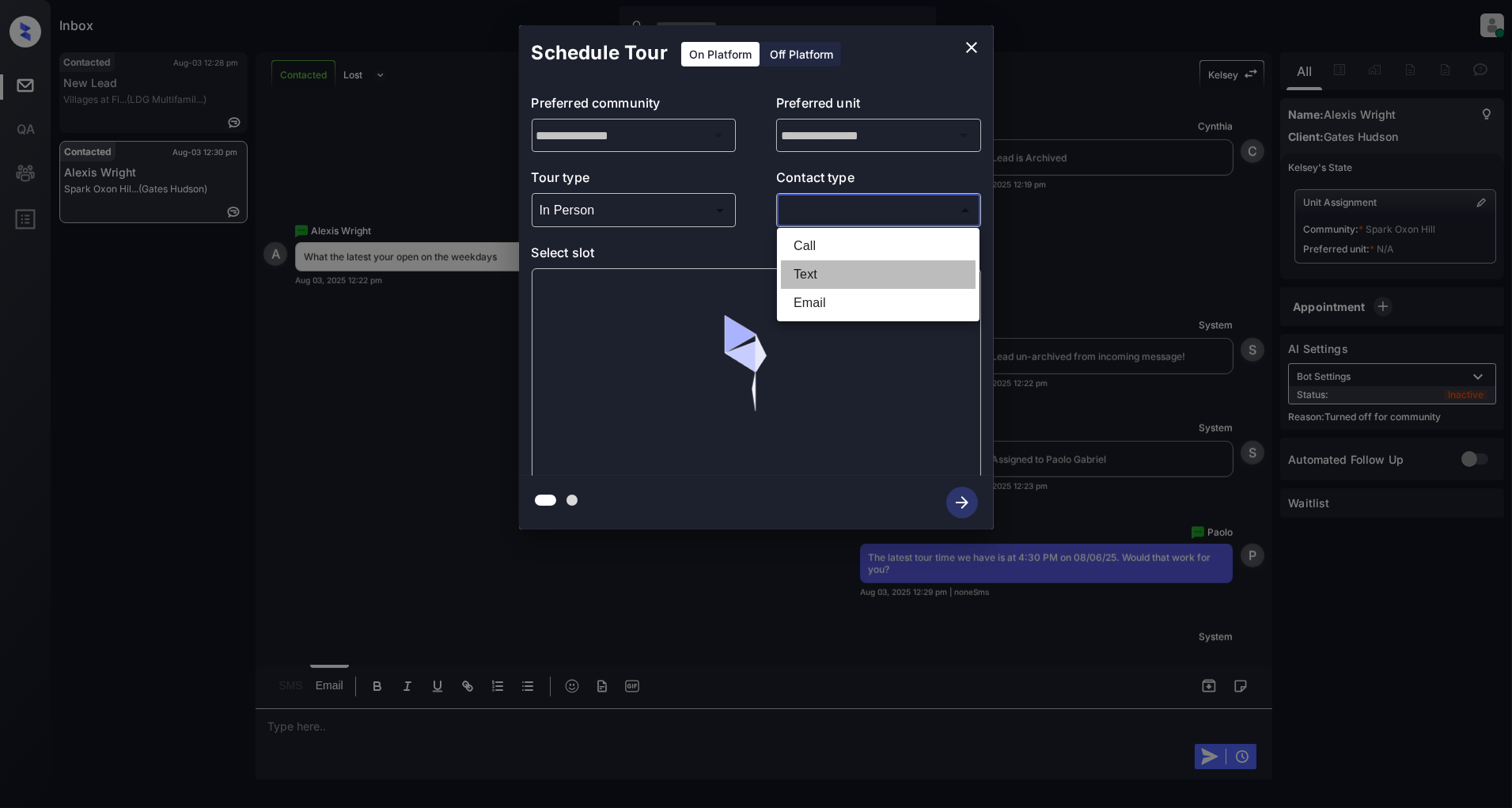 click on "Text" at bounding box center (878, 275) 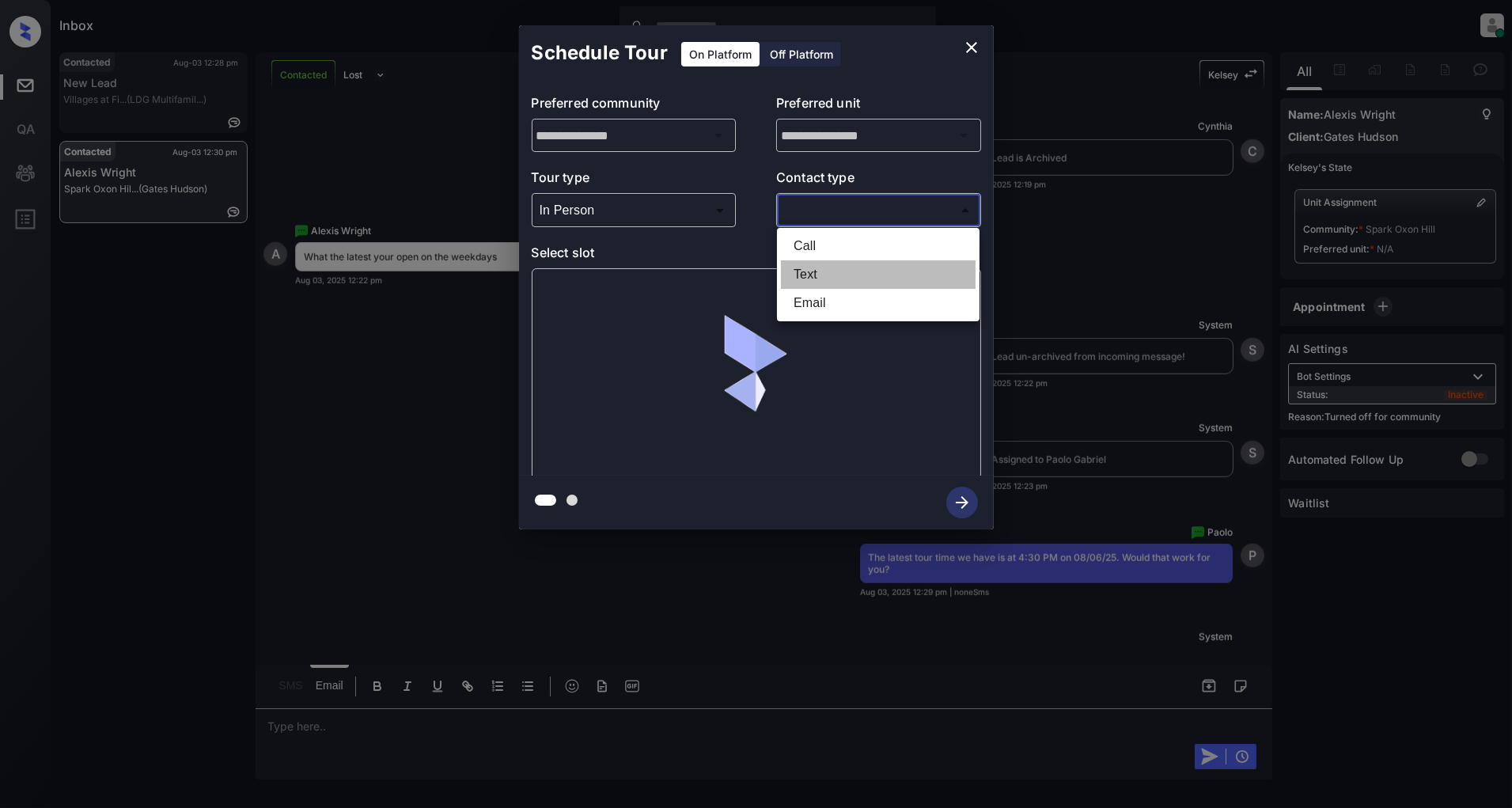 type on "****" 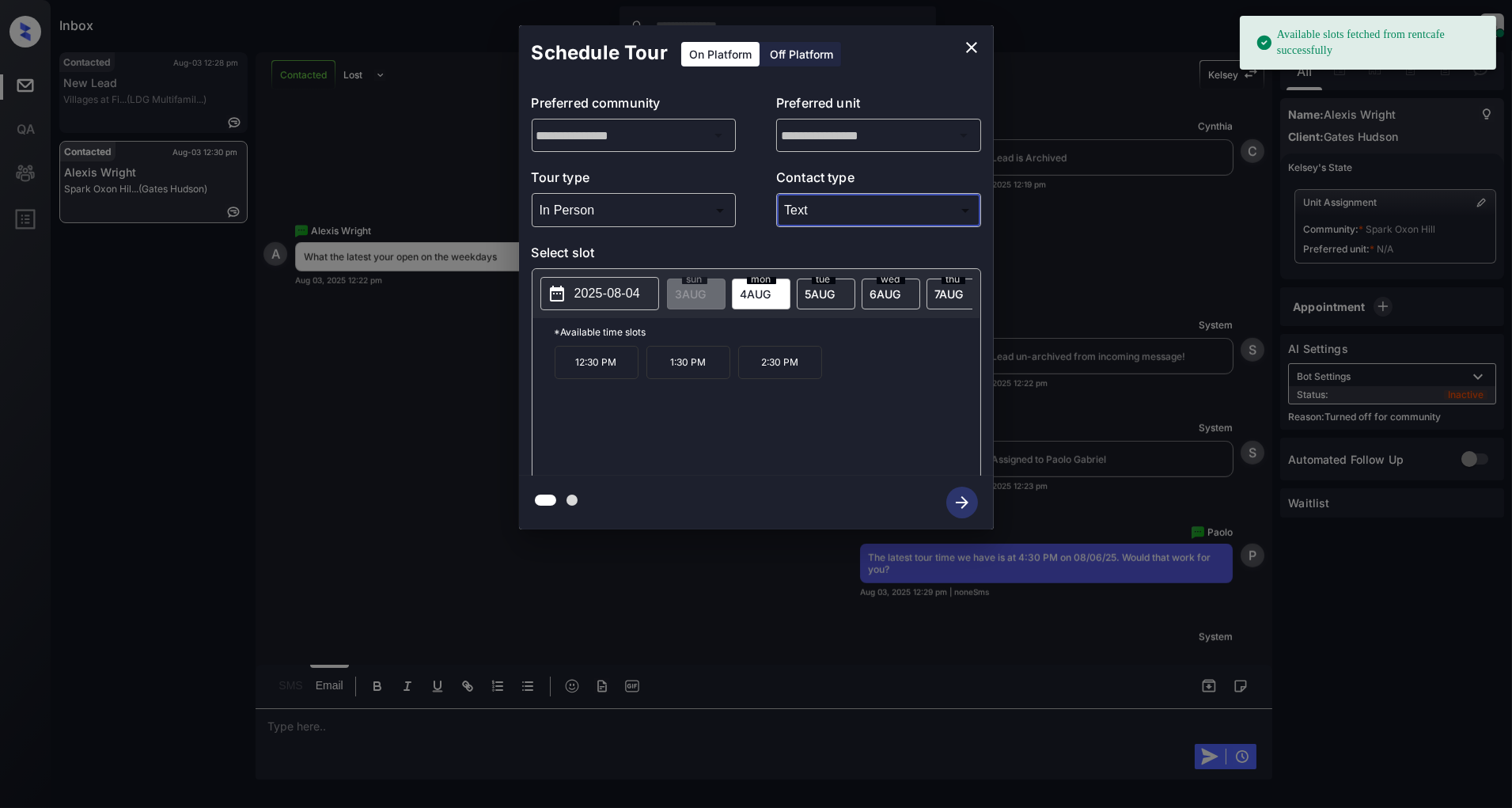 click on "2025-08-04" at bounding box center (607, 294) 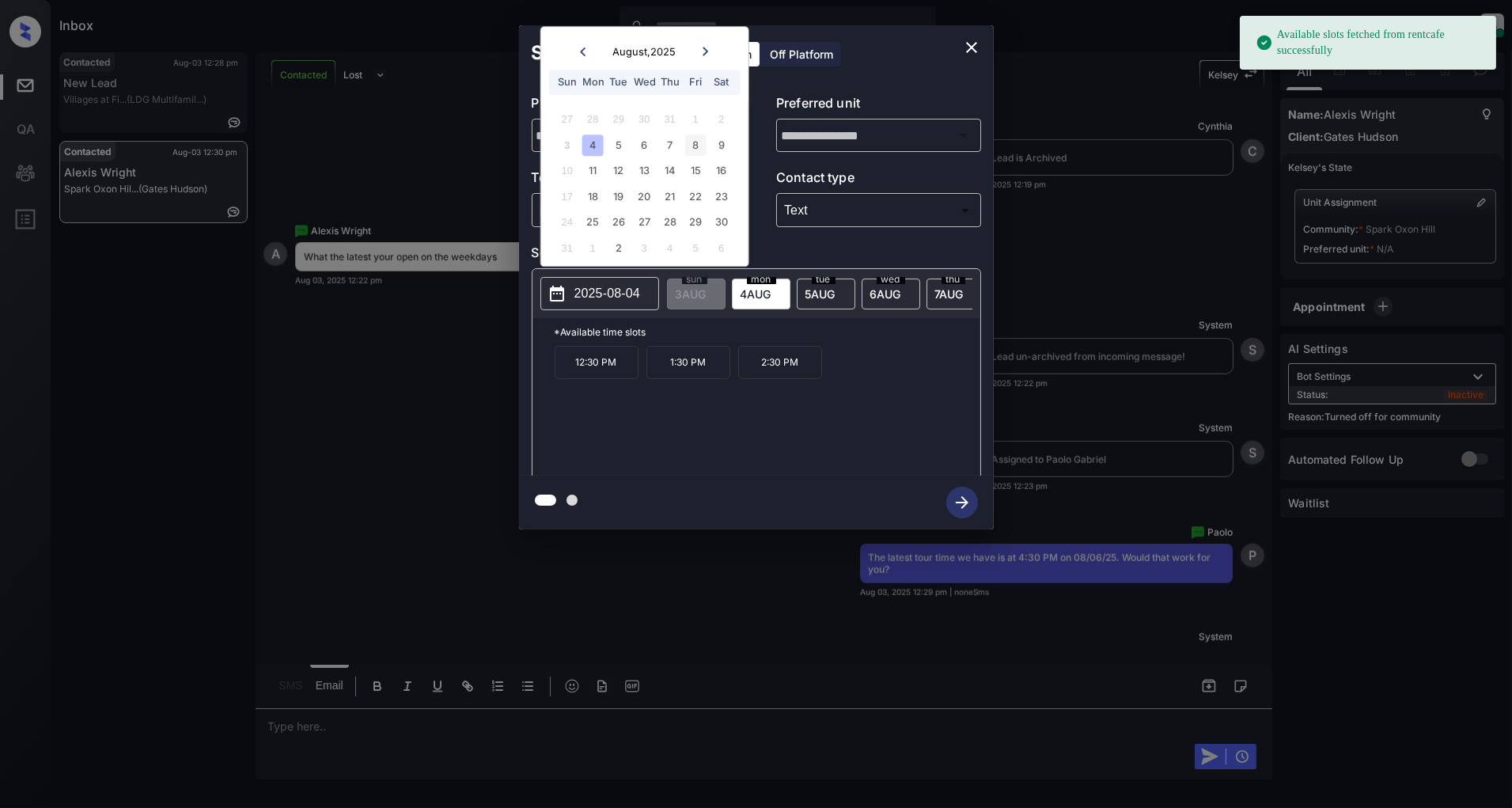 click on "8" at bounding box center [695, 145] 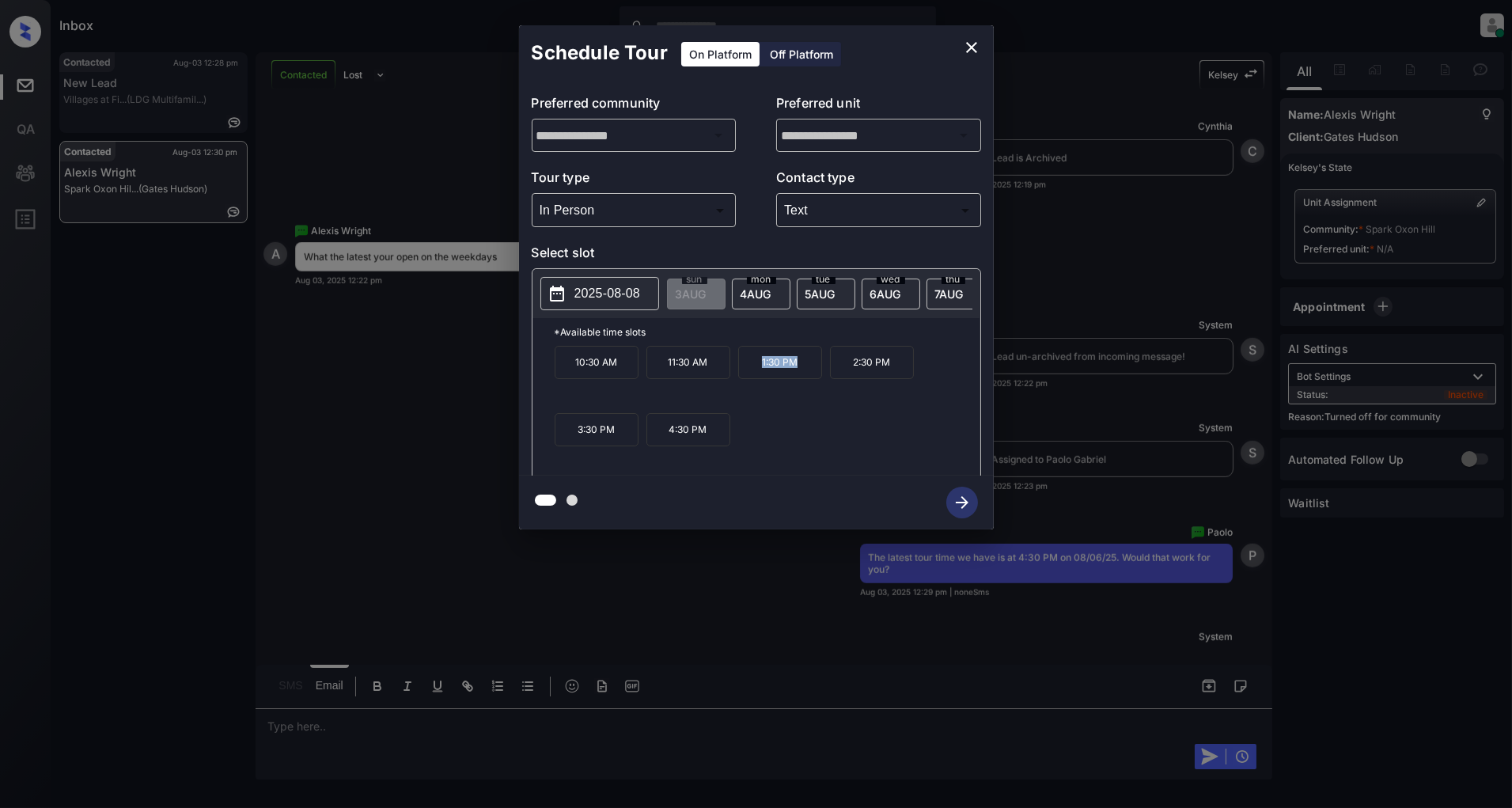 drag, startPoint x: 794, startPoint y: 370, endPoint x: 746, endPoint y: 370, distance: 48 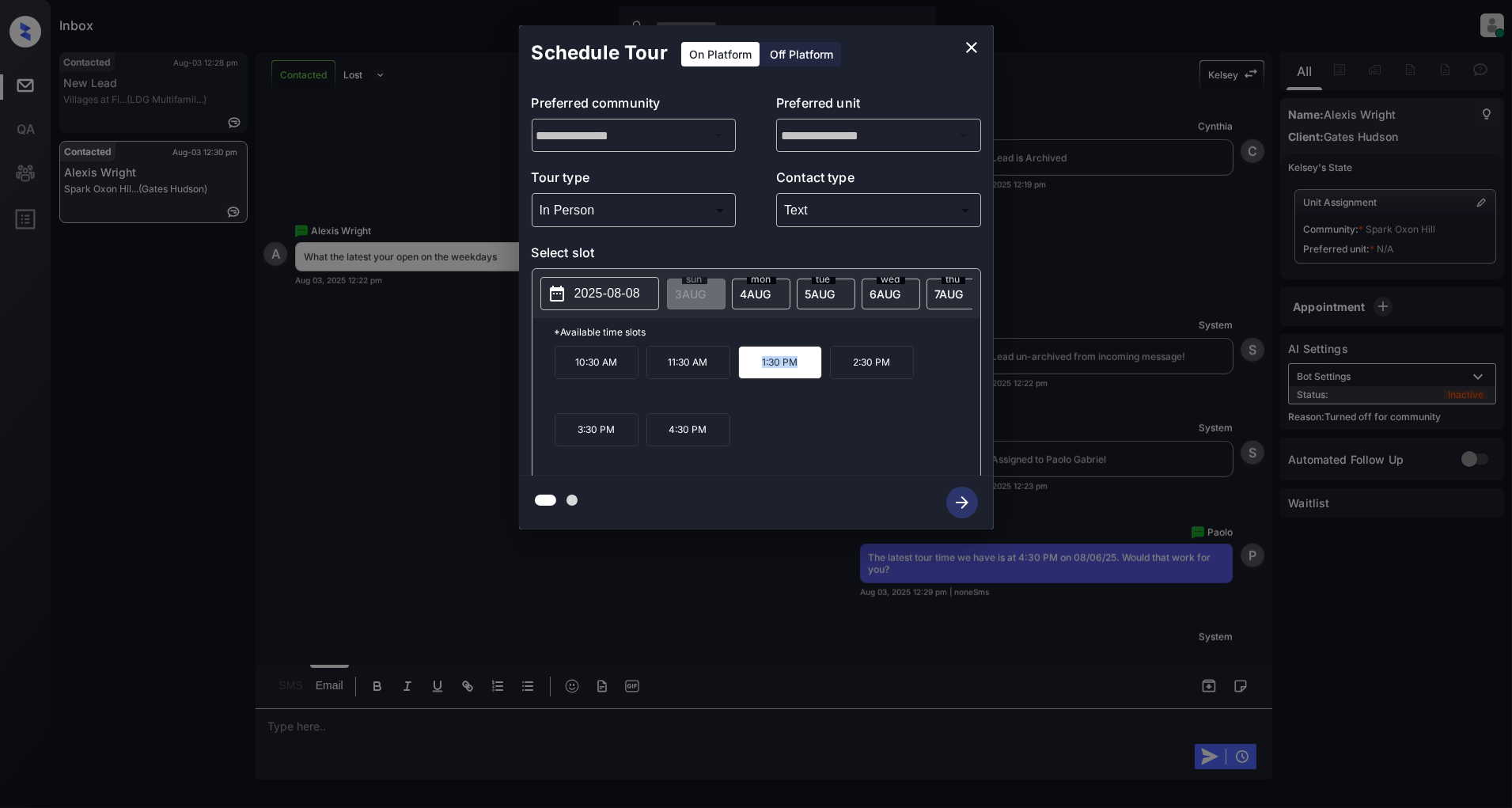 copy on "1:30 PM" 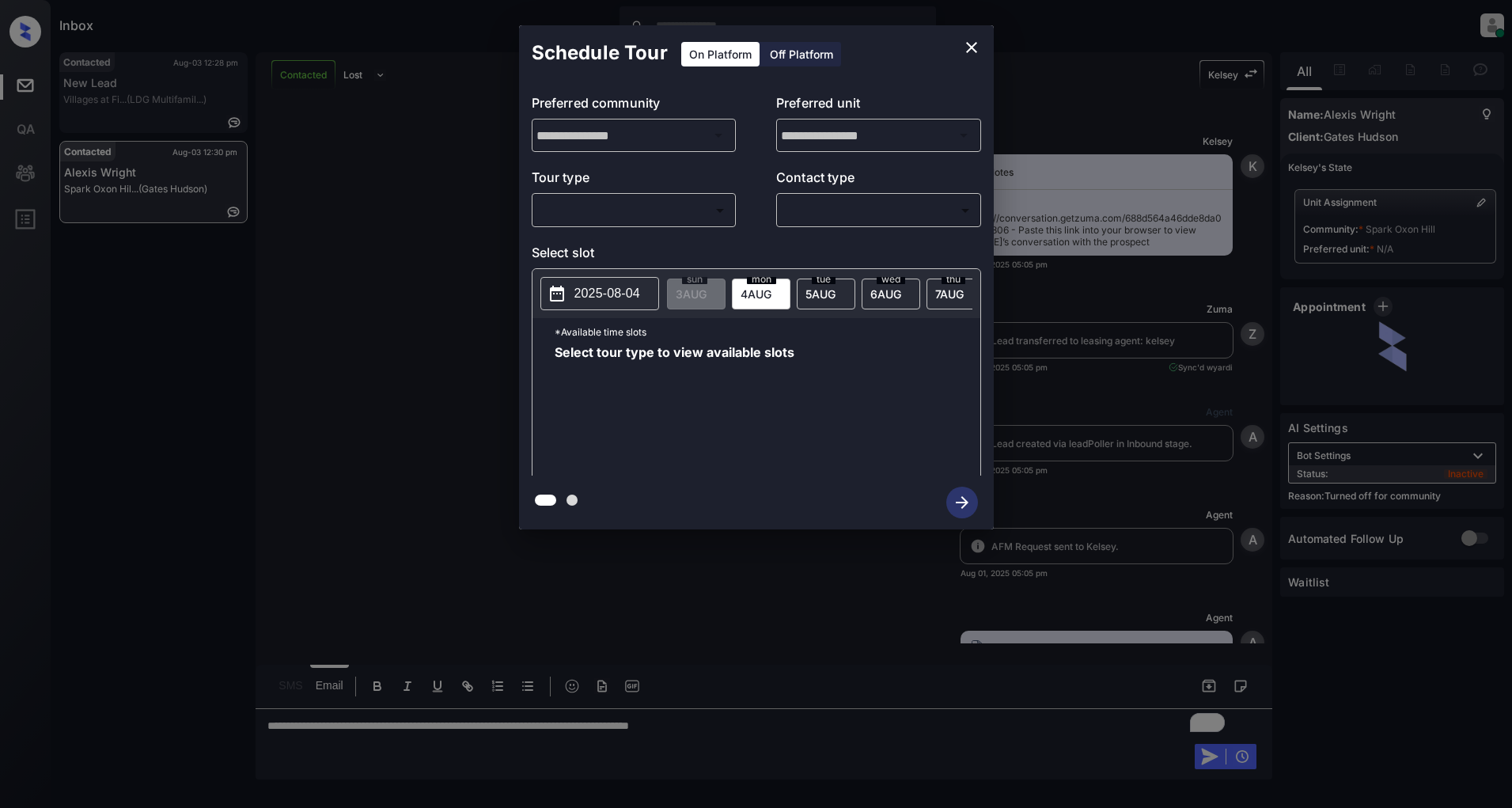 scroll, scrollTop: 0, scrollLeft: 0, axis: both 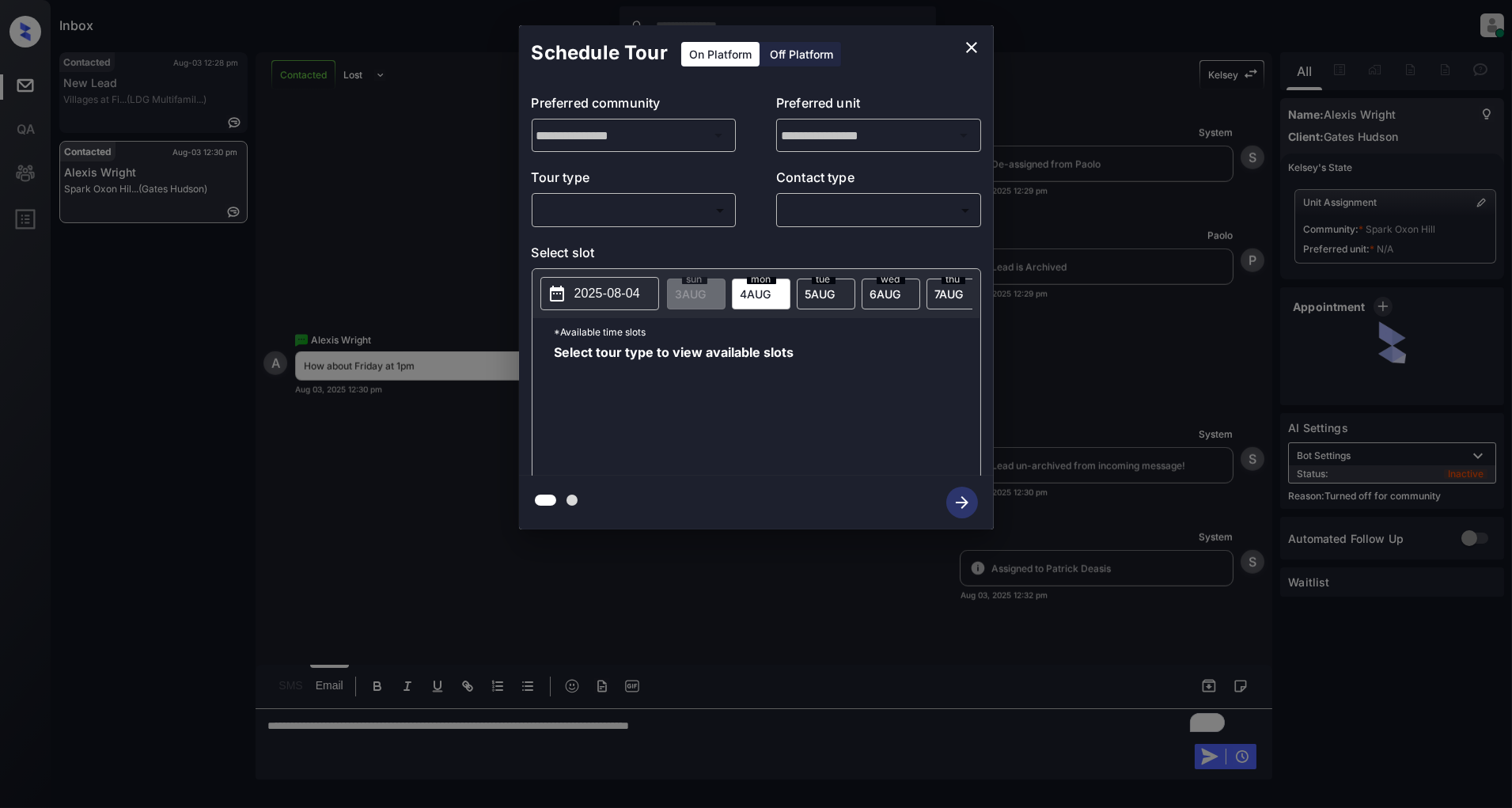 click on "Inbox Patrick Deasis Online Set yourself   offline Set yourself   on break Profile Switch to  light  mode Sign out Contacted Aug-03 12:28 pm   New Lead Villages at Fi...  (LDG Multifamil...) Contacted Aug-03 12:30 pm   Alexis Wright Spark Oxon Hil...  (Gates Hudson) Contacted Lost Lead Sentiment: Angry Upon sliding the acknowledgement:  Lead will move to lost stage. * ​ SMS and call option will be set to opt out. AFM will be turned off for the lead. Kelsey New Message Kelsey Notes Note: https://conversation.getzuma.com/688d564a46dde8da049c9806 - Paste this link into your browser to view Kelsey’s conversation with the prospect Aug 01, 2025 05:05 pm K New Message Zuma Lead transferred to leasing agent: kelsey Aug 01, 2025 05:05 pm  Sync'd w  yardi Z New Message Agent Lead created via leadPoller in Inbound stage. Aug 01, 2025 05:05 pm A New Message Agent AFM Request sent to Kelsey. Aug 01, 2025 05:05 pm A New Message Agent Notes Note: Aug 01, 2025 05:05 pm A New Message Kelsey Aug 01, 2025 05:05 pm   K K Z" at bounding box center (756, 404) 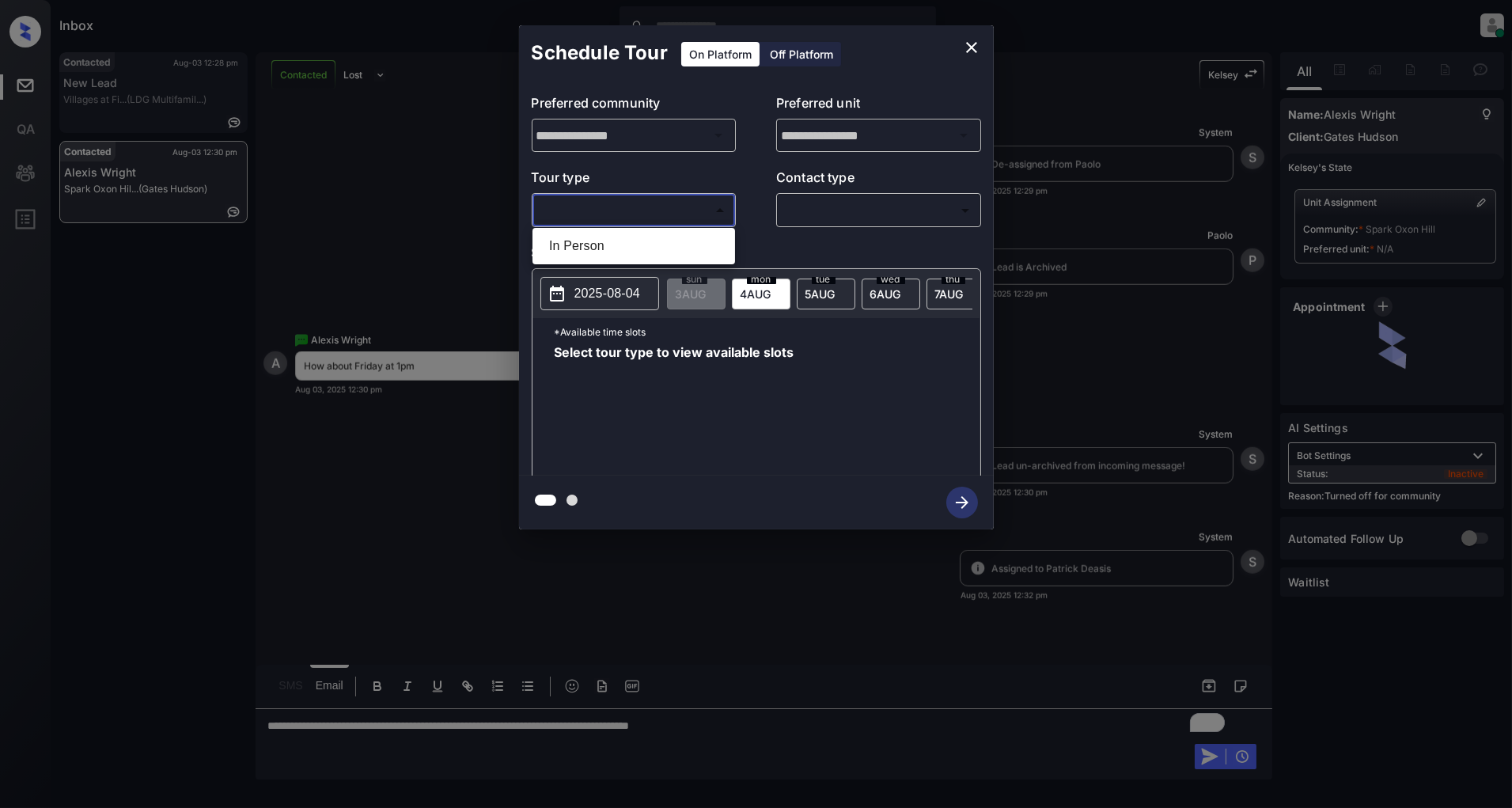 click on "In Person" at bounding box center (634, 246) 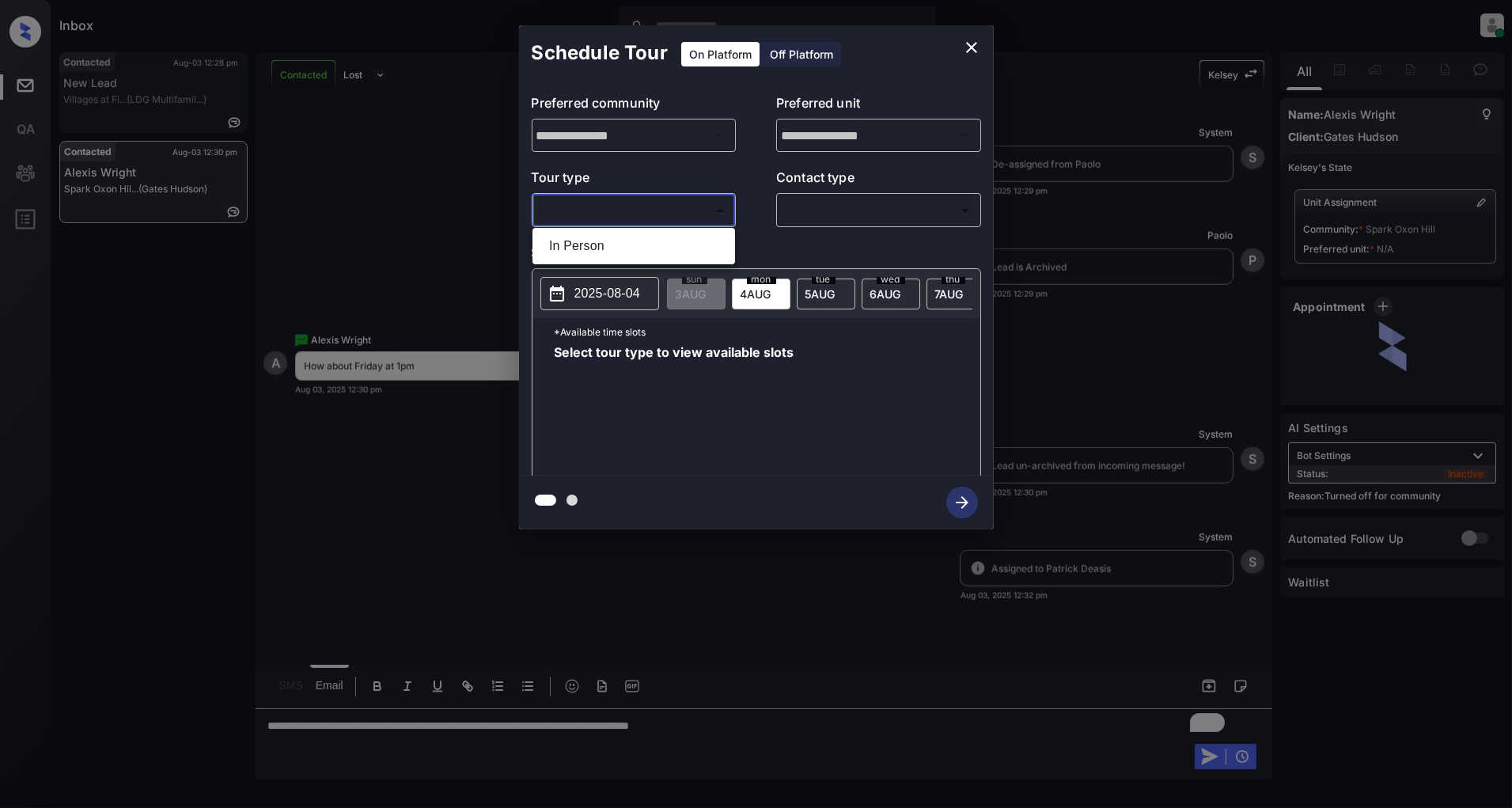 type on "********" 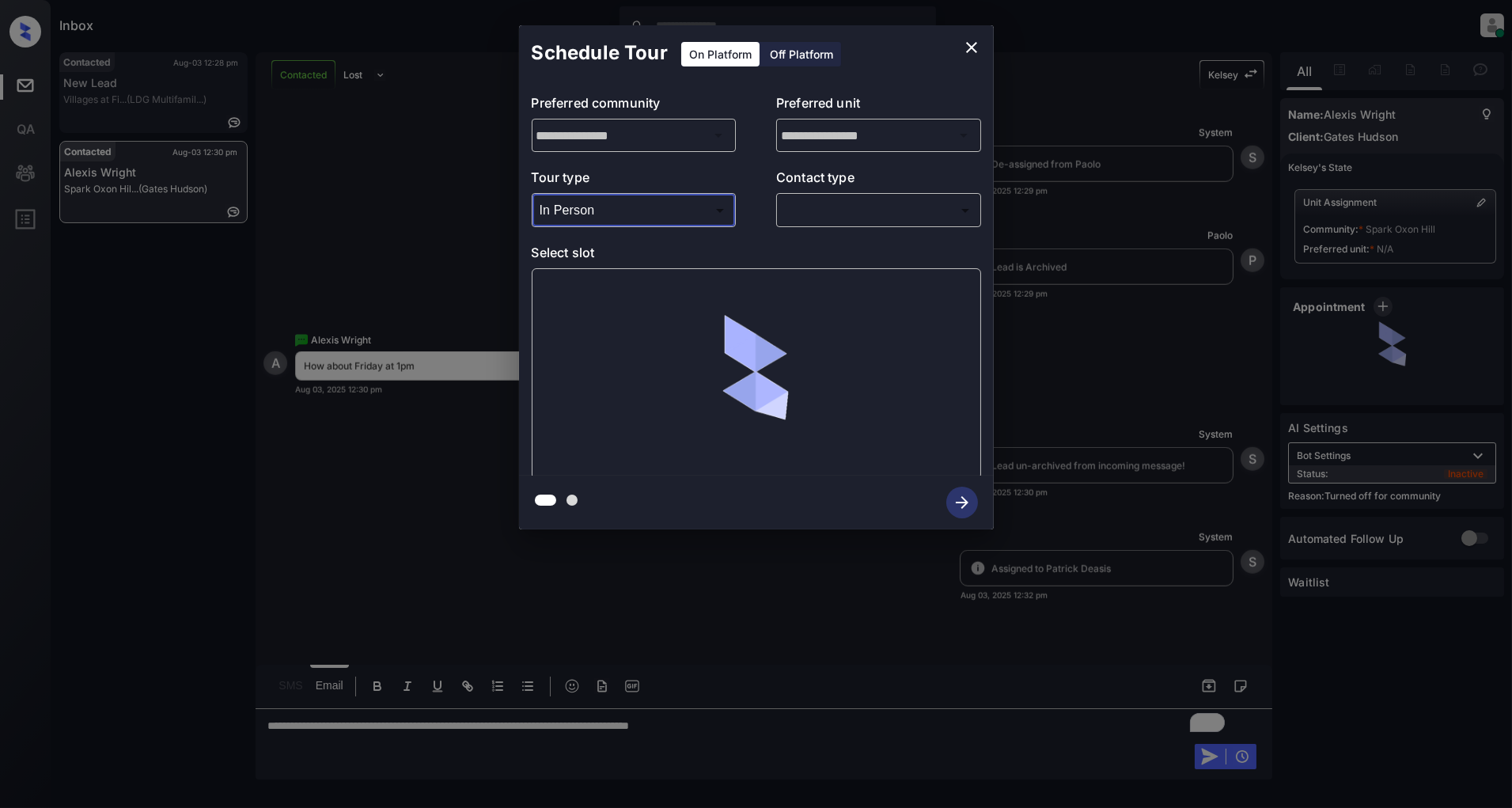 click on "Inbox Patrick Deasis Online Set yourself   offline Set yourself   on break Profile Switch to  light  mode Sign out Contacted Aug-03 12:28 pm   New Lead Villages at Fi...  (LDG Multifamil...) Contacted Aug-03 12:30 pm   Alexis Wright Spark Oxon Hil...  (Gates Hudson) Contacted Lost Lead Sentiment: Angry Upon sliding the acknowledgement:  Lead will move to lost stage. * ​ SMS and call option will be set to opt out. AFM will be turned off for the lead. Kelsey New Message Kelsey Notes Note: https://conversation.getzuma.com/688d564a46dde8da049c9806 - Paste this link into your browser to view Kelsey’s conversation with the prospect Aug 01, 2025 05:05 pm K New Message Zuma Lead transferred to leasing agent: kelsey Aug 01, 2025 05:05 pm  Sync'd w  yardi Z New Message Agent Lead created via leadPoller in Inbound stage. Aug 01, 2025 05:05 pm A New Message Agent AFM Request sent to Kelsey. Aug 01, 2025 05:05 pm A New Message Agent Notes Note: Aug 01, 2025 05:05 pm A New Message Kelsey Aug 01, 2025 05:05 pm   K K Z" at bounding box center [756, 404] 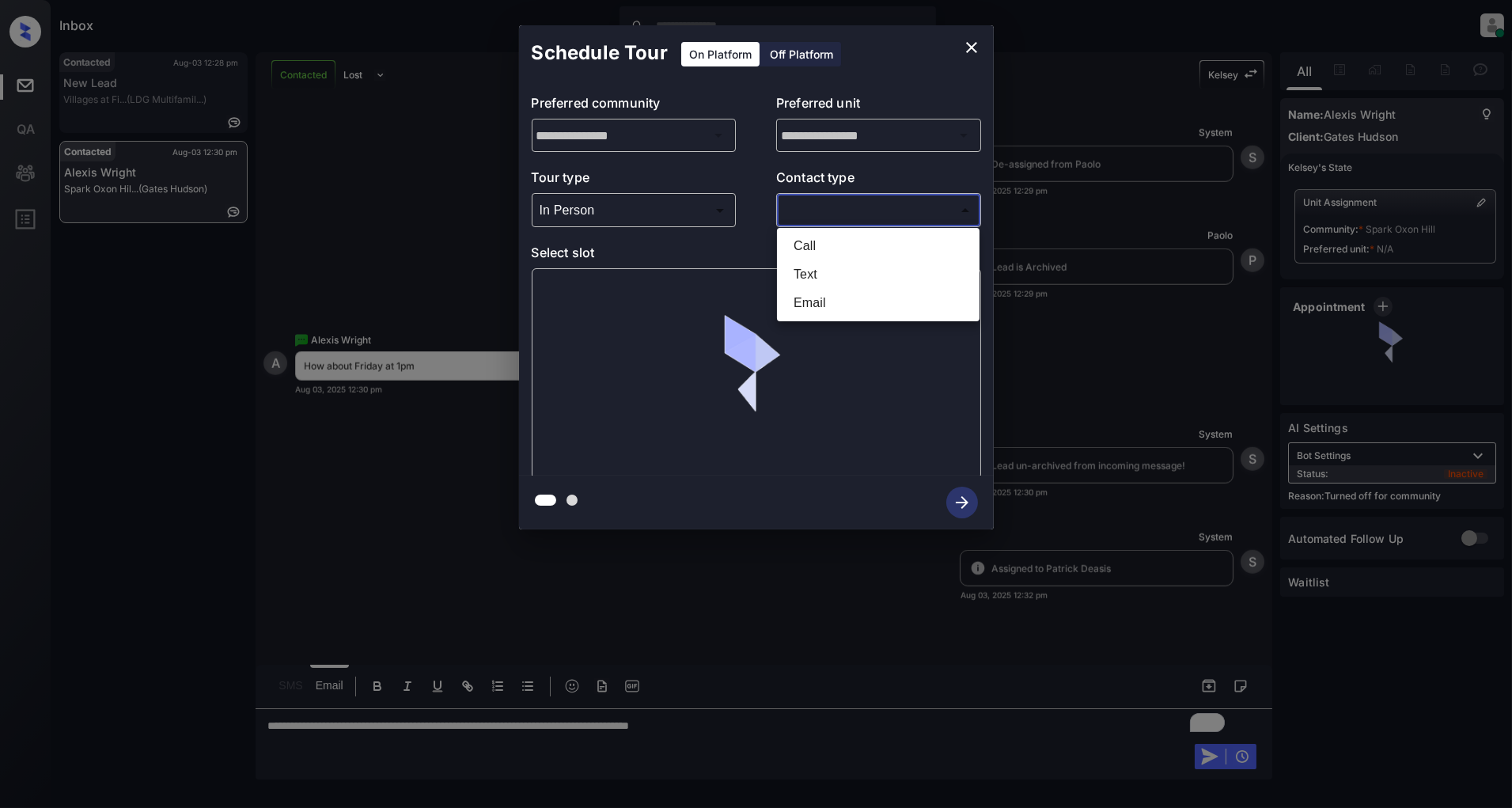 click on "Text" at bounding box center (878, 275) 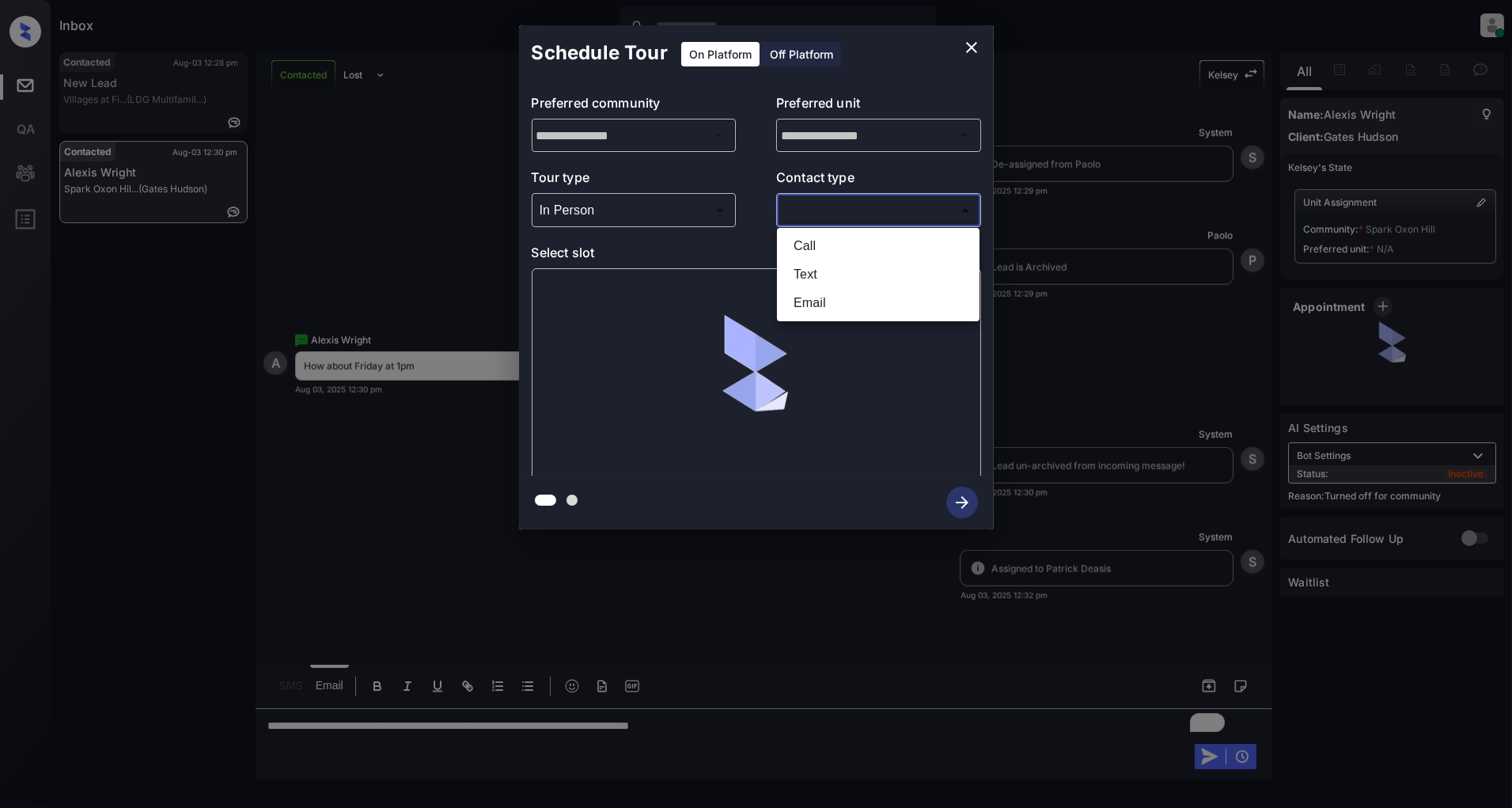 type on "****" 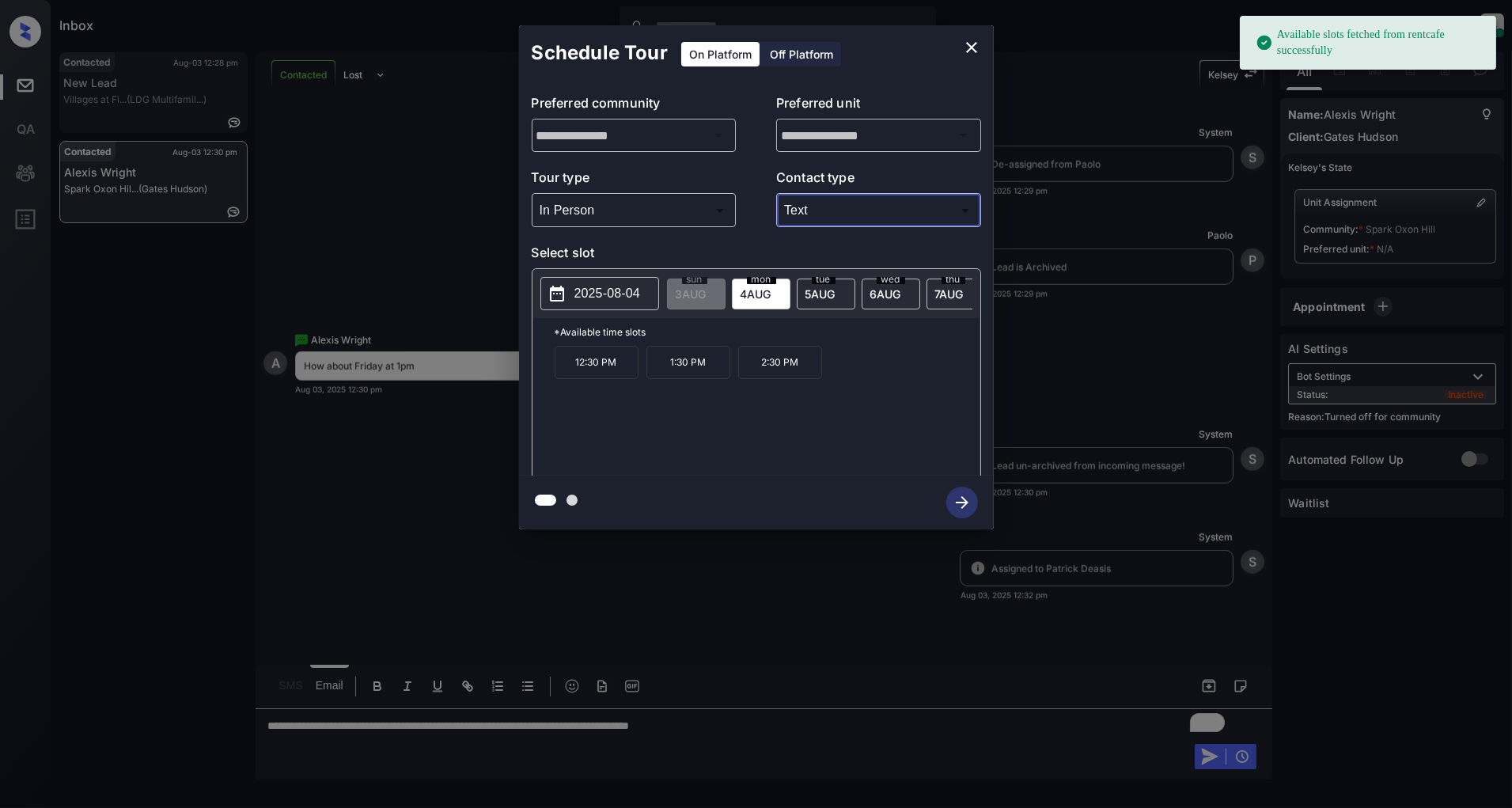 click on "2025-08-04" at bounding box center (600, 294) 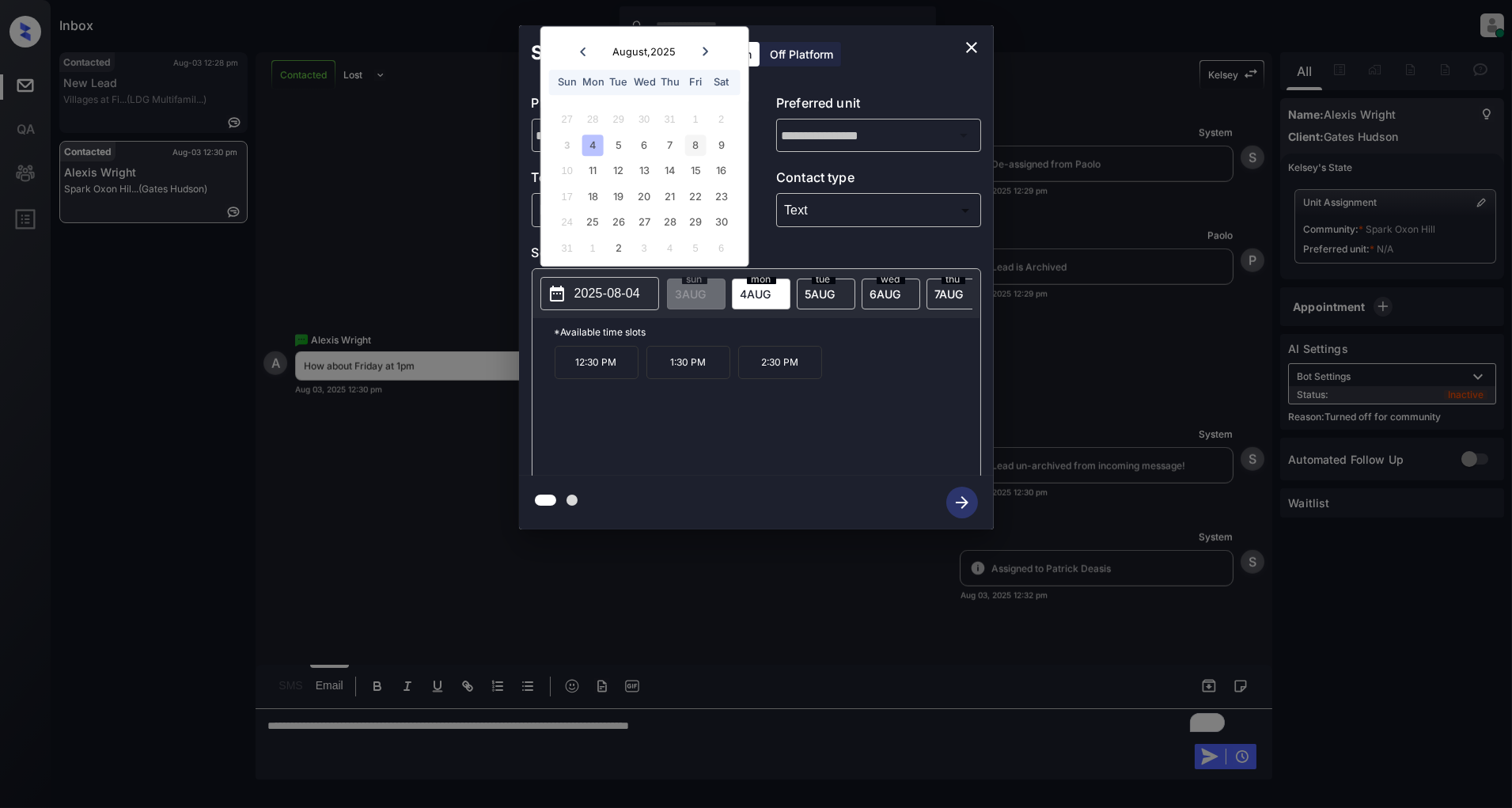 click on "8" at bounding box center (695, 145) 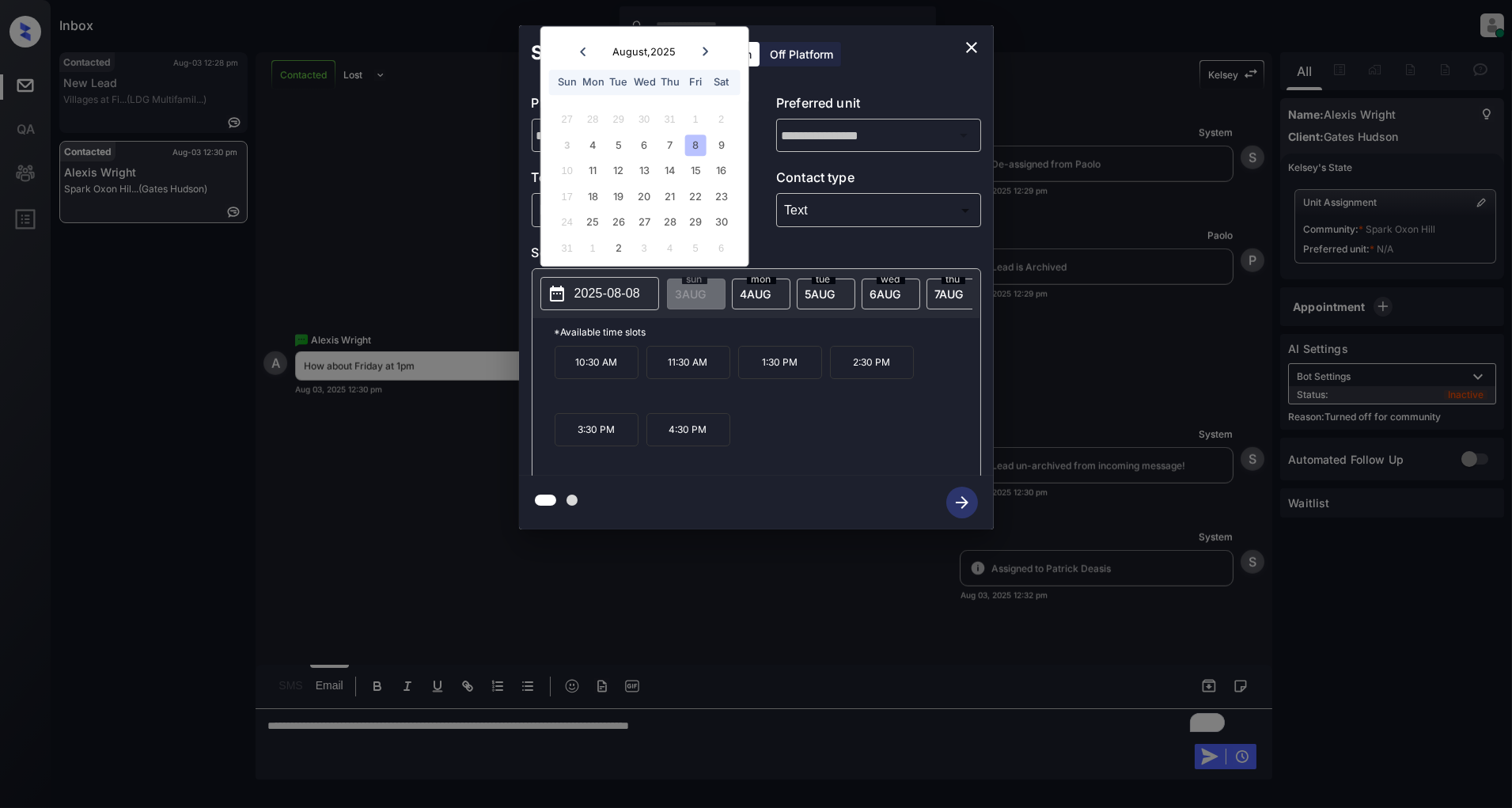 click 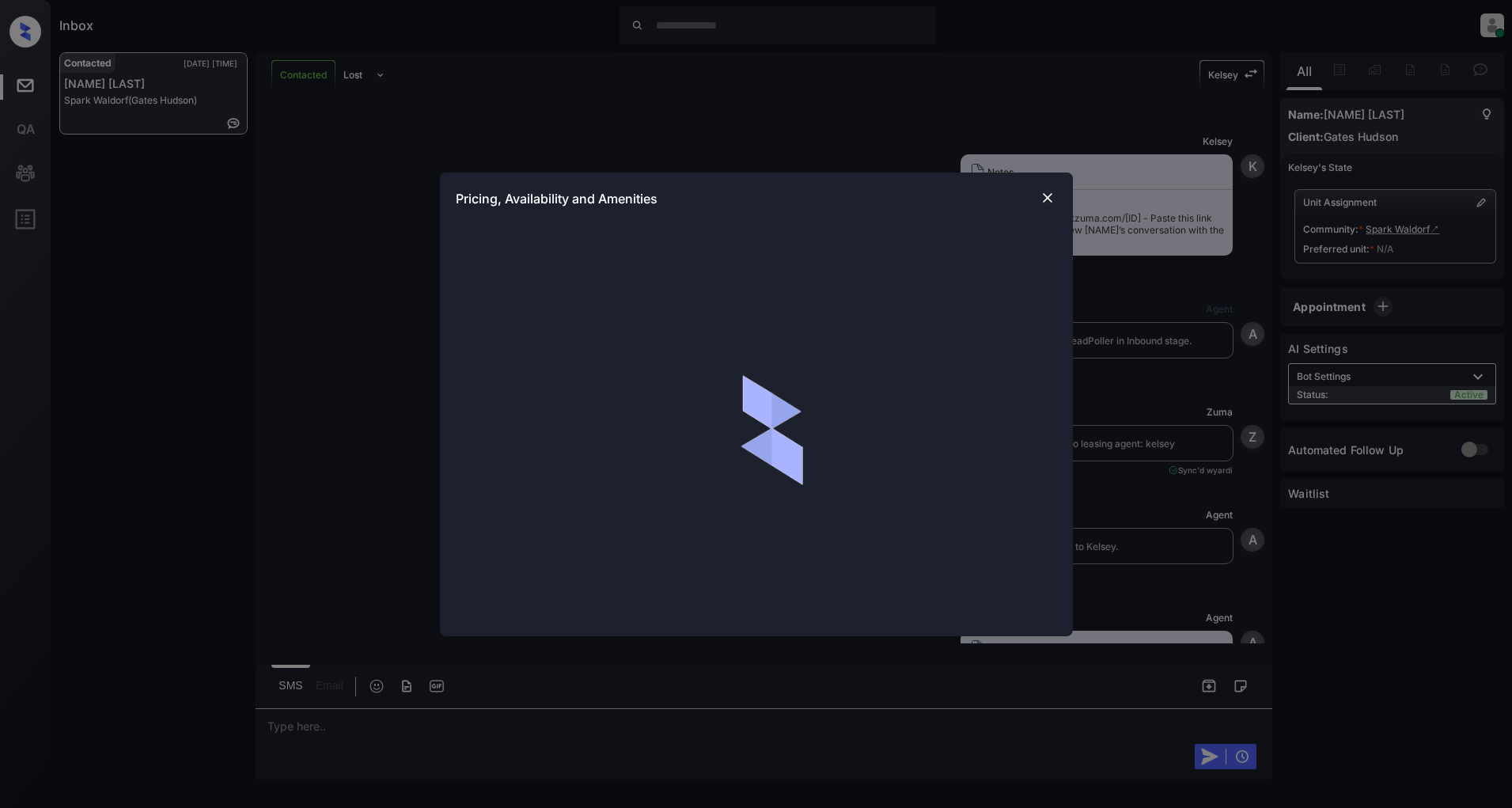 scroll, scrollTop: 0, scrollLeft: 0, axis: both 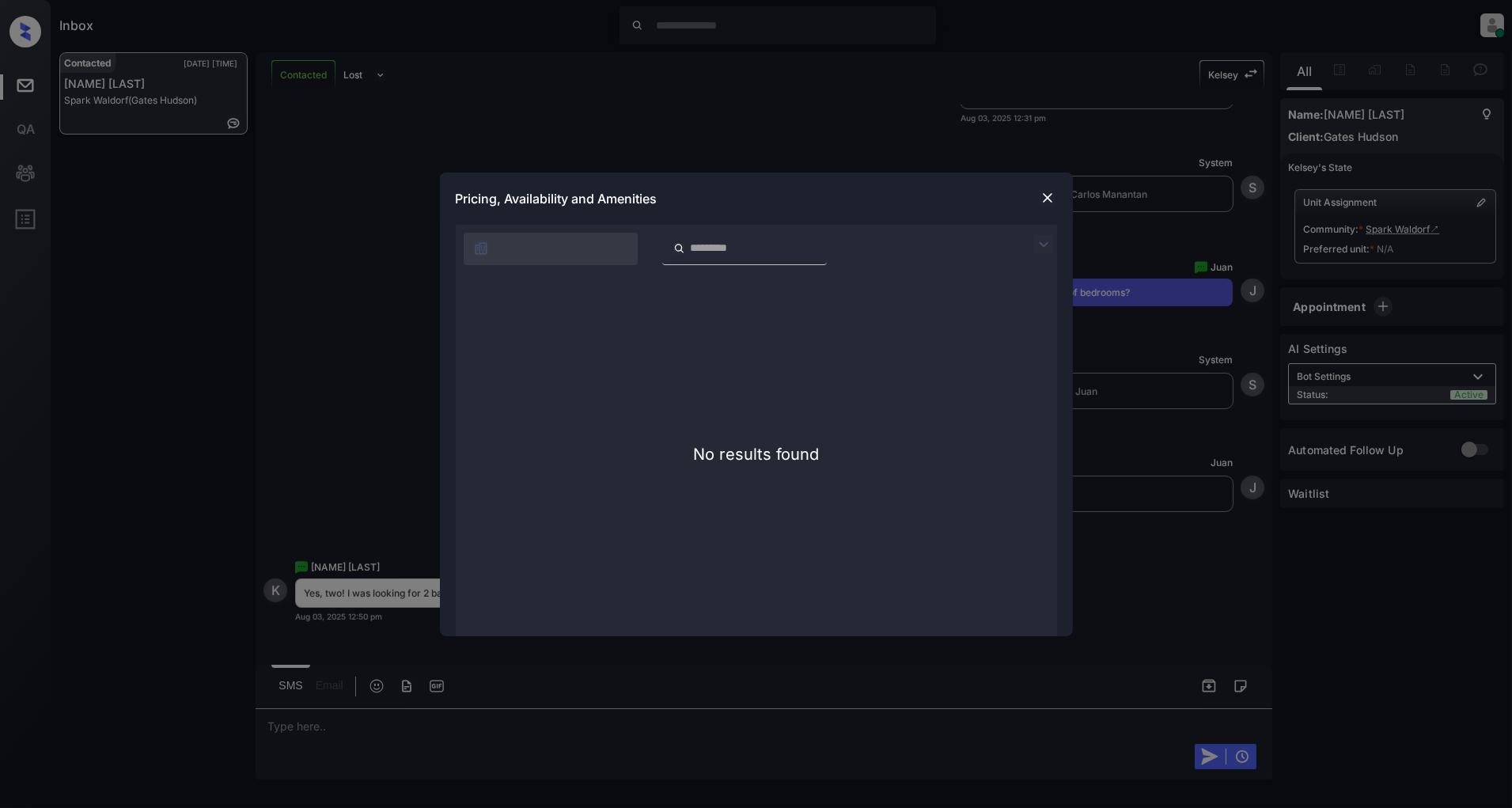 click at bounding box center (1048, 198) 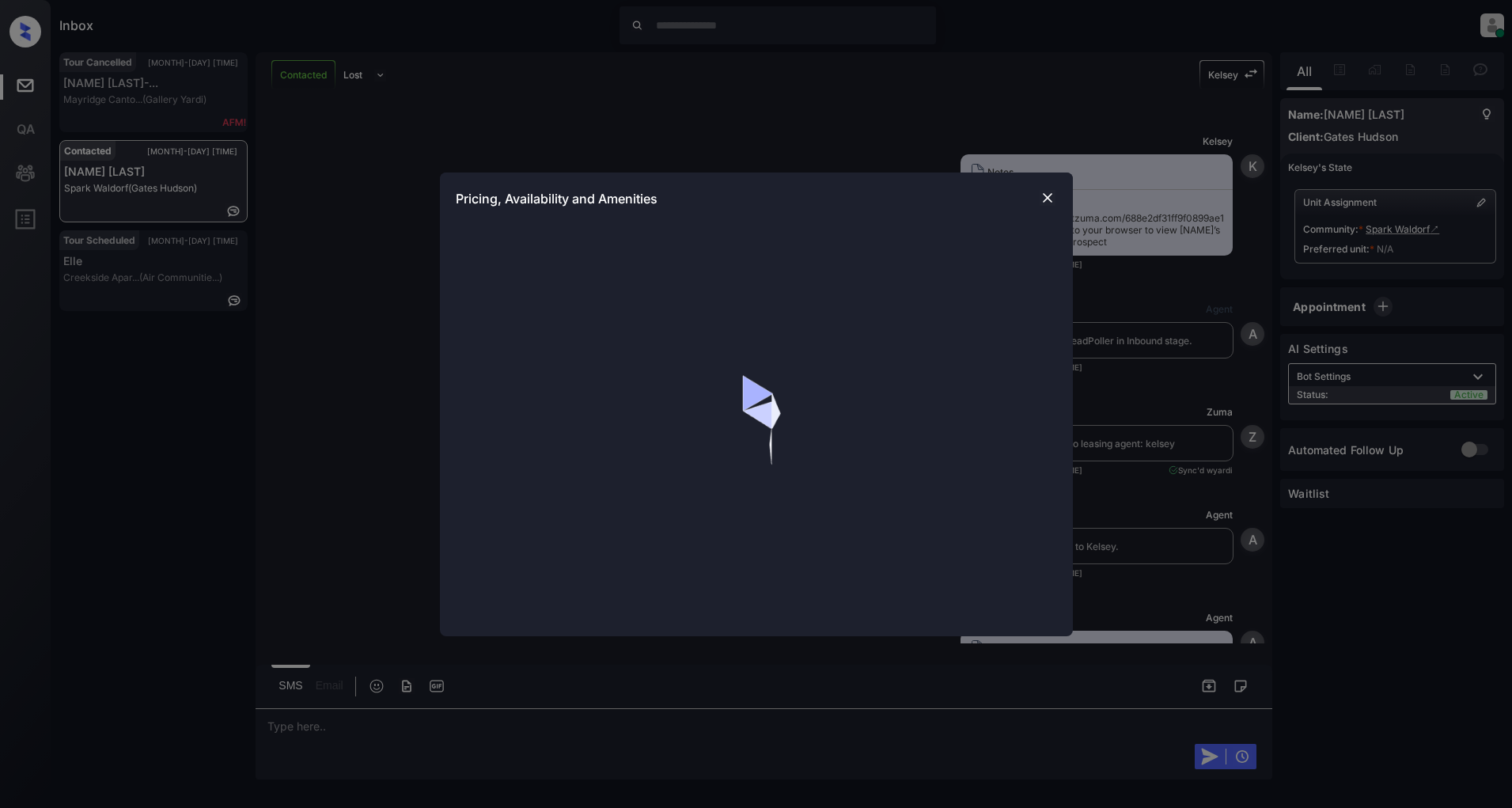 scroll, scrollTop: 0, scrollLeft: 0, axis: both 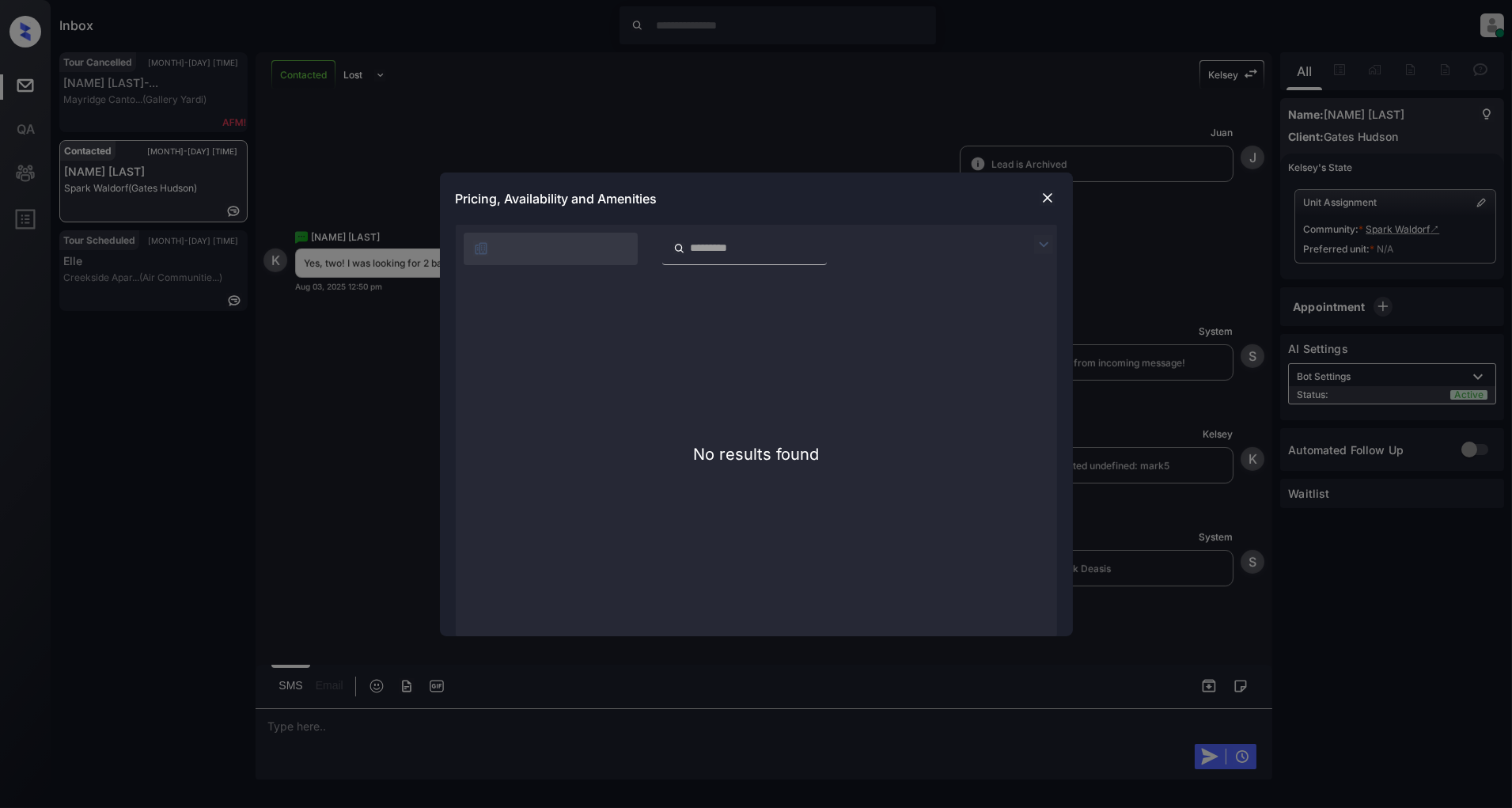 click at bounding box center (1048, 198) 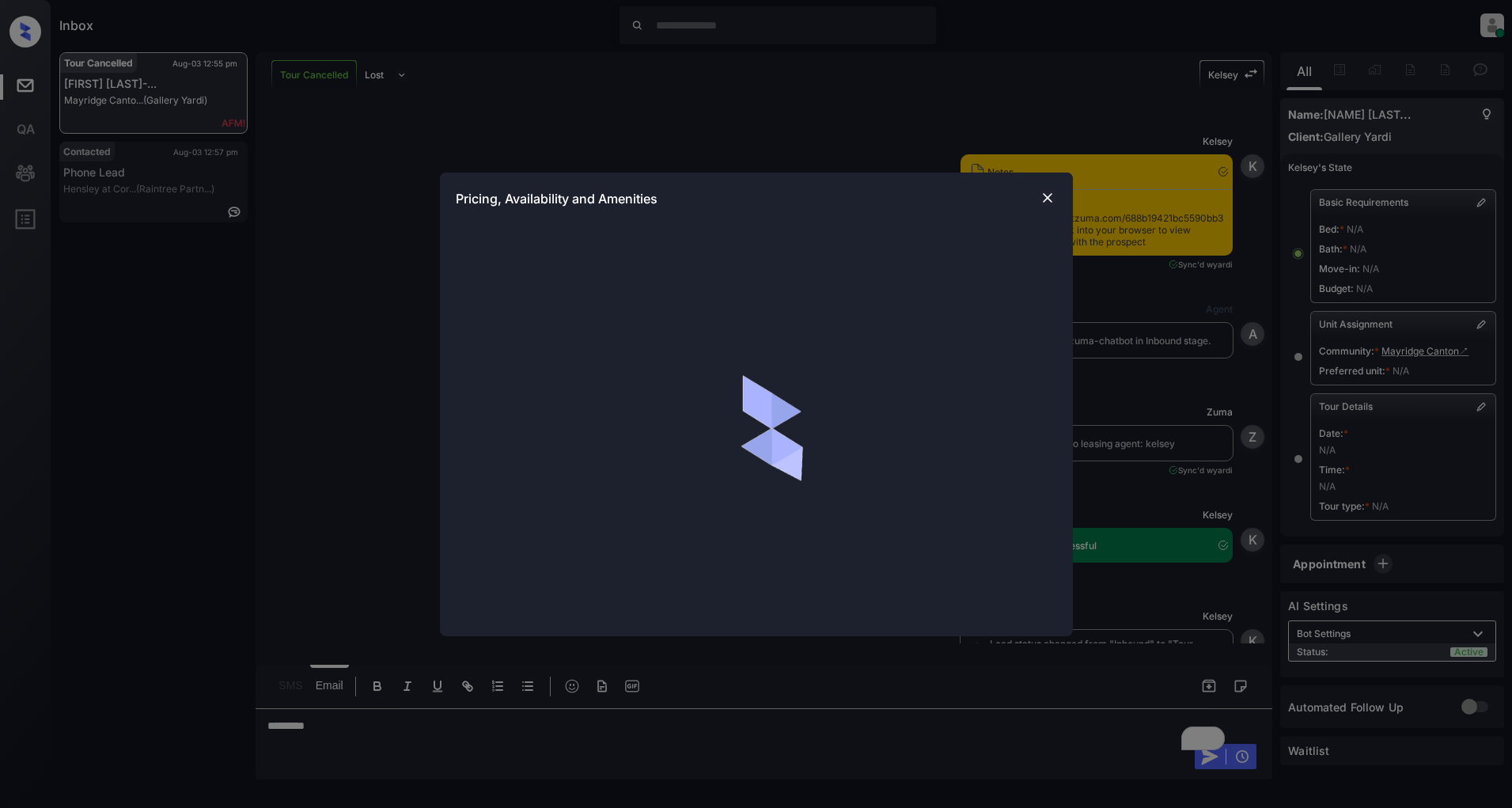 scroll, scrollTop: 0, scrollLeft: 0, axis: both 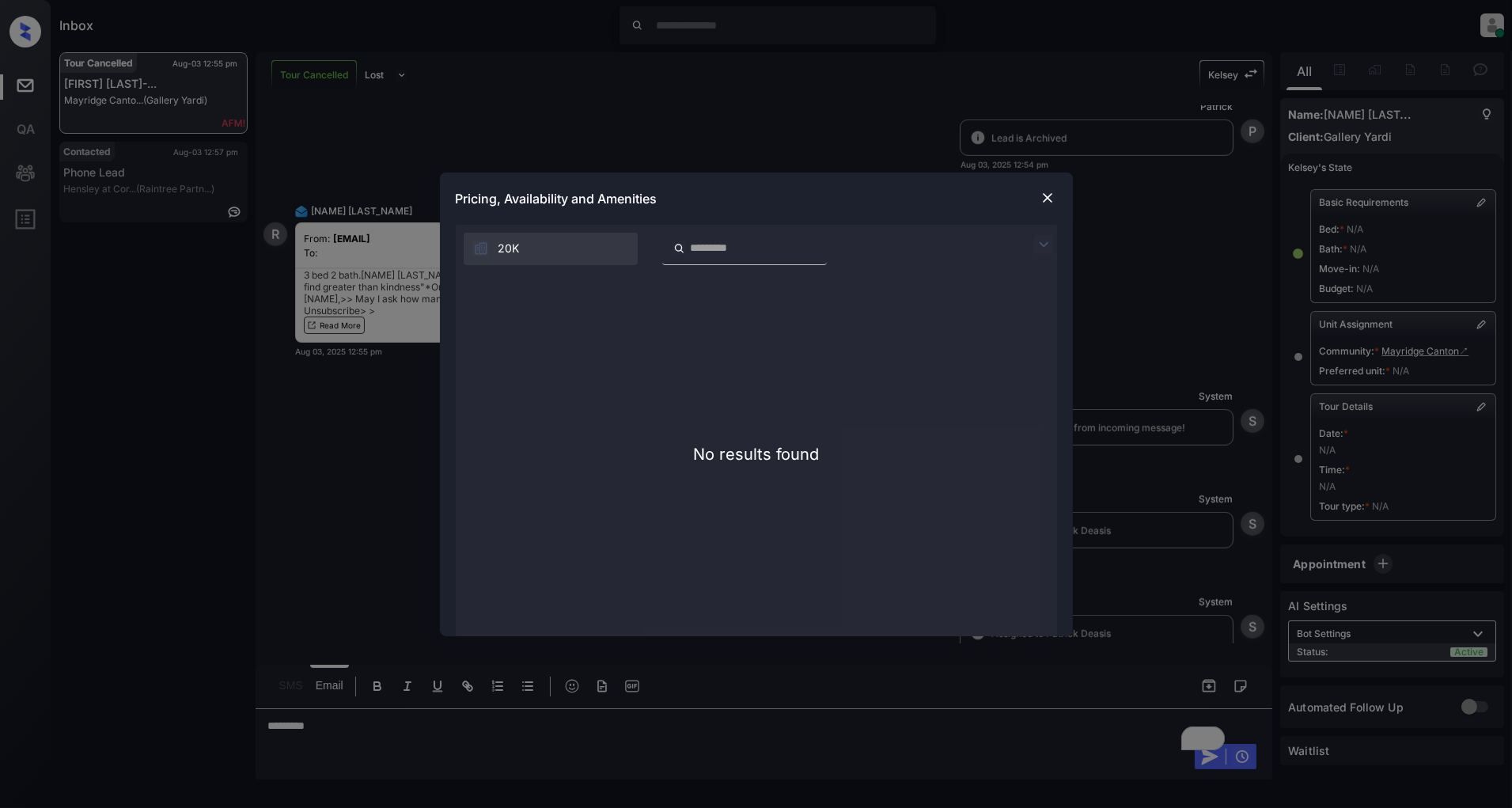click at bounding box center (1048, 198) 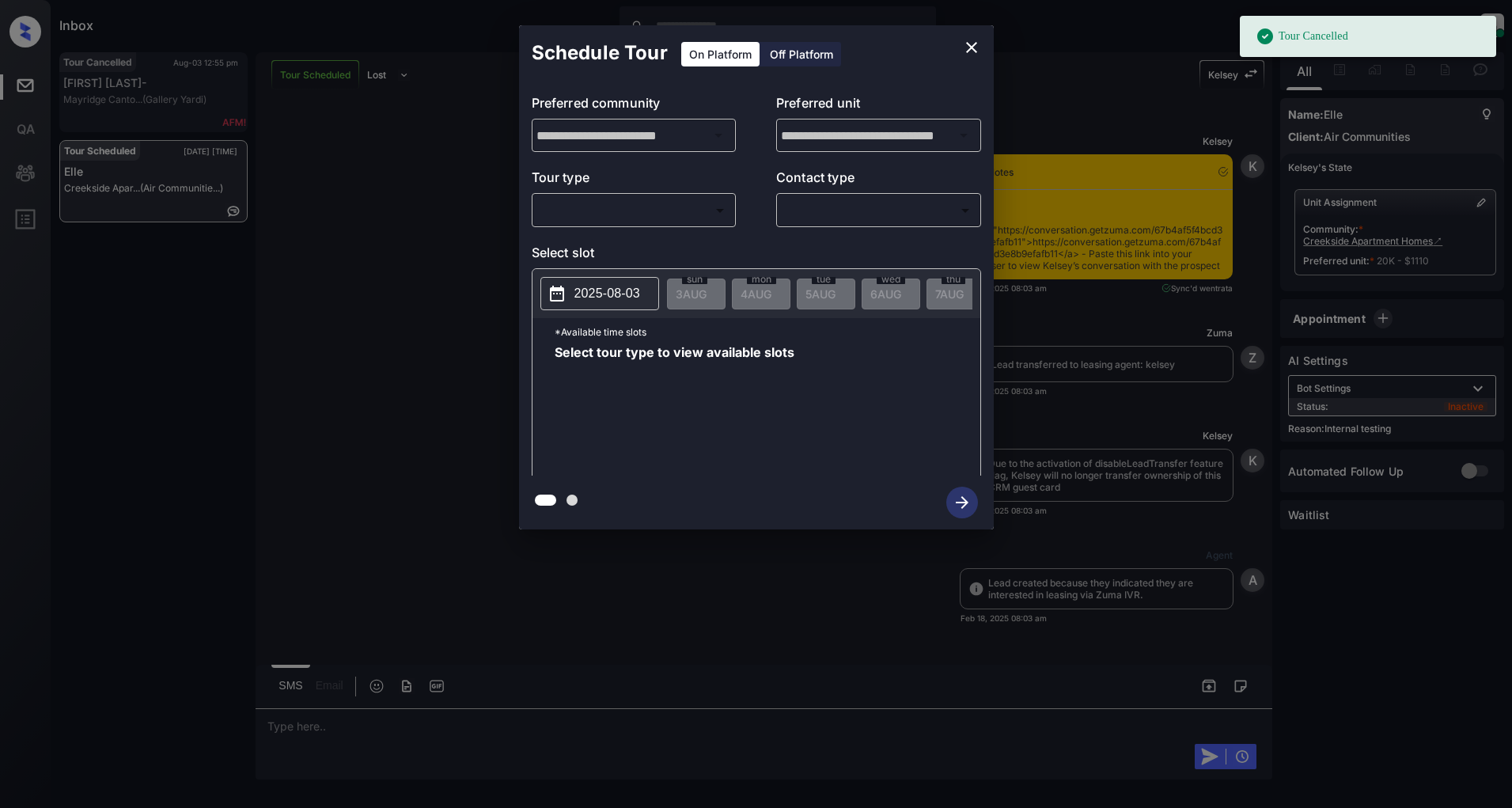 scroll, scrollTop: 0, scrollLeft: 0, axis: both 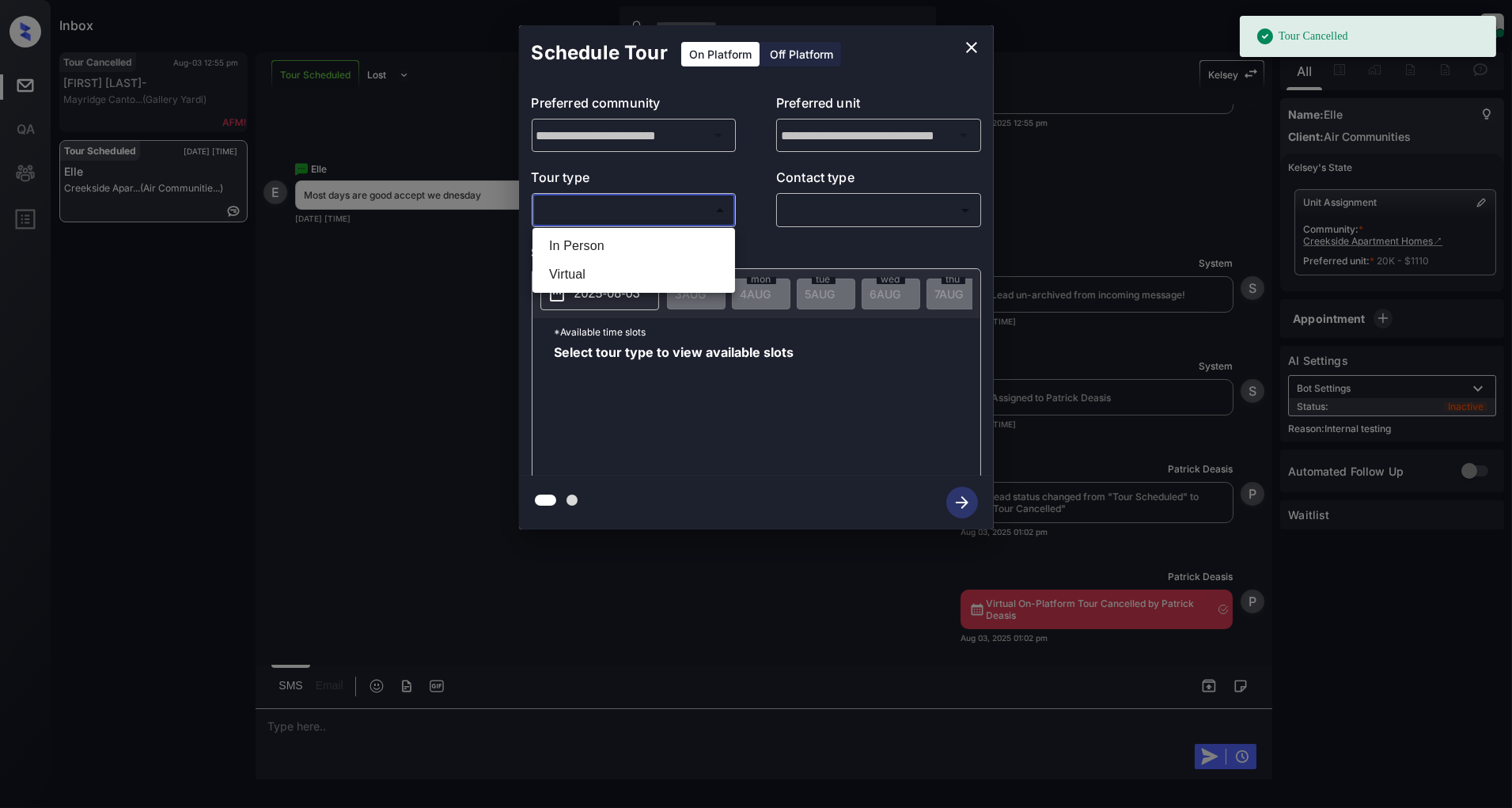 click on "Tour Cancelled Inbox Patrick Deasis Online Set yourself   offline Set yourself   on break Profile Switch to  light  mode Sign out Tour Cancelled Aug-03 12:55 pm   Robyn Cossman-... Mayridge Canto...  (Gallery Yardi) Tour Scheduled Aug-03 12:56 pm   Elle Creekside Apar...  (Air Communitie...) Tour Scheduled Lost Lead Sentiment: Angry Upon sliding the acknowledgement:  Lead will move to lost stage. * ​ SMS and call option will be set to opt out. AFM will be turned off for the lead. Kelsey New Message Kelsey Notes Note: <a href="https://conversation.getzuma.com/67b4af5f4bcd3e8b9efafb11">https://conversation.getzuma.com/67b4af5f4bcd3e8b9efafb11</a> - Paste this link into your browser to view Kelsey’s conversation with the prospect Feb 18, 2025 08:03 am  Sync'd w  entrata K New Message Zuma Lead transferred to leasing agent: kelsey Feb 18, 2025 08:03 am Z New Message Kelsey Due to the activation of disableLeadTransfer feature flag, Kelsey will no longer transfer ownership of this CRM guest card K New Message A" at bounding box center (756, 404) 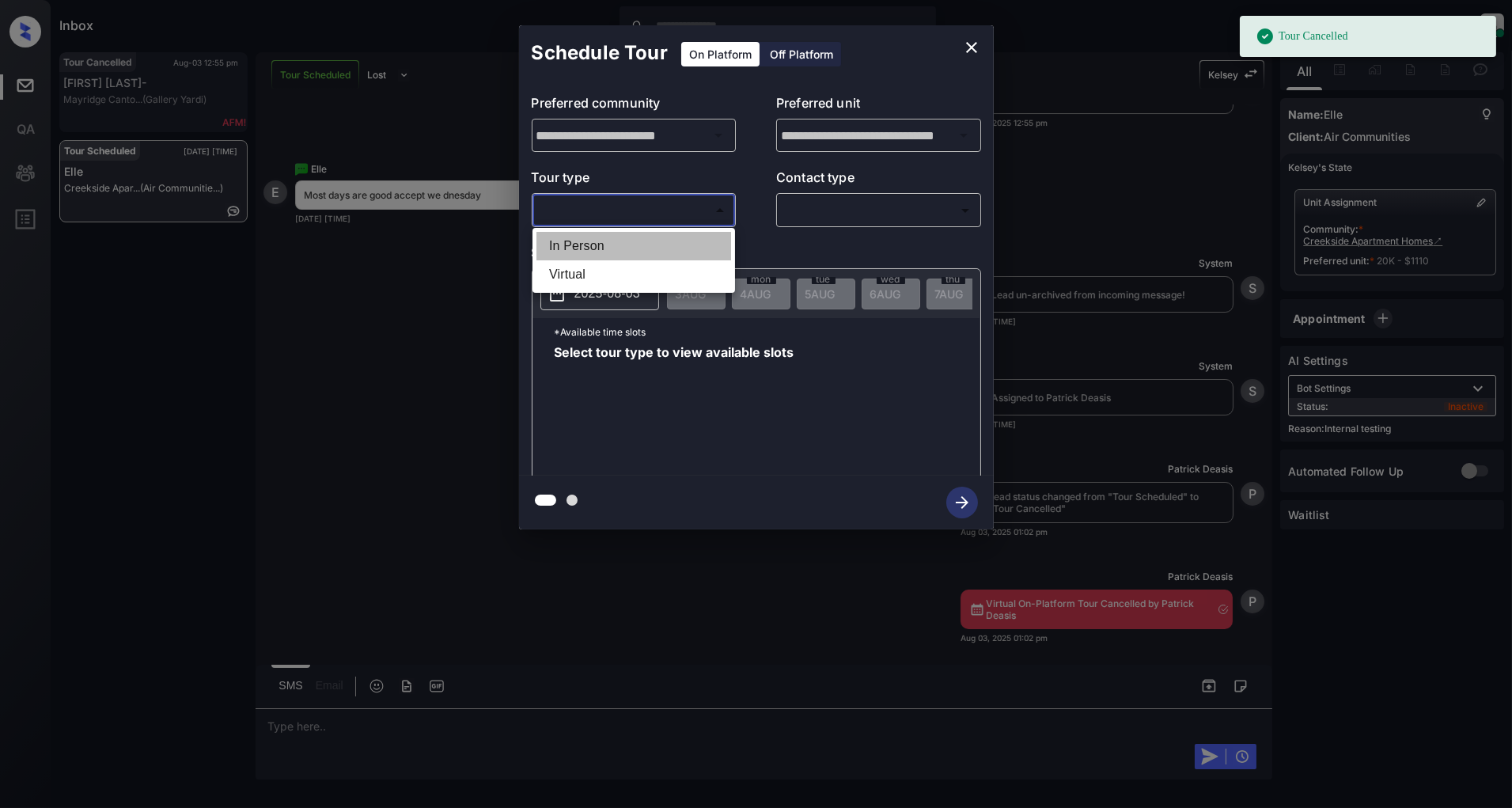 click on "In Person" at bounding box center (634, 246) 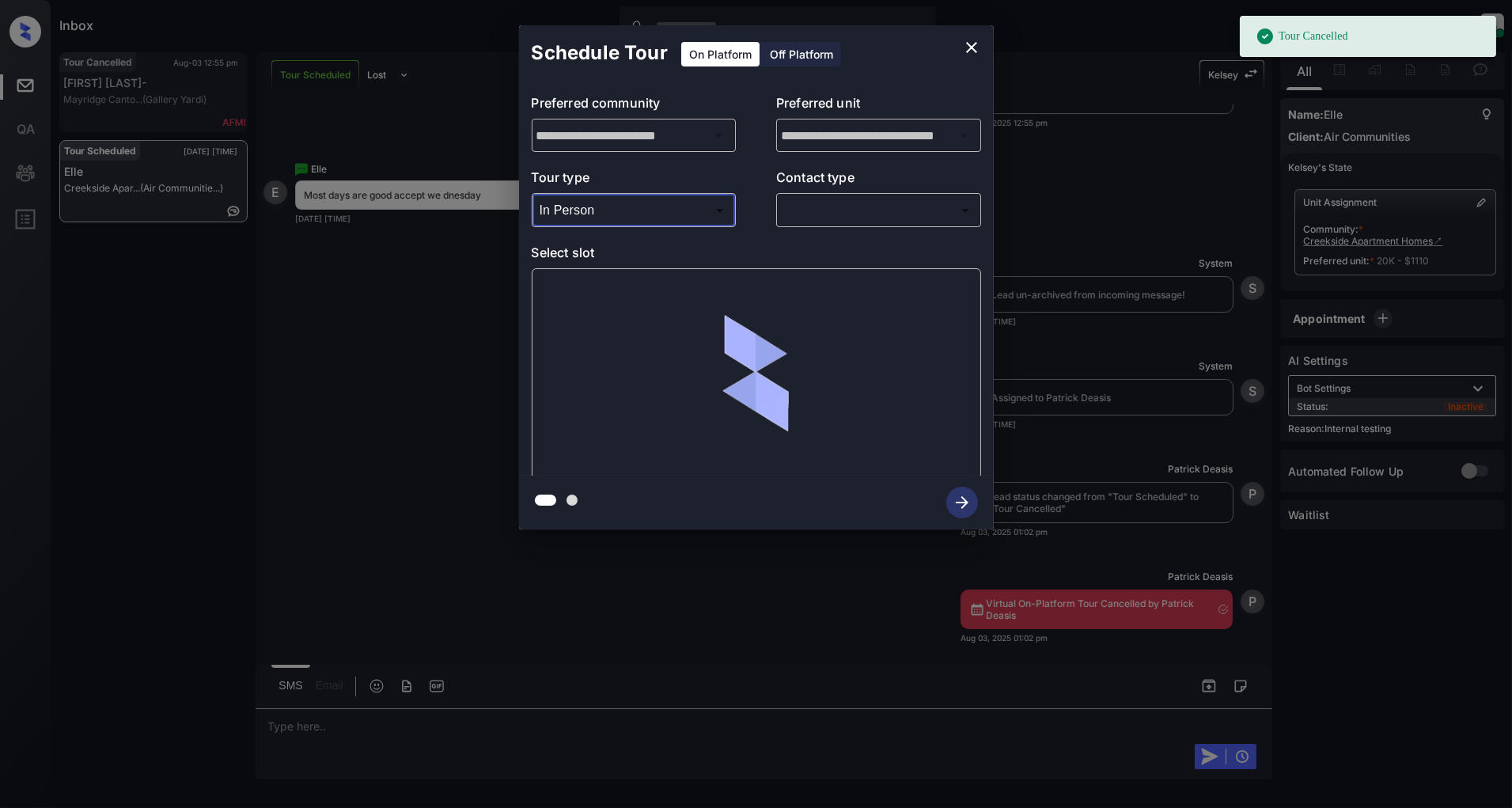 click on "​ ​" at bounding box center (878, 210) 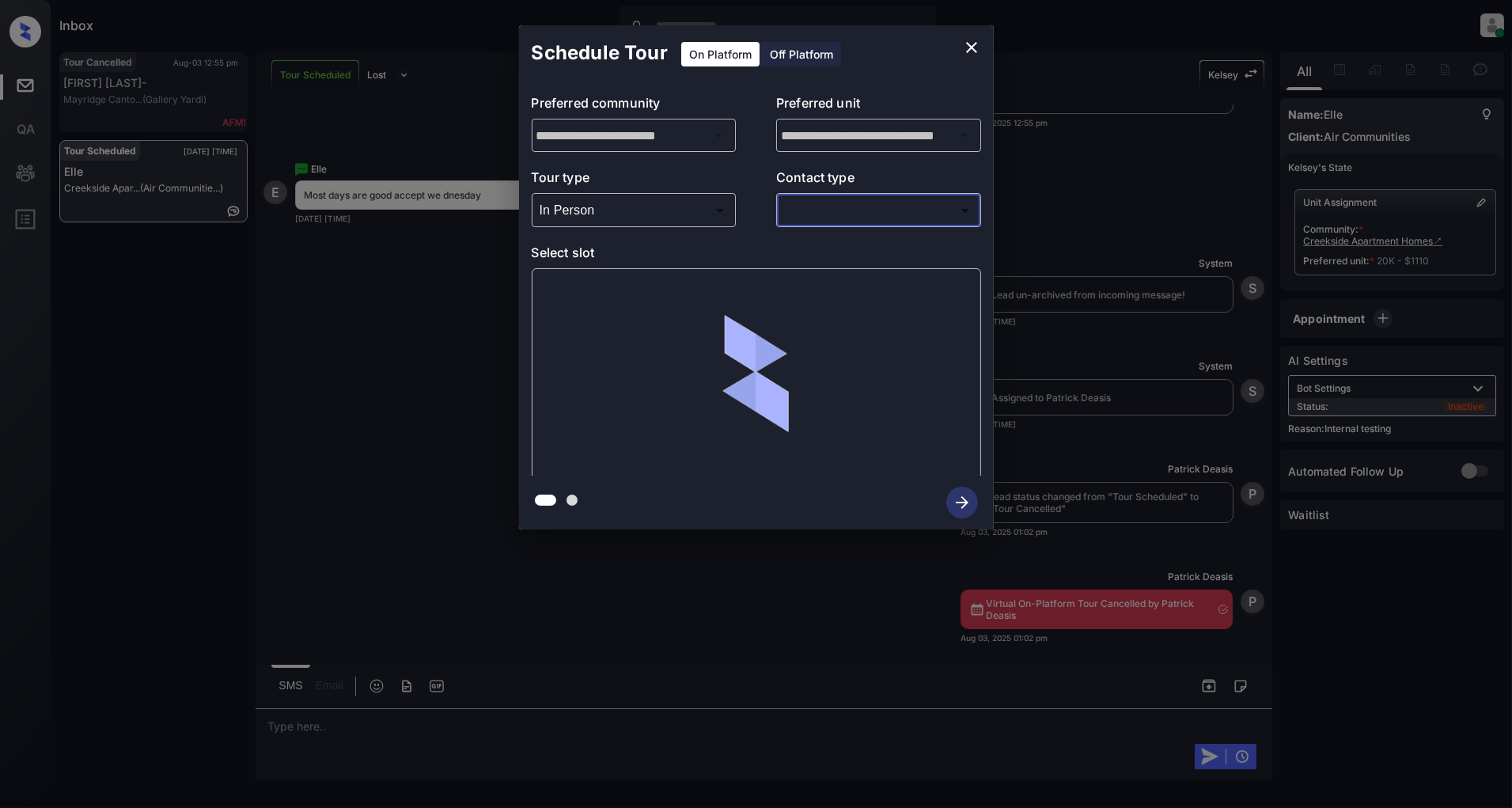 click on "Tour Cancelled Inbox Patrick Deasis Online Set yourself   offline Set yourself   on break Profile Switch to  light  mode Sign out Tour Cancelled Aug-03 12:55 pm   Robyn Cossman-... Mayridge Canto...  (Gallery Yardi) Tour Scheduled Aug-03 12:56 pm   Elle Creekside Apar...  (Air Communitie...) Tour Scheduled Lost Lead Sentiment: Angry Upon sliding the acknowledgement:  Lead will move to lost stage. * ​ SMS and call option will be set to opt out. AFM will be turned off for the lead. Kelsey New Message Kelsey Notes Note: <a href="https://conversation.getzuma.com/67b4af5f4bcd3e8b9efafb11">https://conversation.getzuma.com/67b4af5f4bcd3e8b9efafb11</a> - Paste this link into your browser to view Kelsey’s conversation with the prospect Feb 18, 2025 08:03 am  Sync'd w  entrata K New Message Zuma Lead transferred to leasing agent: kelsey Feb 18, 2025 08:03 am Z New Message Kelsey Due to the activation of disableLeadTransfer feature flag, Kelsey will no longer transfer ownership of this CRM guest card K New Message A" at bounding box center [756, 404] 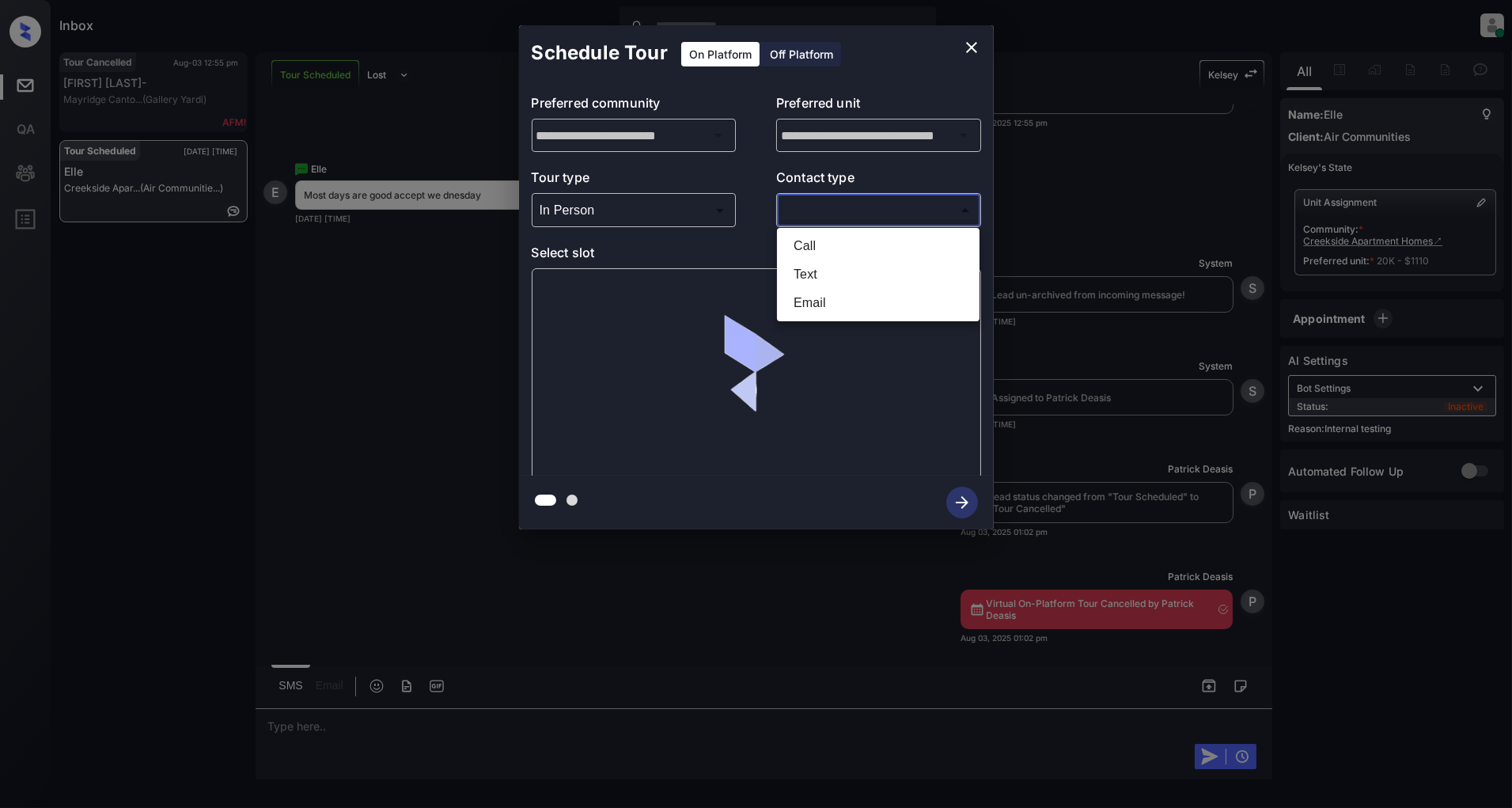 click on "Text" at bounding box center (878, 275) 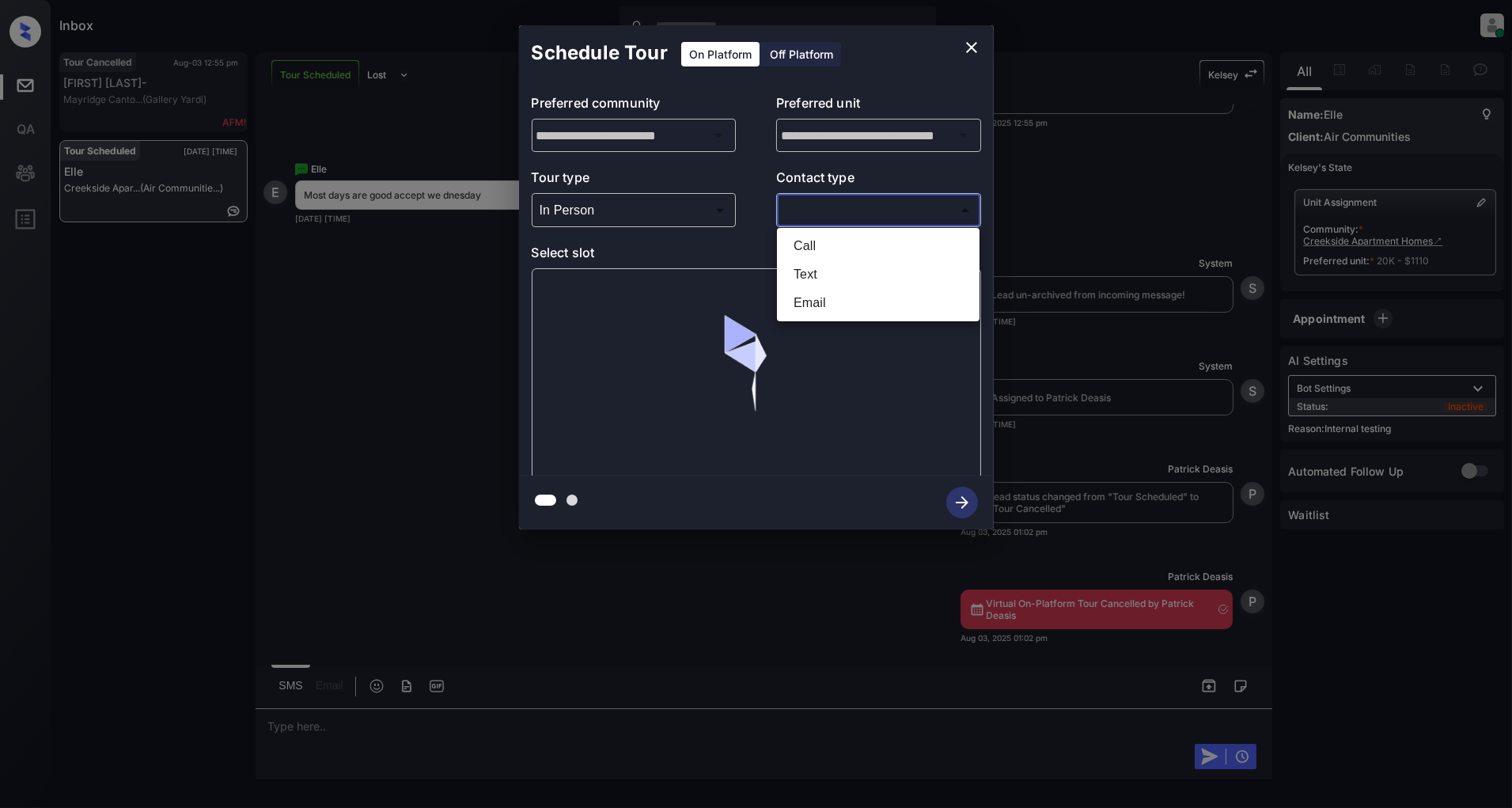 type on "****" 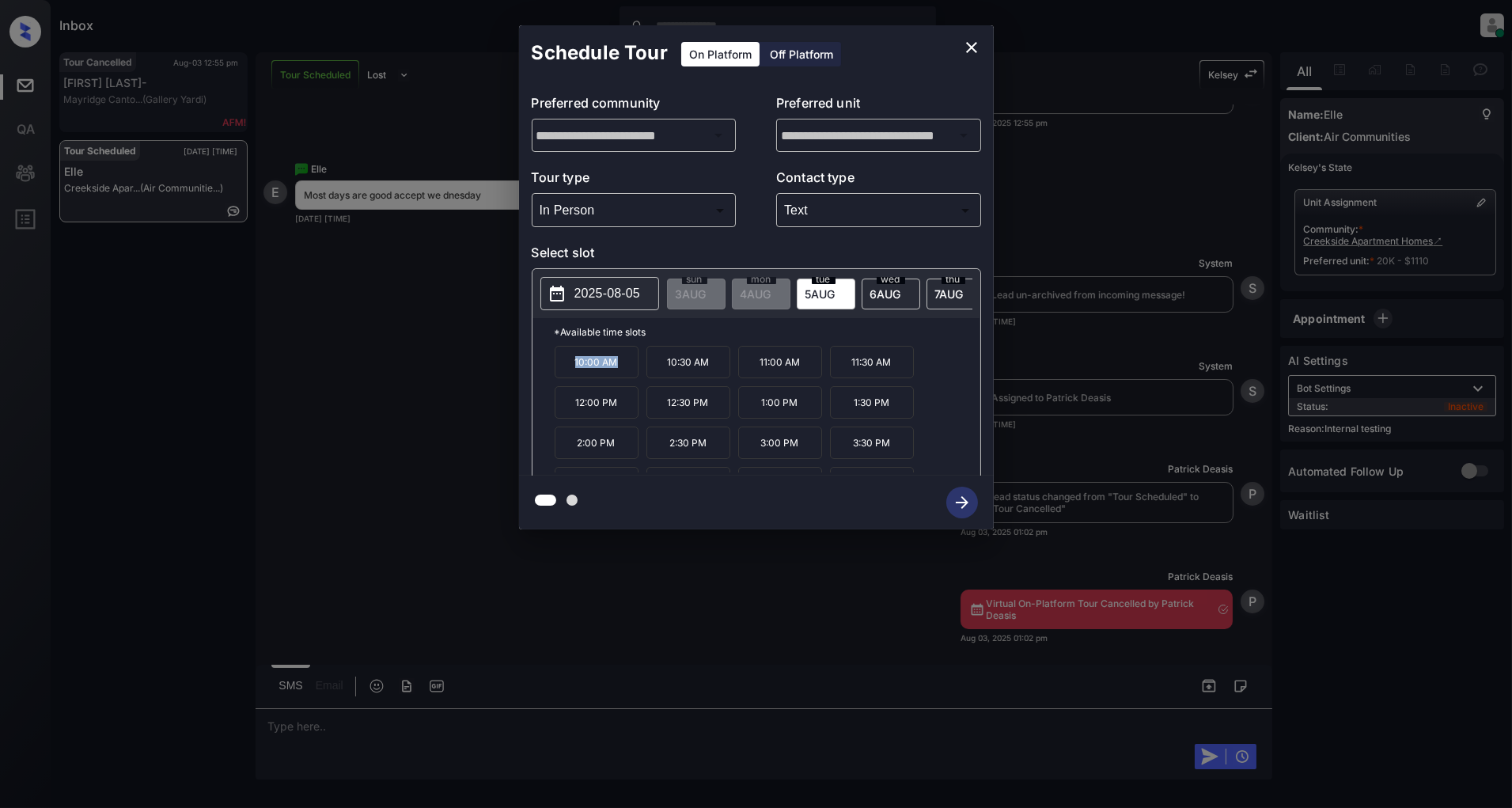 drag, startPoint x: 633, startPoint y: 376, endPoint x: 535, endPoint y: 367, distance: 98.412398 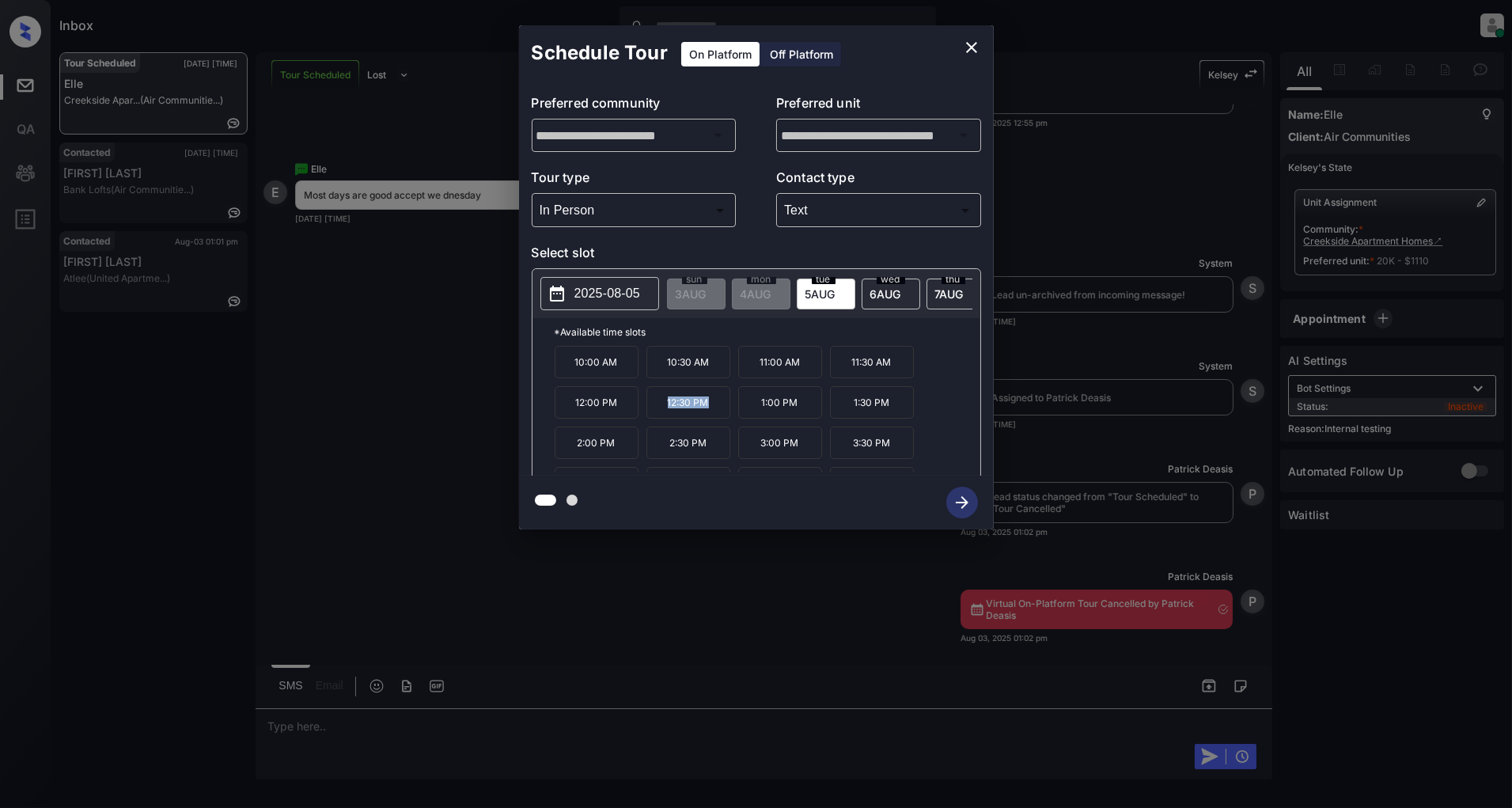 drag, startPoint x: 724, startPoint y: 415, endPoint x: 649, endPoint y: 415, distance: 75 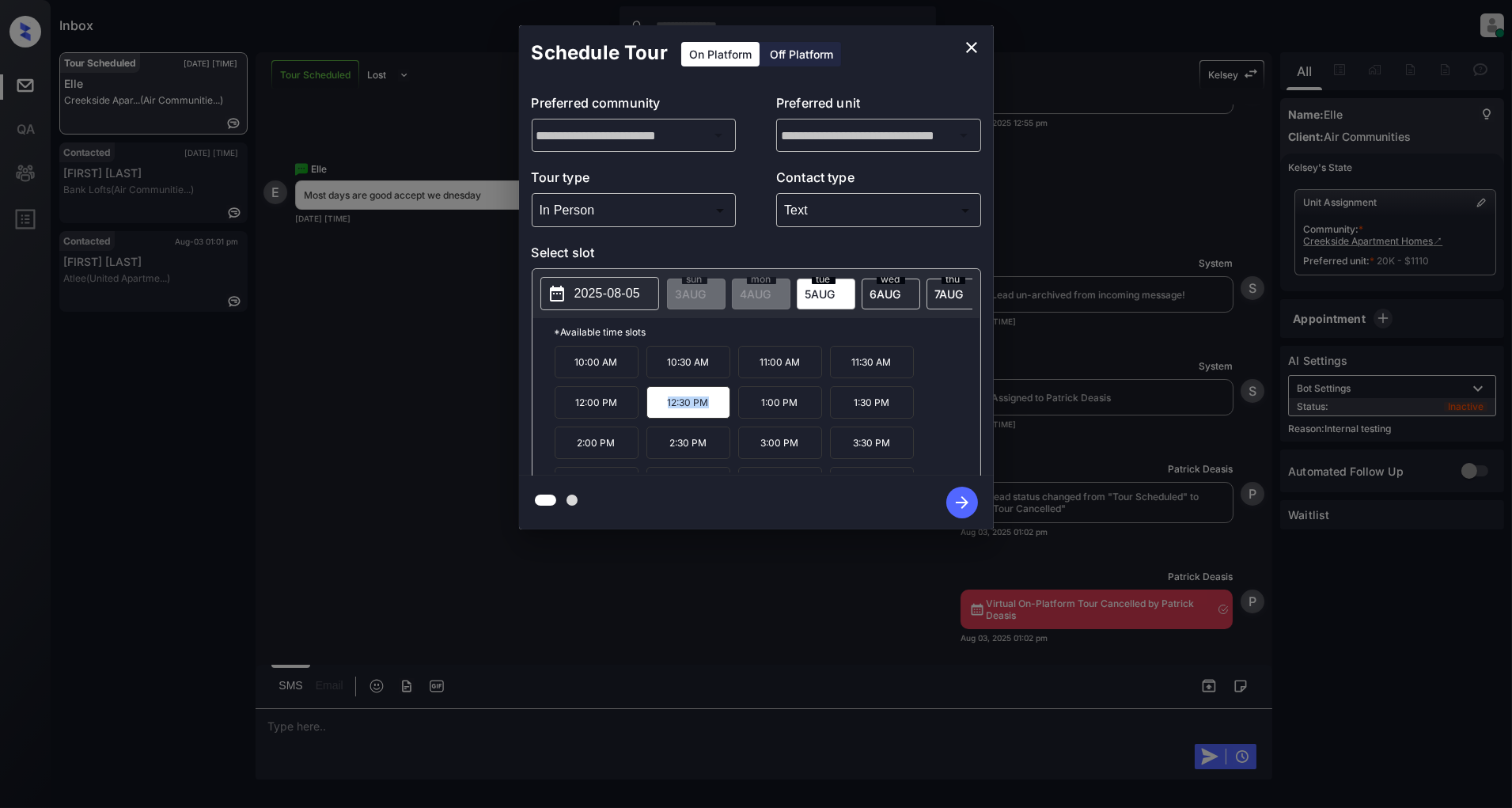 copy on "12:30 PM" 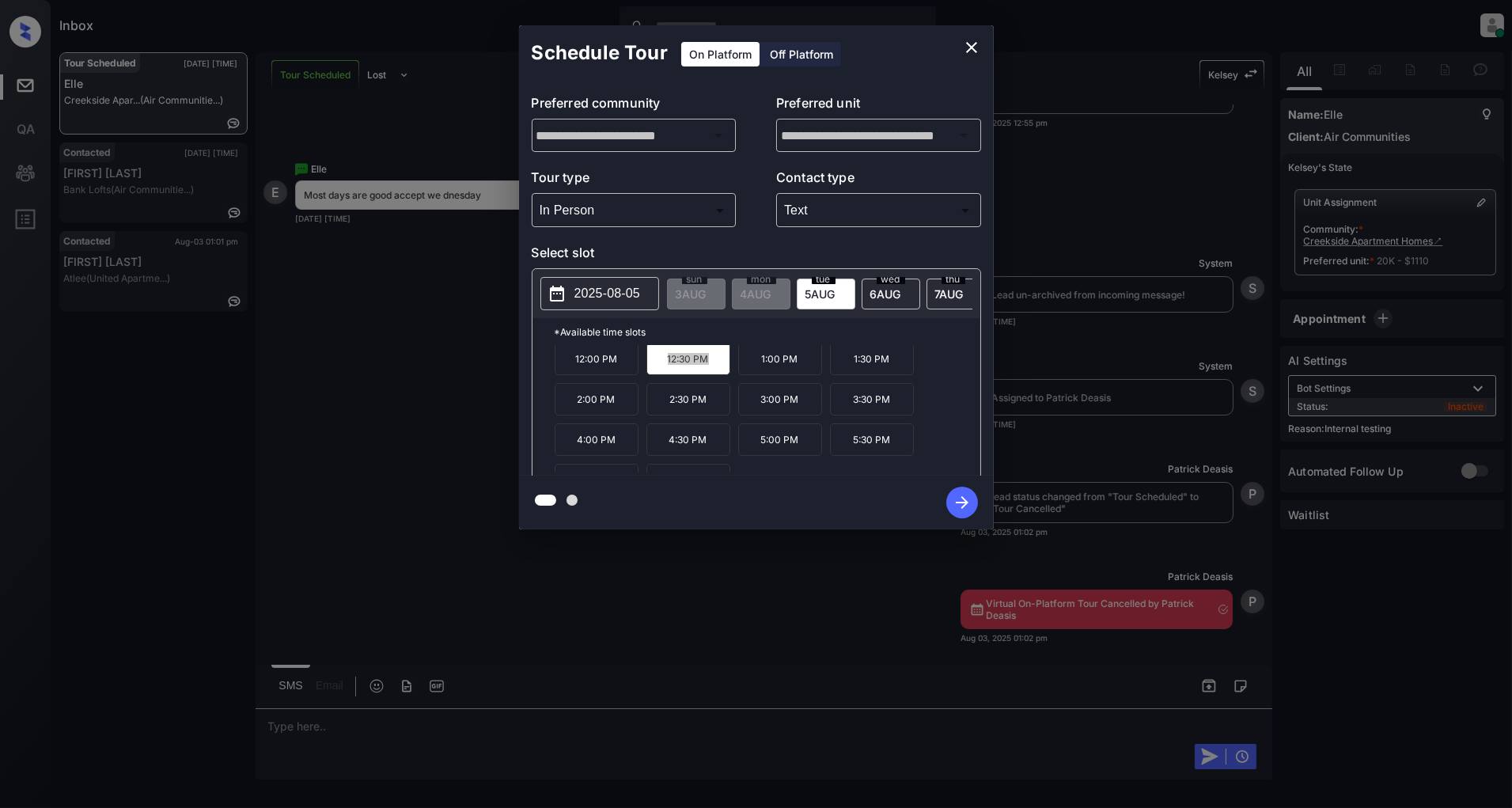 scroll, scrollTop: 67, scrollLeft: 0, axis: vertical 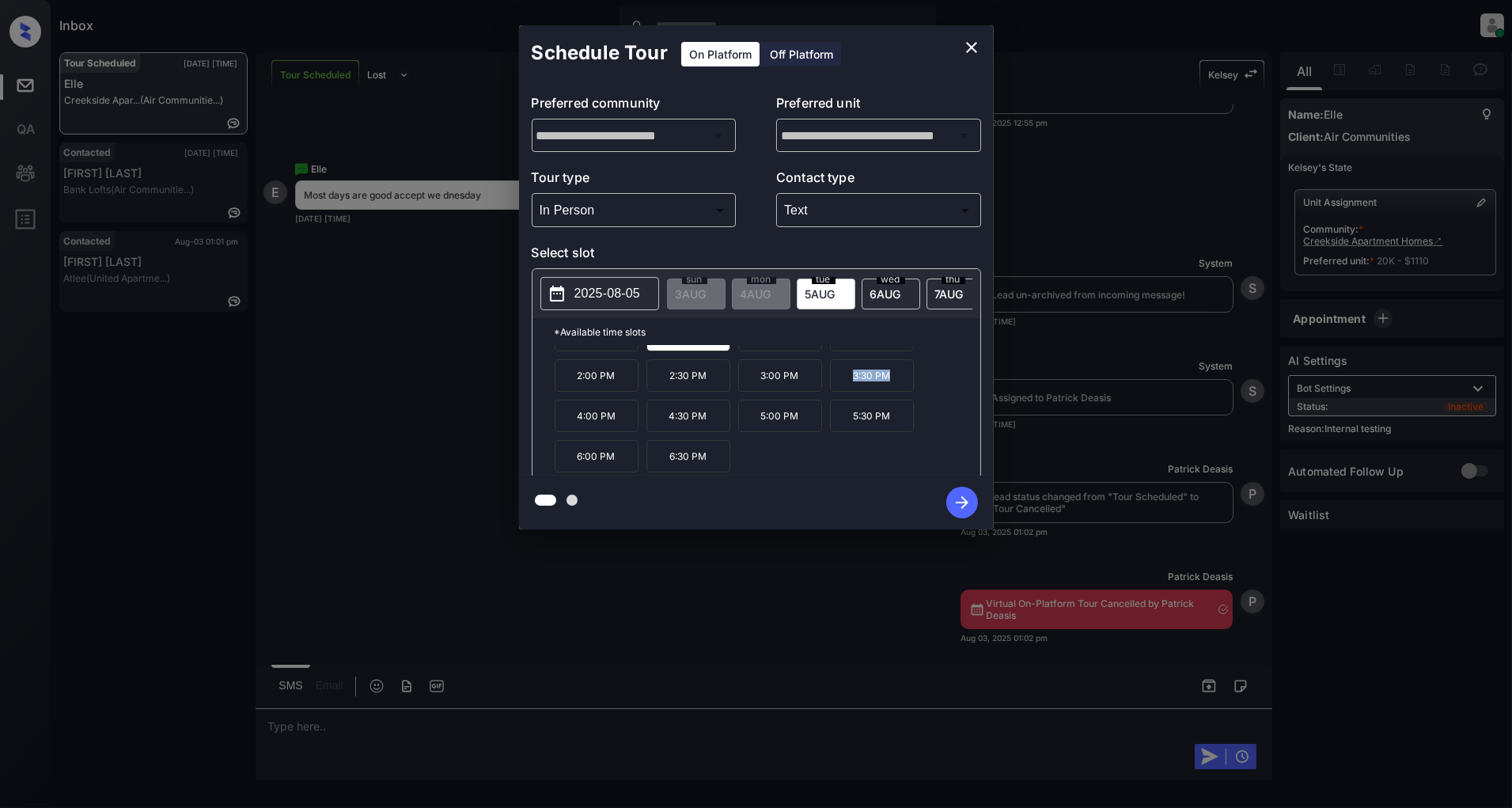 drag, startPoint x: 908, startPoint y: 386, endPoint x: 847, endPoint y: 383, distance: 61.073726 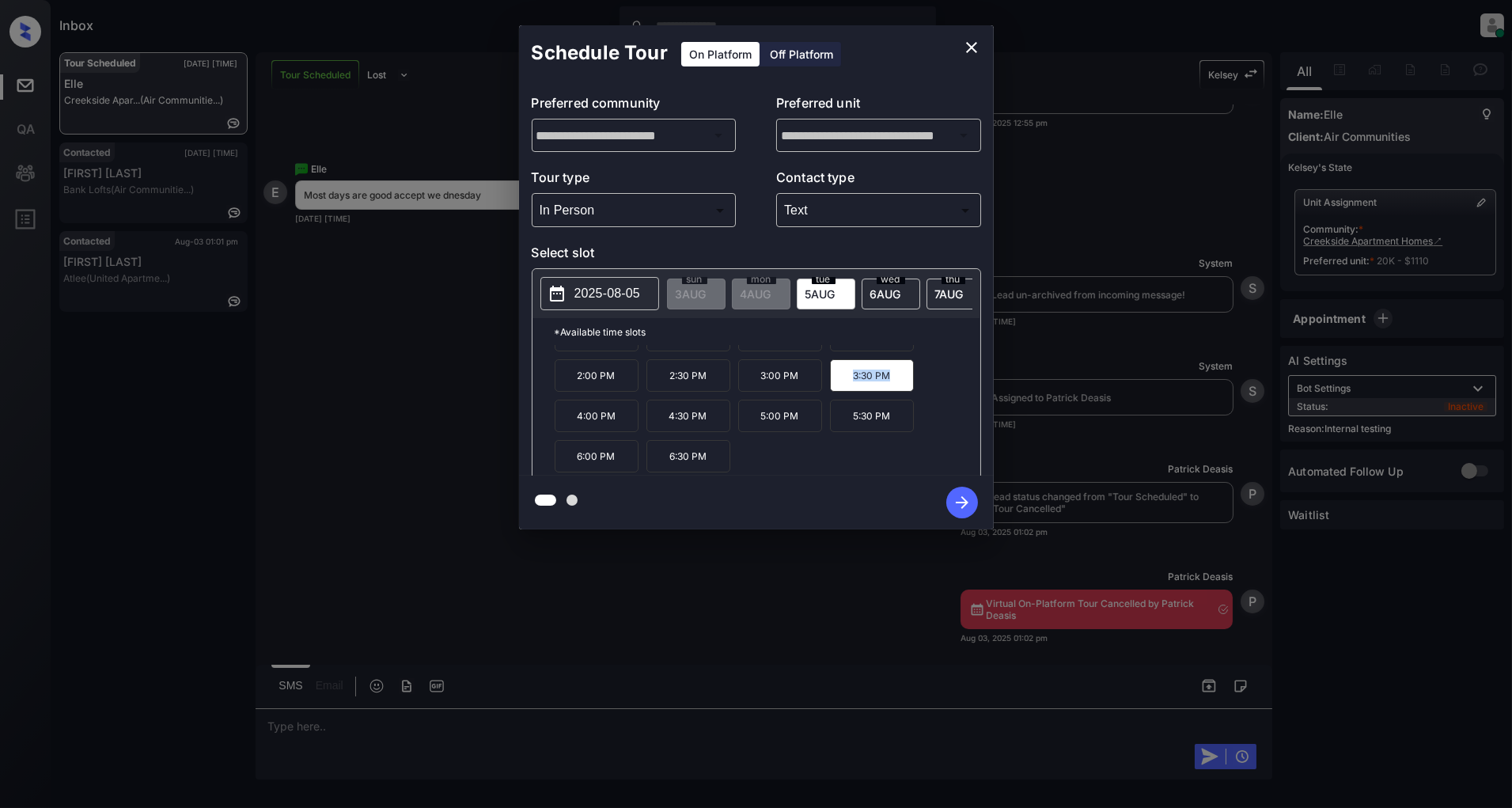 copy on "3:30 PM" 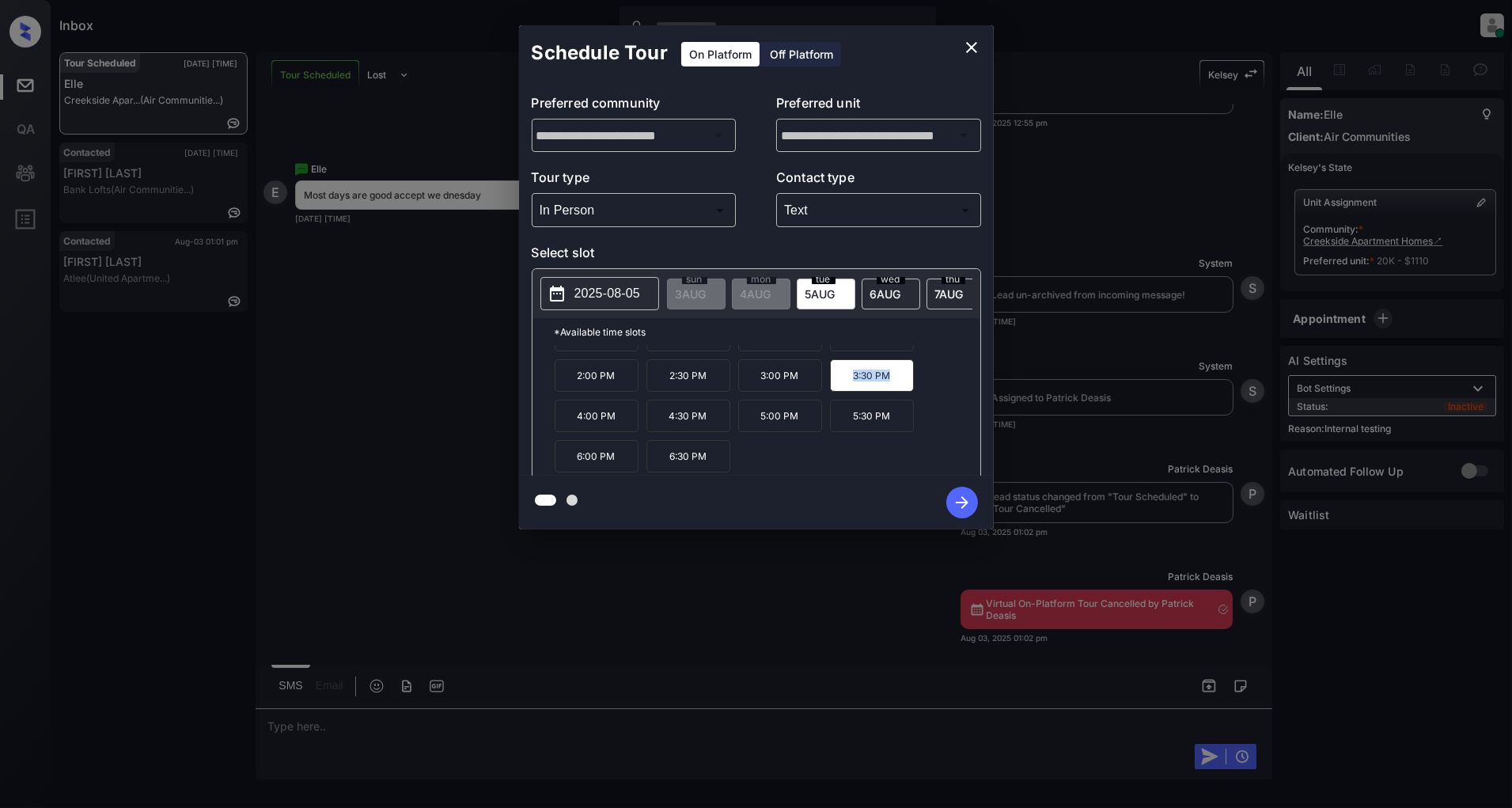 click 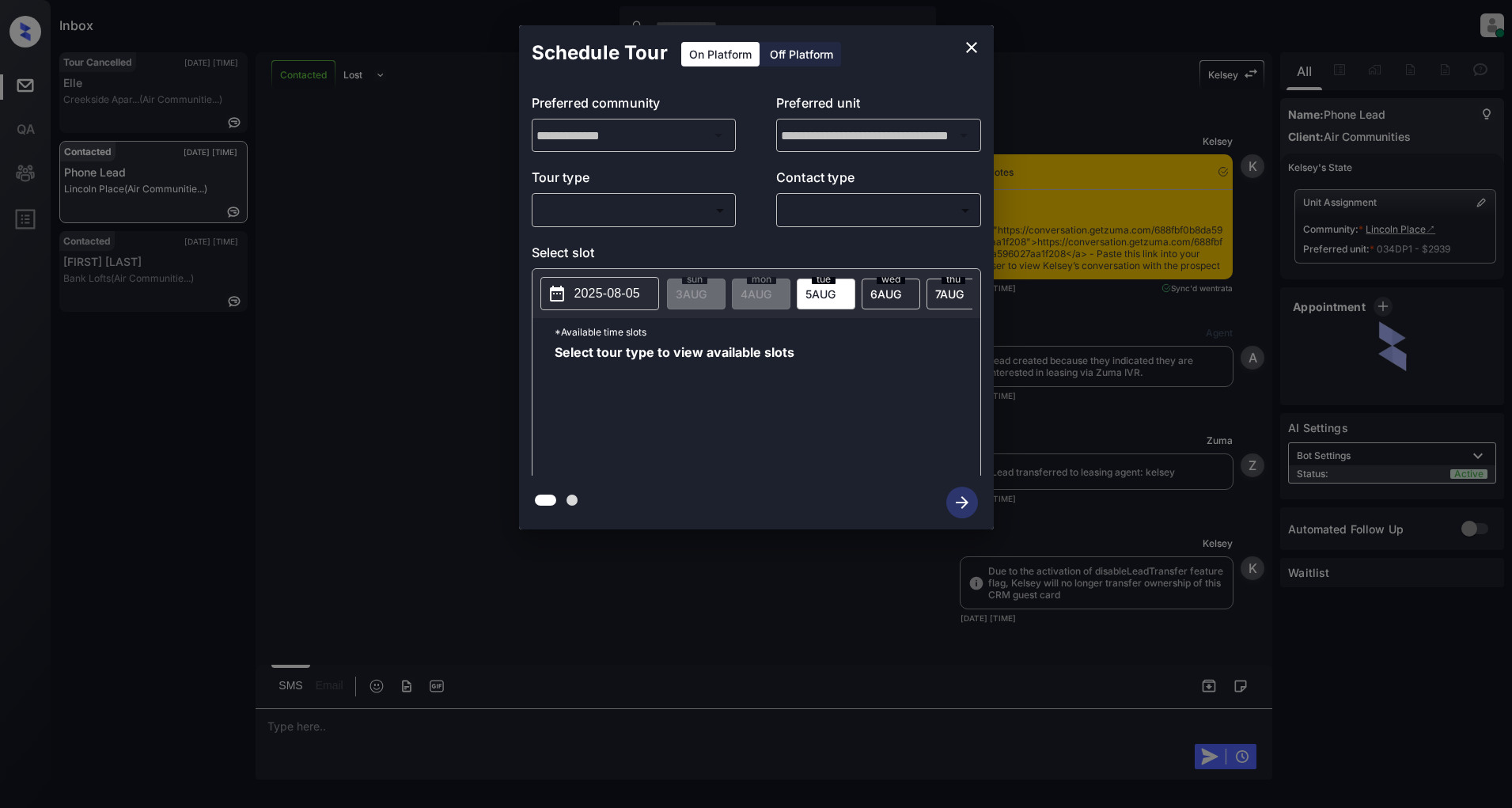 scroll, scrollTop: 0, scrollLeft: 0, axis: both 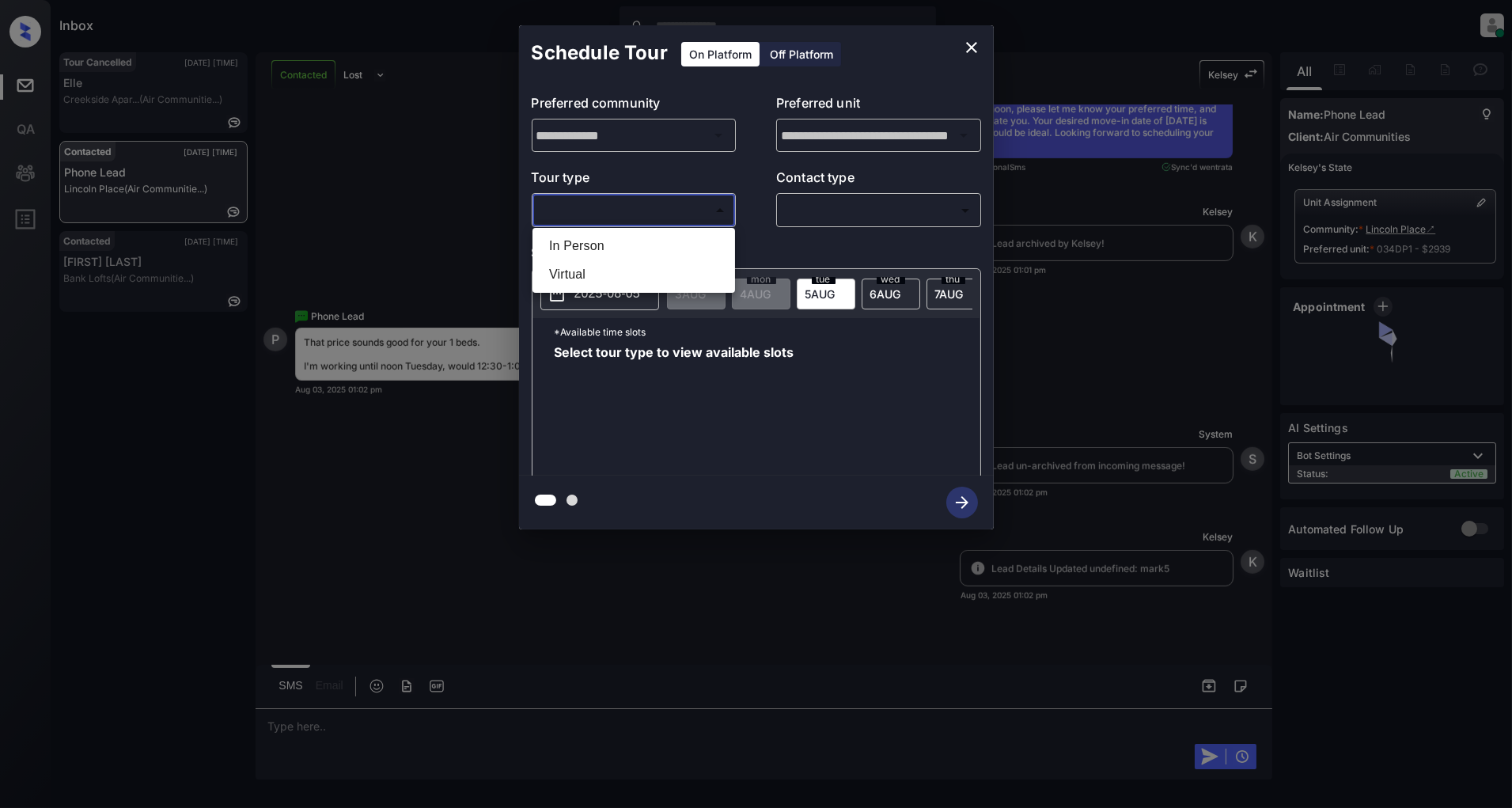 click on "Inbox [NAME] [LAST] Online Set yourself   offline Set yourself   on break Profile Switch to  light  mode Sign out Tour Cancelled [DATE] [TIME]   Elle Creekside Apar...  (Air Communitie...) Contacted [DATE] [TIME]   Phone Lead Lincoln Place  (Air Communitie...) Contacted [DATE] [TIME]   Kate Williams Bank Lofts  (Air Communitie...) Contacted Lost Lead Sentiment: Angry Upon sliding the acknowledgement:  Lead will move to lost stage. * ​ SMS and call option will be set to opt out. AFM will be turned off for the lead. Kelsey New Message Kelsey Notes Note:  - Paste this link into your browser to view Kelsey’s conversation with the prospect [DATE] [TIME]  Sync'd w  entrata K New Message Agent Lead created because they indicated they are interested in leasing via Zuma IVR. [DATE] [TIME] A New Message Zuma Lead transferred to leasing agent: kelsey Z New Message K" at bounding box center (756, 404) 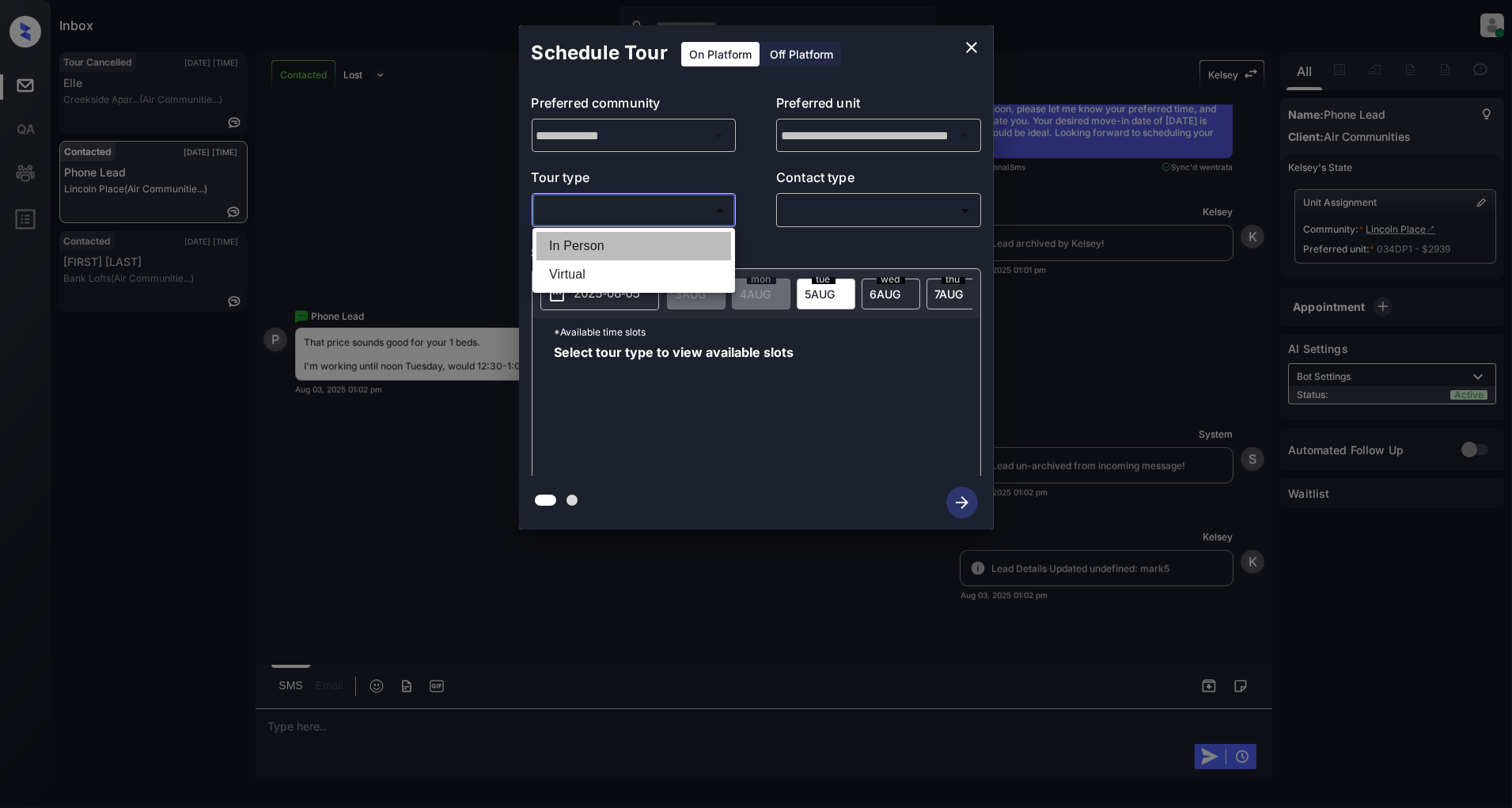 click on "In Person" at bounding box center [634, 246] 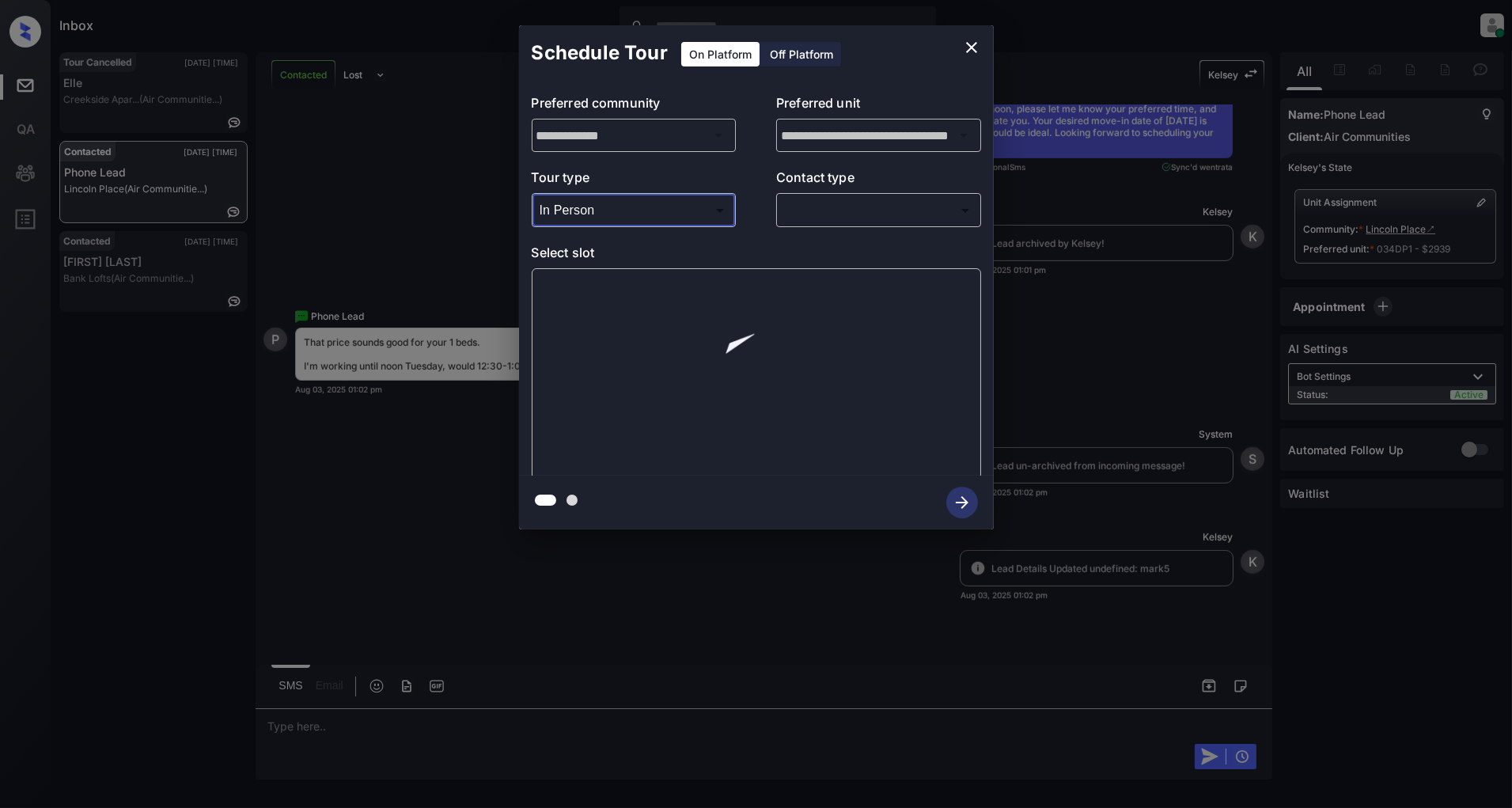 click on "Inbox Patrick Deasis Online Set yourself   offline Set yourself   on break Profile Switch to  light  mode Sign out Tour Cancelled Aug-03 12:56 pm   Elle Creekside Apar...  (Air Communitie...) Contacted Aug-03 01:02 pm   Phone Lead Lincoln Place  (Air Communitie...) Contacted Aug-03 01:02 pm   Kate Williams Bank Lofts  (Air Communitie...) Contacted Lost Lead Sentiment: Angry Upon sliding the acknowledgement:  Lead will move to lost stage. * ​ SMS and call option will be set to opt out. AFM will be turned off for the lead. Kelsey New Message Kelsey Notes Note: <a href="https://conversation.getzuma.com/688fbf0b8da596027aa1f208">https://conversation.getzuma.com/688fbf0b8da596027aa1f208</a> - Paste this link into your browser to view Kelsey’s conversation with the prospect Aug 03, 2025 12:56 pm  Sync'd w  entrata K New Message Agent Lead created because they indicated they are interested in leasing via Zuma IVR. Aug 03, 2025 12:56 pm A New Message Zuma Lead transferred to leasing agent: kelsey Z New Message K" at bounding box center (756, 404) 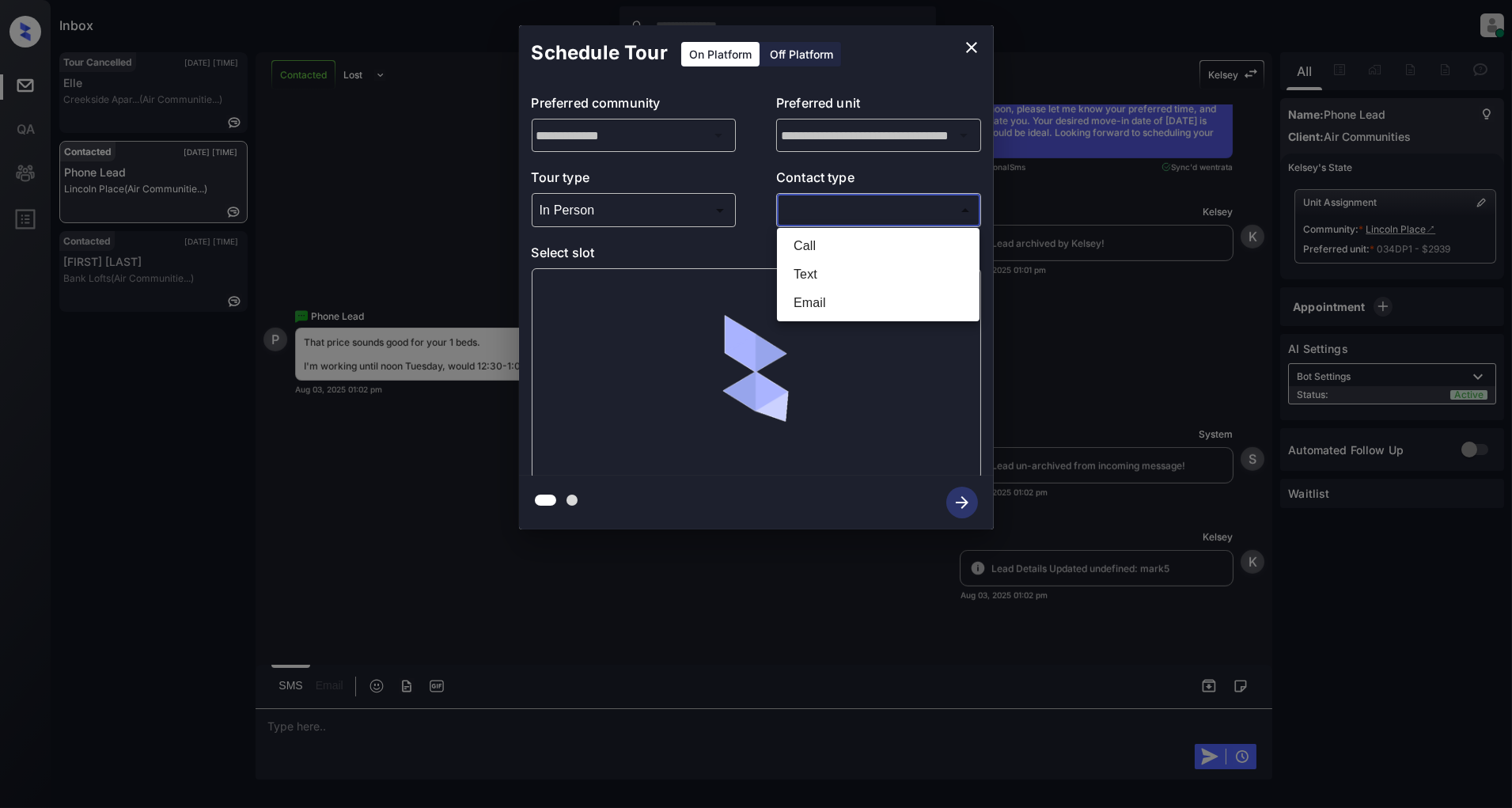 click on "Text" at bounding box center (878, 275) 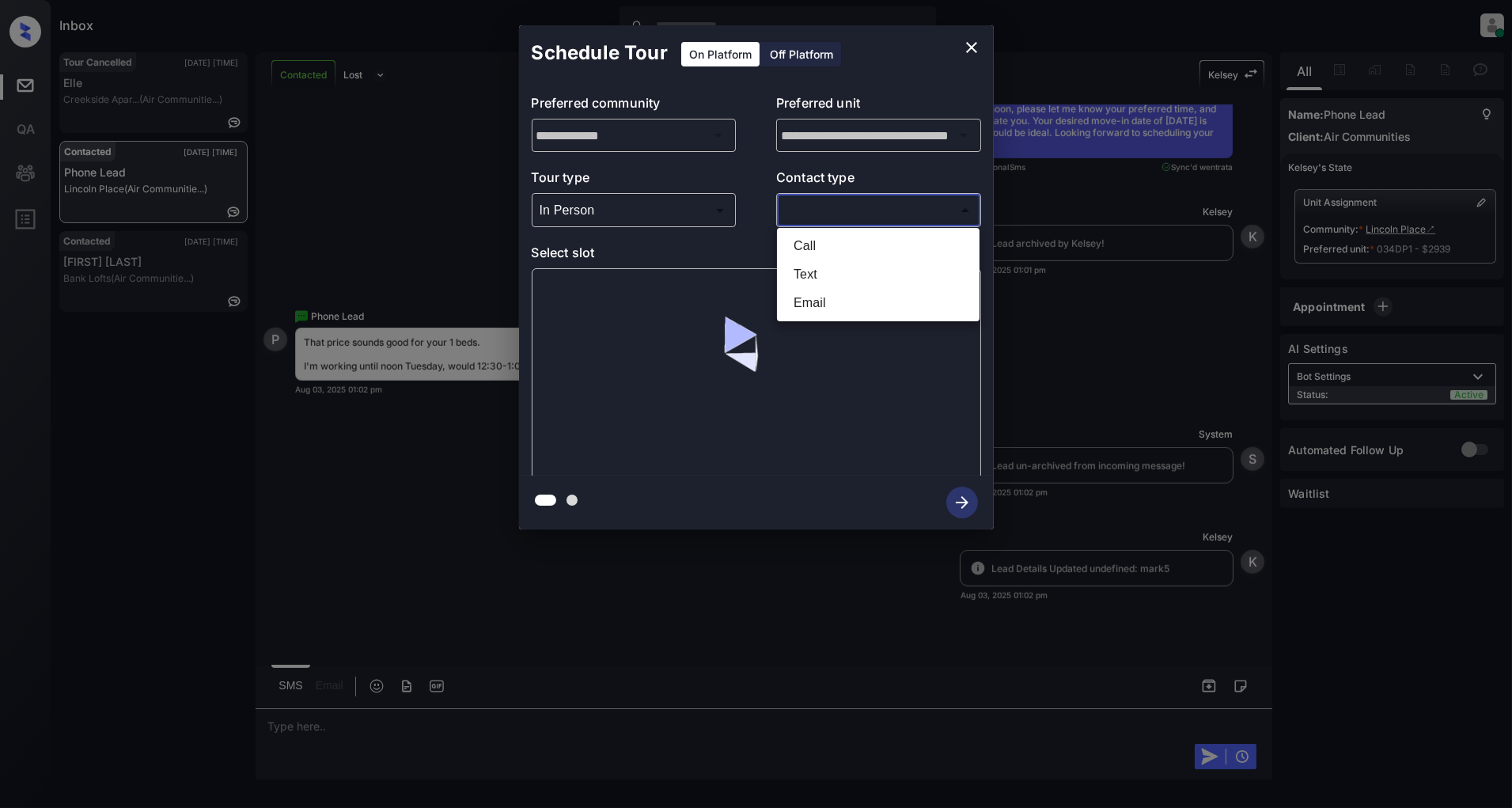 type on "****" 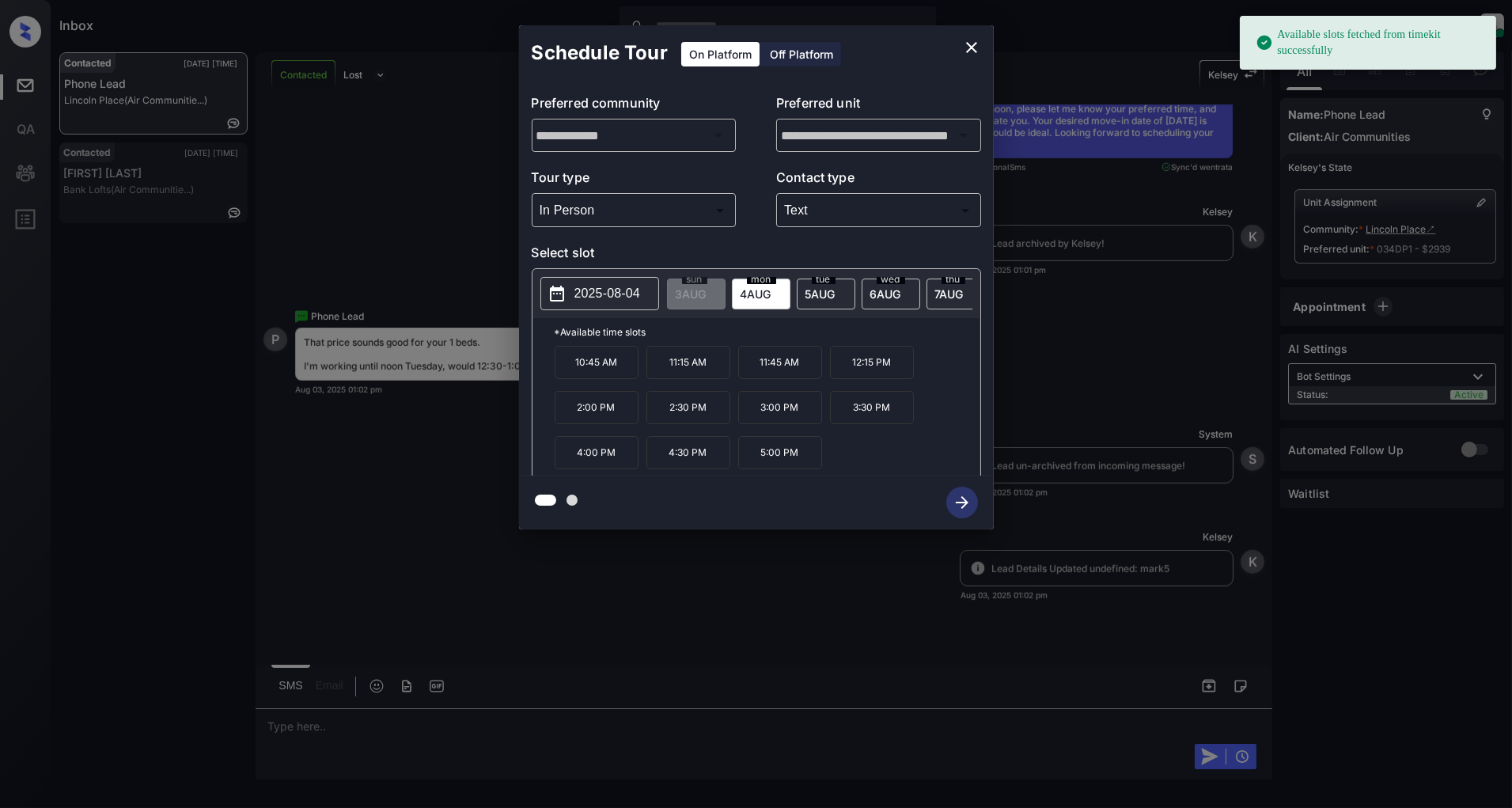 click on "2025-08-04" at bounding box center [607, 294] 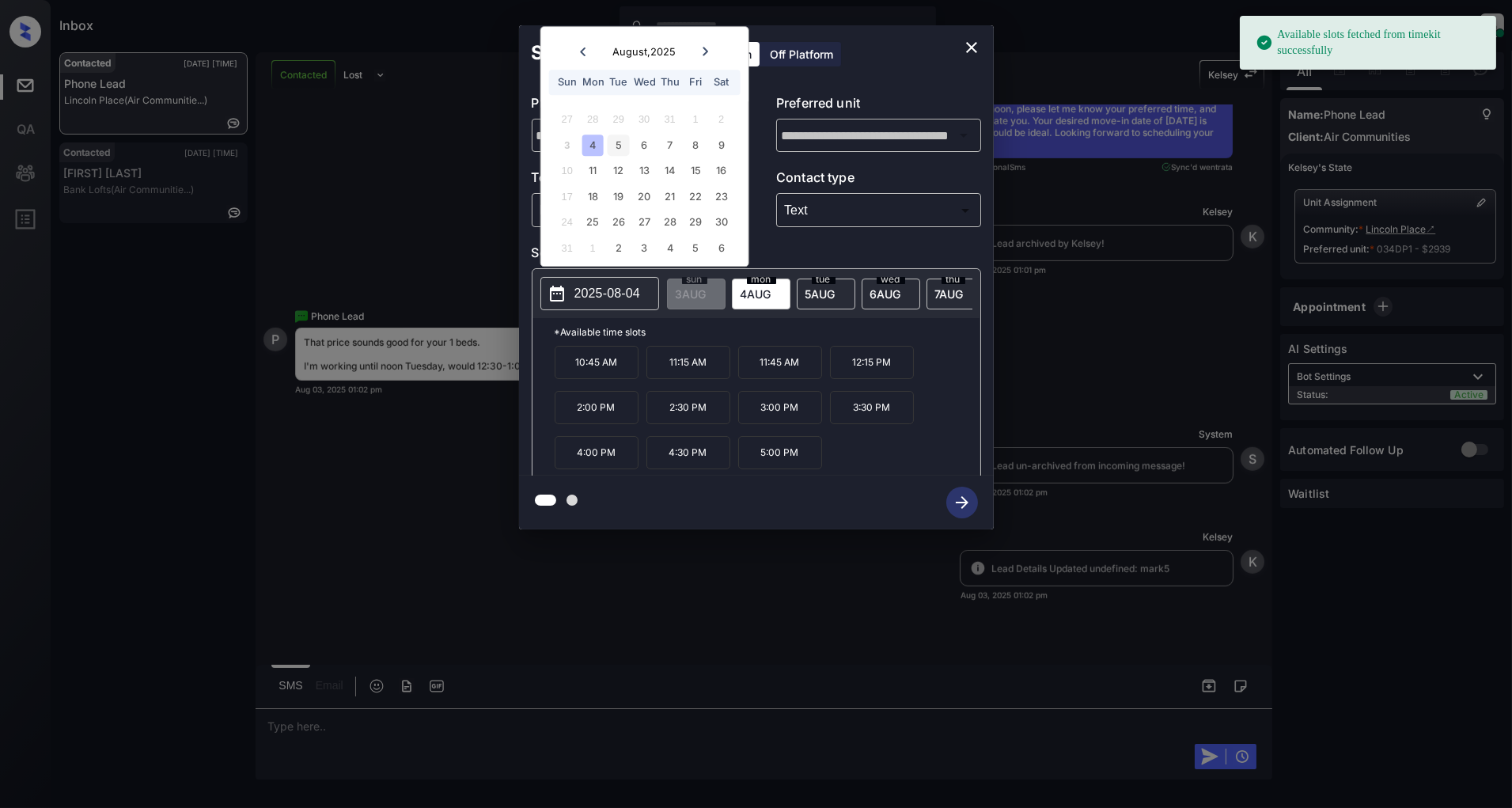 click on "5" at bounding box center (618, 145) 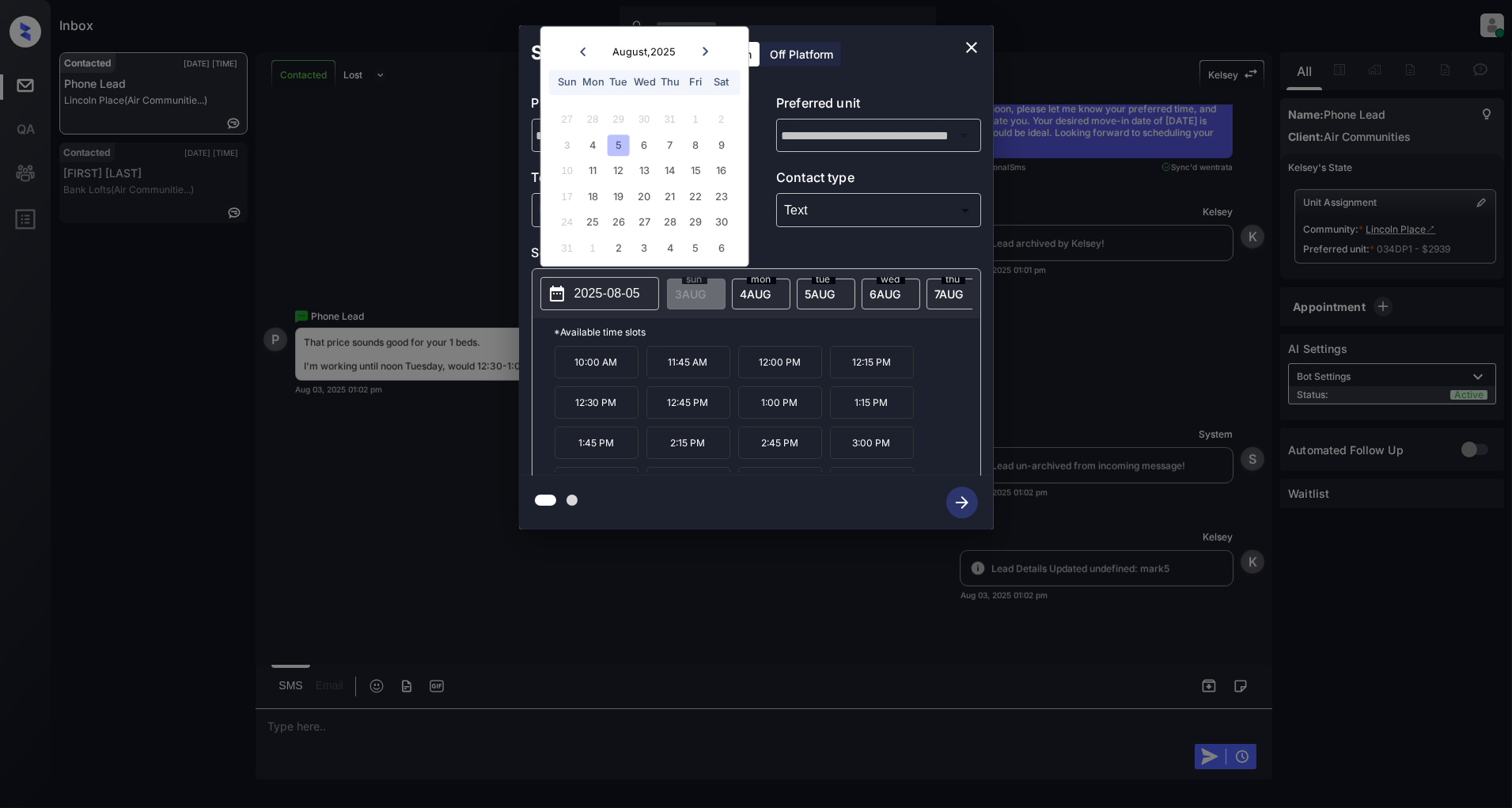 click 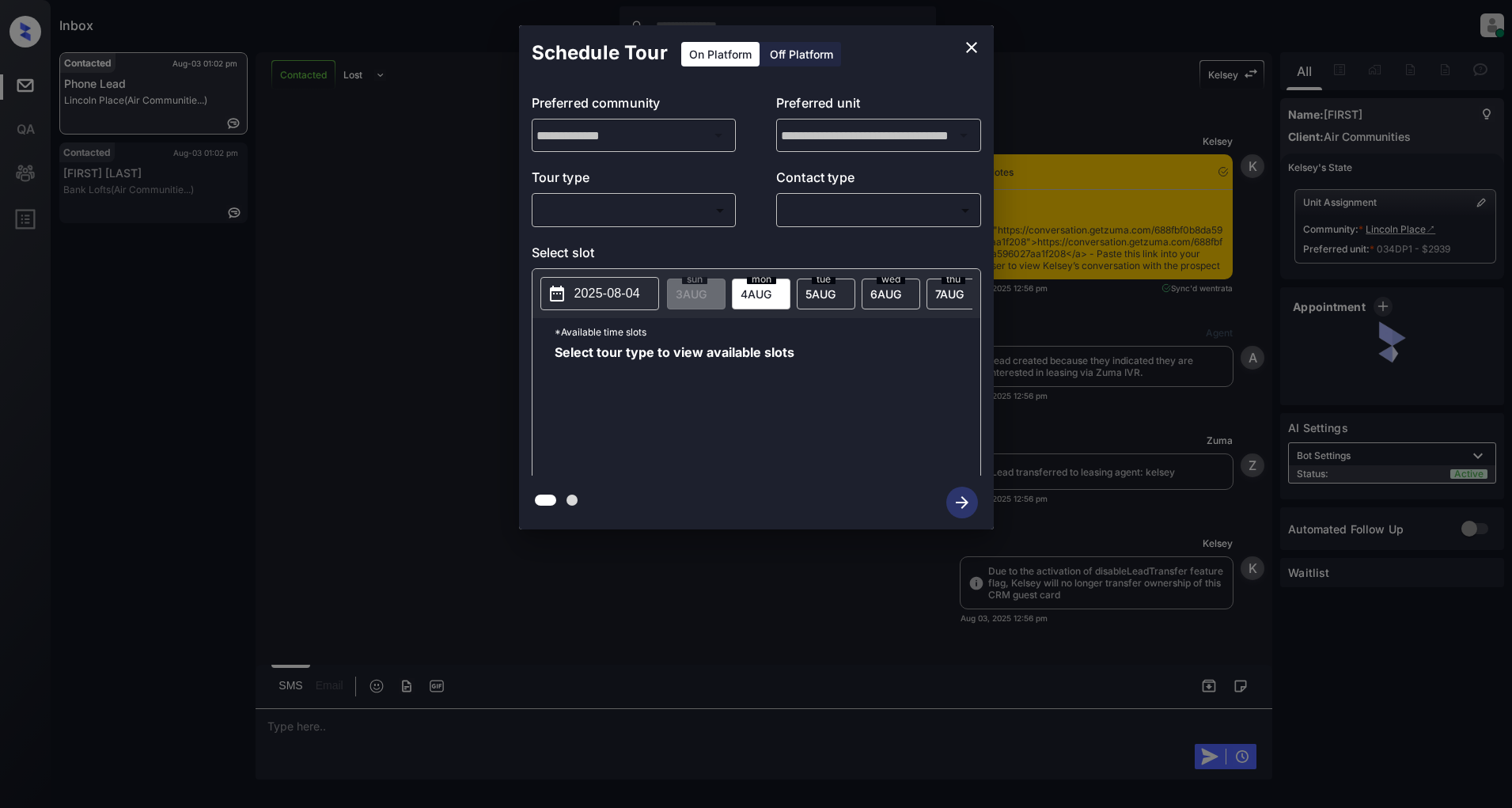 scroll, scrollTop: 0, scrollLeft: 0, axis: both 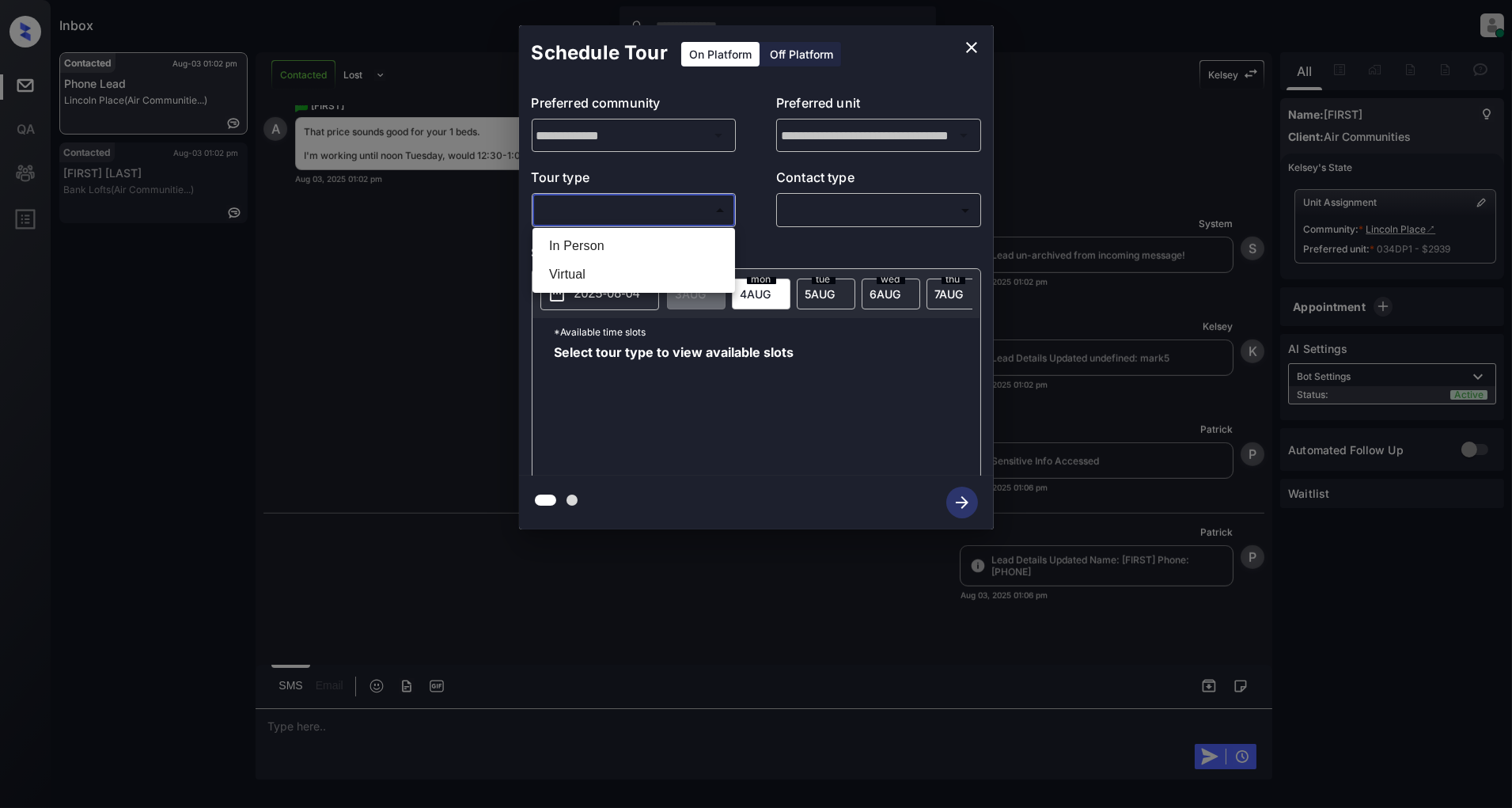 click on "Inbox [FIRST] [LAST] Online Set yourself   offline Set yourself   on break Profile Switch to  light  mode Sign out Contacted Aug-03 01:02 pm   Phone Lead Lincoln Place  (Air Communitie...) Contacted Aug-03 01:02 pm   [FIRST] [LAST] Bank Lofts  (Air Communitie...) Contacted Lost Lead Sentiment: Angry Upon sliding the acknowledgement:  Lead will move to lost stage. * ​ SMS and call option will be set to opt out. AFM will be turned off for the lead. [FIRST] New Message [FIRST] Notes Note: <a href="https://conversation.getzuma.com/688fbf0b8da596027aa1f208">https://conversation.getzuma.com/688fbf0b8da596027aa1f208</a> - Paste this link into your browser to view [FIRST]'s conversation with the prospect Aug 03, 2025 12:56 pm  Sync'd w  entrata [FIRST] New Message Agent Lead created because they indicated they are interested in leasing via Zuma IVR. Aug 03, 2025 12:56 pm A New Message Zuma Lead transferred to leasing agent: [FIRST] Aug 03, 2025 12:56 pm Z New Message [FIRST] Aug 03, 2025 12:56 pm K New Message Agent [FIRST]" at bounding box center [756, 404] 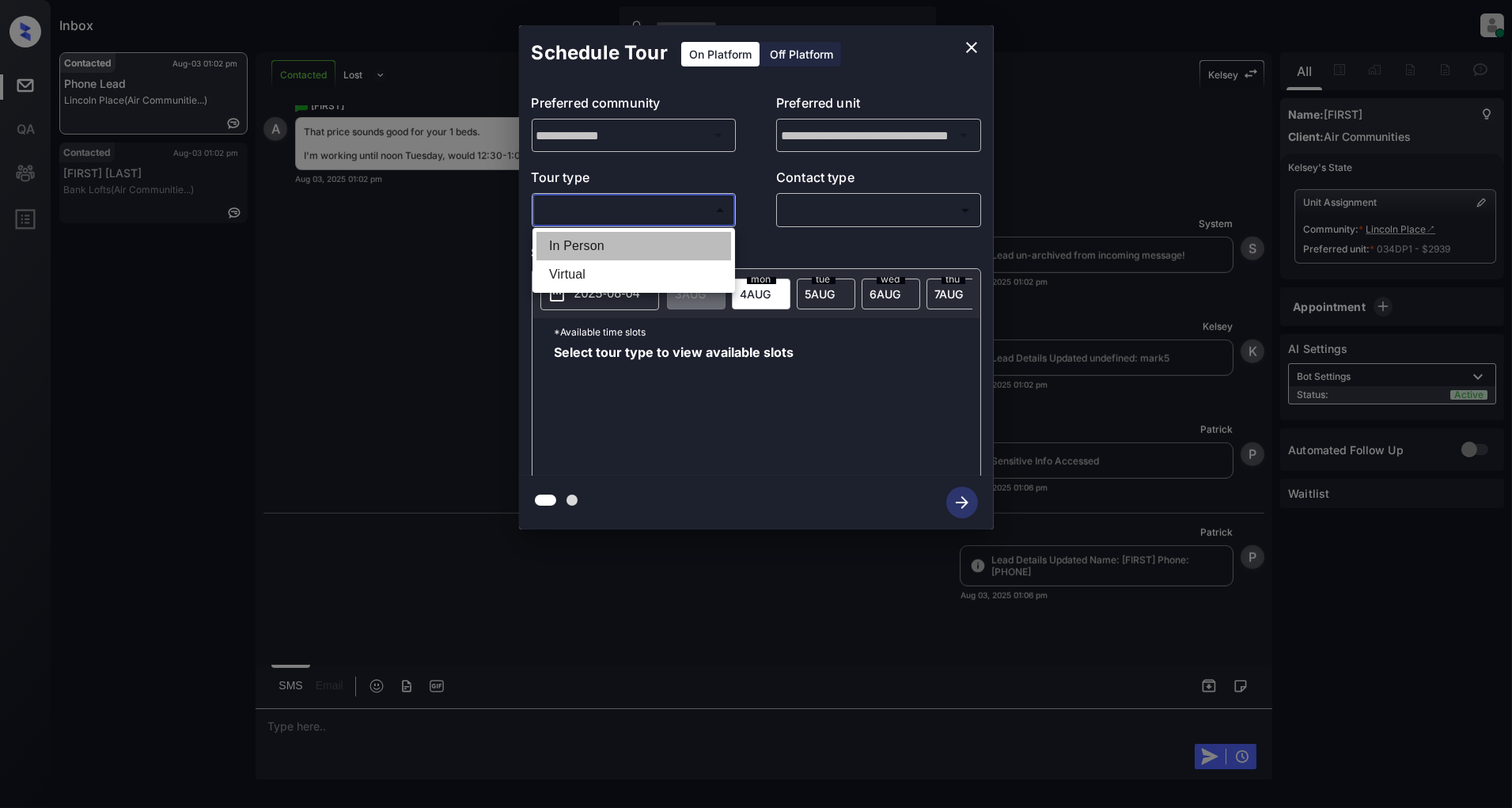 click on "In Person" at bounding box center (634, 246) 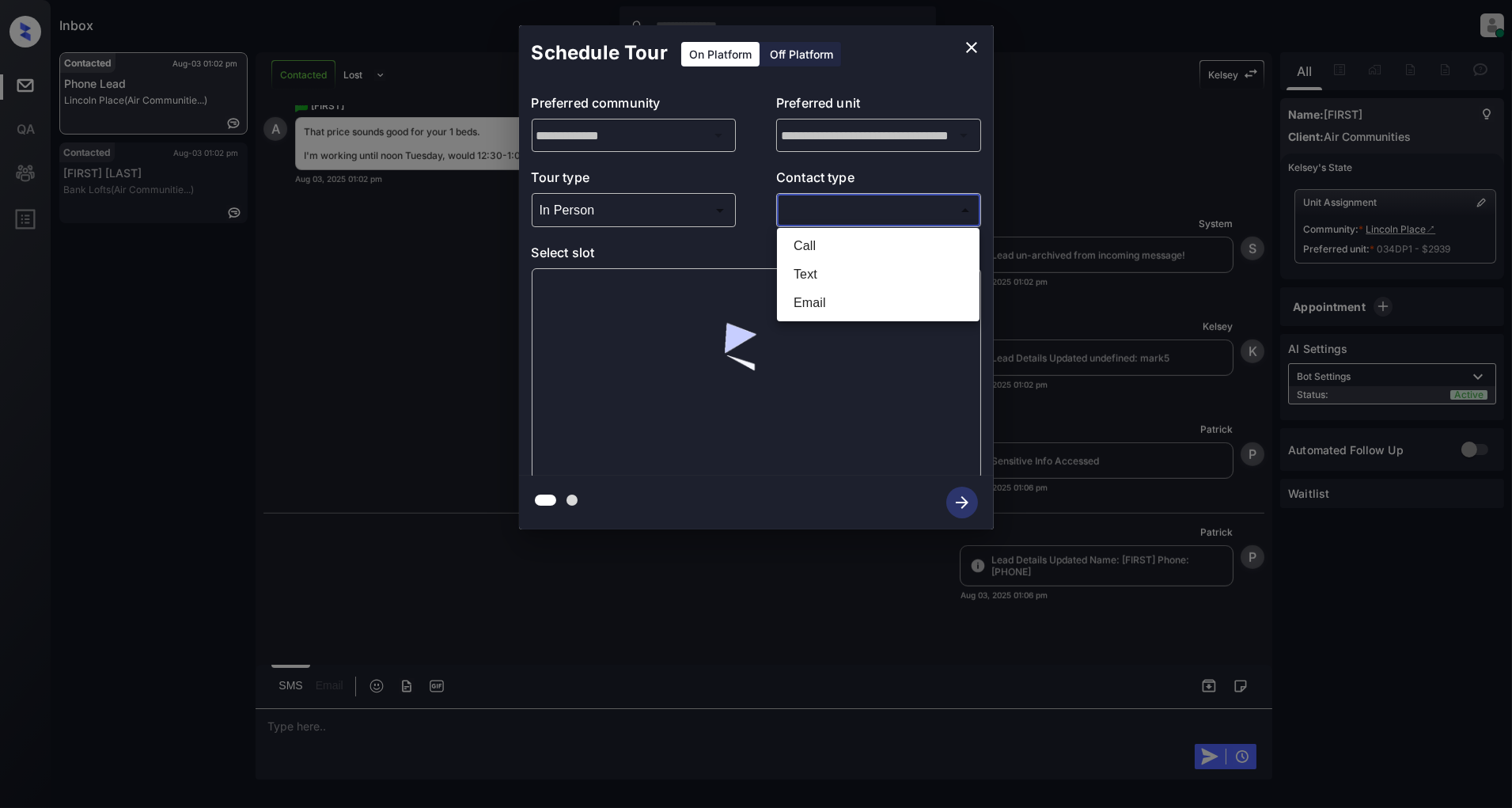 click on "Inbox [FIRST] [LAST] Online Set yourself   offline Set yourself   on break Profile Switch to  light  mode Sign out Contacted Aug-03 01:02 pm   Phone Lead Lincoln Place  (Air Communitie...) Contacted Aug-03 01:02 pm   [FIRST] [LAST] Bank Lofts  (Air Communitie...) Contacted Lost Lead Sentiment: Angry Upon sliding the acknowledgement:  Lead will move to lost stage. * ​ SMS and call option will be set to opt out. AFM will be turned off for the lead. [FIRST] New Message [FIRST] Notes Note: <a href="https://conversation.getzuma.com/688fbf0b8da596027aa1f208">https://conversation.getzuma.com/688fbf0b8da596027aa1f208</a> - Paste this link into your browser to view [FIRST]'s conversation with the prospect Aug 03, 2025 12:56 pm  Sync'd w  entrata [FIRST] New Message Agent Lead created because they indicated they are interested in leasing via Zuma IVR. Aug 03, 2025 12:56 pm A New Message Zuma Lead transferred to leasing agent: [FIRST] Aug 03, 2025 12:56 pm Z New Message [FIRST] Aug 03, 2025 12:56 pm K New Message Agent [FIRST]" at bounding box center (756, 404) 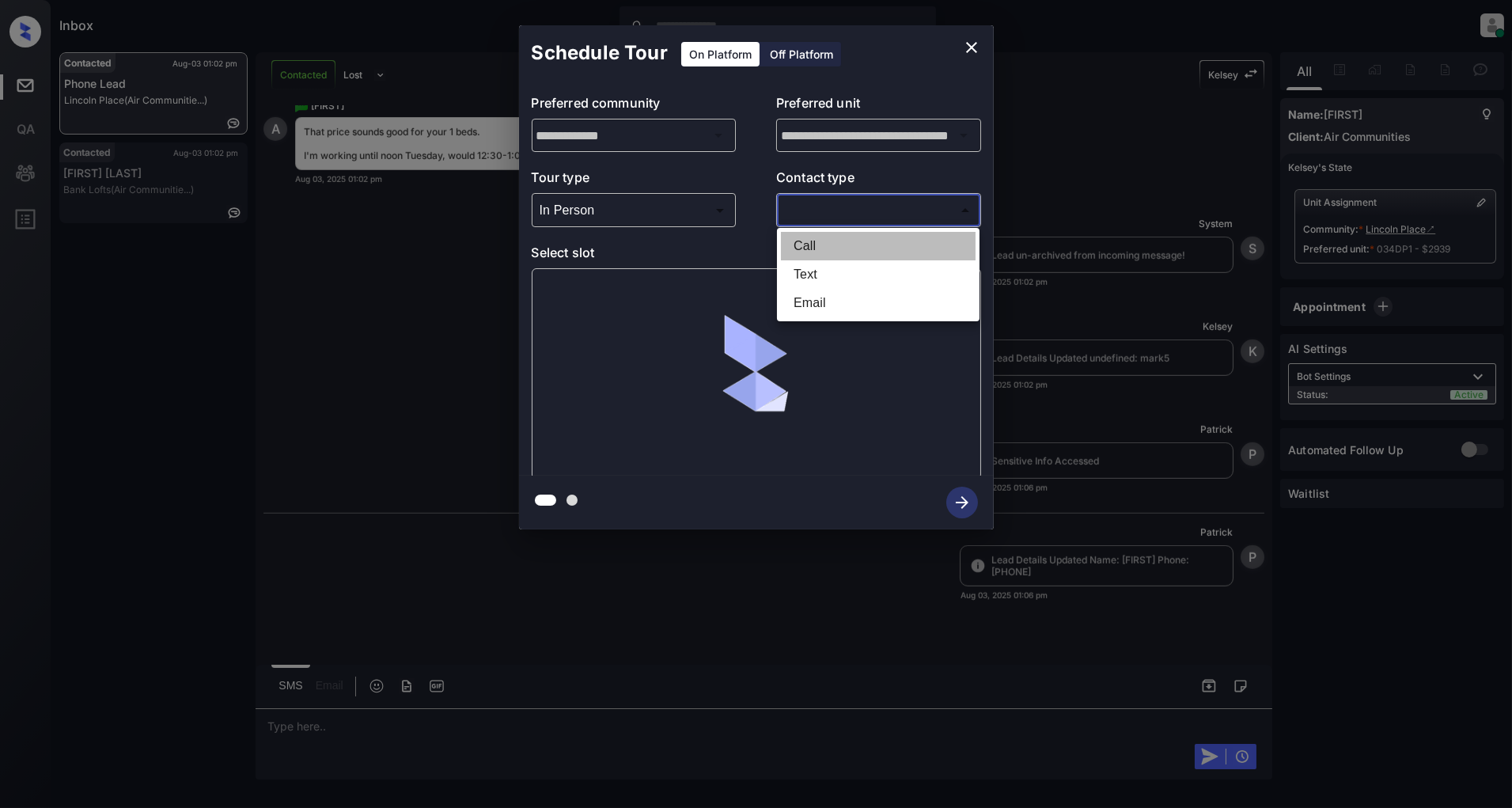 click on "Call" at bounding box center [878, 246] 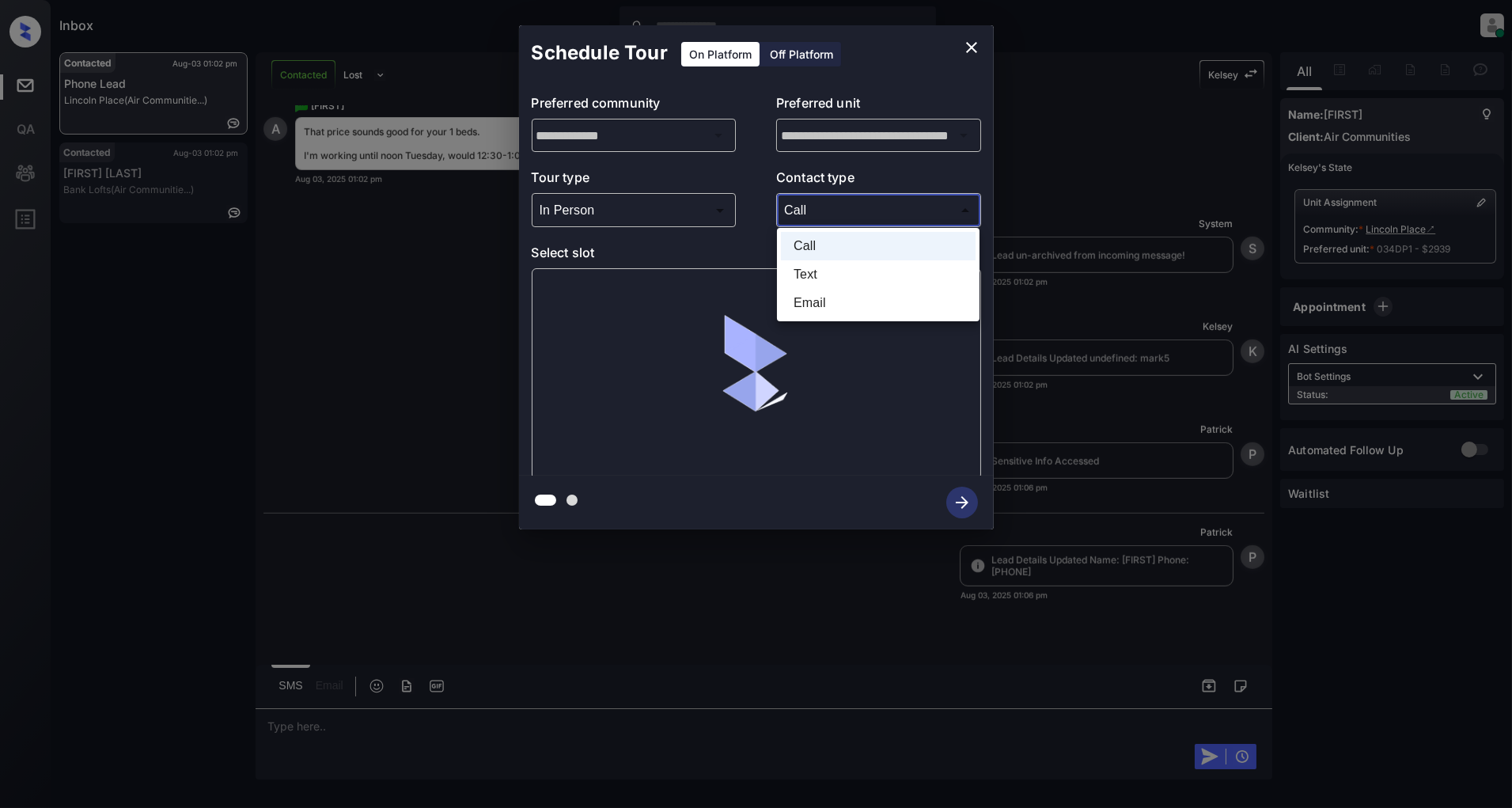 click on "Inbox [FIRST] [LAST] Online Set yourself   offline Set yourself   on break Profile Switch to  light  mode Sign out Contacted Aug-03 01:02 pm   Phone Lead Lincoln Place  (Air Communitie...) Contacted Aug-03 01:02 pm   [FIRST] [LAST] Bank Lofts  (Air Communitie...) Contacted Lost Lead Sentiment: Angry Upon sliding the acknowledgement:  Lead will move to lost stage. * ​ SMS and call option will be set to opt out. AFM will be turned off for the lead. [FIRST] New Message [FIRST] Notes Note: <a href="https://conversation.getzuma.com/688fbf0b8da596027aa1f208">https://conversation.getzuma.com/688fbf0b8da596027aa1f208</a> - Paste this link into your browser to view [FIRST]'s conversation with the prospect Aug 03, 2025 12:56 pm  Sync'd w  entrata [FIRST] New Message Agent Lead created because they indicated they are interested in leasing via Zuma IVR. Aug 03, 2025 12:56 pm A New Message Zuma Lead transferred to leasing agent: [FIRST] Aug 03, 2025 12:56 pm Z New Message [FIRST] Aug 03, 2025 12:56 pm K New Message Agent [FIRST]" at bounding box center (756, 404) 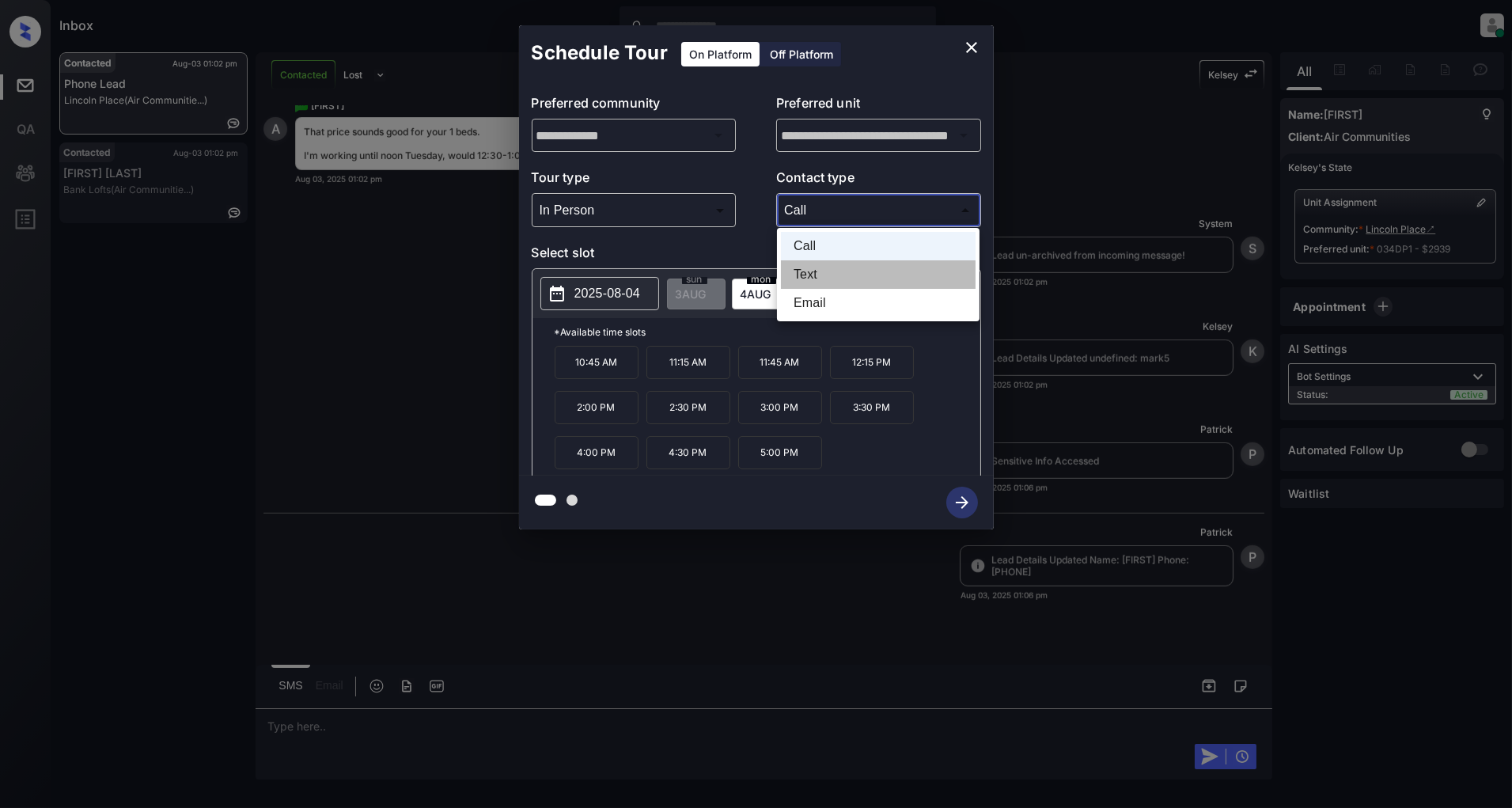 click on "Text" at bounding box center (878, 275) 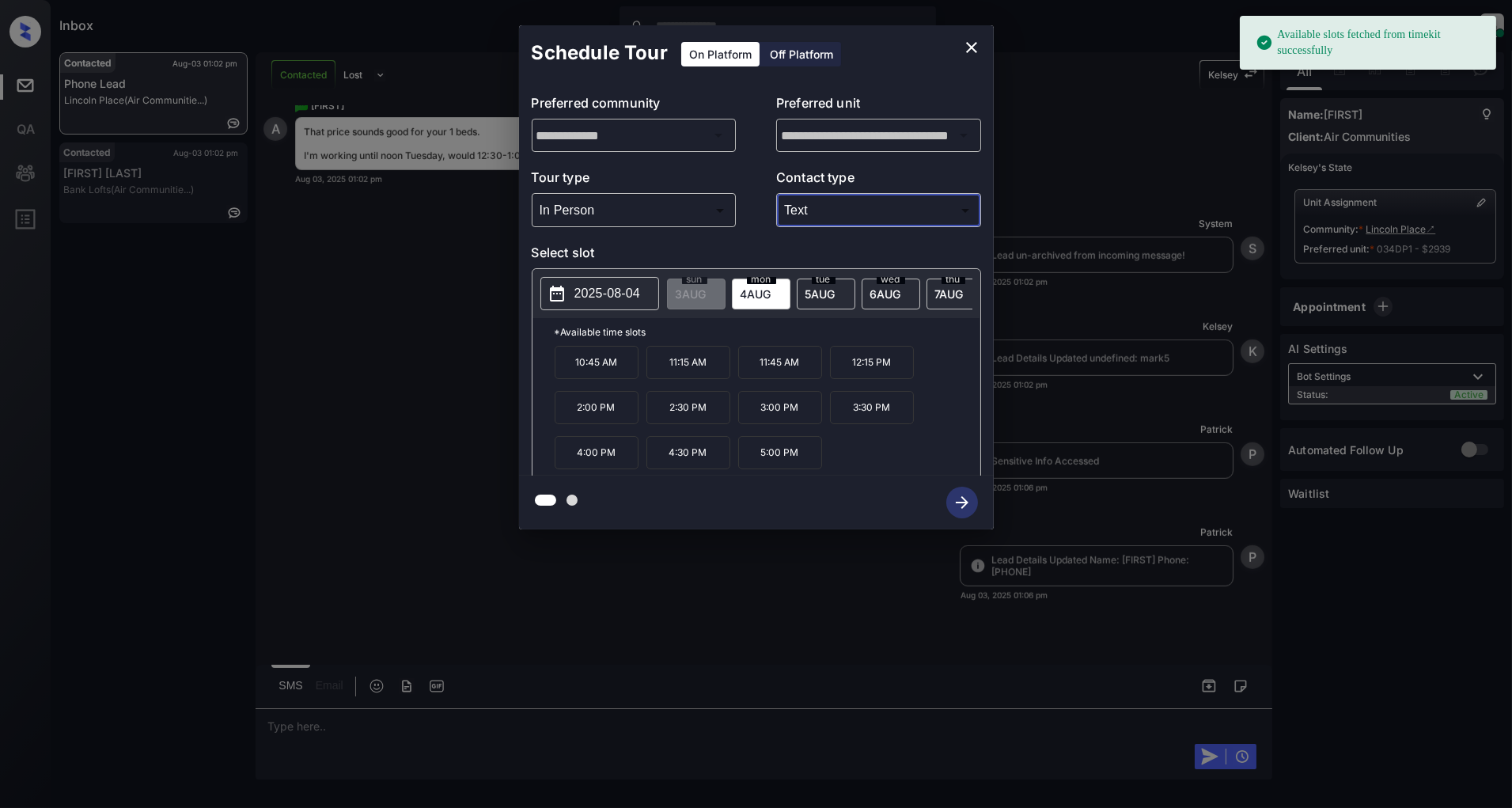 click on "tue 5 AUG" at bounding box center (826, 294) 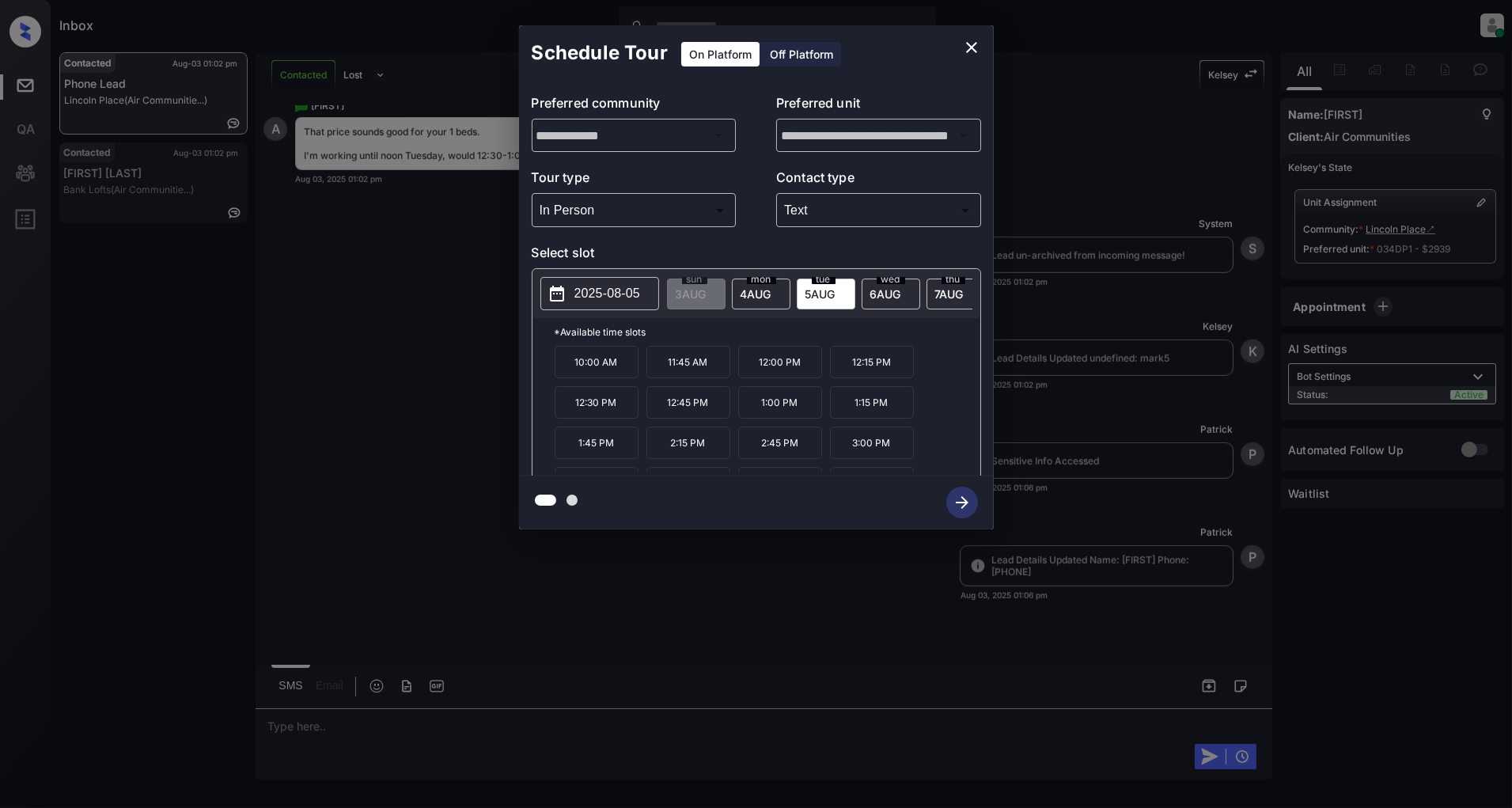 click on "12:30 PM" at bounding box center (597, 402) 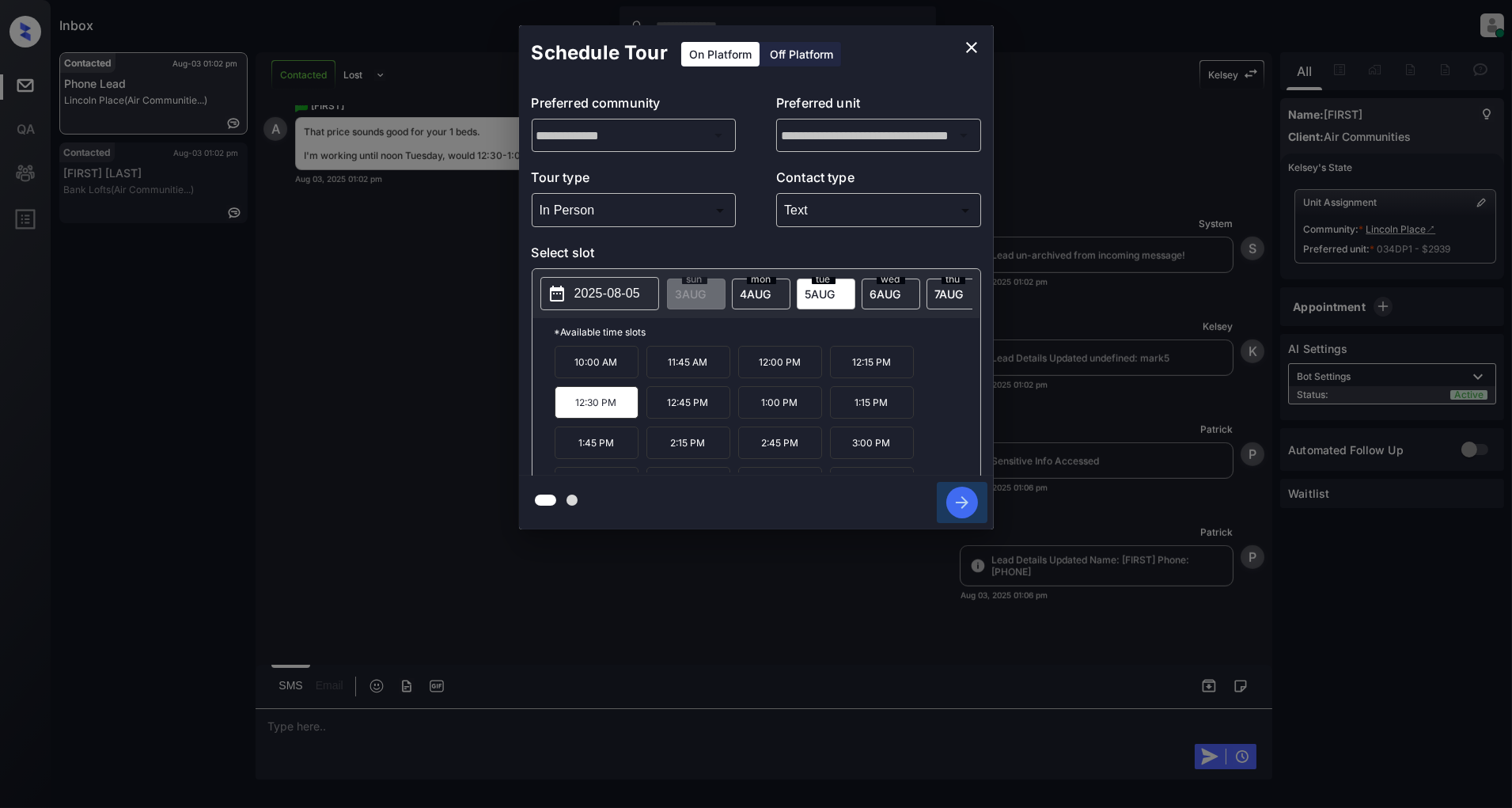 click 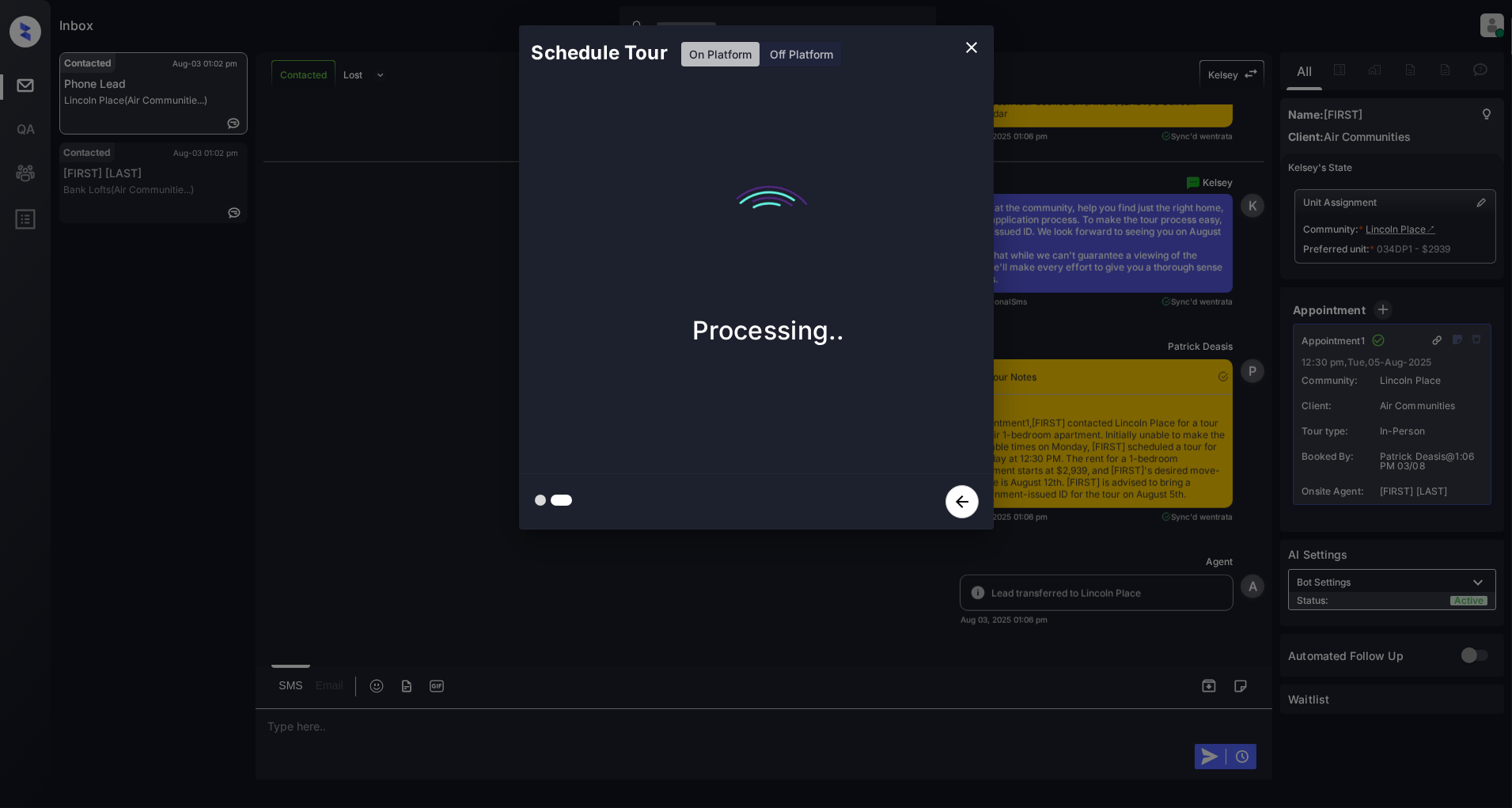 scroll, scrollTop: 3355, scrollLeft: 0, axis: vertical 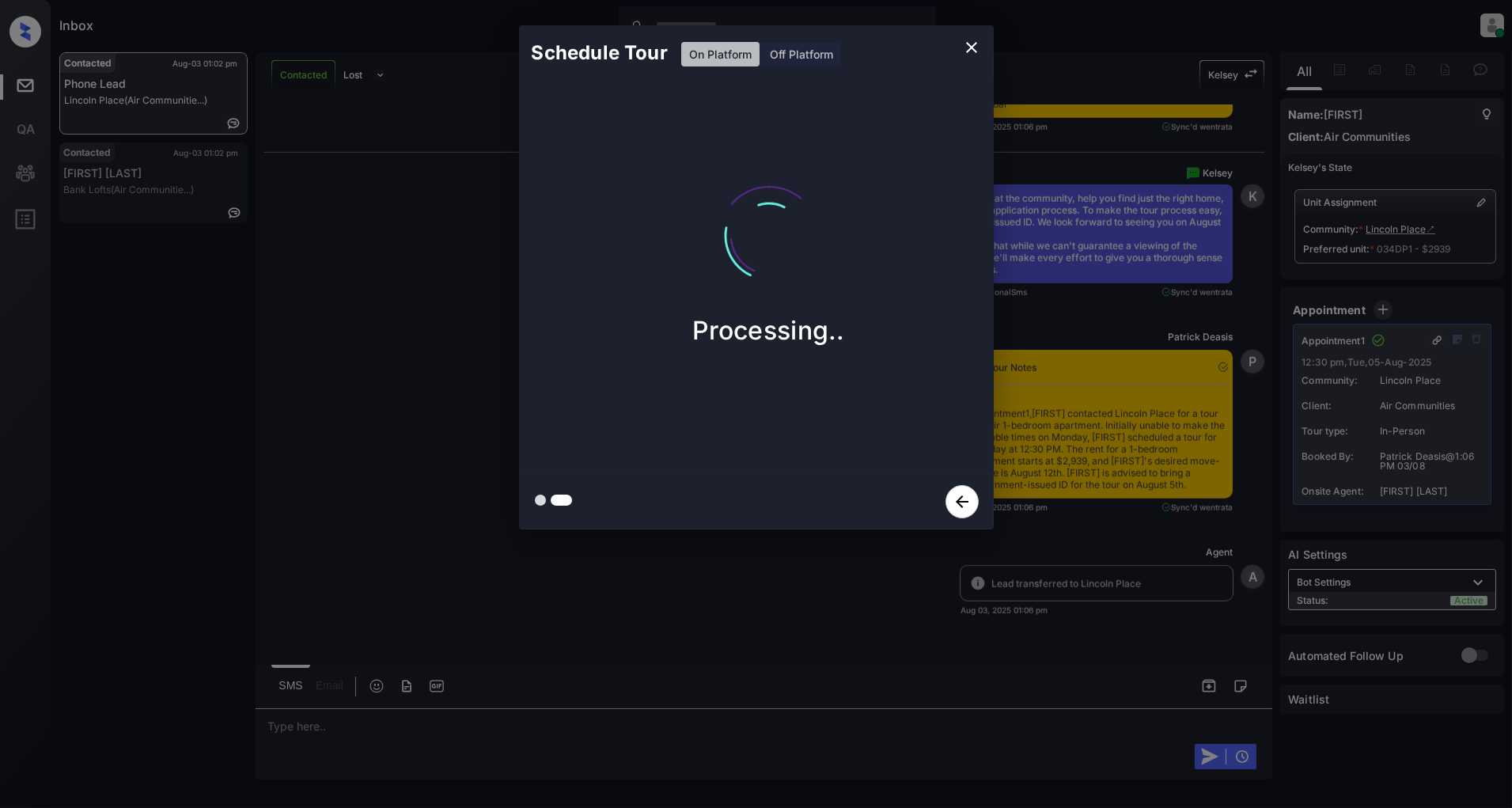 click 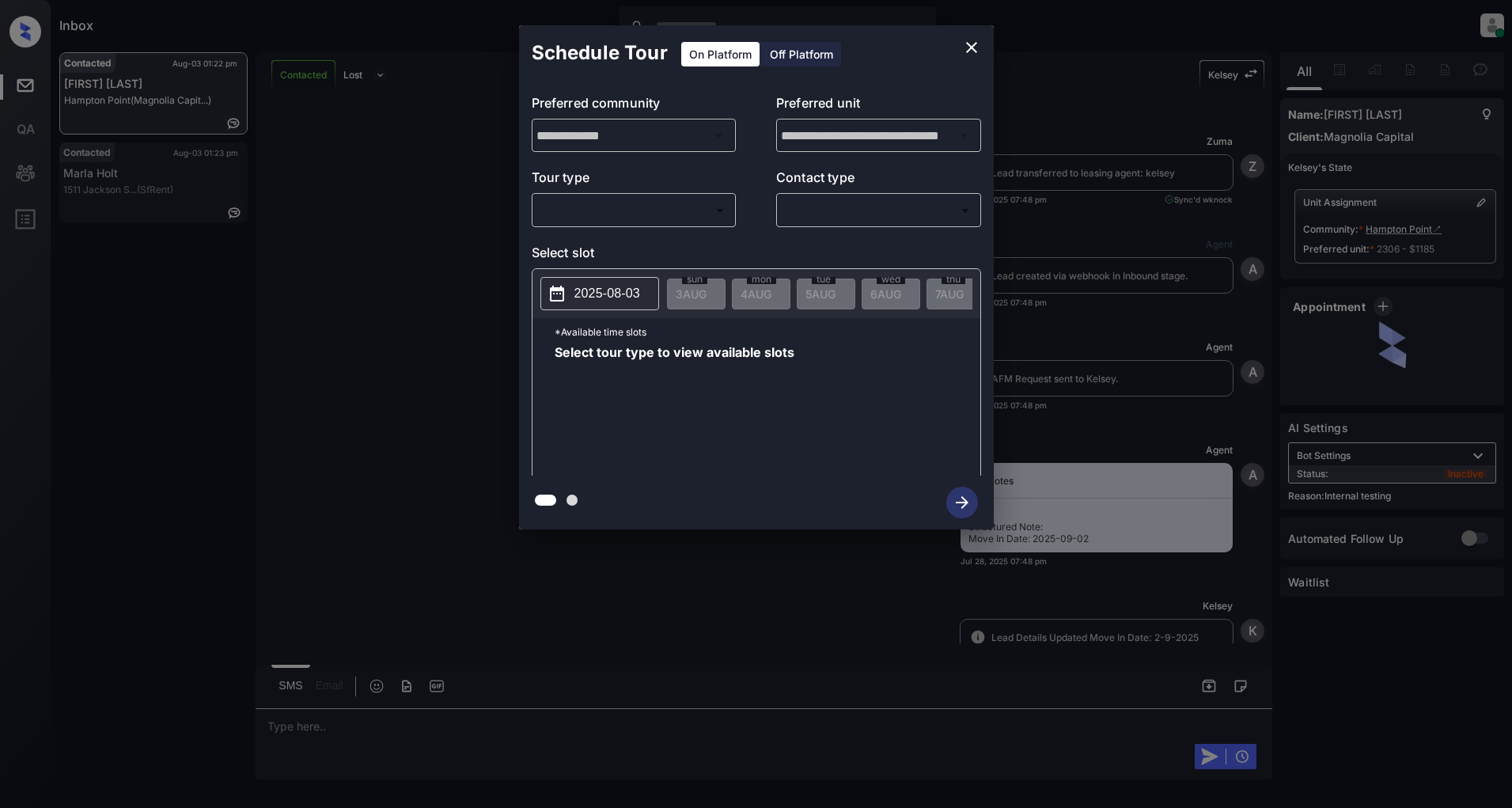 scroll, scrollTop: 0, scrollLeft: 0, axis: both 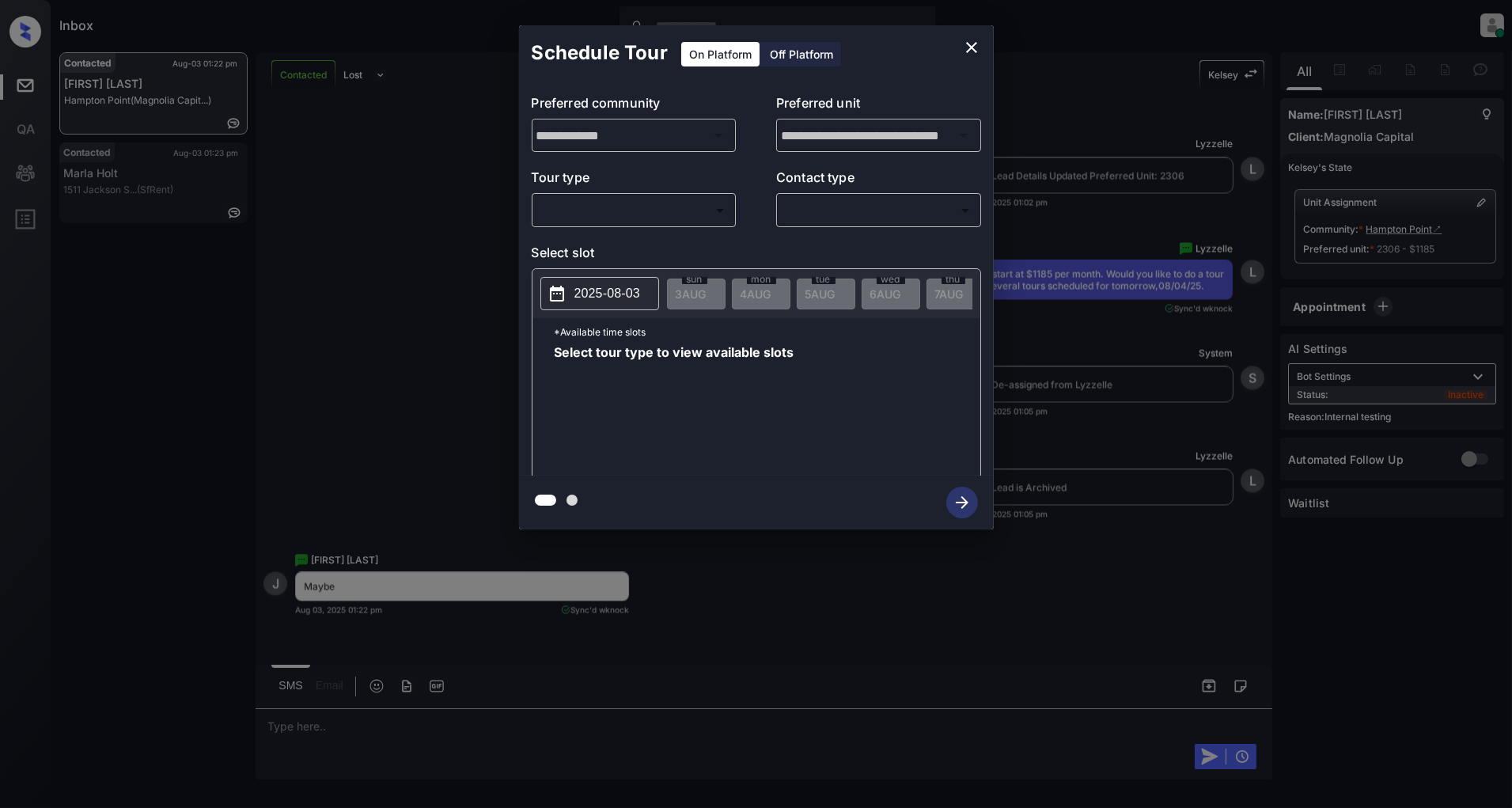 click on "​ ​" at bounding box center (634, 210) 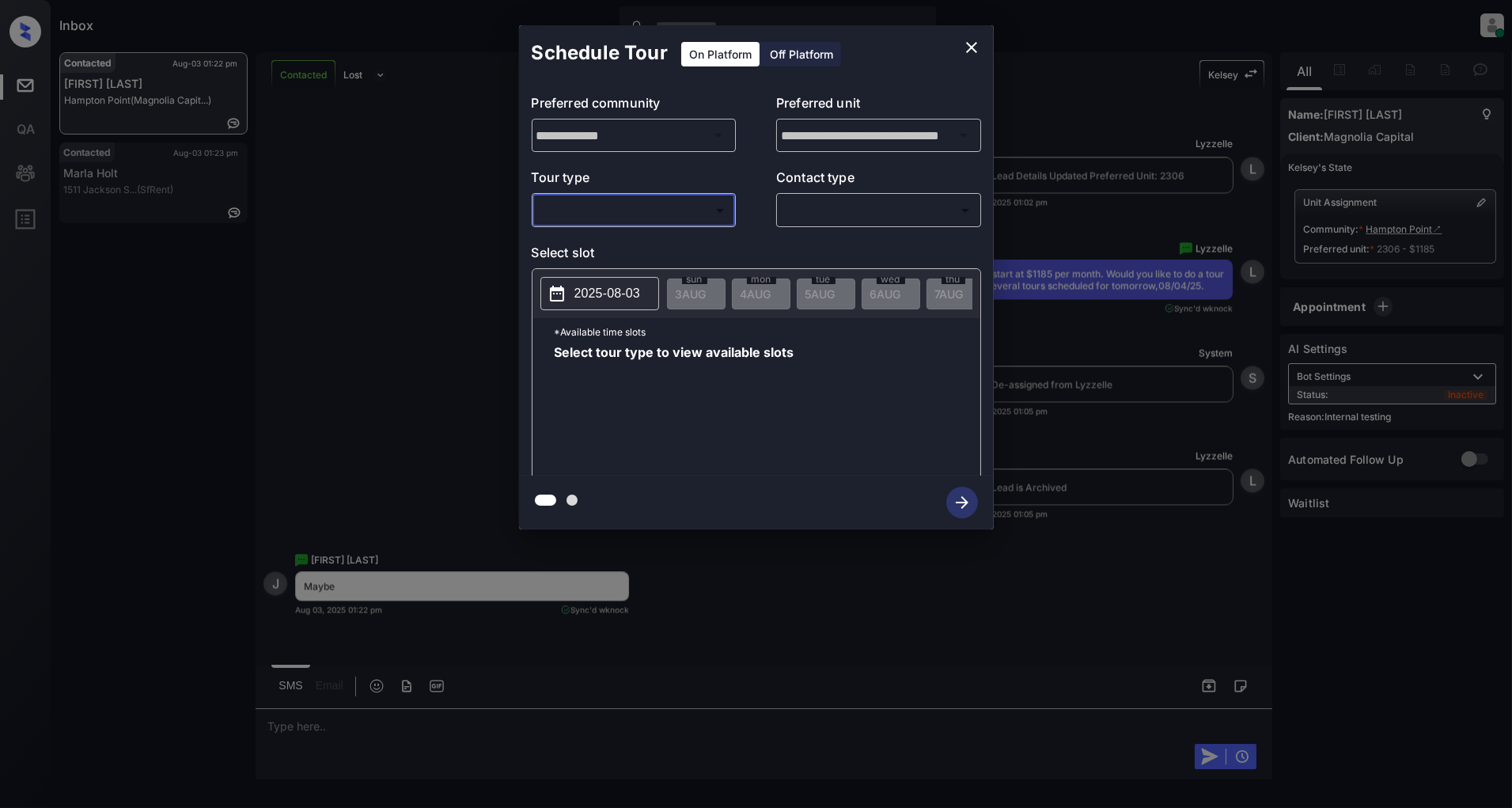 click on "Inbox [FIRST] [LAST] Online Set yourself   offline Set yourself   on break Profile Switch to  light  mode Sign out Contacted Aug-03 01:22 pm   [FIRST] [LAST] [ADDRESS]  (SfRent) Contacted Aug-03 01:23 pm   [FIRST] [LAST] [NUMBER]  (SfRent) Contacted Lost Lead Sentiment: Angry Upon sliding the acknowledgement:  Lead will move to lost stage. * ​ SMS and call option will be set to opt out. AFM will be turned off for the lead. [FIRST] New Message Zuma Lead transferred to leasing agent: [FIRST] Jul 28, 2025 07:48 pm  Sync'd w  knock Z New Message Agent Lead created via webhook in Inbound stage. Jul 28, 2025 07:48 pm A New Message Agent AFM Request sent to [FIRST]. Jul 28, 2025 07:48 pm A New Message Agent Notes Note: Structured Note:
Move In Date: 2025-09-02
Jul 28, 2025 07:48 pm A New Message [FIRST] Lead Details Updated
Move In Date:  2-9-2025
Jul 28, 2025 07:48 pm K New Message [FIRST] Jul 28, 2025 07:48 pm   | SmarterAFMV2Sms  Sync'd w  knock K New Message [FIRST] Lead archived by [FIRST]!" at bounding box center [756, 404] 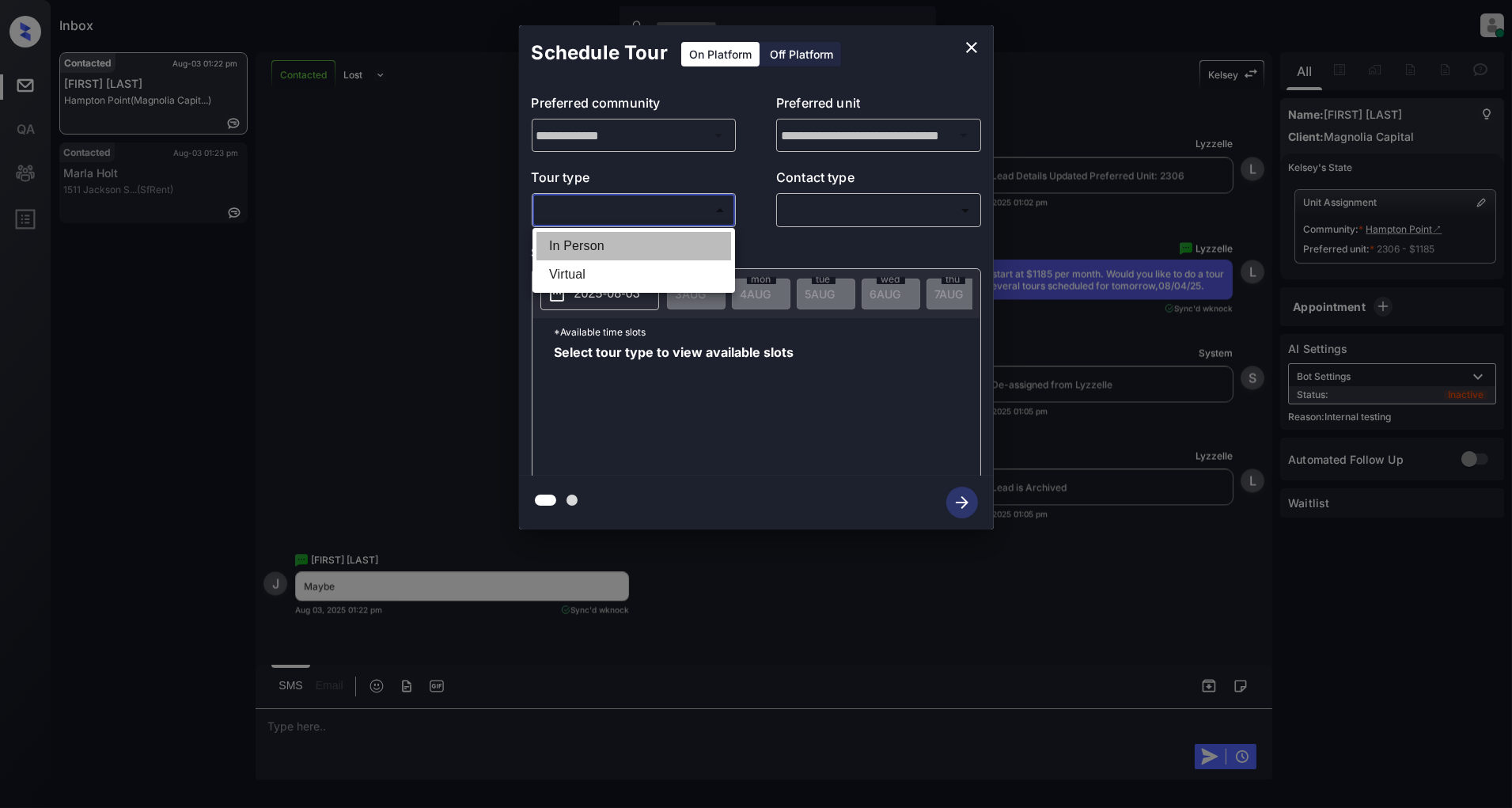 click on "In Person" at bounding box center [634, 246] 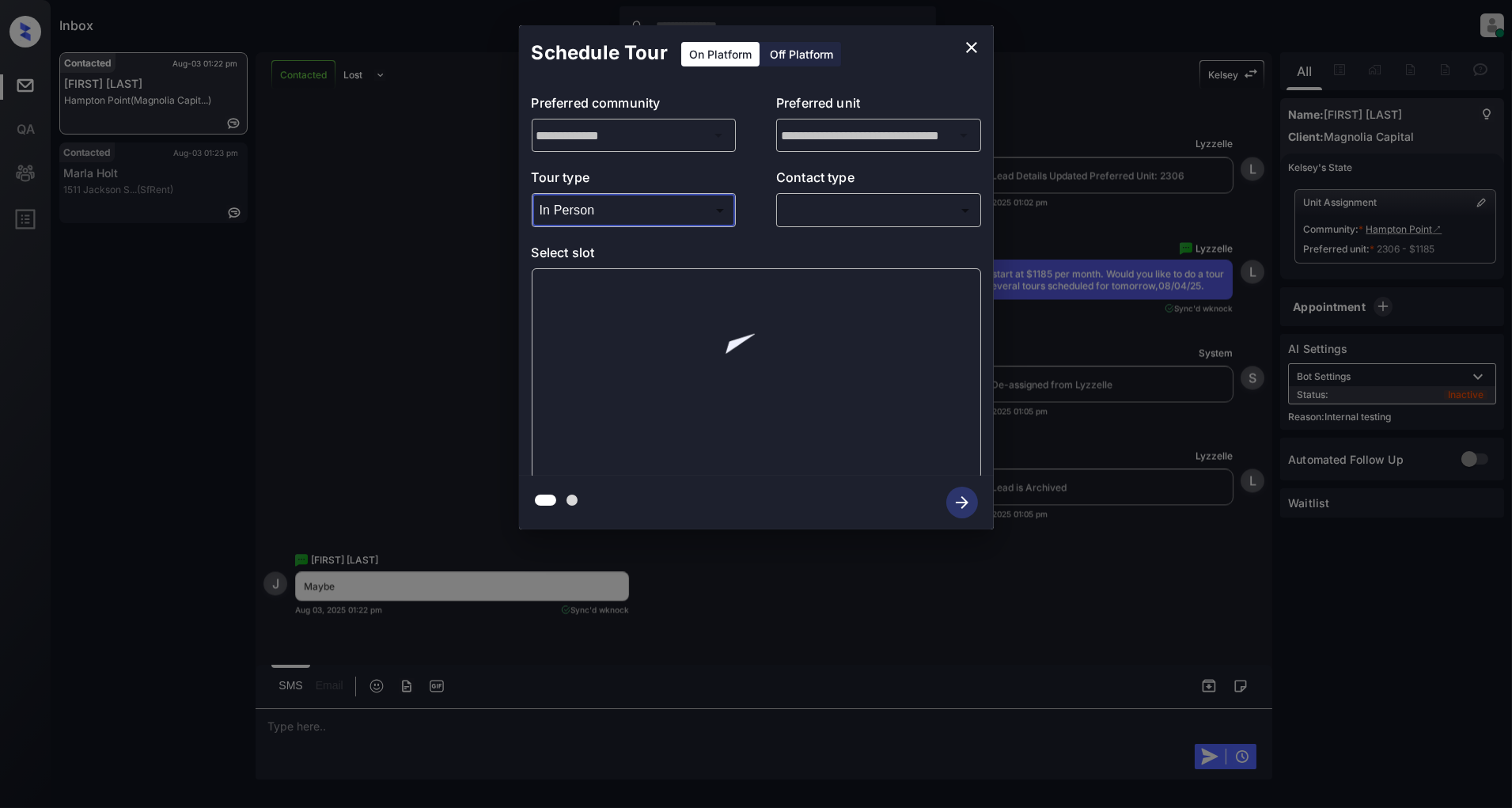 click on "Inbox [FIRST] [LAST] Online Set yourself   offline Set yourself   on break Profile Switch to  light  mode Sign out Contacted Aug-03 01:22 pm   [FIRST] [LAST] [ADDRESS]  (SfRent) Contacted Aug-03 01:23 pm   [FIRST] [LAST] [NUMBER]  (SfRent) Contacted Lost Lead Sentiment: Angry Upon sliding the acknowledgement:  Lead will move to lost stage. * ​ SMS and call option will be set to opt out. AFM will be turned off for the lead. [FIRST] New Message Zuma Lead transferred to leasing agent: [FIRST] Jul 28, 2025 07:48 pm  Sync'd w  knock Z New Message Agent Lead created via webhook in Inbound stage. Jul 28, 2025 07:48 pm A New Message Agent AFM Request sent to [FIRST]. Jul 28, 2025 07:48 pm A New Message Agent Notes Note: Structured Note:
Move In Date: 2025-09-02
Jul 28, 2025 07:48 pm A New Message [FIRST] Lead Details Updated
Move In Date:  2-9-2025
Jul 28, 2025 07:48 pm K New Message [FIRST] Jul 28, 2025 07:48 pm   | SmarterAFMV2Sms  Sync'd w  knock K New Message [FIRST] Lead archived by [FIRST]!" at bounding box center (756, 404) 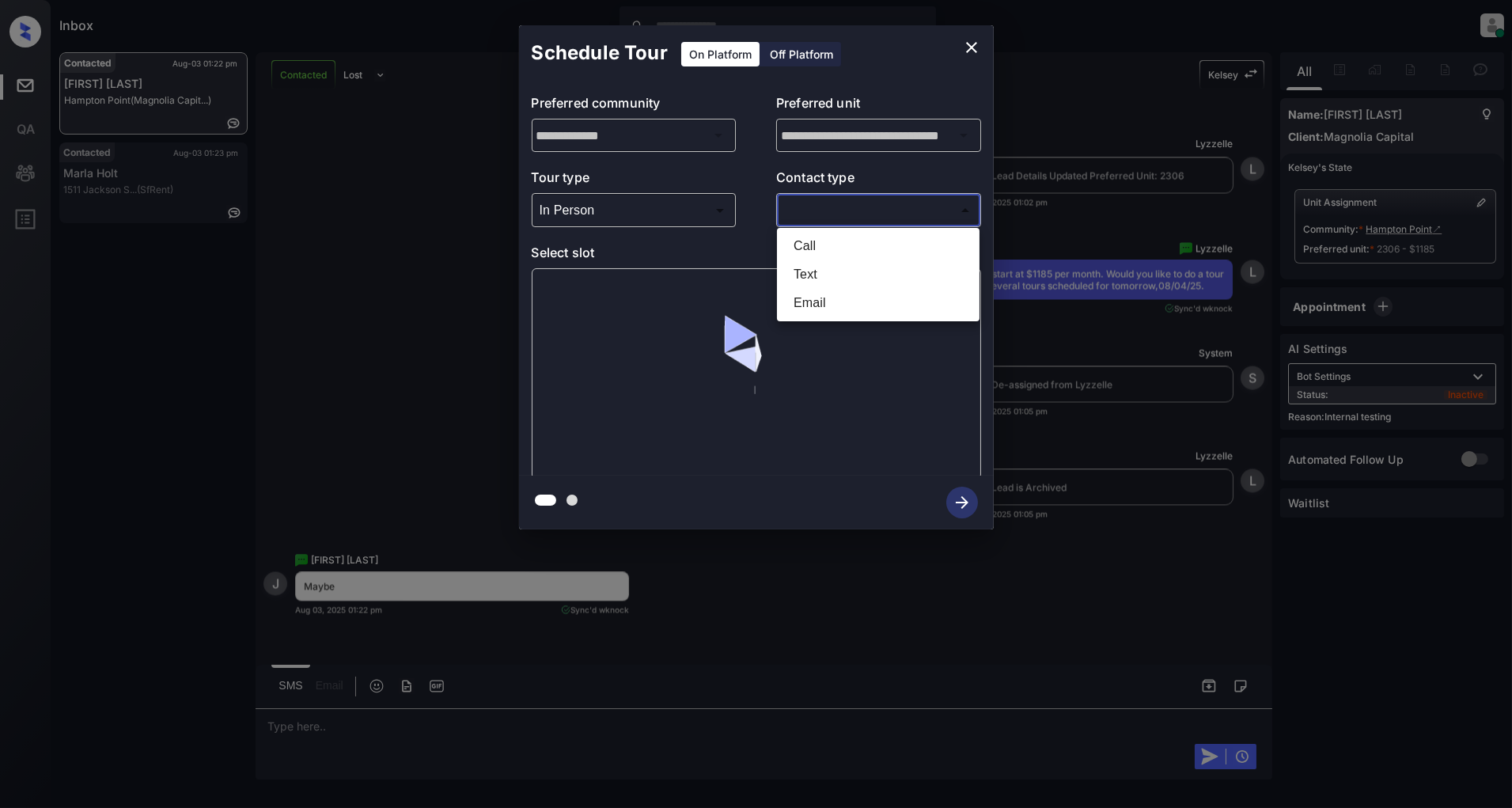 click on "Text" at bounding box center (878, 275) 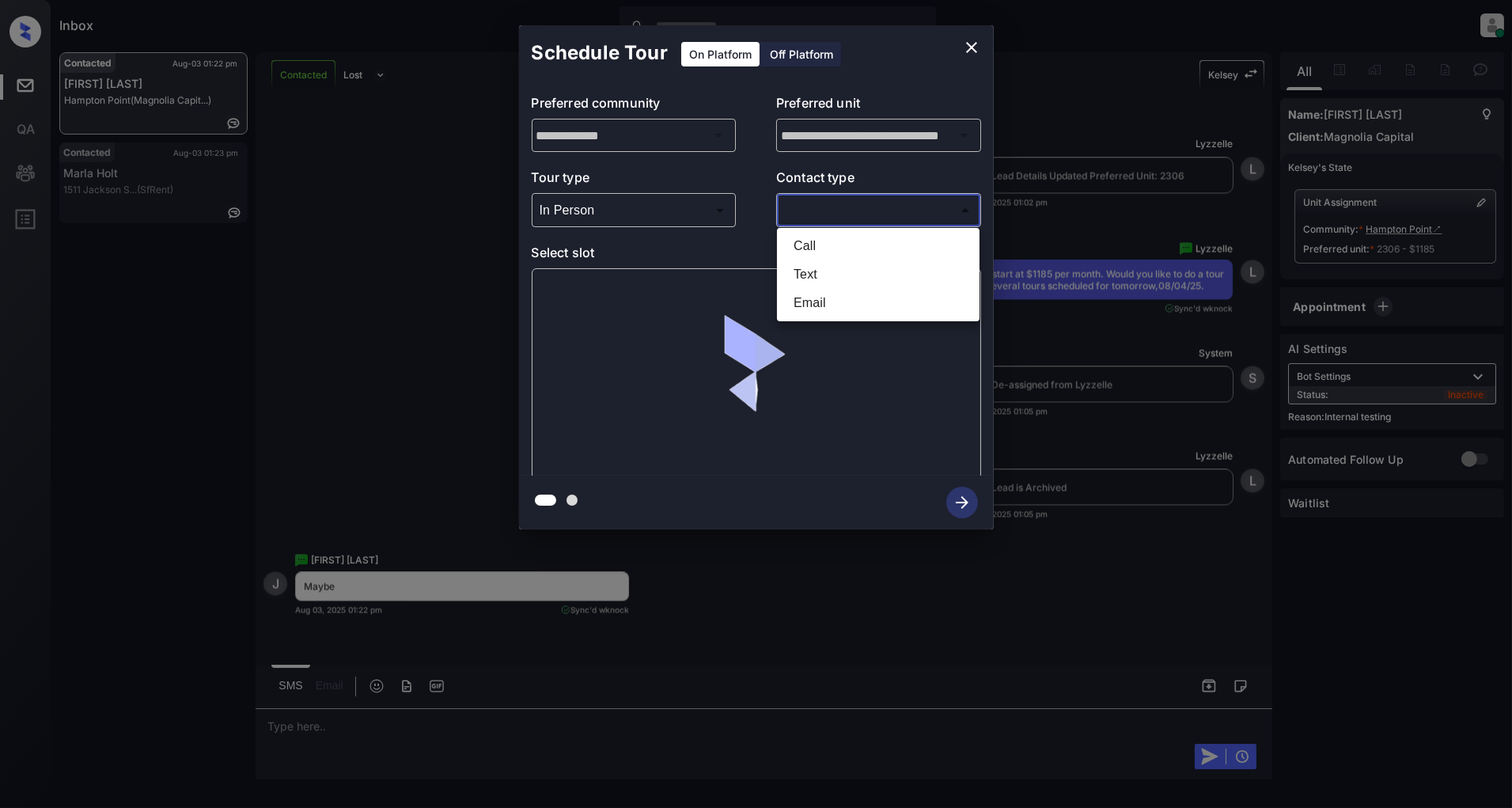 type on "****" 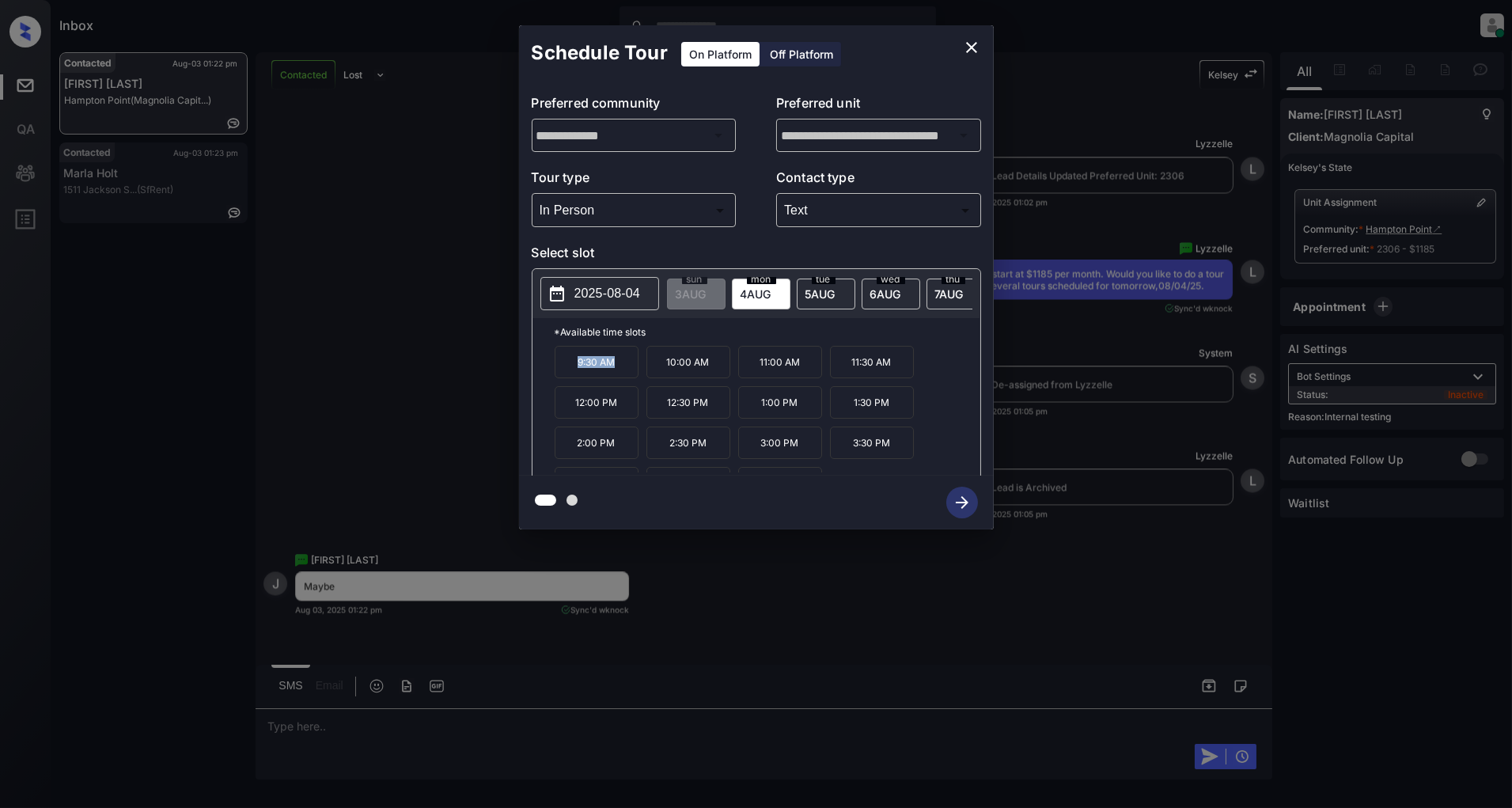 drag, startPoint x: 617, startPoint y: 374, endPoint x: 544, endPoint y: 374, distance: 73 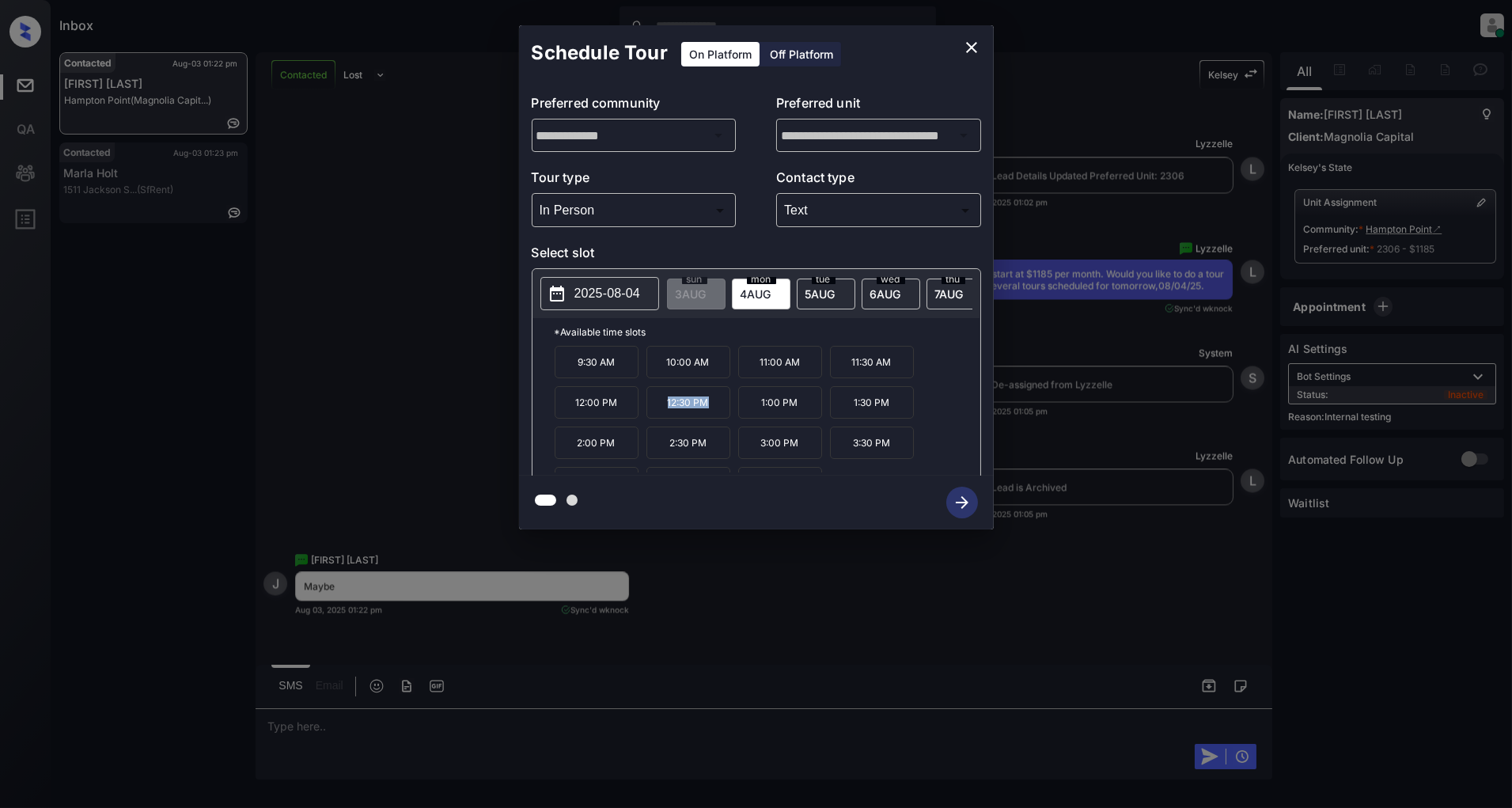 drag, startPoint x: 715, startPoint y: 415, endPoint x: 660, endPoint y: 412, distance: 55.08176 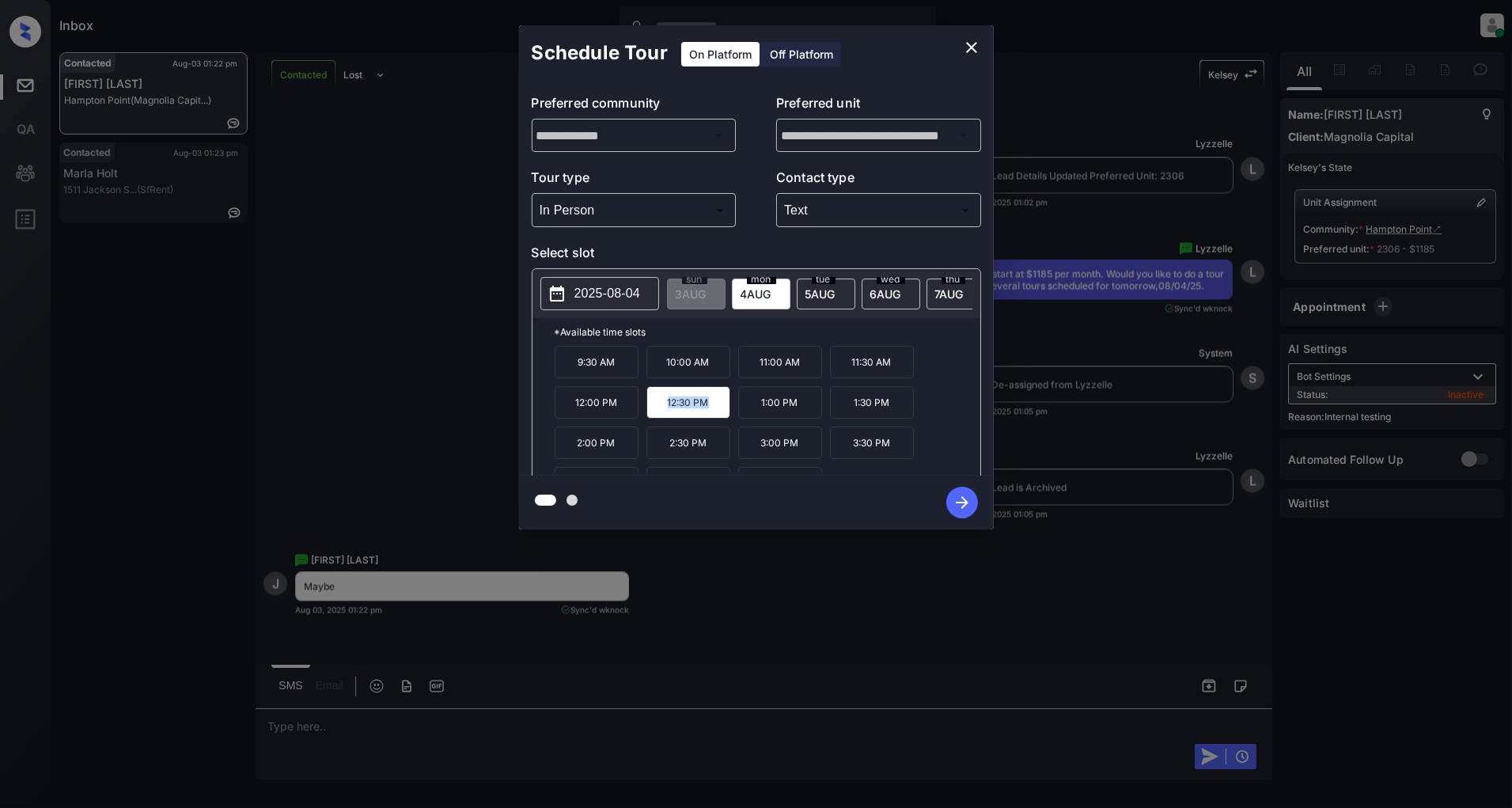 copy on "12:30 PM" 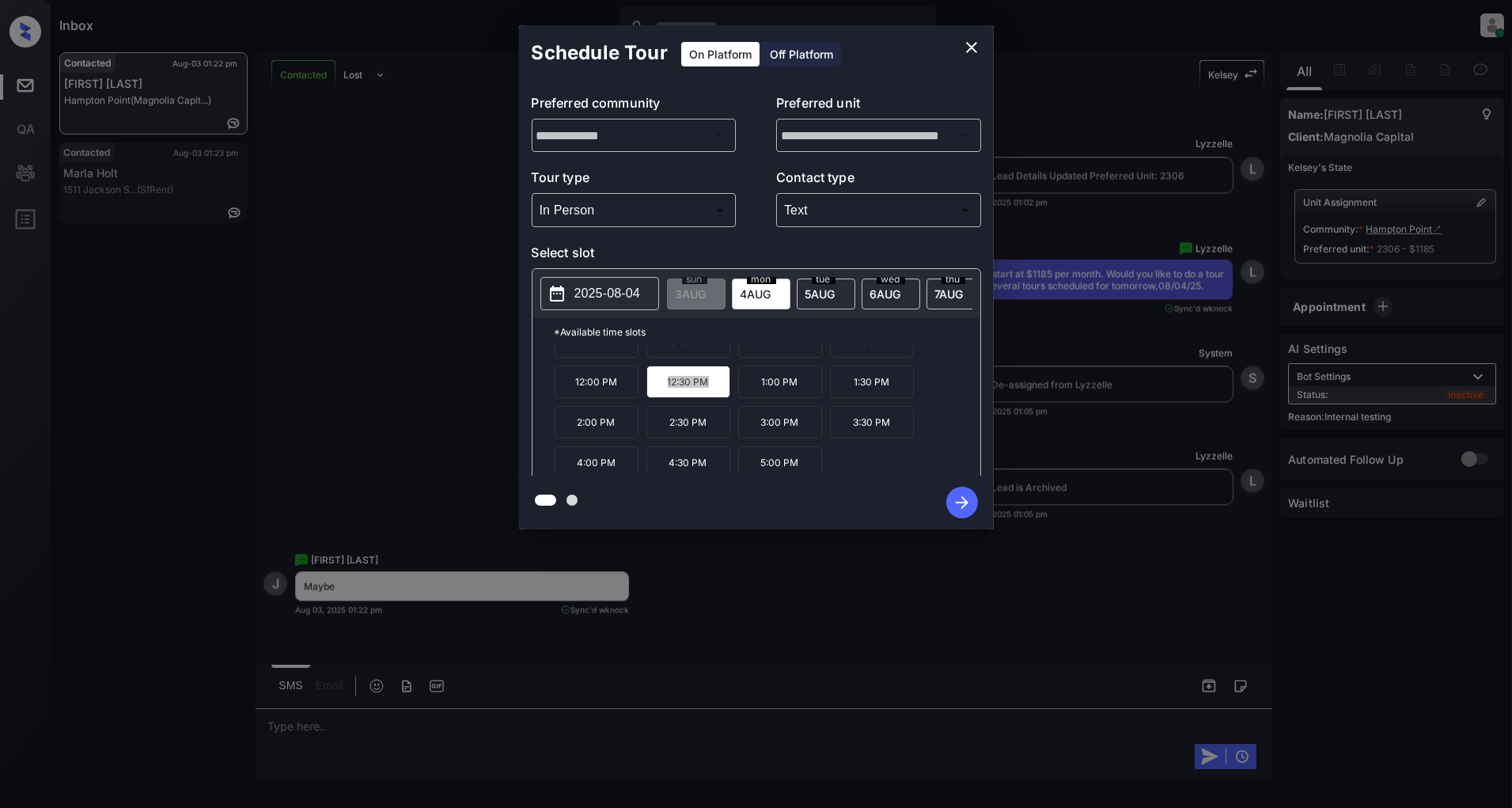 scroll, scrollTop: 27, scrollLeft: 0, axis: vertical 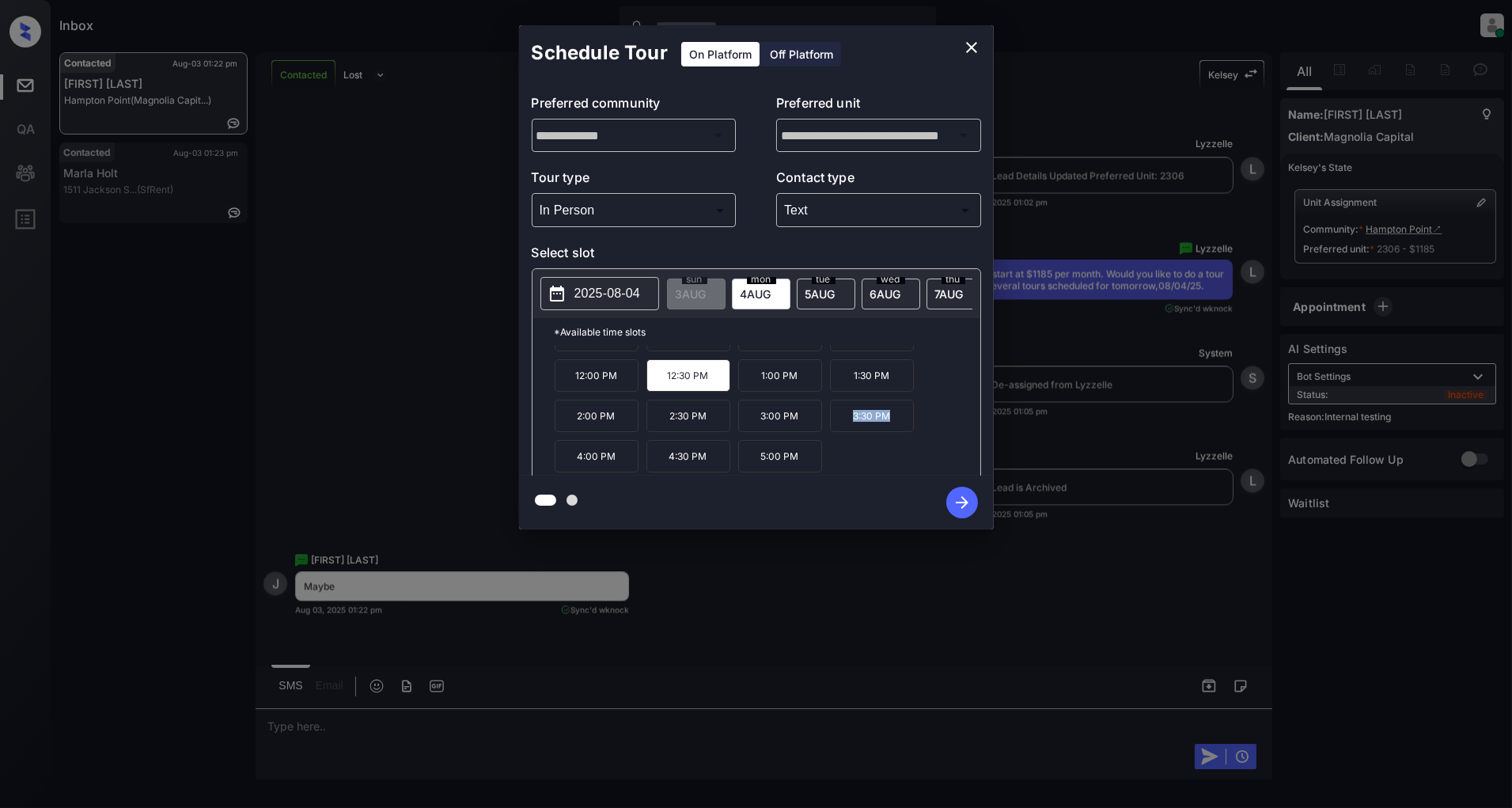 drag, startPoint x: 894, startPoint y: 424, endPoint x: 840, endPoint y: 427, distance: 54.083269 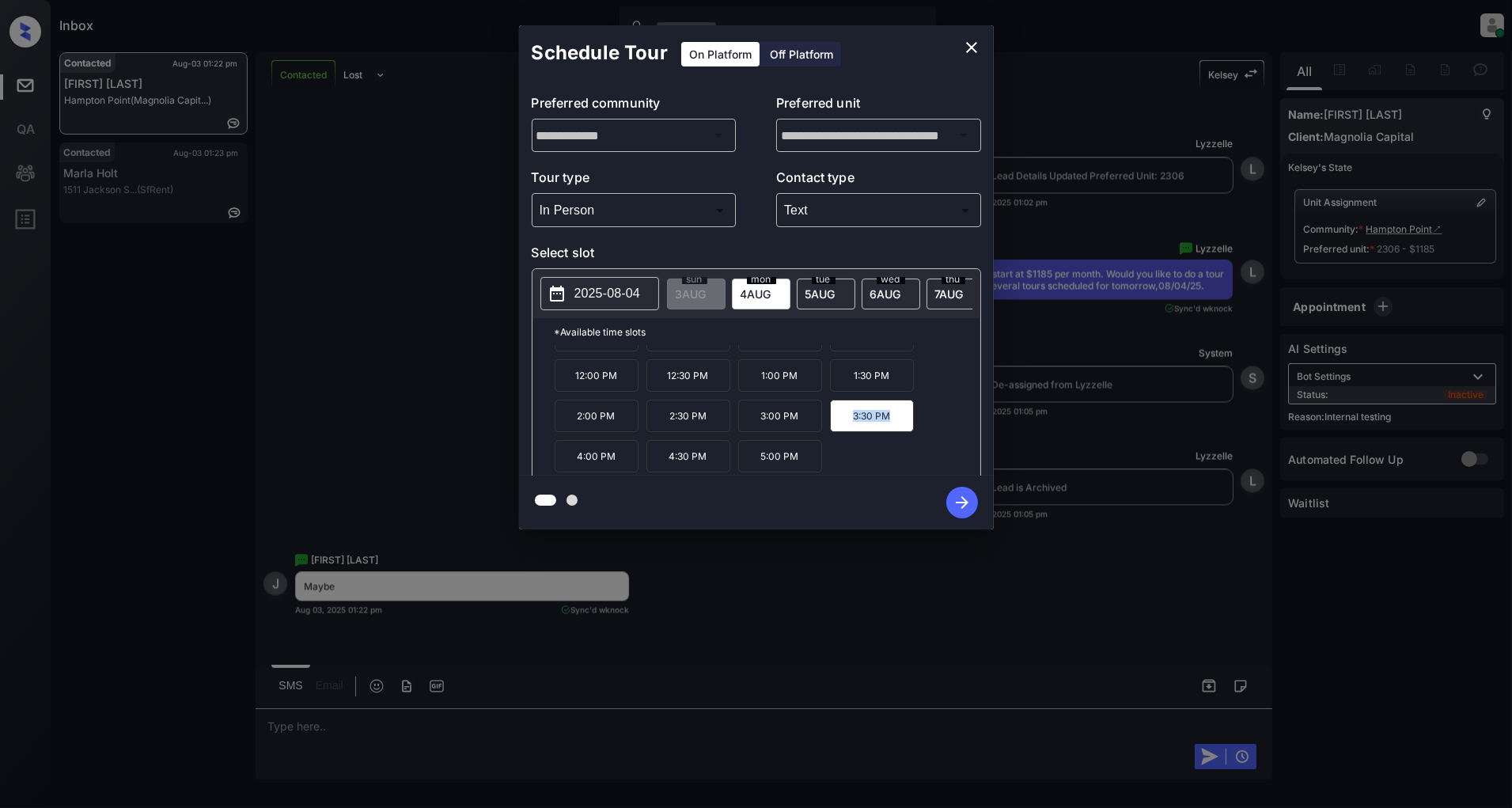 copy on "3:30 PM" 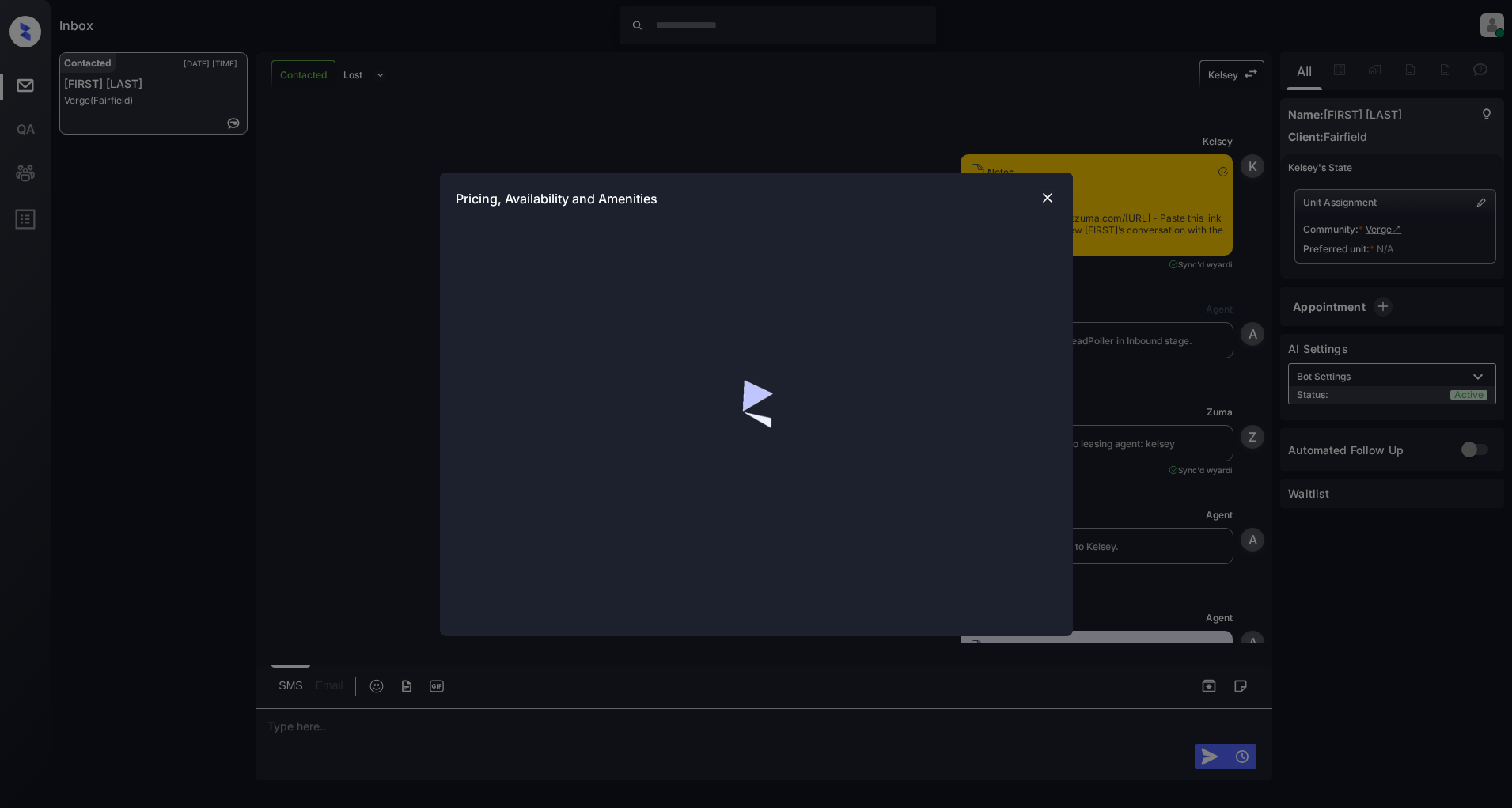 scroll, scrollTop: 0, scrollLeft: 0, axis: both 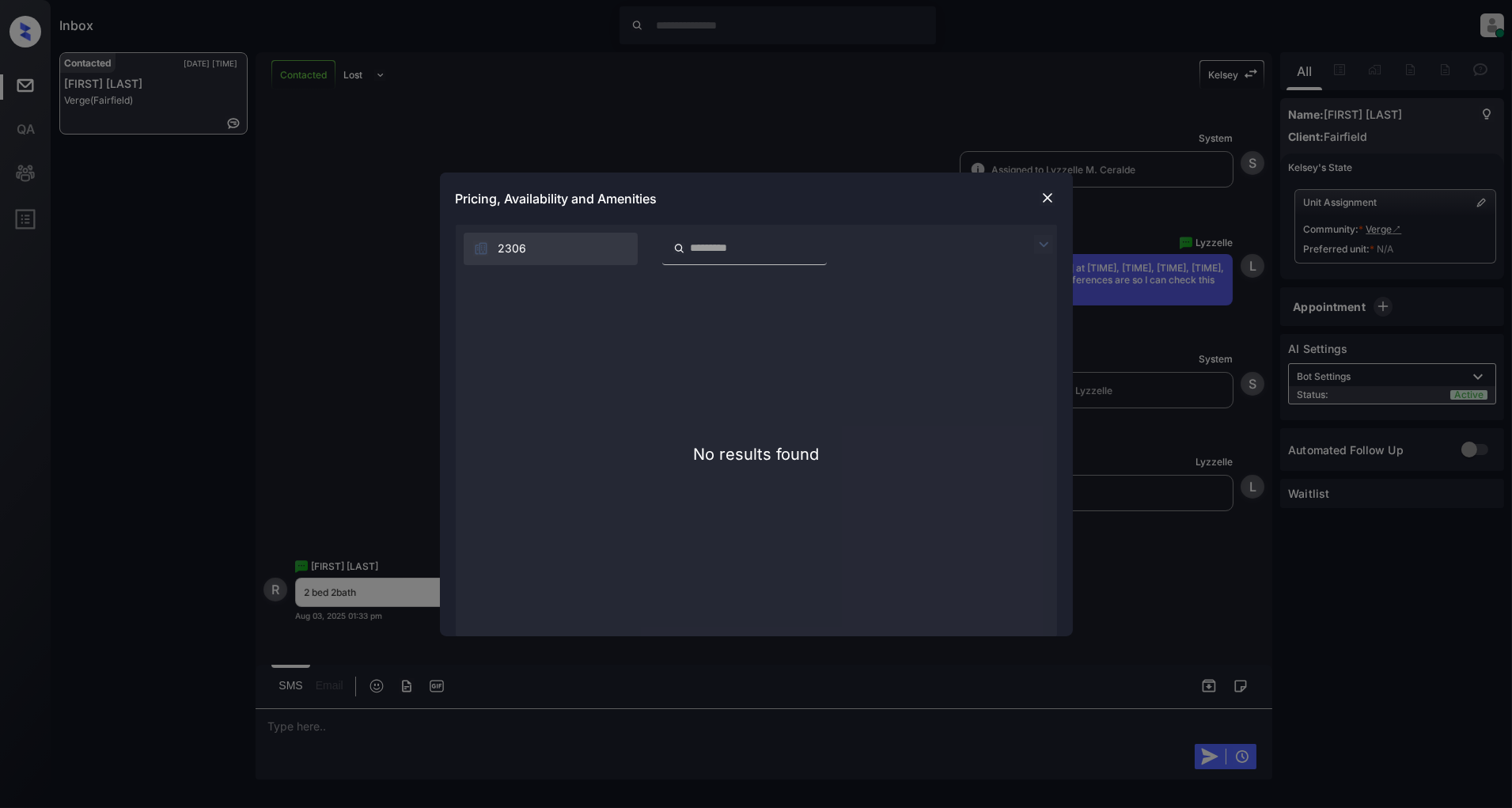 click at bounding box center (1048, 198) 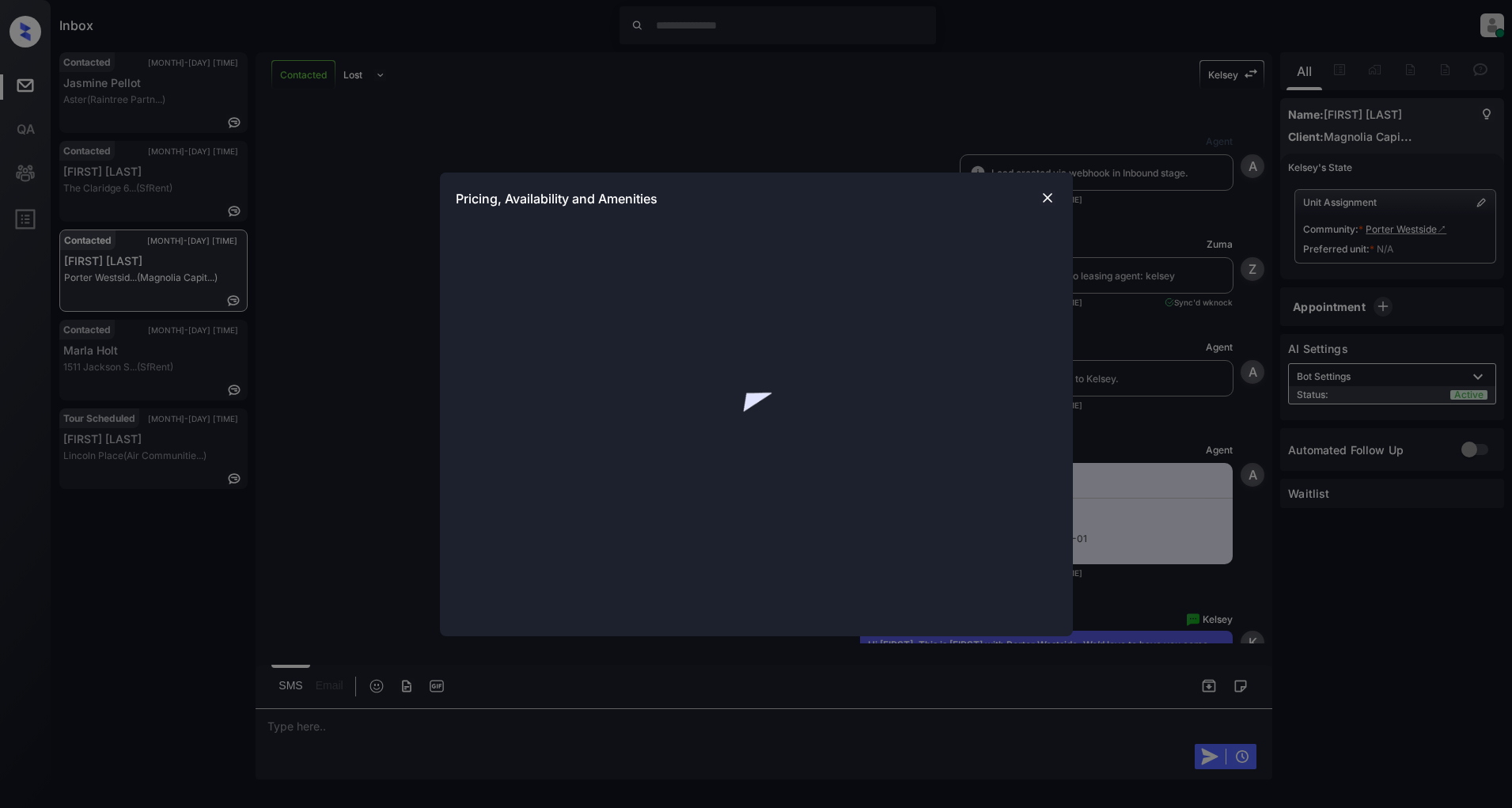 scroll, scrollTop: 0, scrollLeft: 0, axis: both 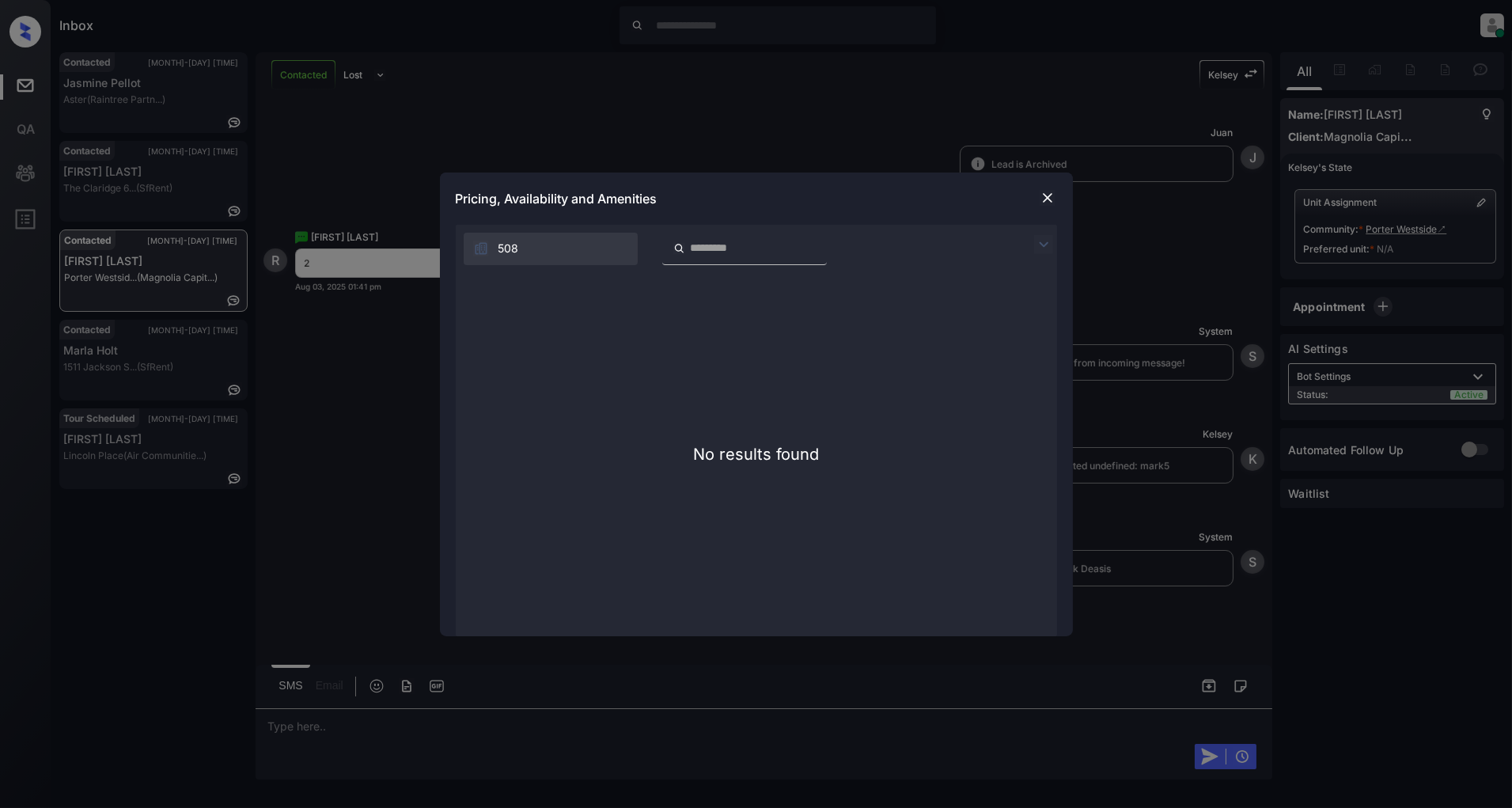 click at bounding box center [1048, 198] 